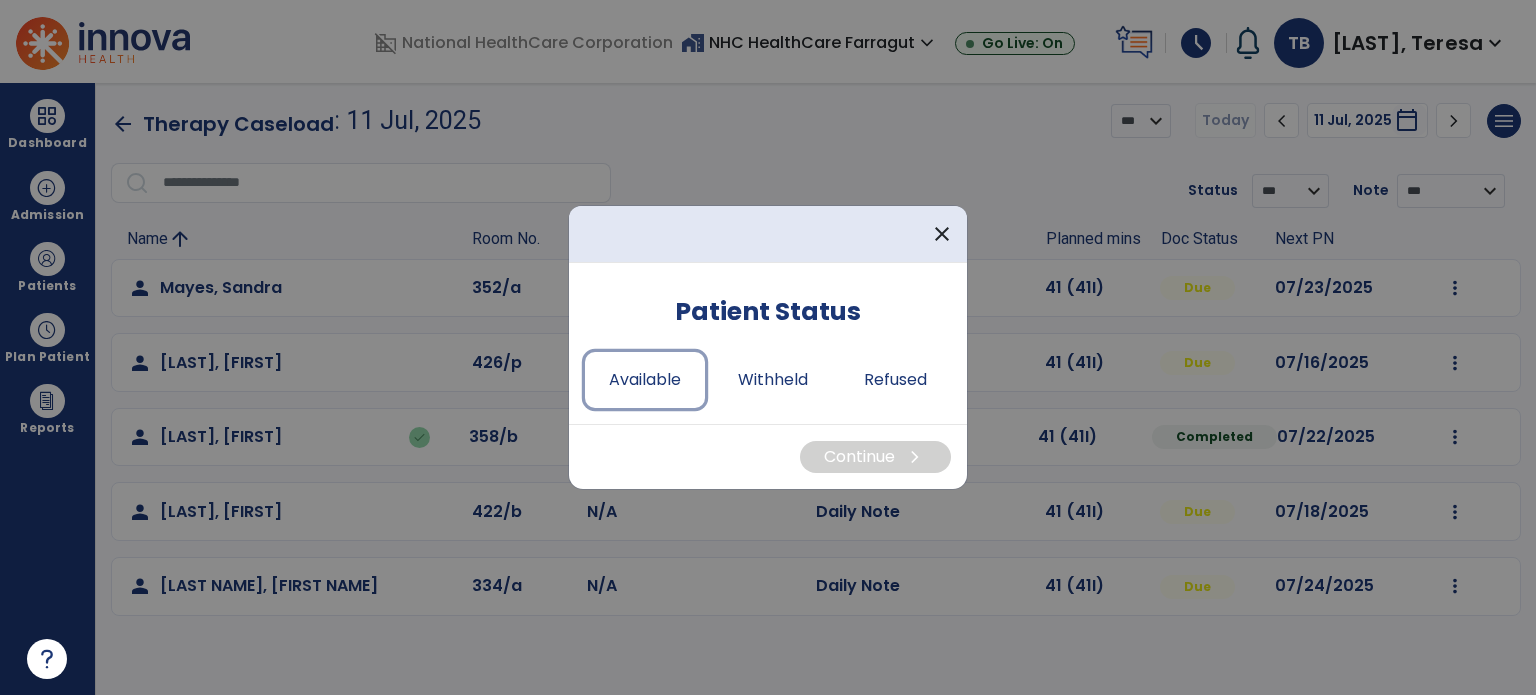 click on "Available" at bounding box center (645, 380) 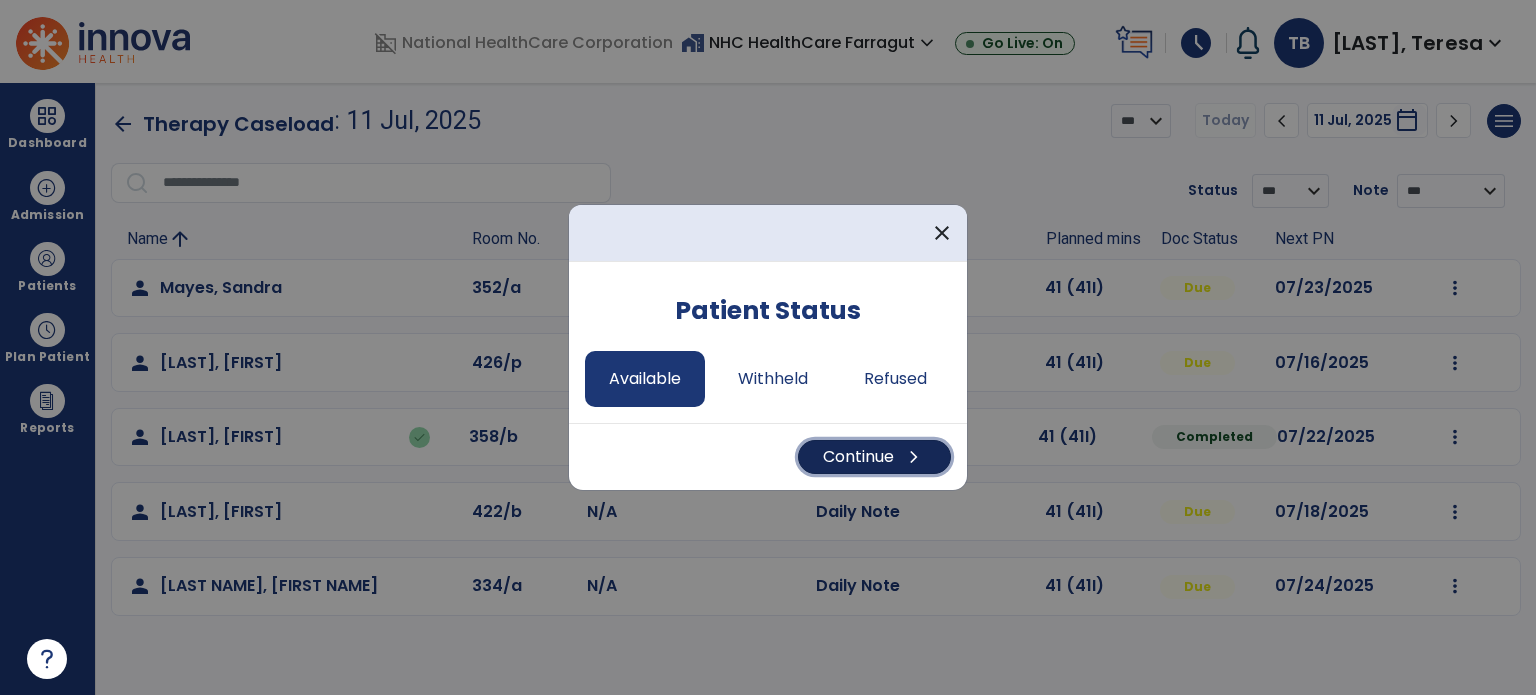 click on "Continue   chevron_right" at bounding box center (874, 457) 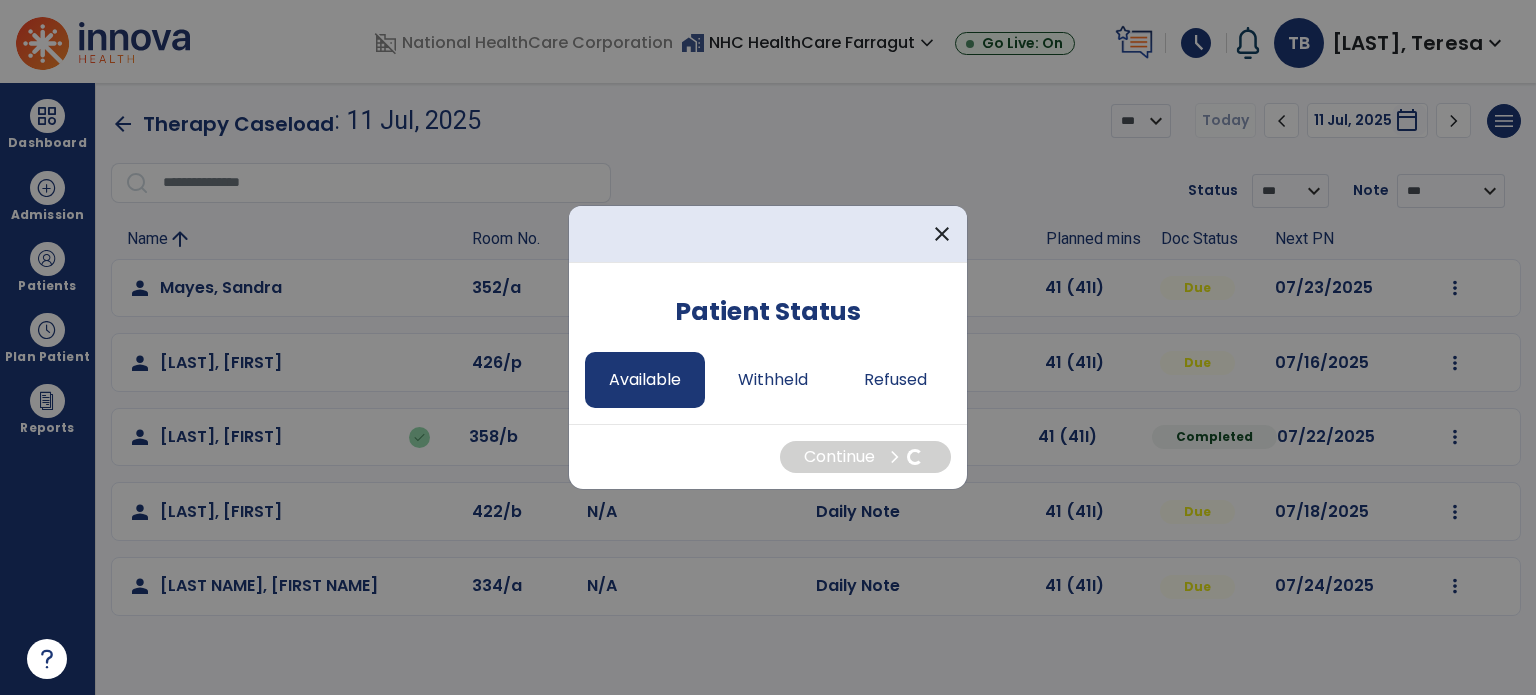 select on "*" 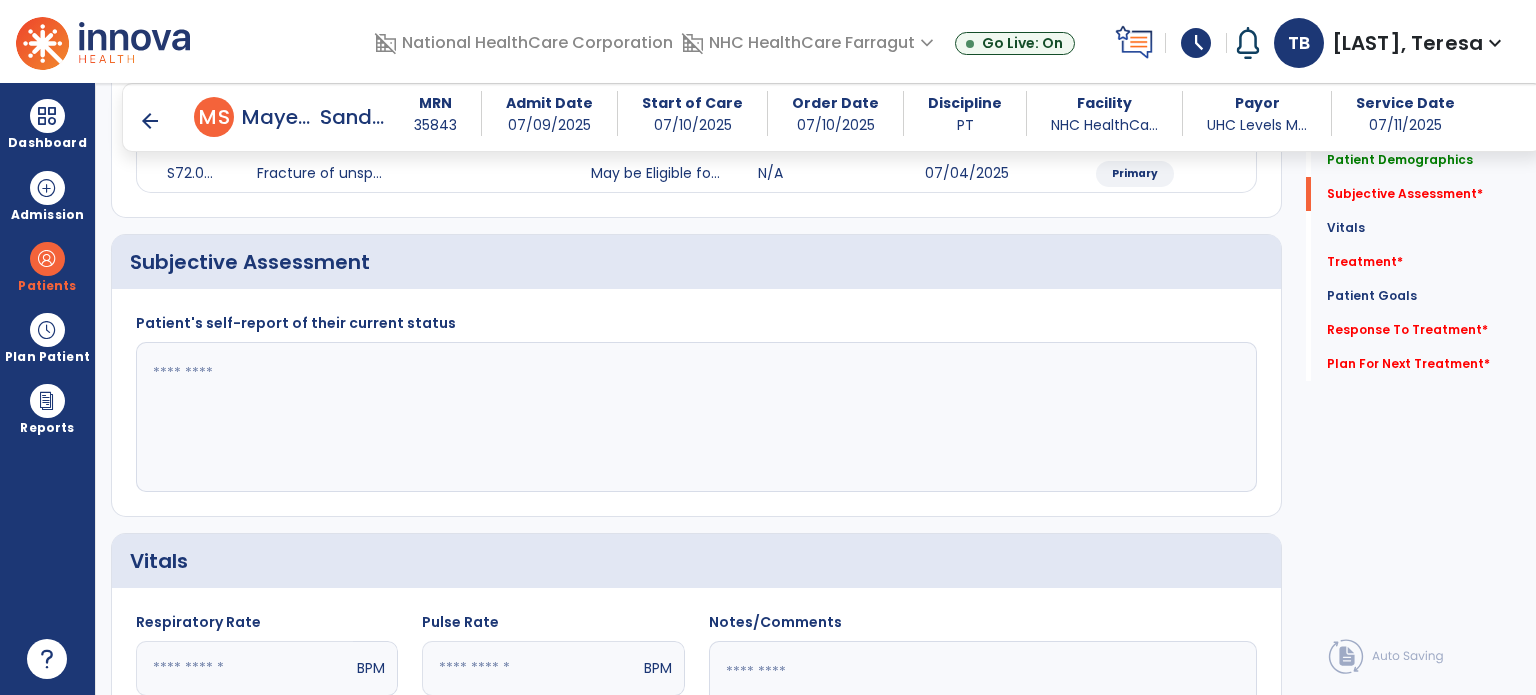 scroll, scrollTop: 300, scrollLeft: 0, axis: vertical 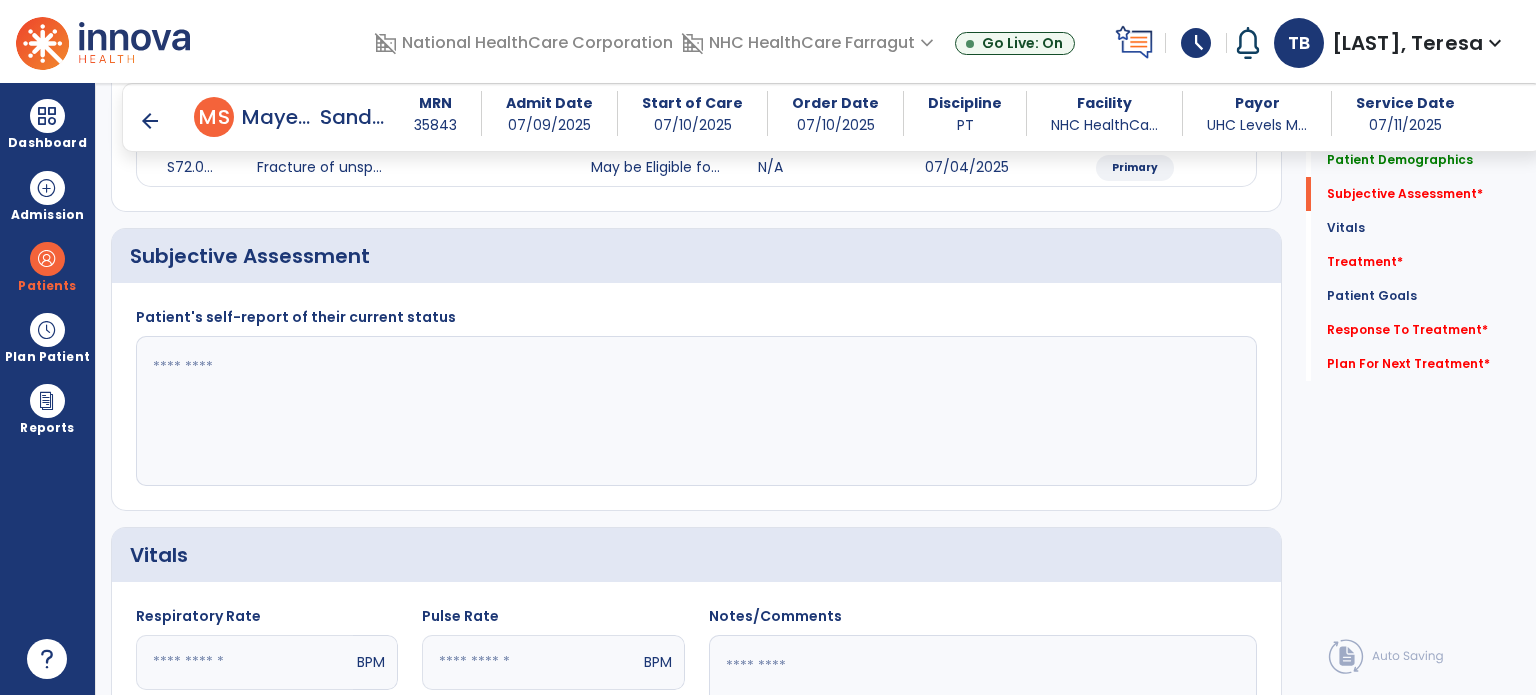 click 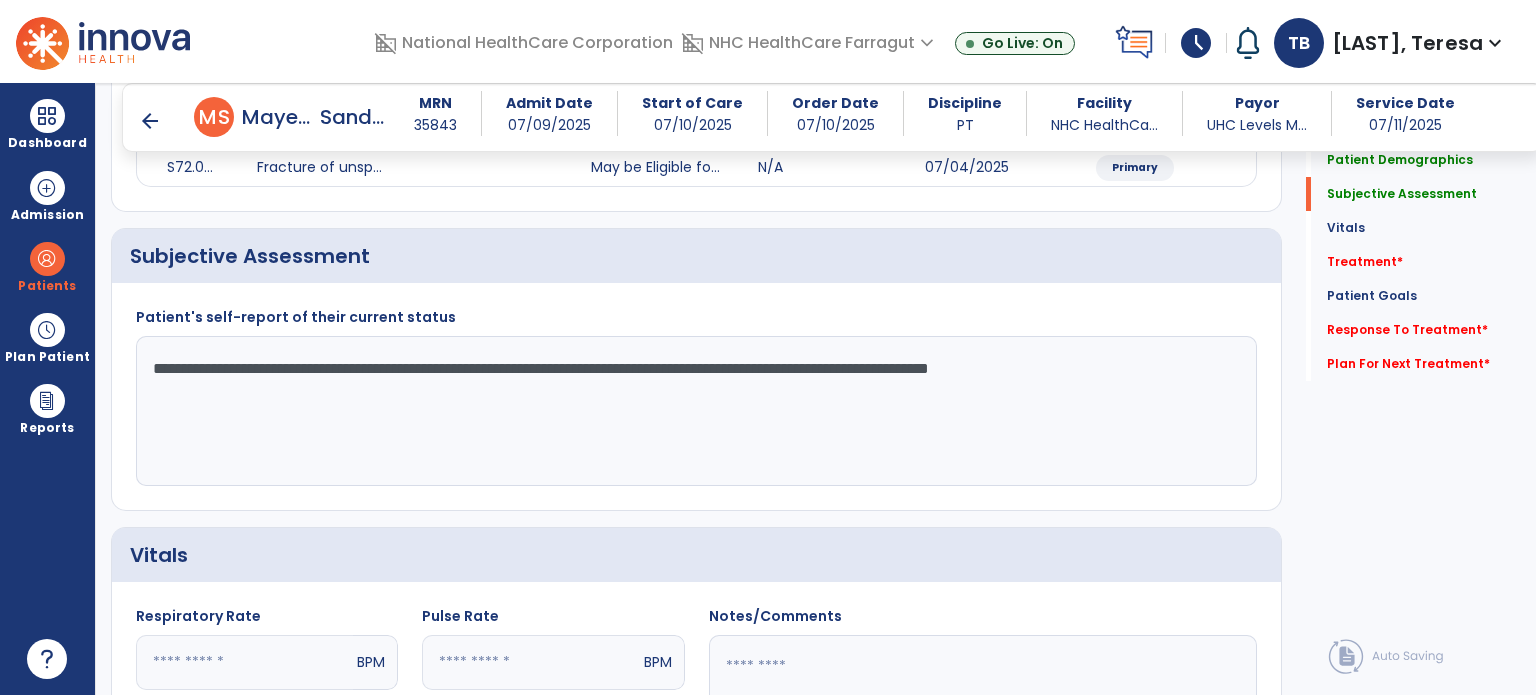 type on "**********" 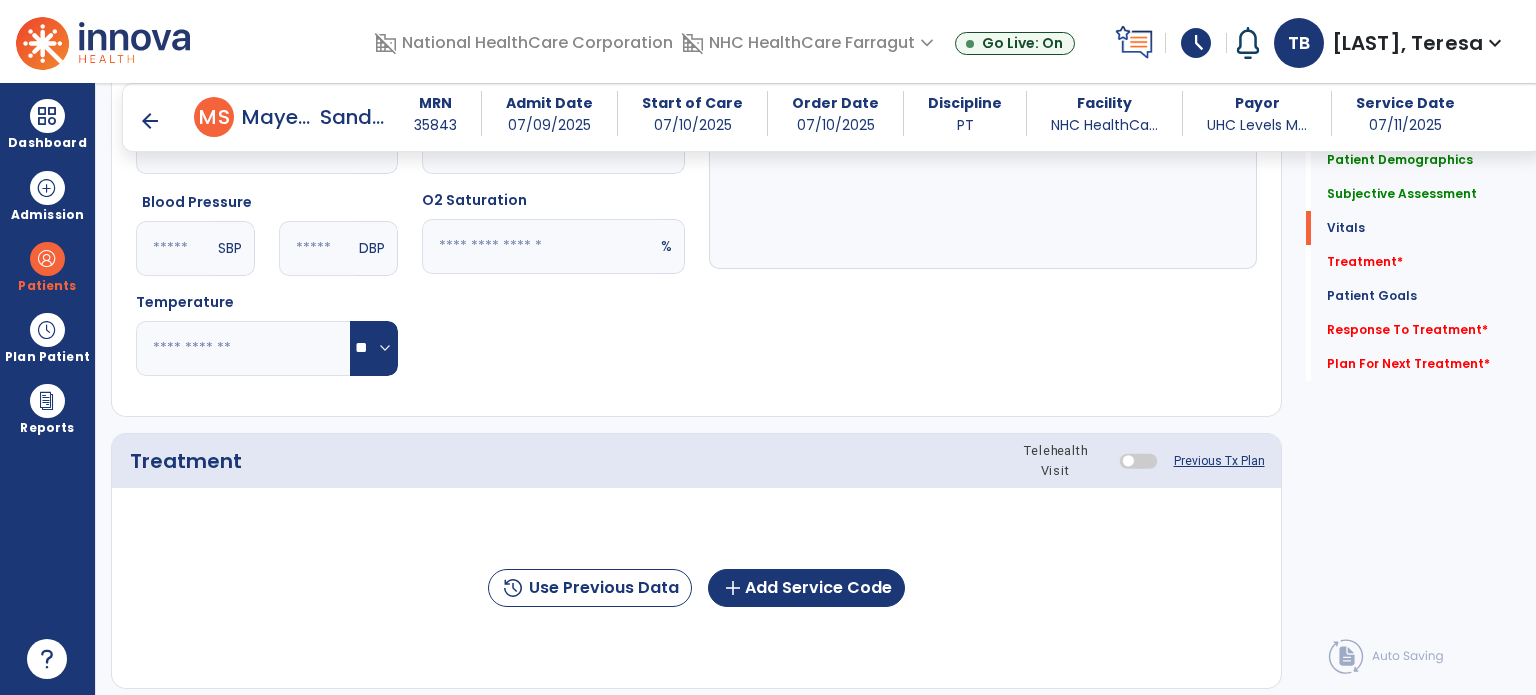 scroll, scrollTop: 900, scrollLeft: 0, axis: vertical 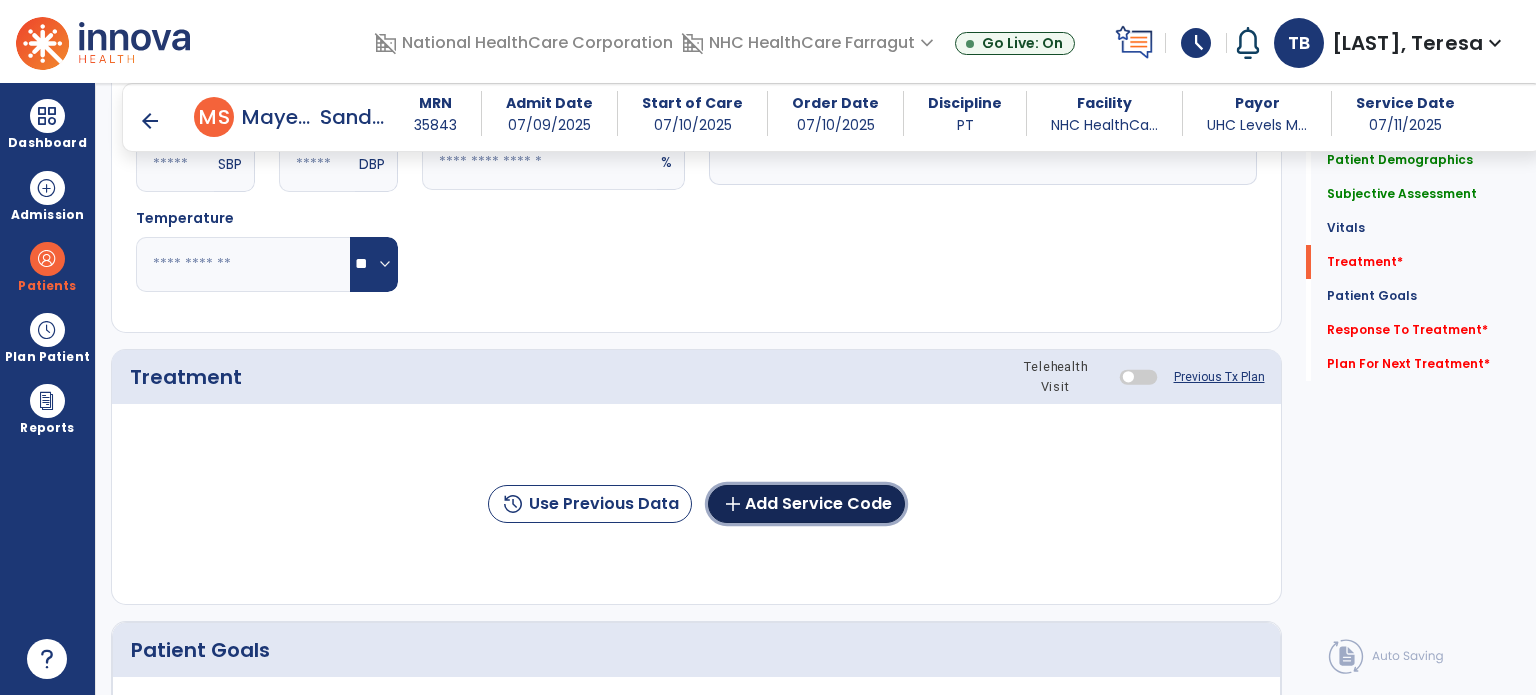 click on "add  Add Service Code" 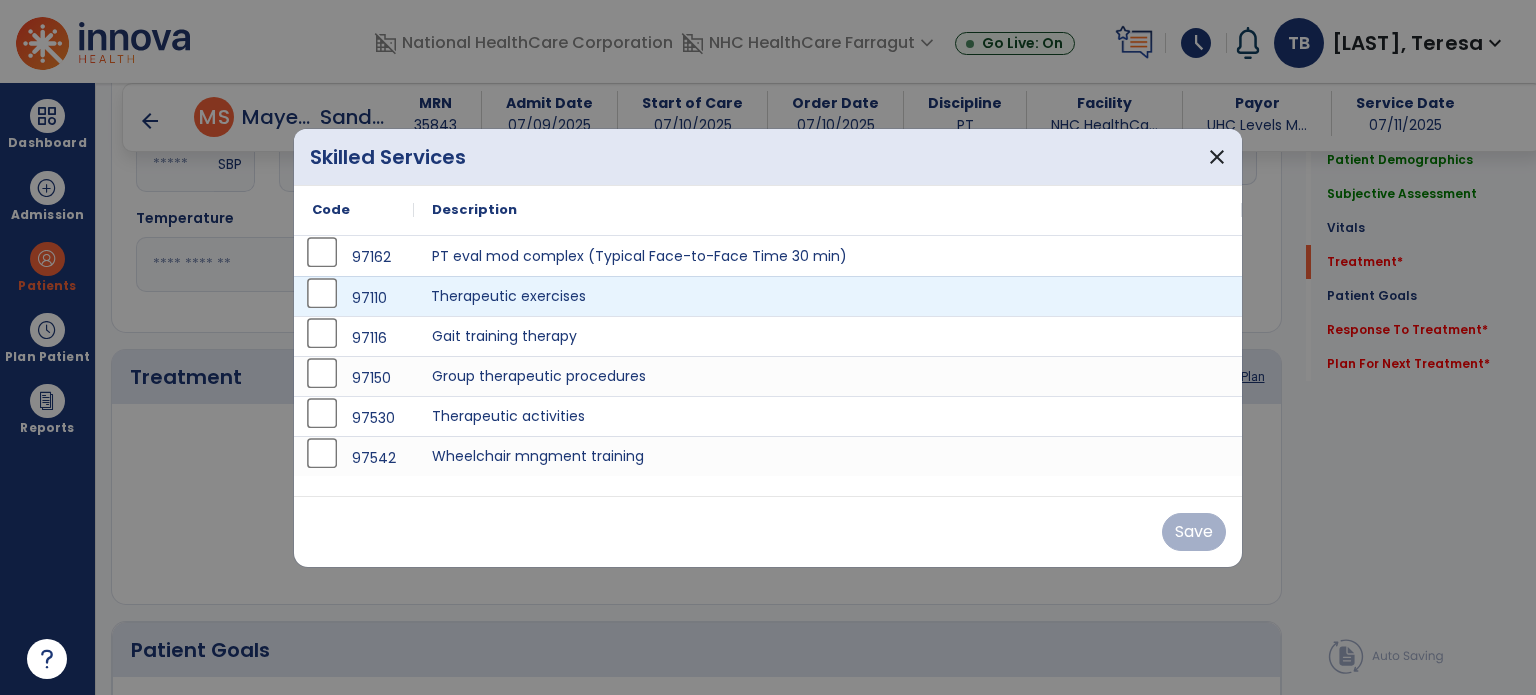 click on "Therapeutic exercises" at bounding box center [828, 296] 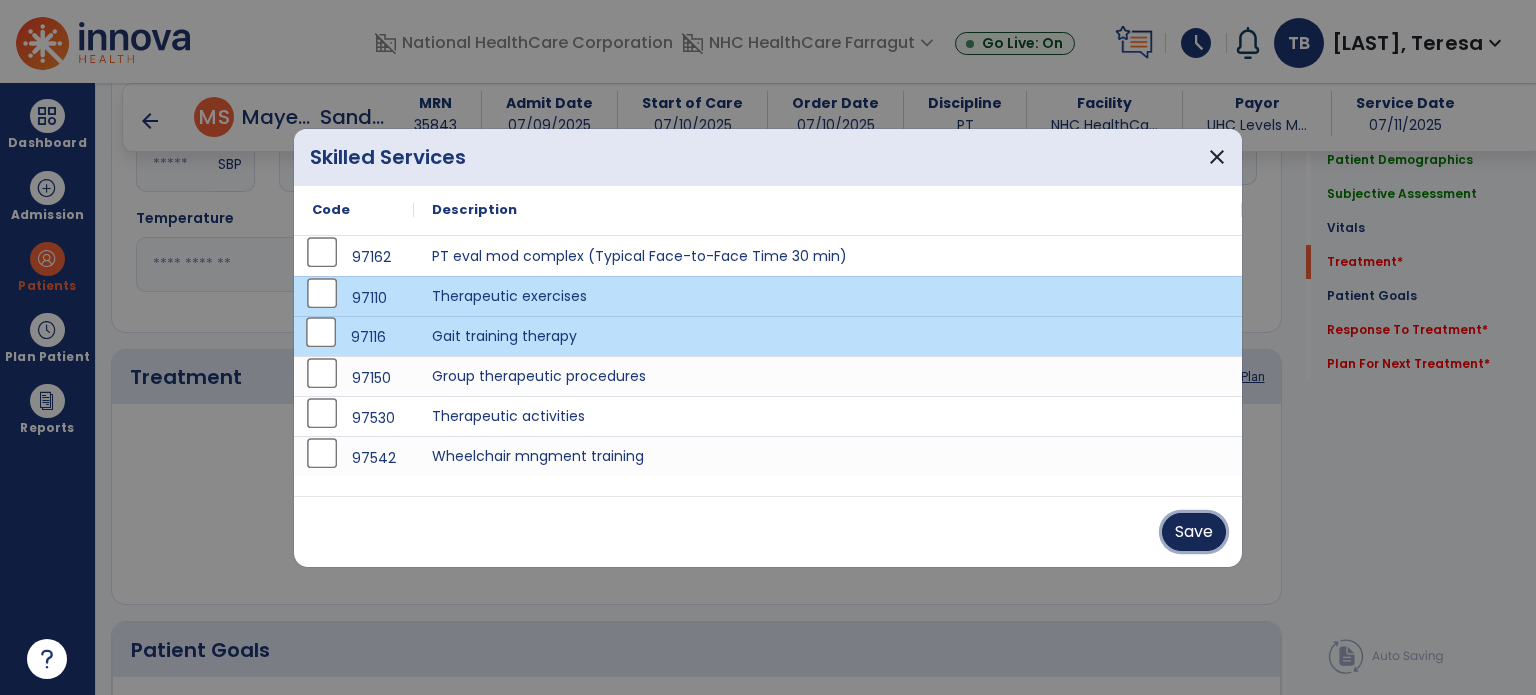 click on "Save" at bounding box center (1194, 532) 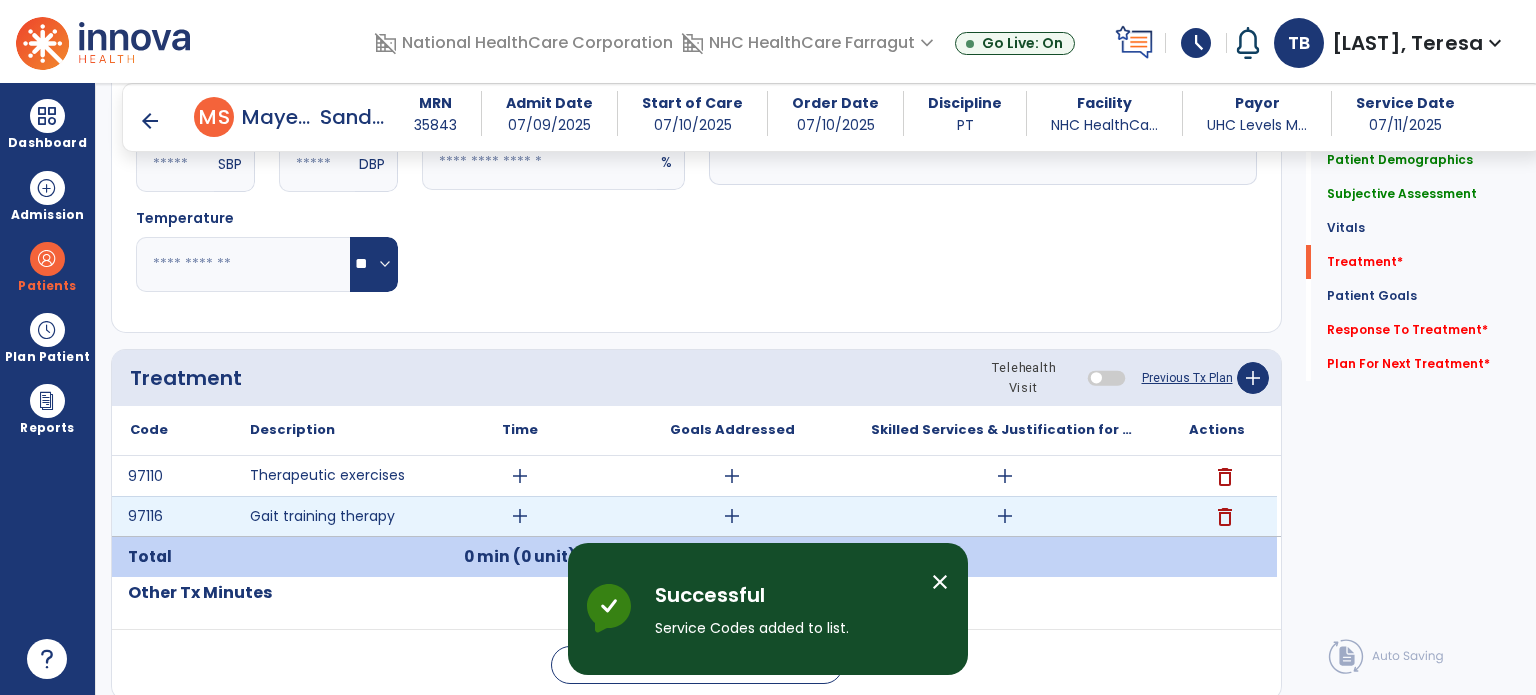 click on "add" at bounding box center (520, 516) 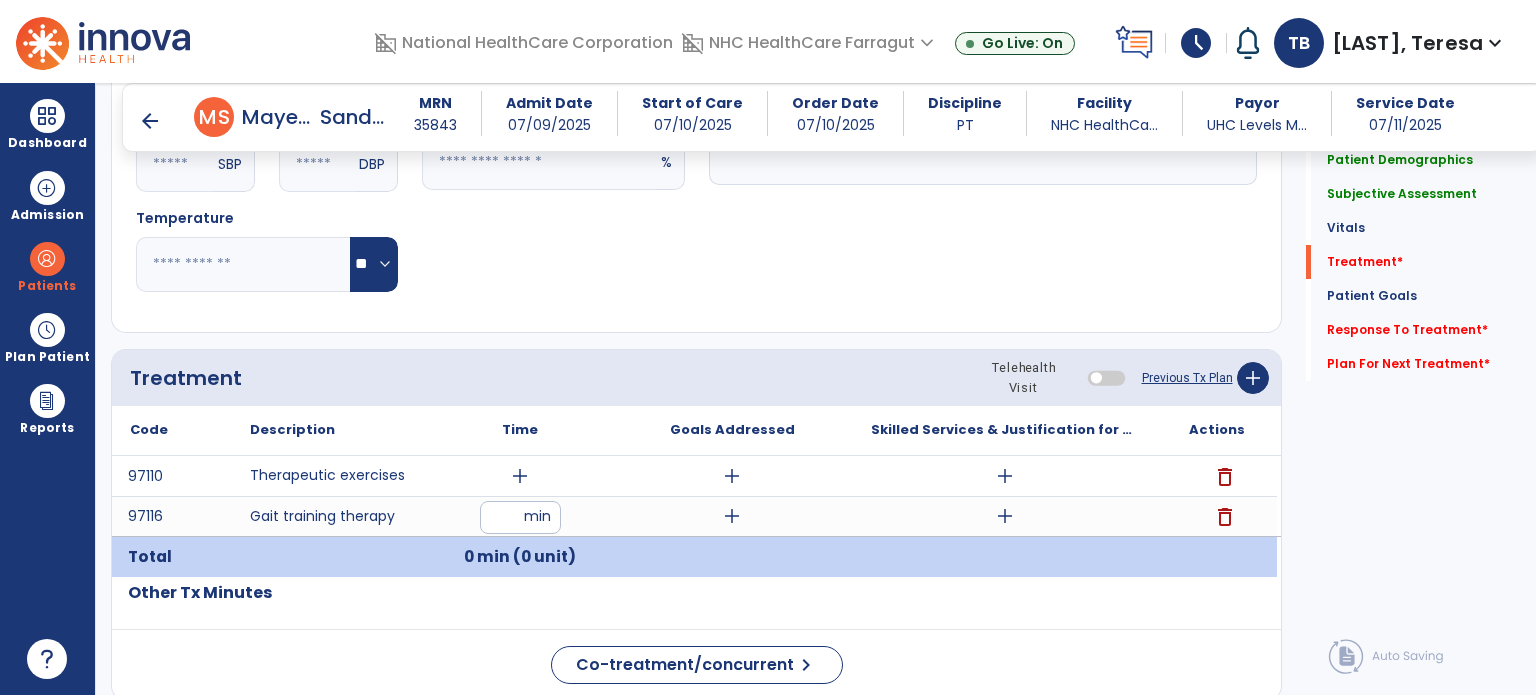 type on "**" 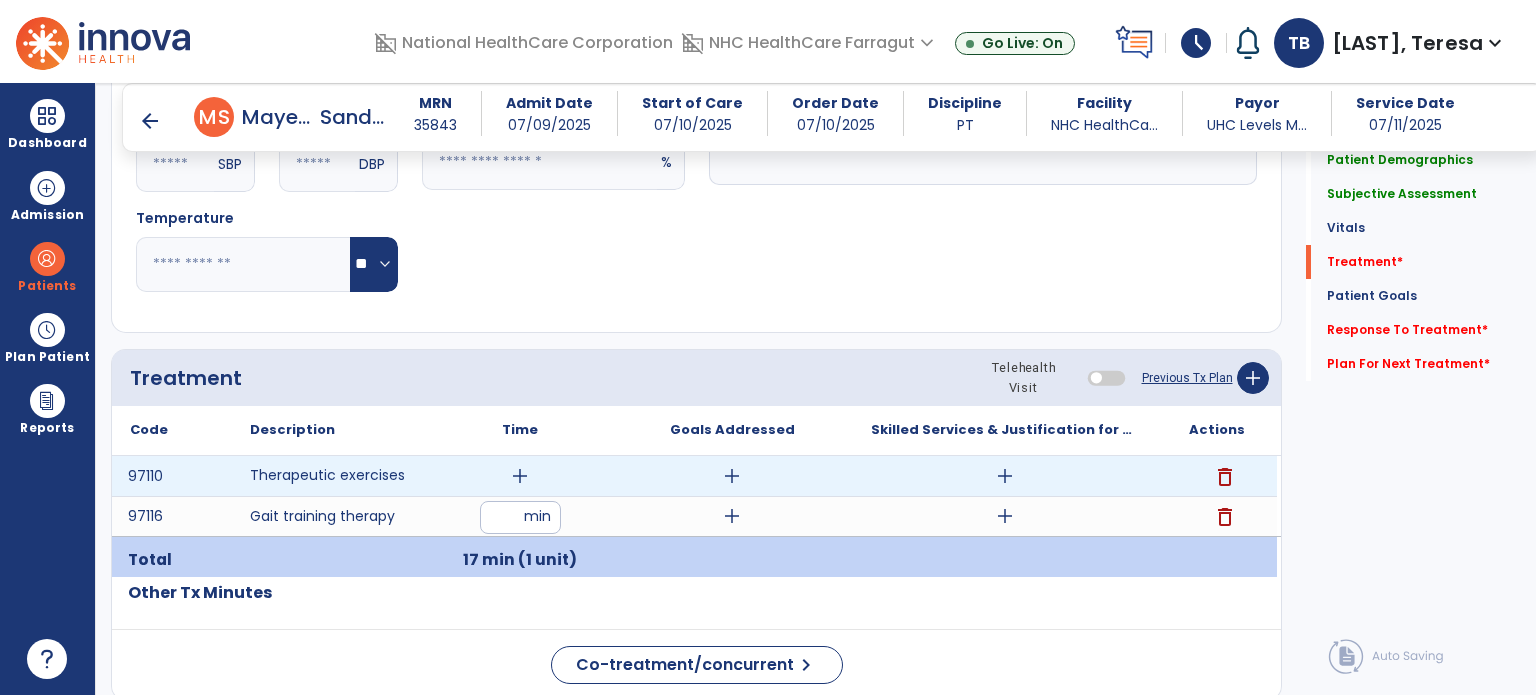 click on "add" at bounding box center [520, 476] 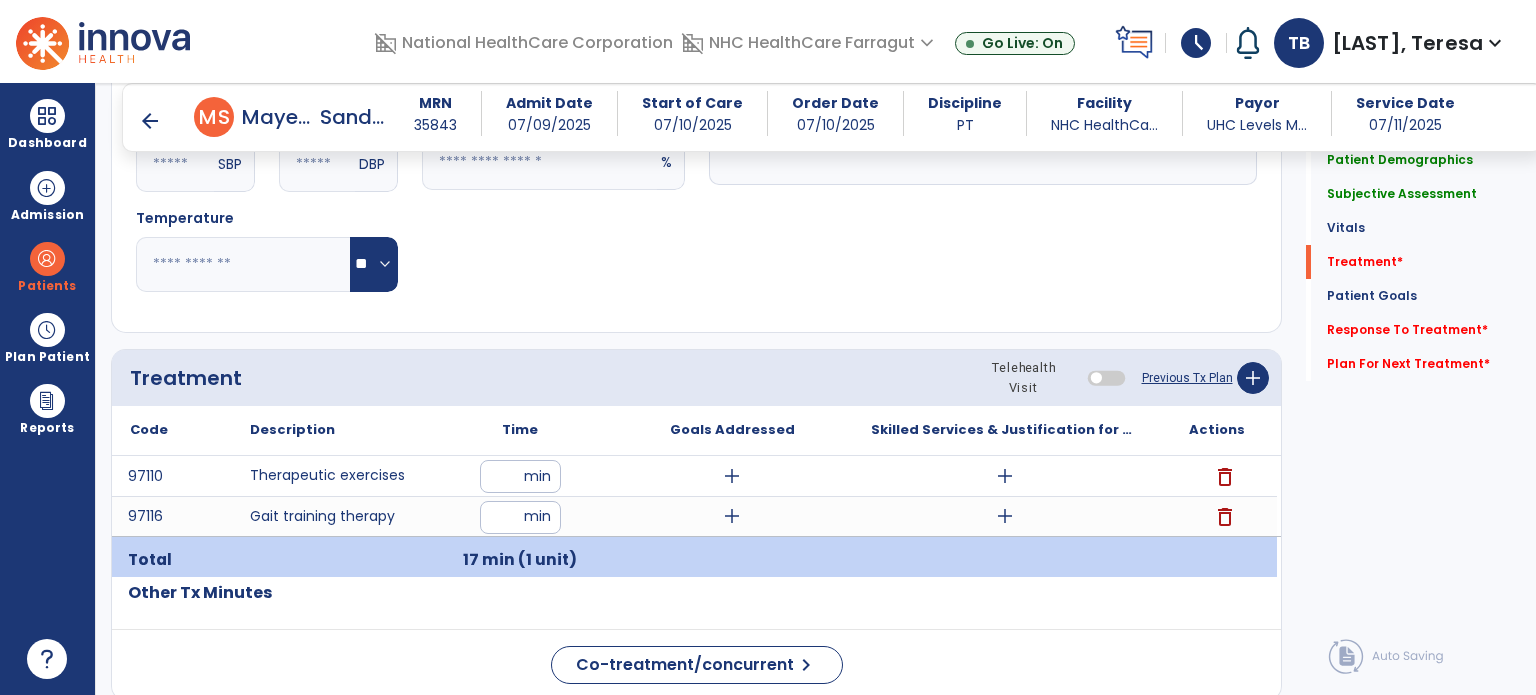 type on "**" 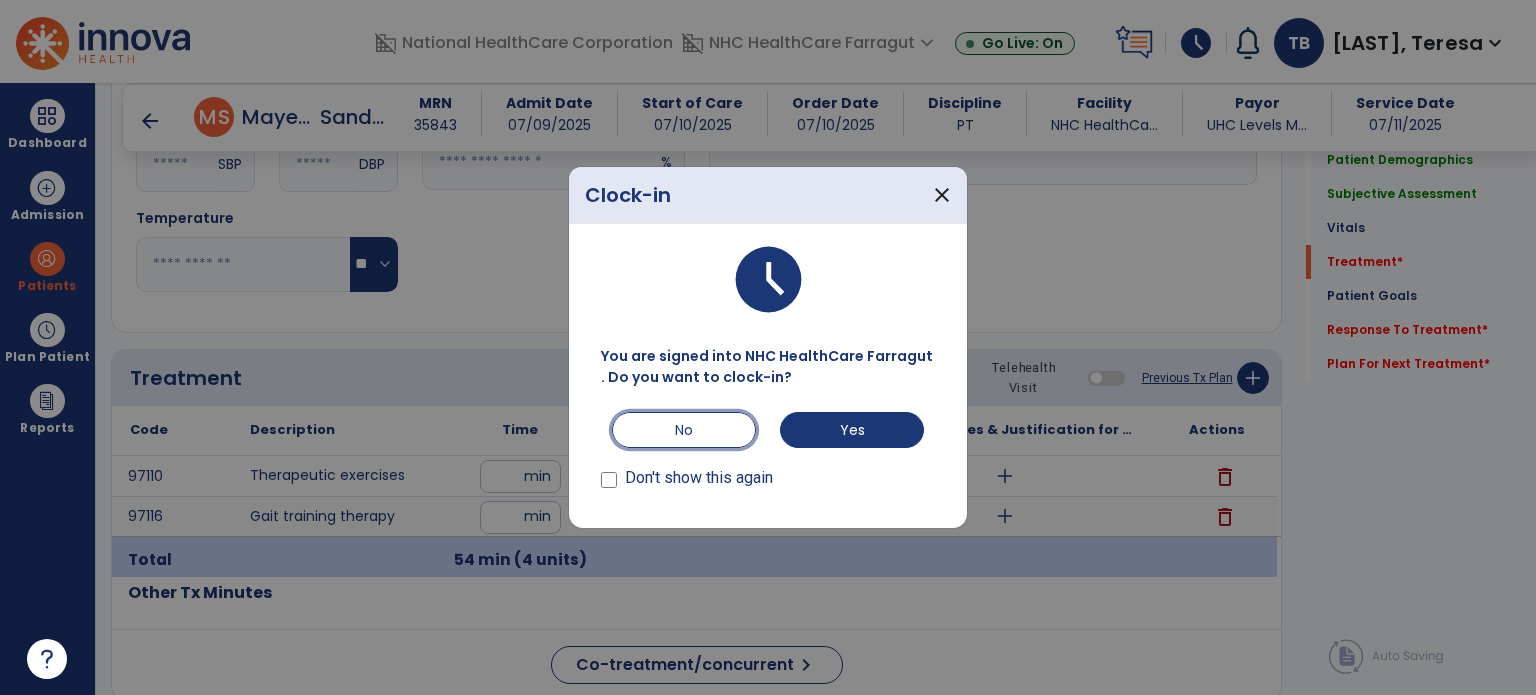 click on "No" at bounding box center [684, 430] 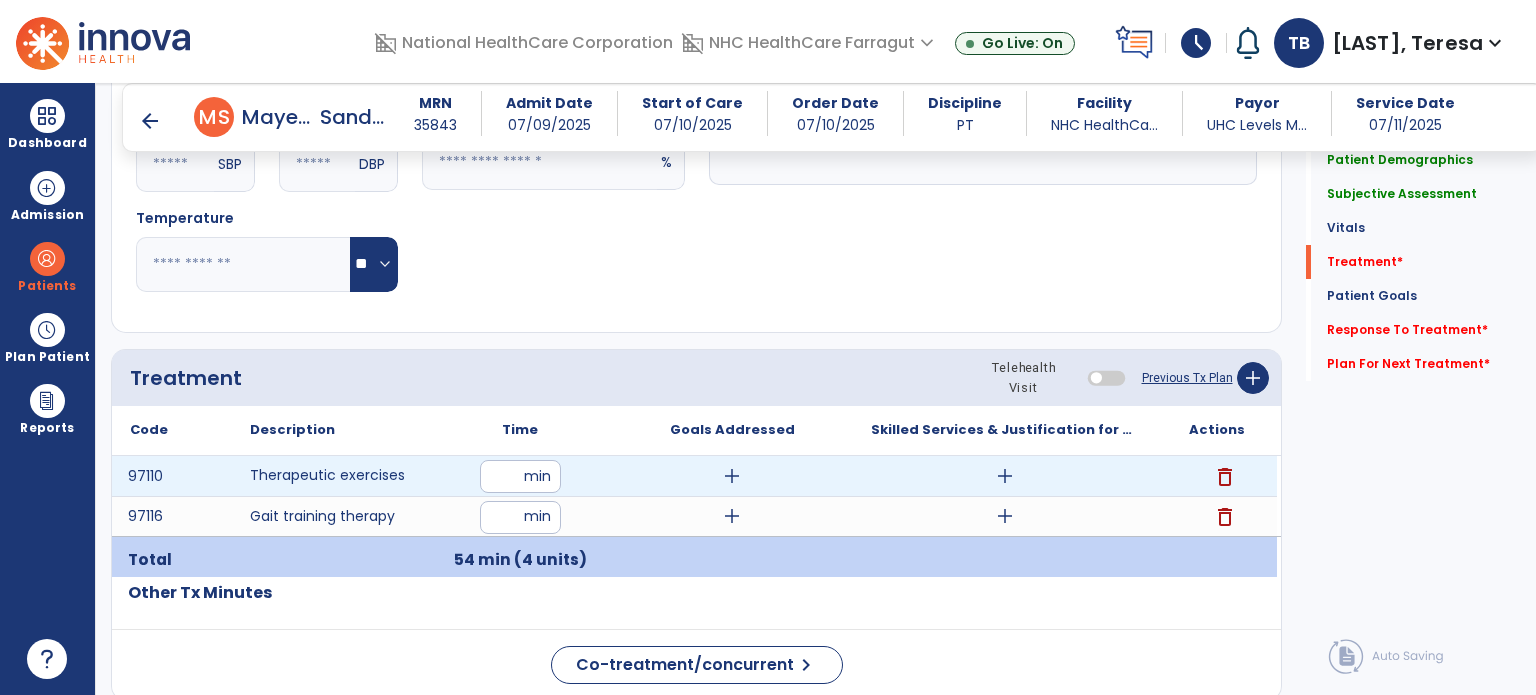click on "add" at bounding box center (1005, 476) 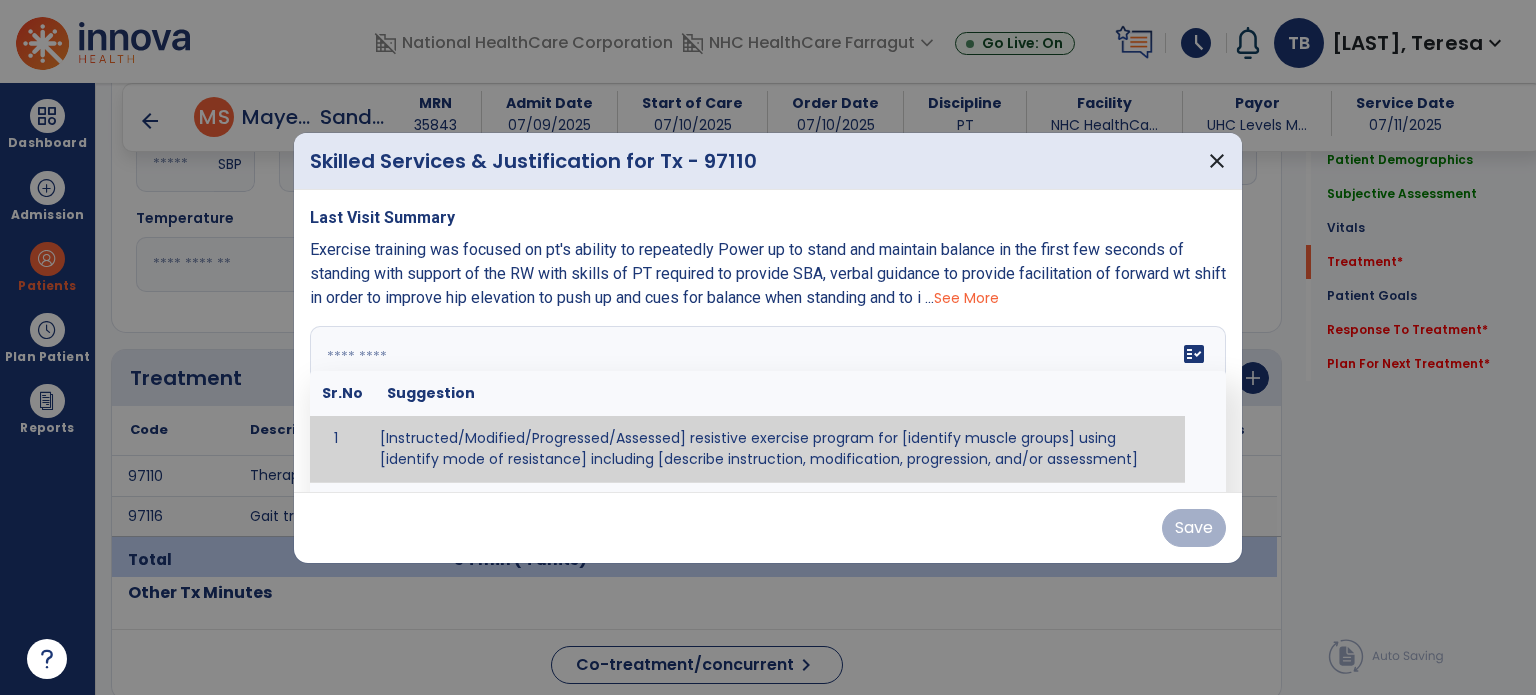 click at bounding box center (766, 401) 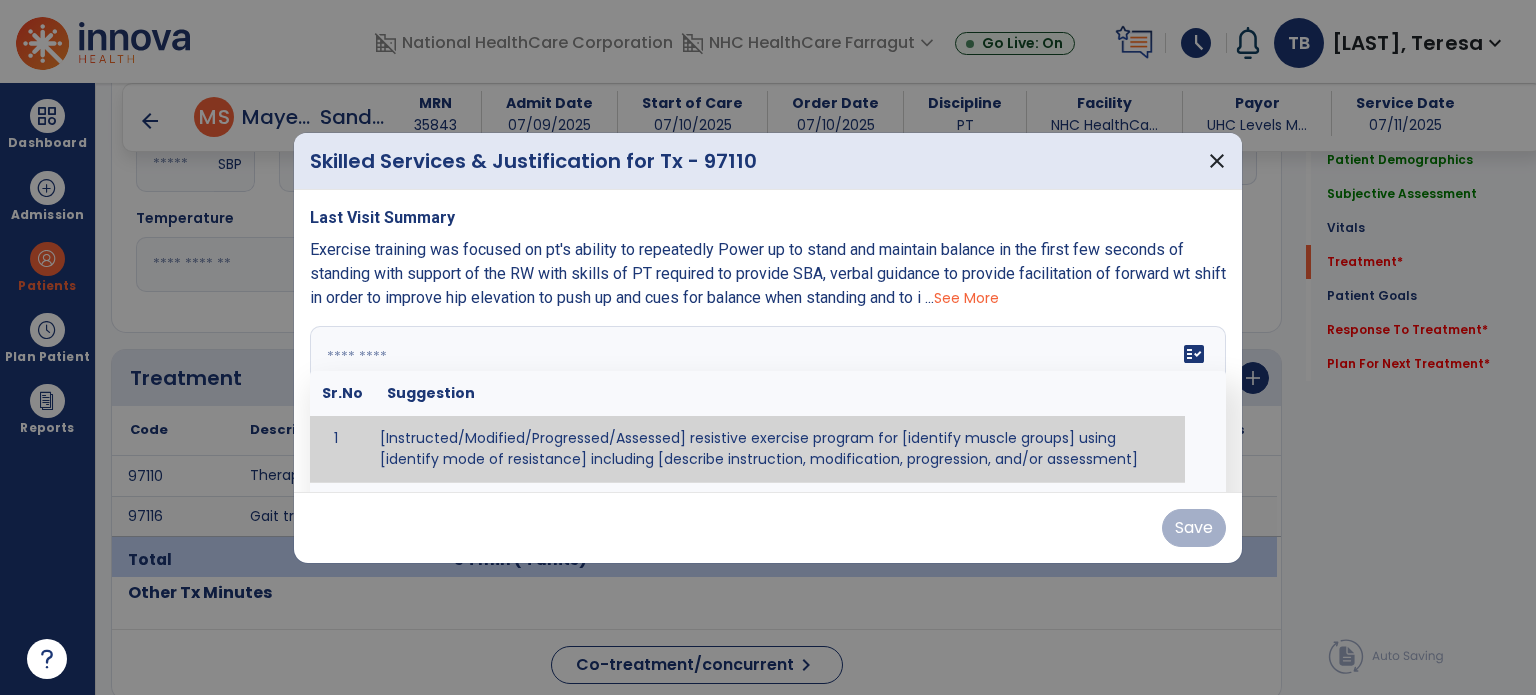 click on "fact_check  Sr.No Suggestion 1 [Instructed/Modified/Progressed/Assessed] resistive exercise program for [identify muscle groups] using [identify mode of resistance] including [describe instruction, modification, progression, and/or assessment] 2 [Instructed/Modified/Progressed/Assessed] aerobic exercise program using [identify equipment/mode] including [describe instruction, modification,progression, and/or assessment] 3 [Instructed/Modified/Progressed/Assessed] [PROM/A/AROM/AROM] program for [identify joint movements] using [contract-relax, over-pressure, inhibitory techniques, other] 4 [Assessed/Tested] aerobic capacity with administration of [aerobic capacity test]" at bounding box center (768, 401) 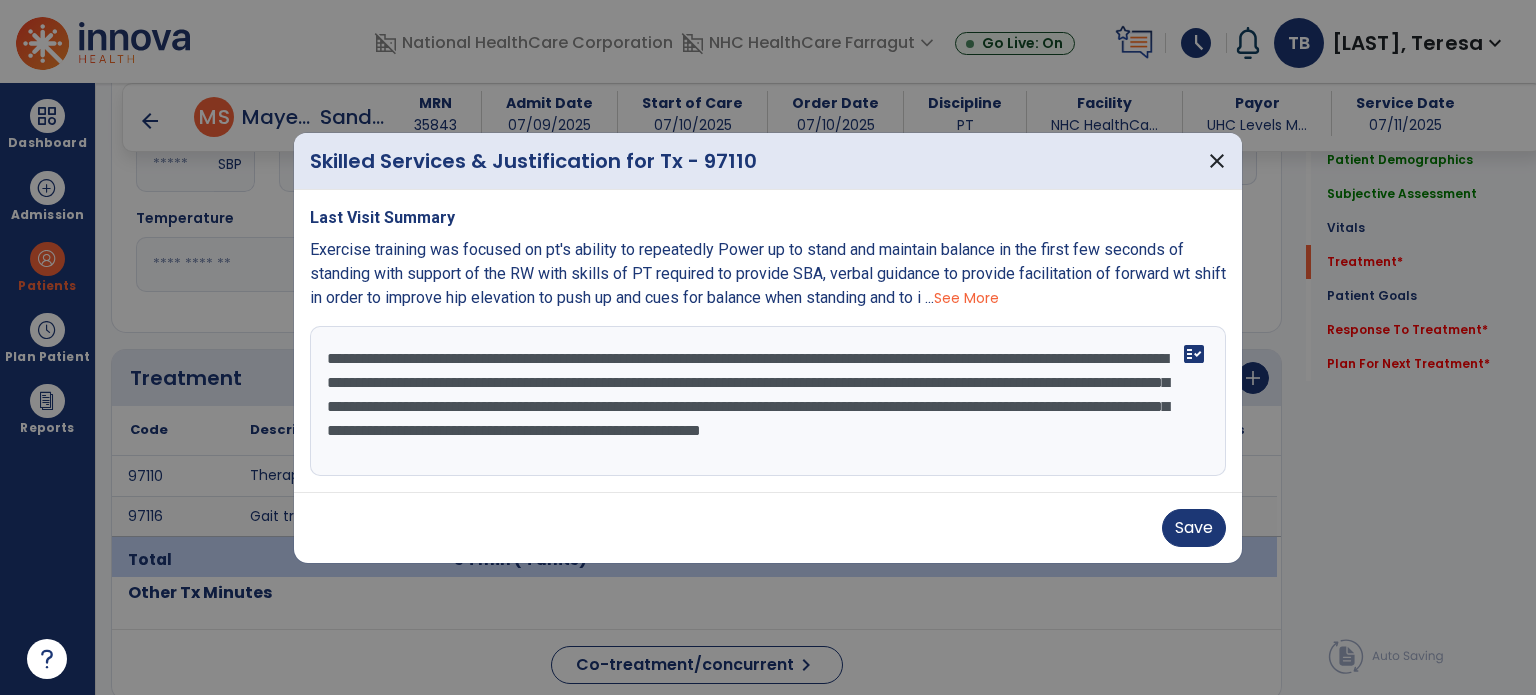 type on "**********" 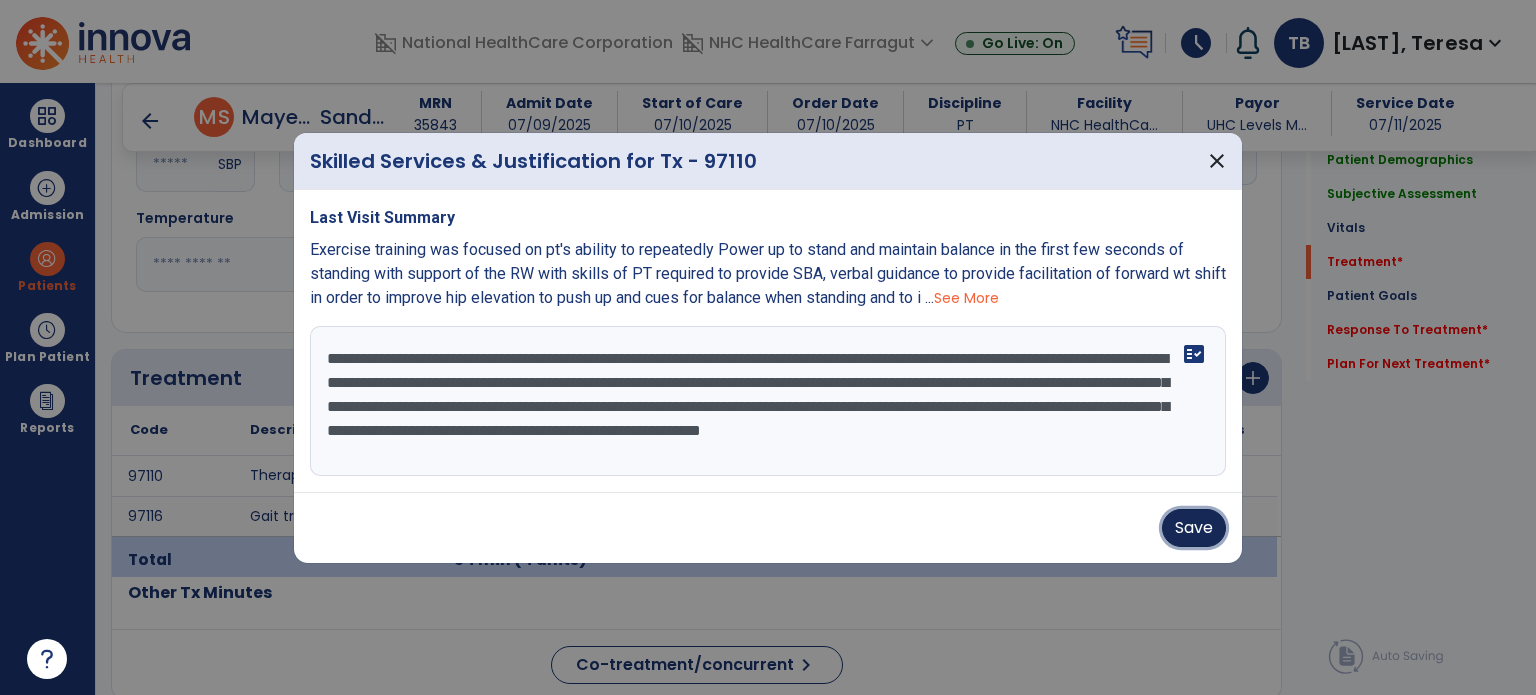 click on "Save" at bounding box center (1194, 528) 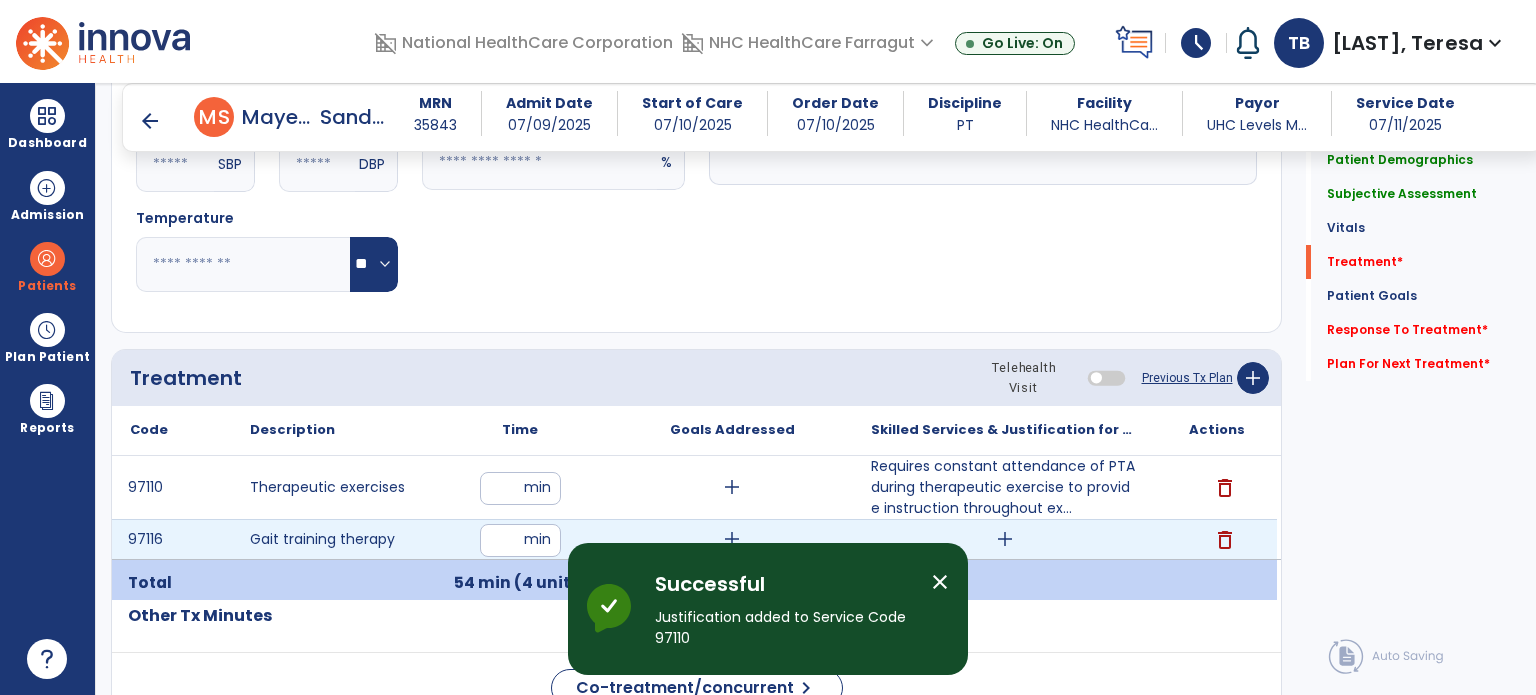 drag, startPoint x: 510, startPoint y: 527, endPoint x: 328, endPoint y: 542, distance: 182.61708 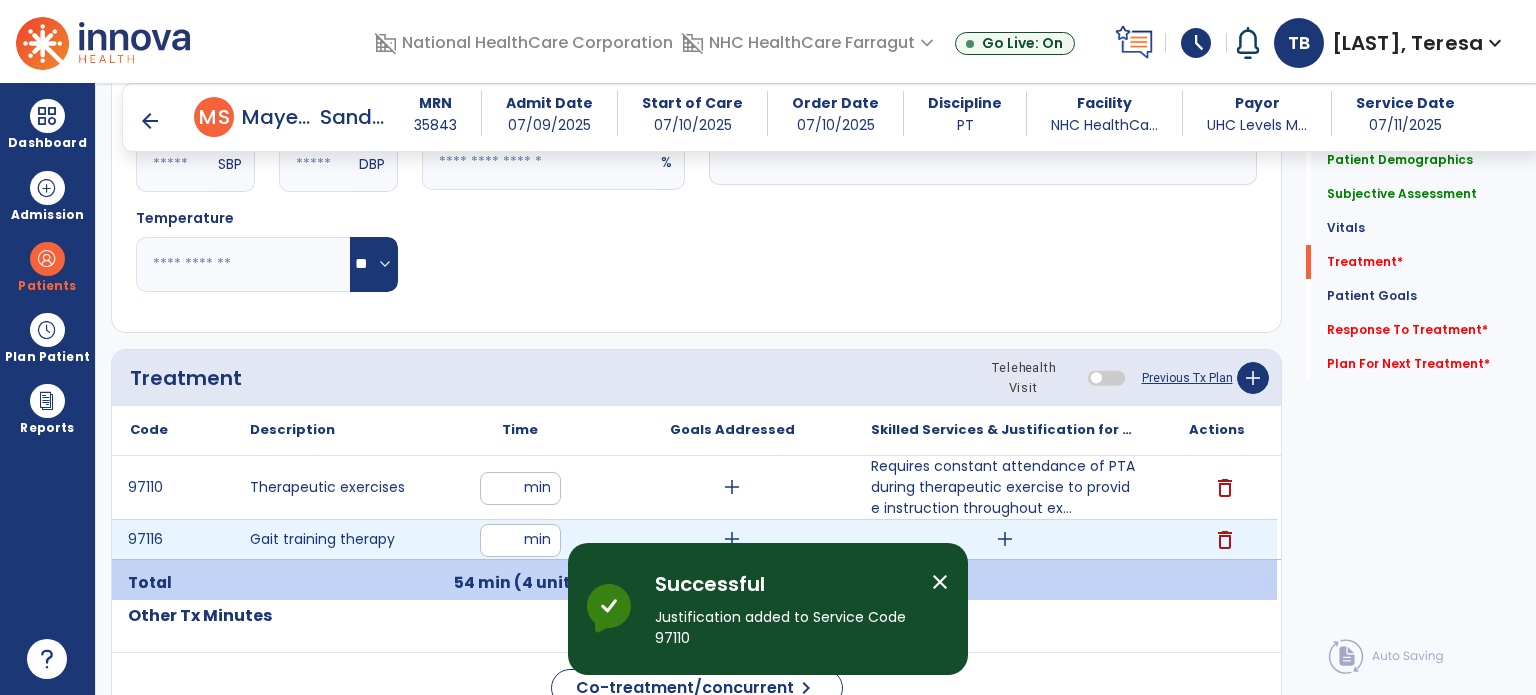 click on "97116  Gait training therapy  ** min add add delete" at bounding box center [694, 539] 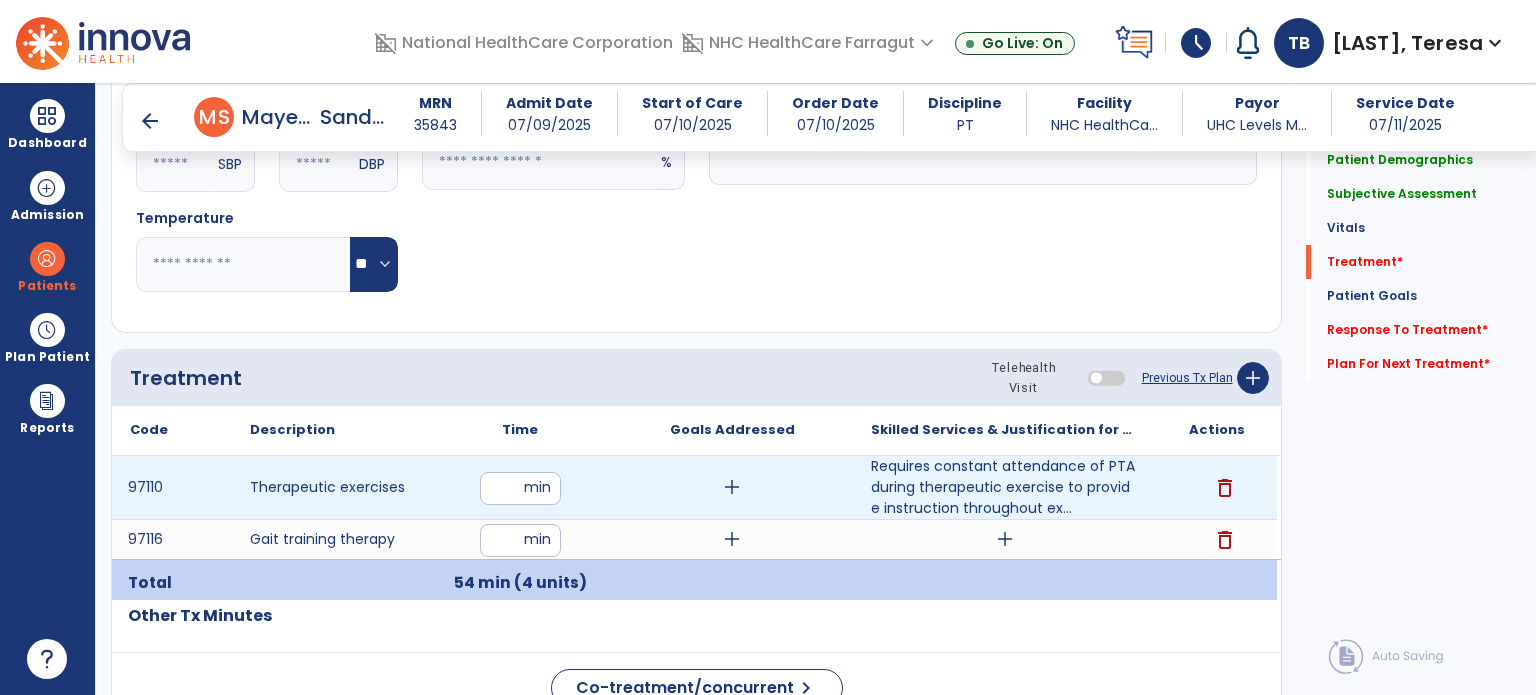 type on "**" 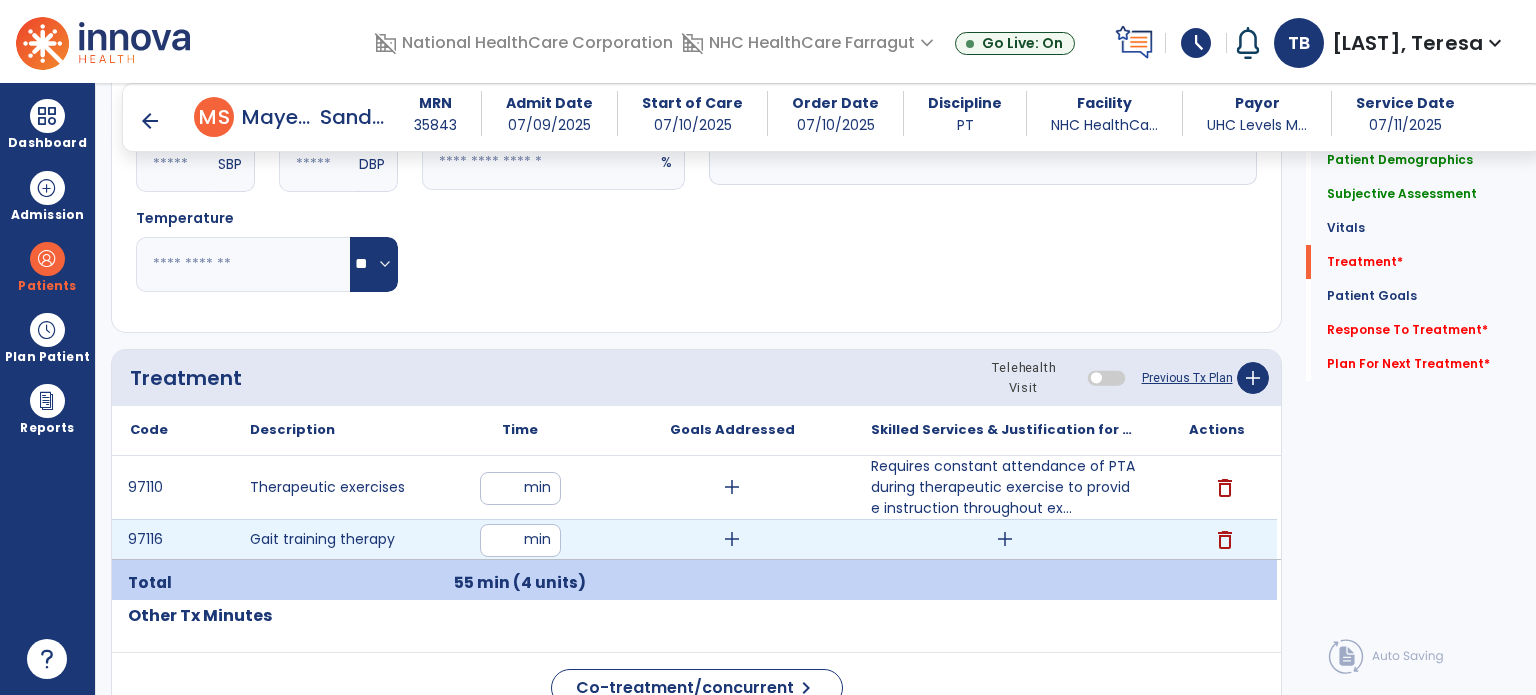 drag, startPoint x: 509, startPoint y: 534, endPoint x: 416, endPoint y: 539, distance: 93.13431 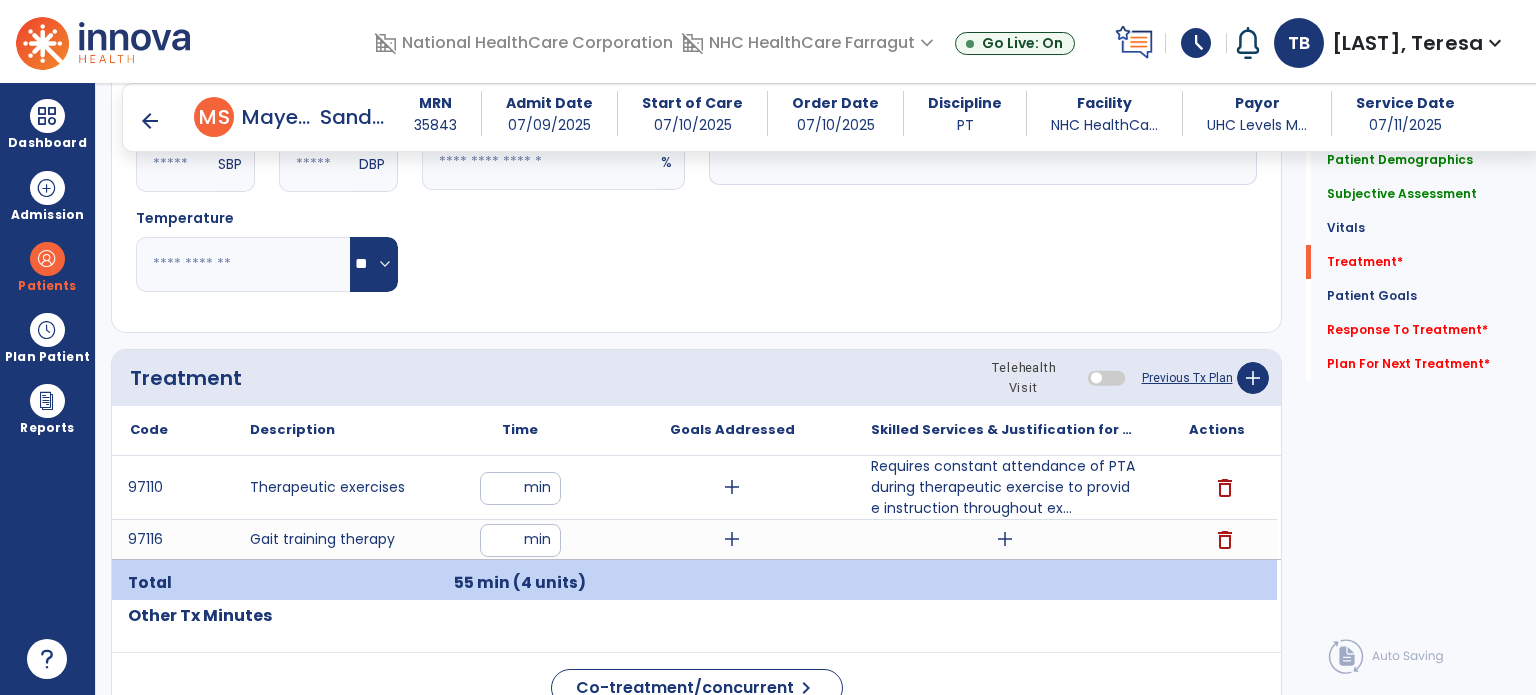 type on "**" 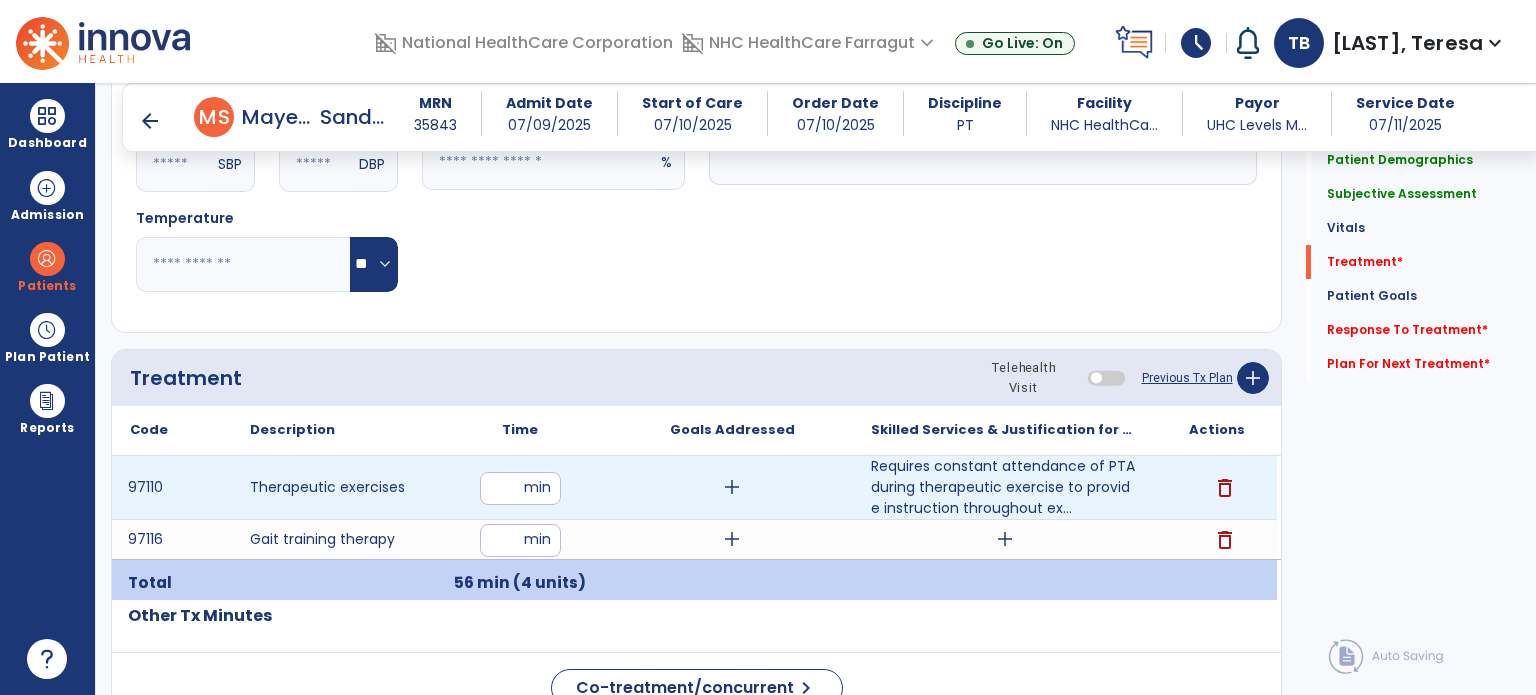 drag, startPoint x: 508, startPoint y: 483, endPoint x: 424, endPoint y: 444, distance: 92.61209 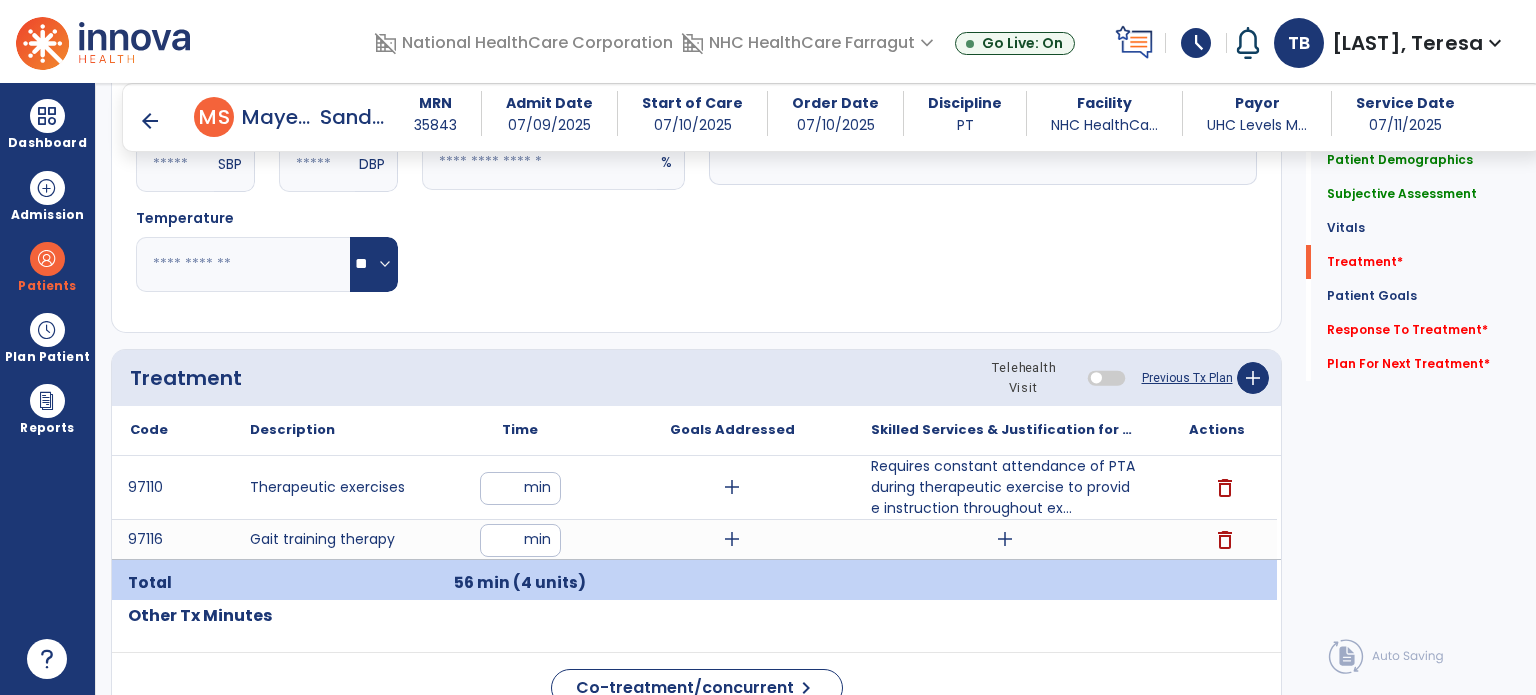 type on "**" 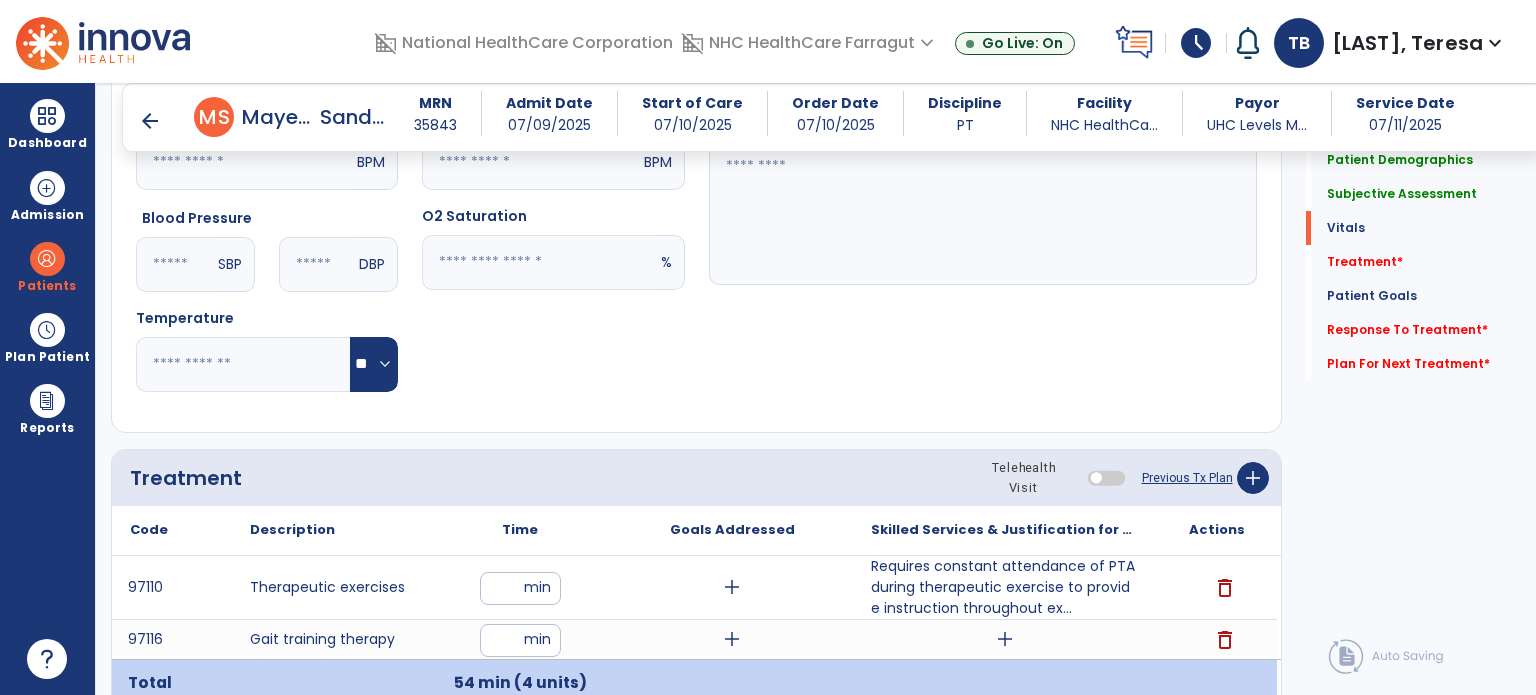 scroll, scrollTop: 1000, scrollLeft: 0, axis: vertical 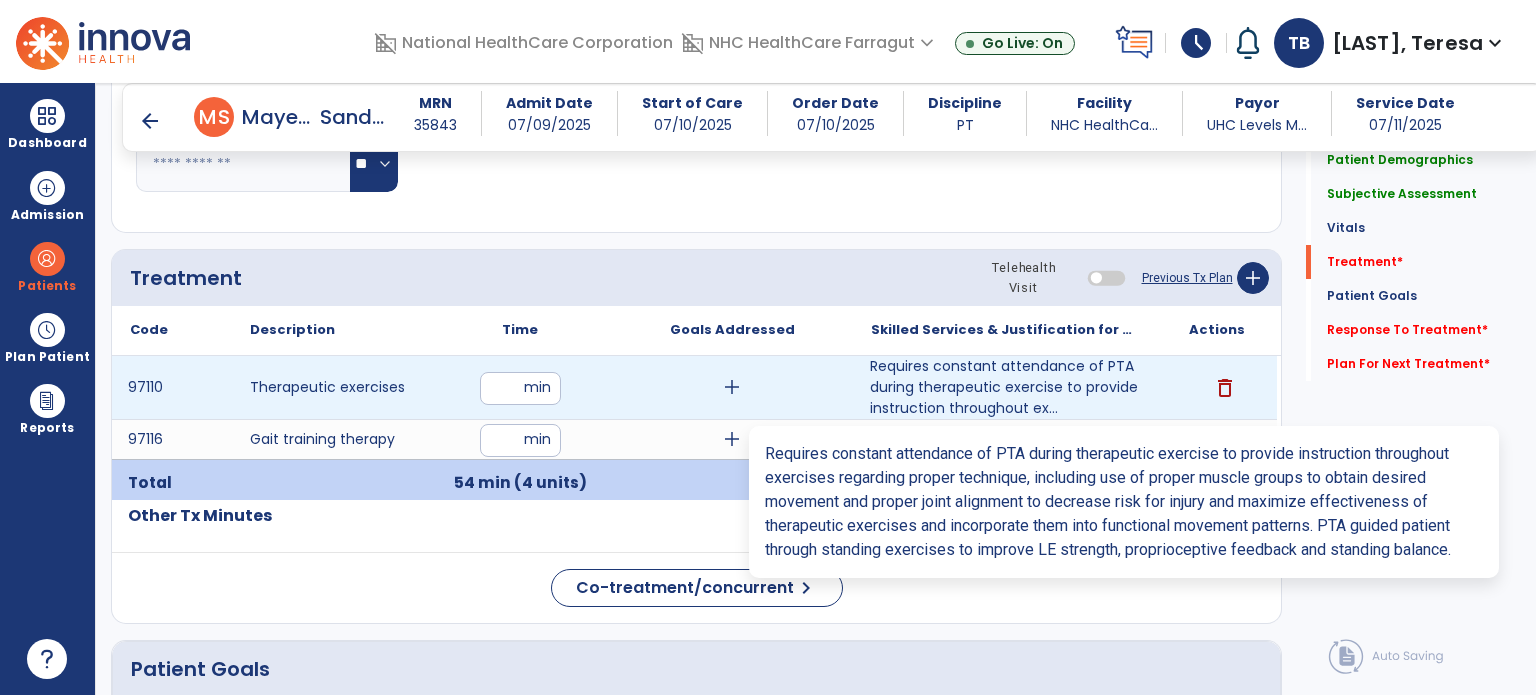 click on "Requires constant attendance of PTA during therapeutic exercise to provide instruction throughout ex..." at bounding box center (1004, 387) 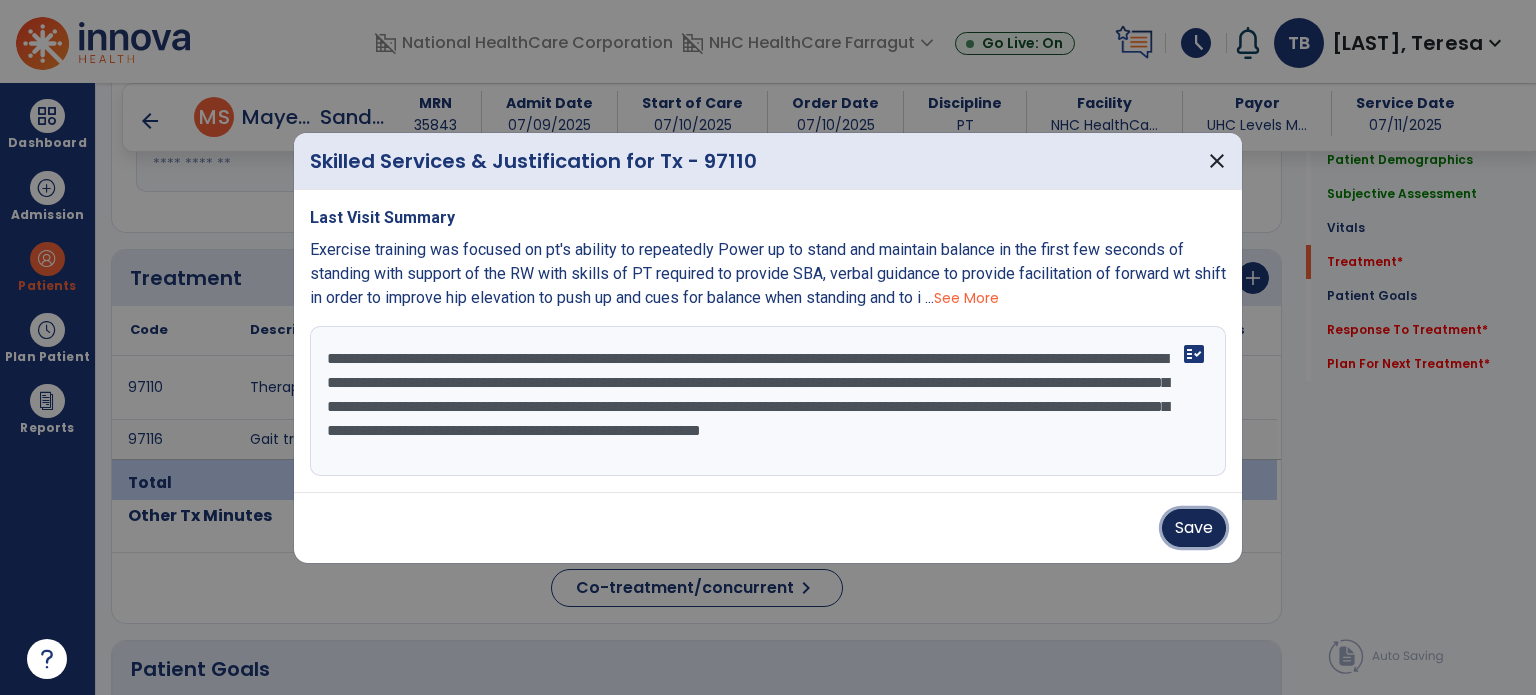 click on "Save" at bounding box center (1194, 528) 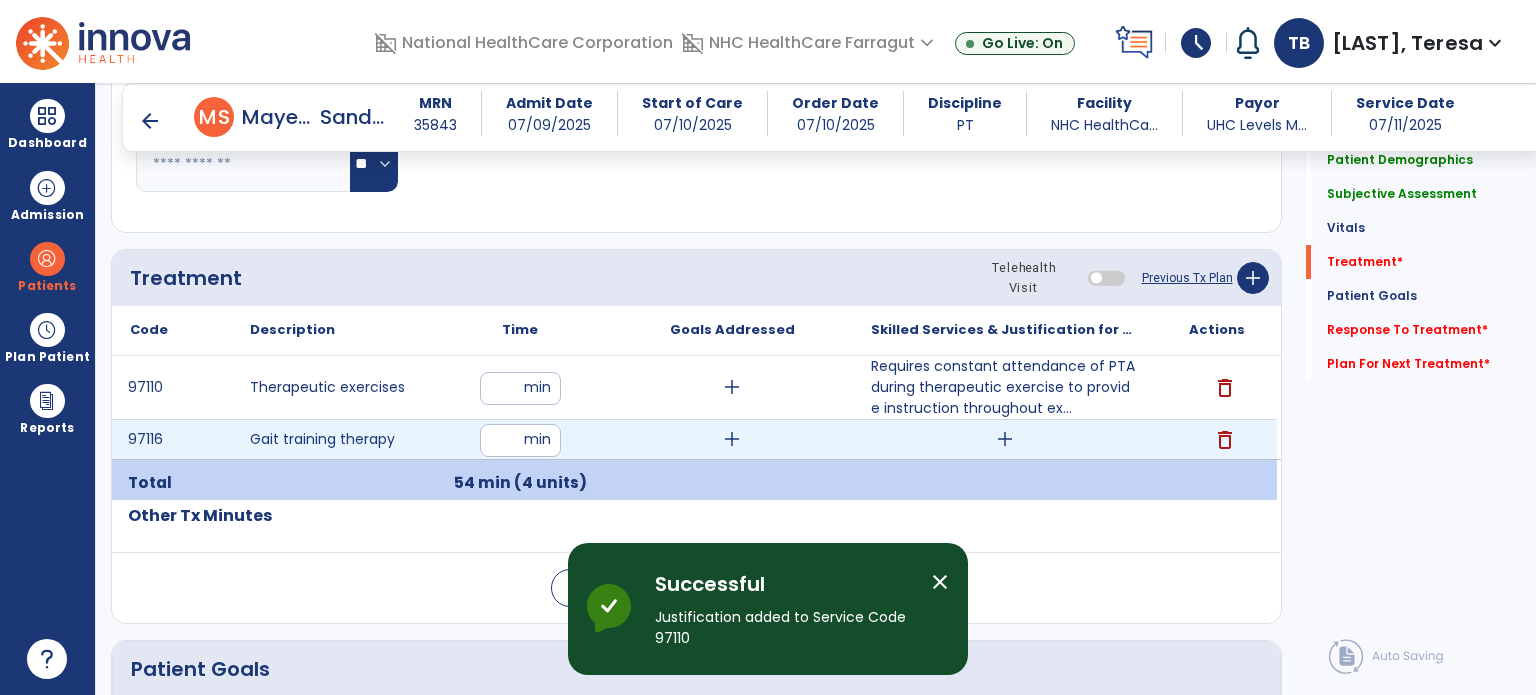click on "add" at bounding box center (1005, 439) 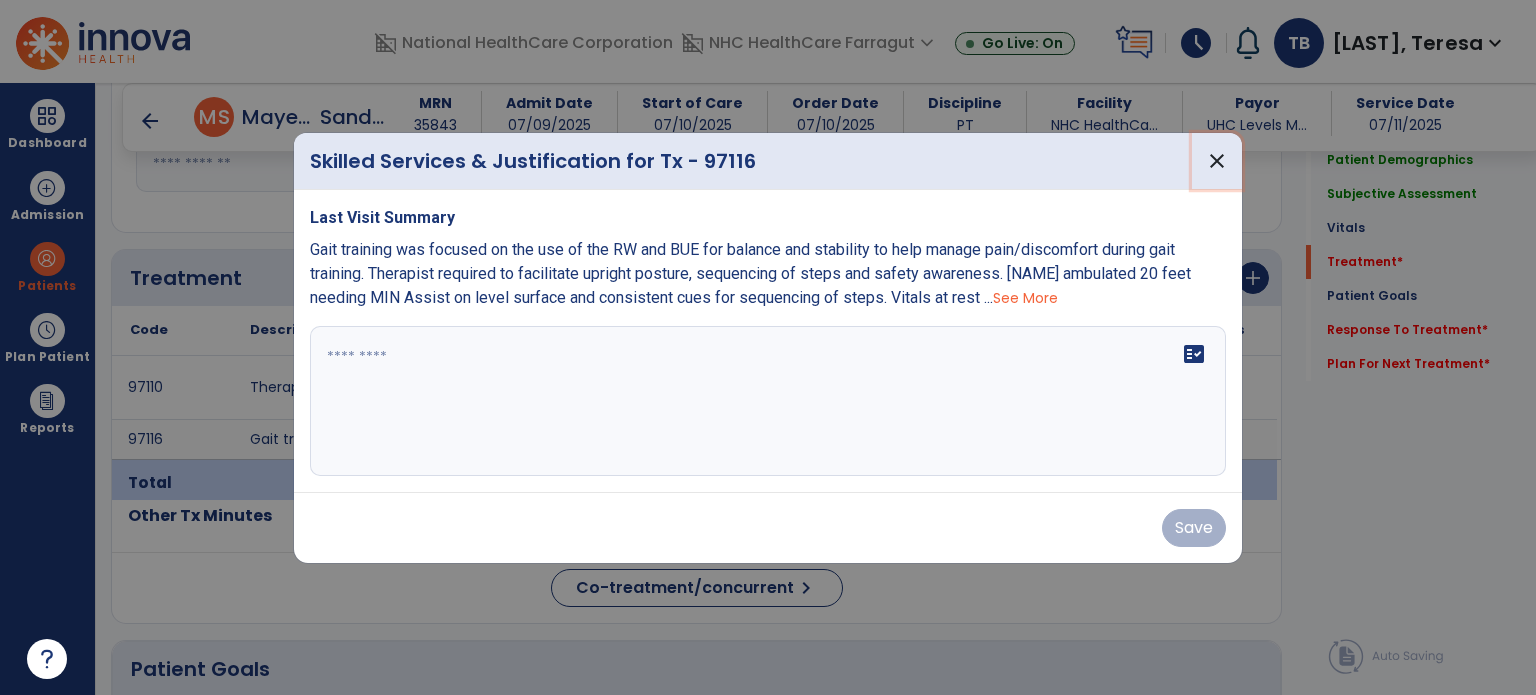click on "close" at bounding box center [1217, 161] 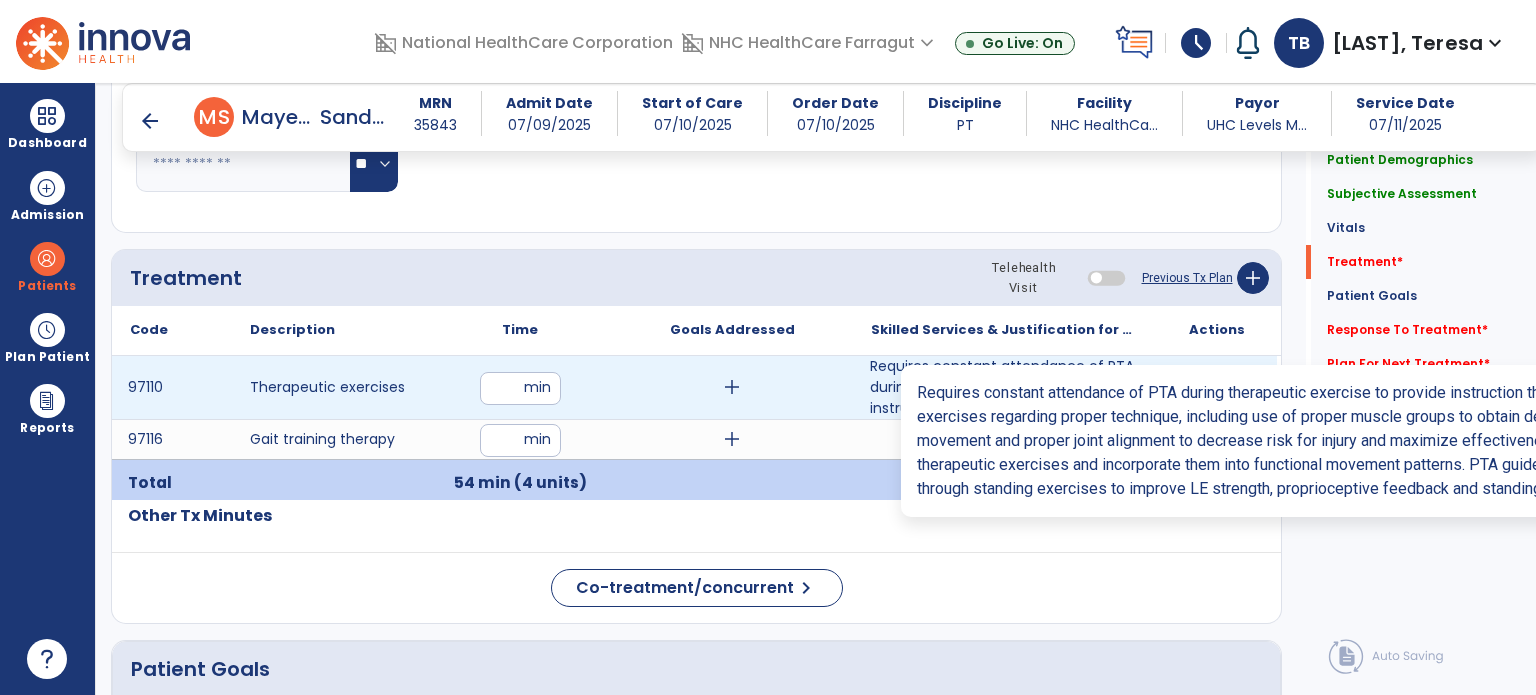 click on "Requires constant attendance of PTA during therapeutic exercise to provide instruction throughout ex..." at bounding box center (1004, 387) 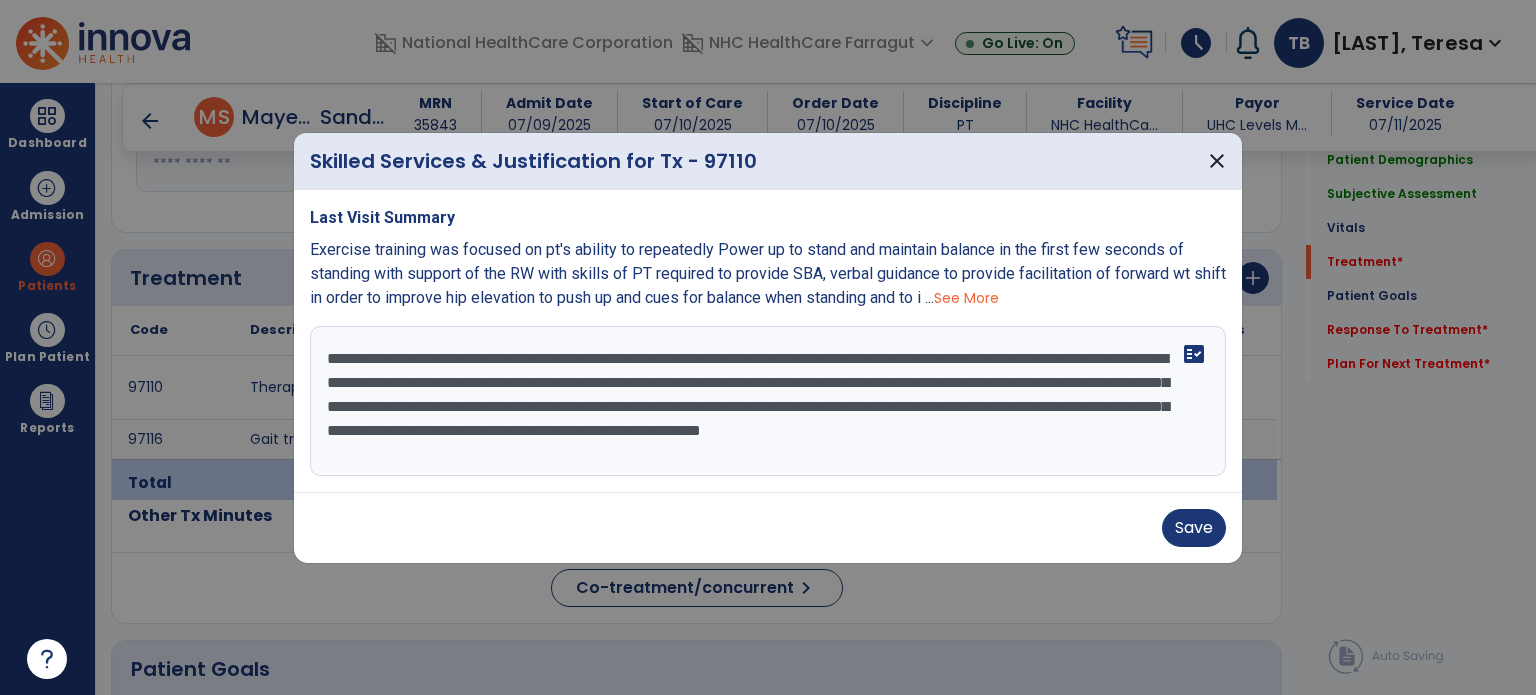 click on "**********" at bounding box center [768, 401] 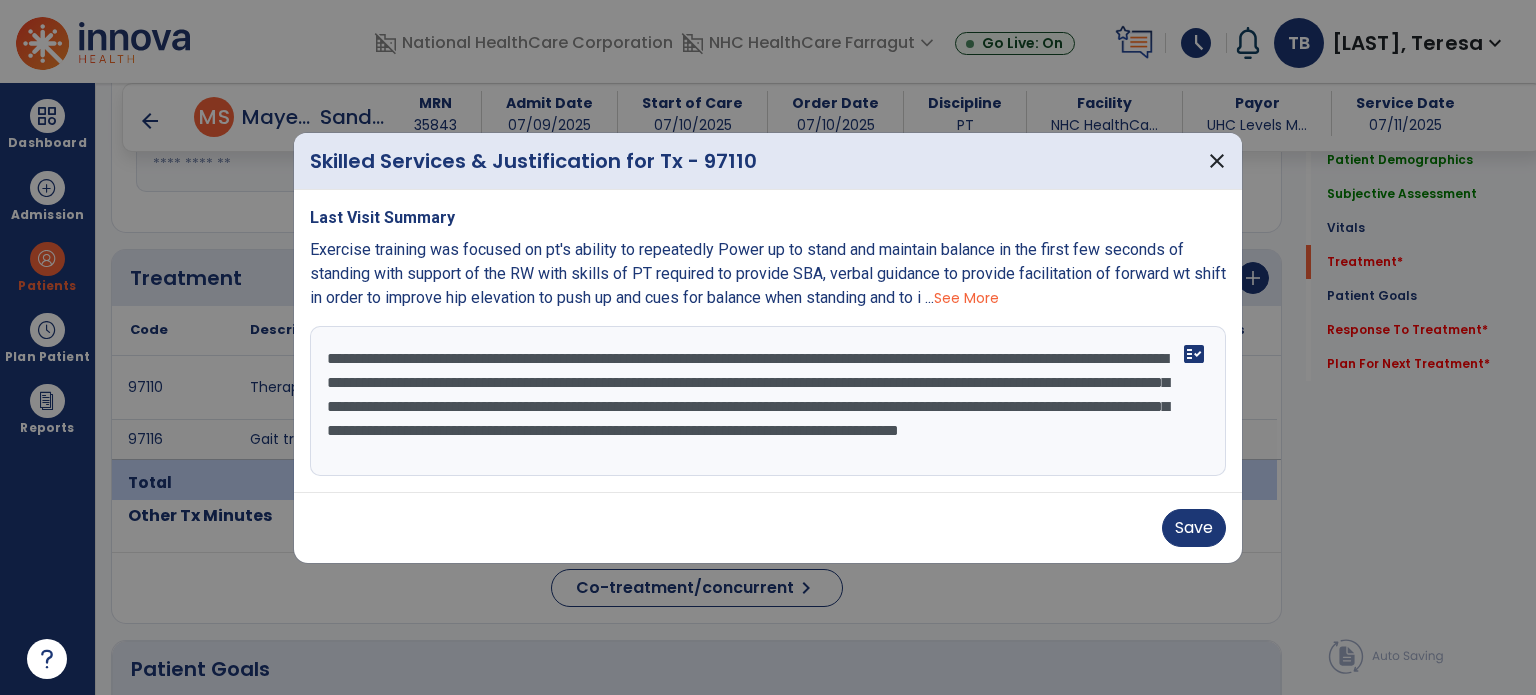 scroll, scrollTop: 15, scrollLeft: 0, axis: vertical 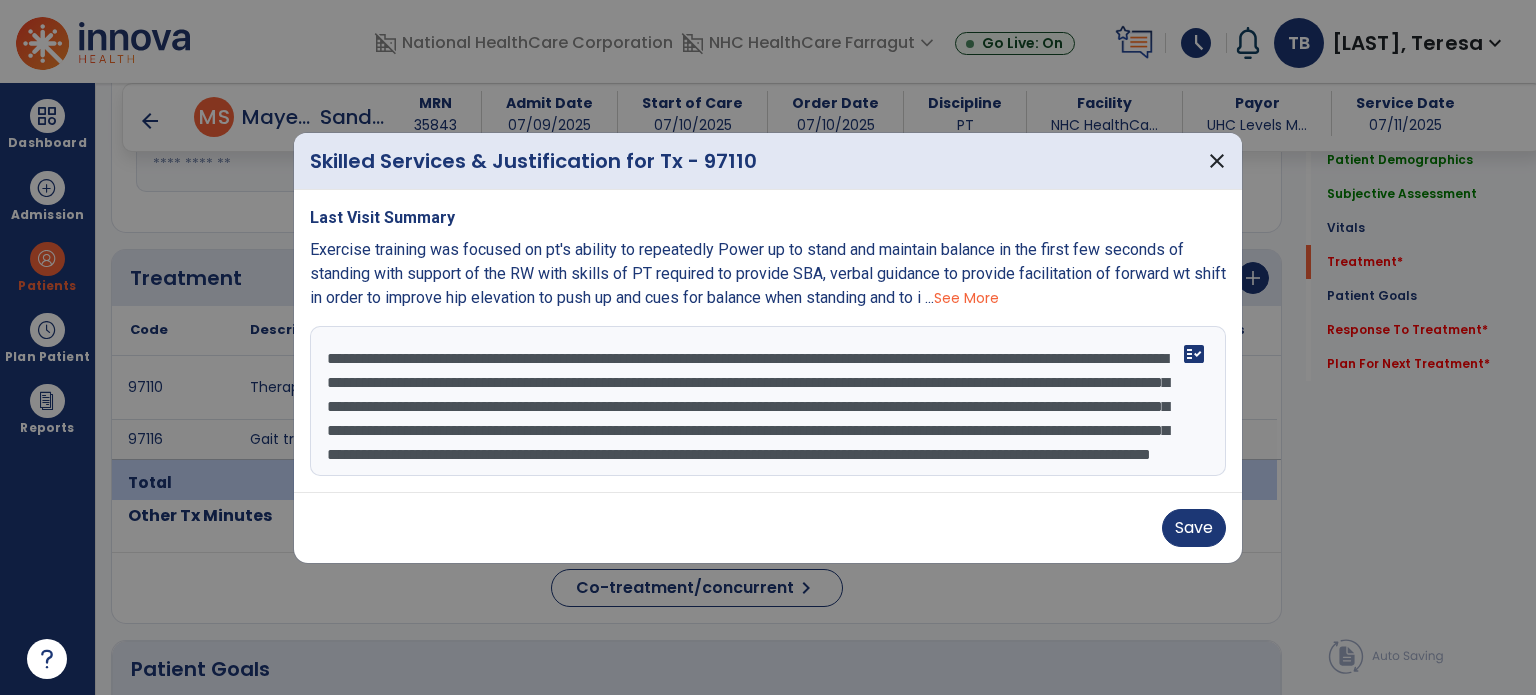 type on "**********" 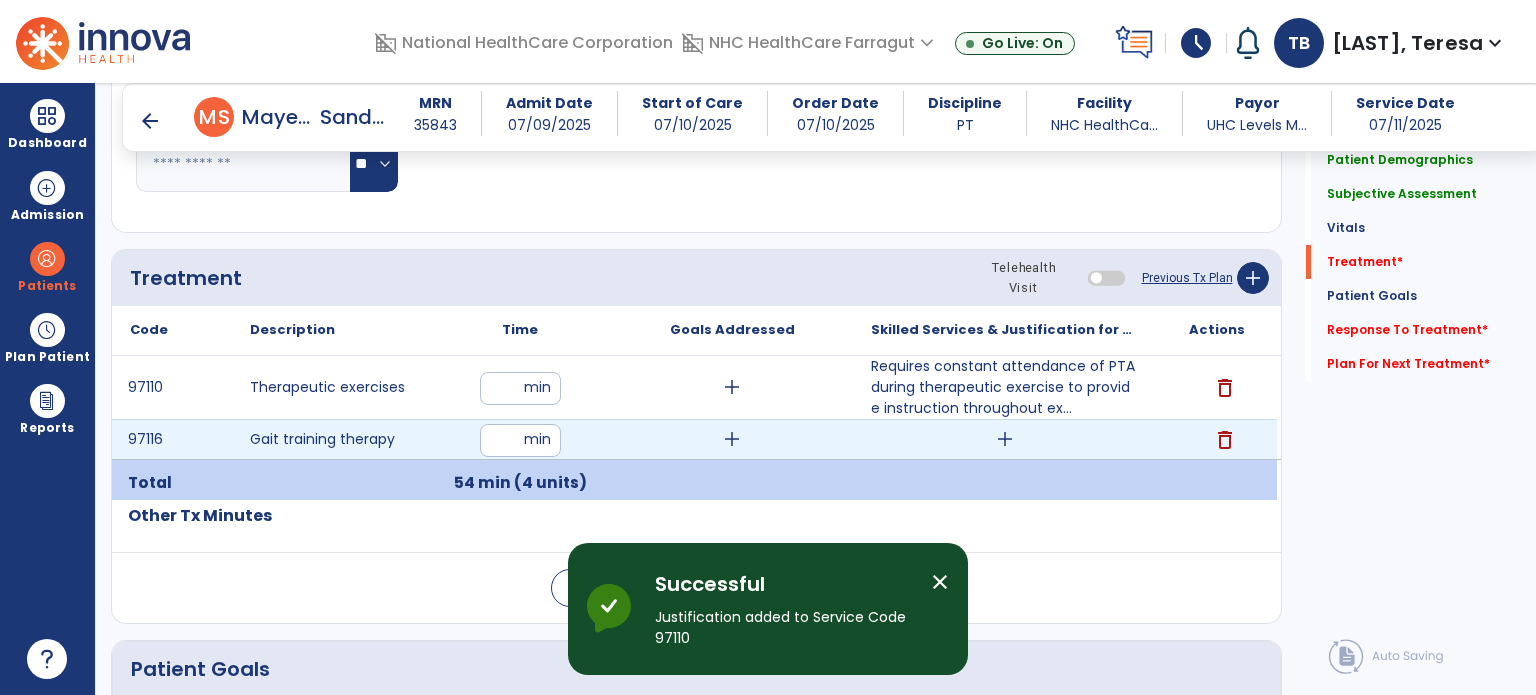 click on "add" at bounding box center (1005, 439) 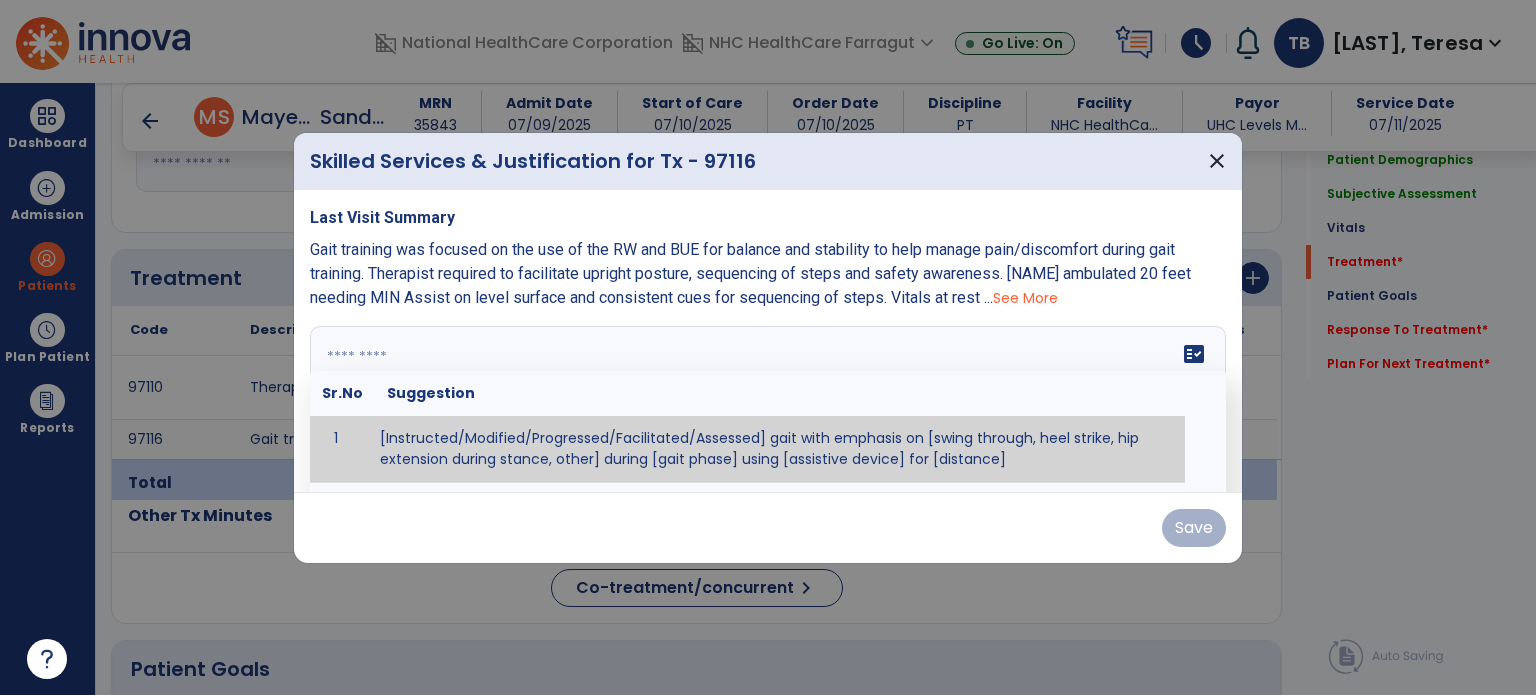 drag, startPoint x: 656, startPoint y: 355, endPoint x: 819, endPoint y: 339, distance: 163.78339 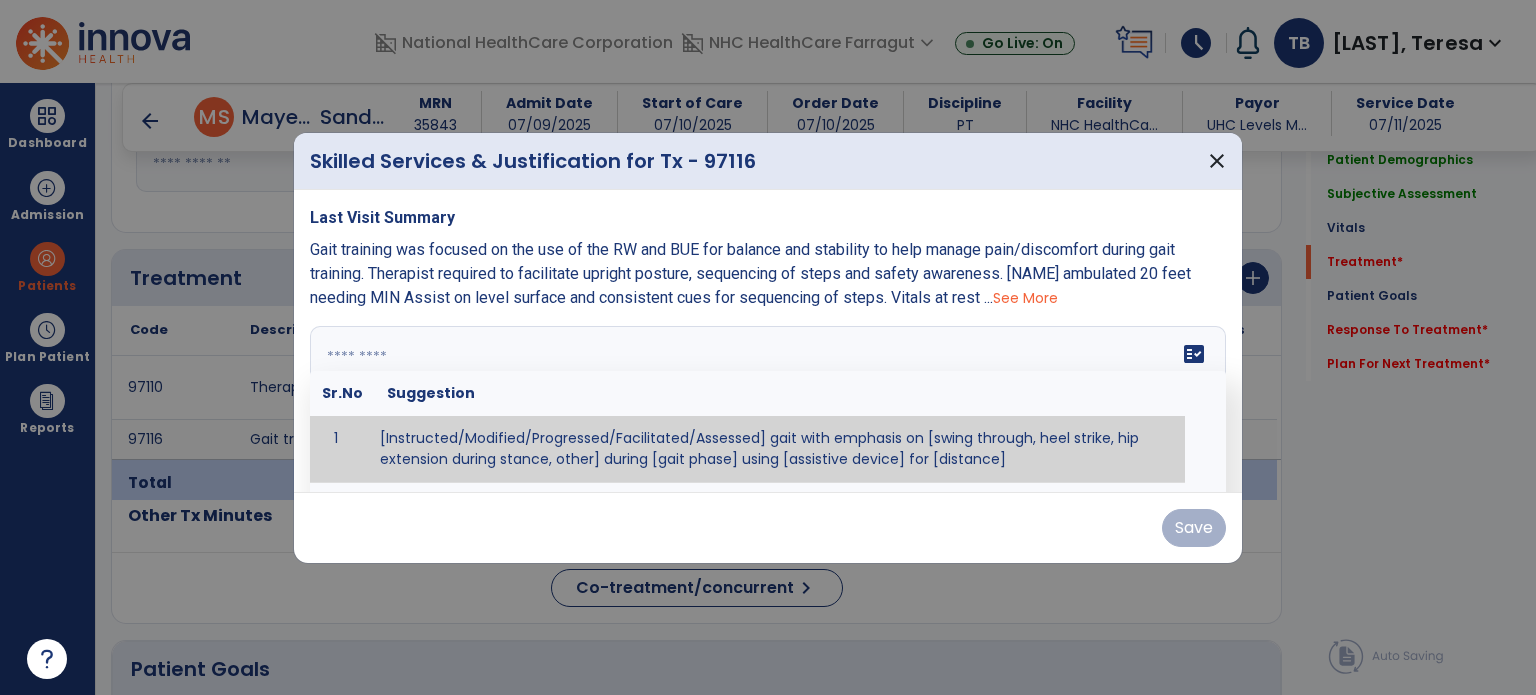 click at bounding box center [766, 401] 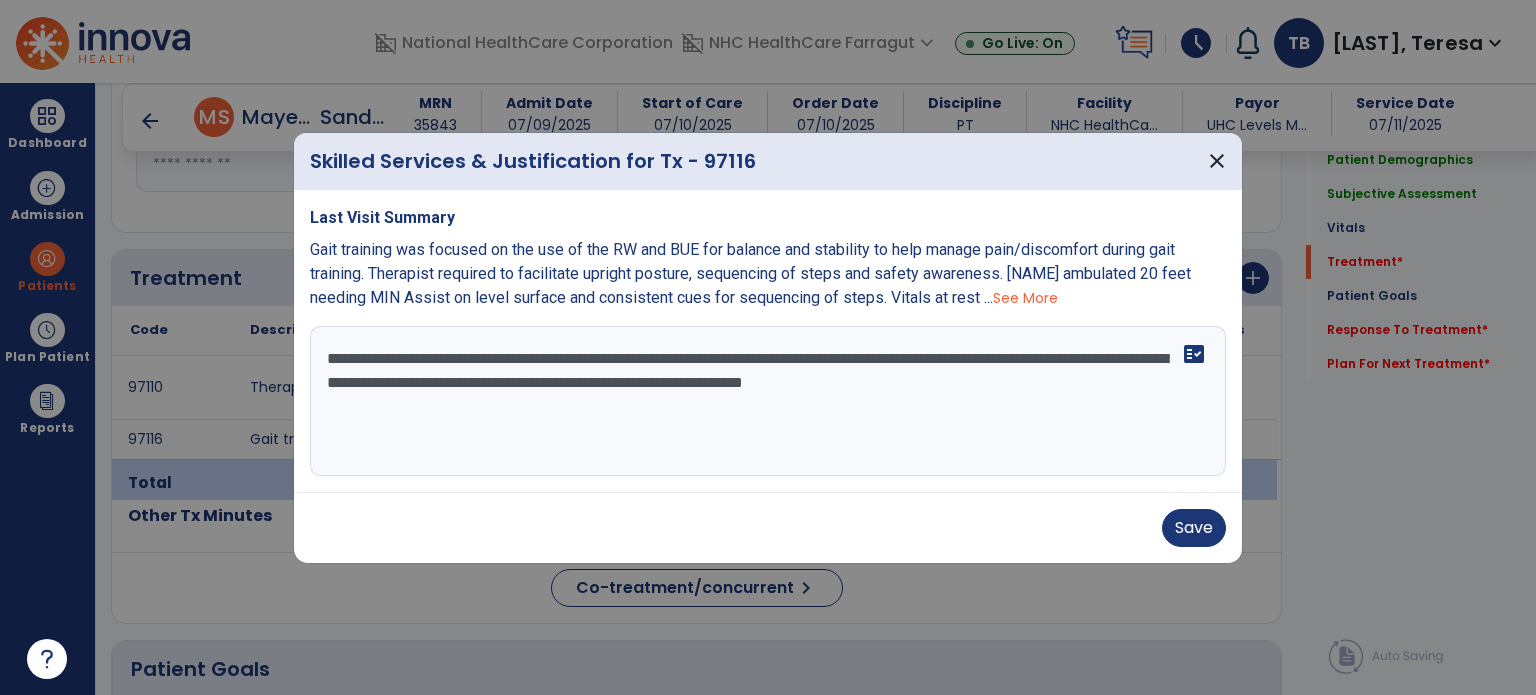 drag, startPoint x: 756, startPoint y: 385, endPoint x: 721, endPoint y: 391, distance: 35.510563 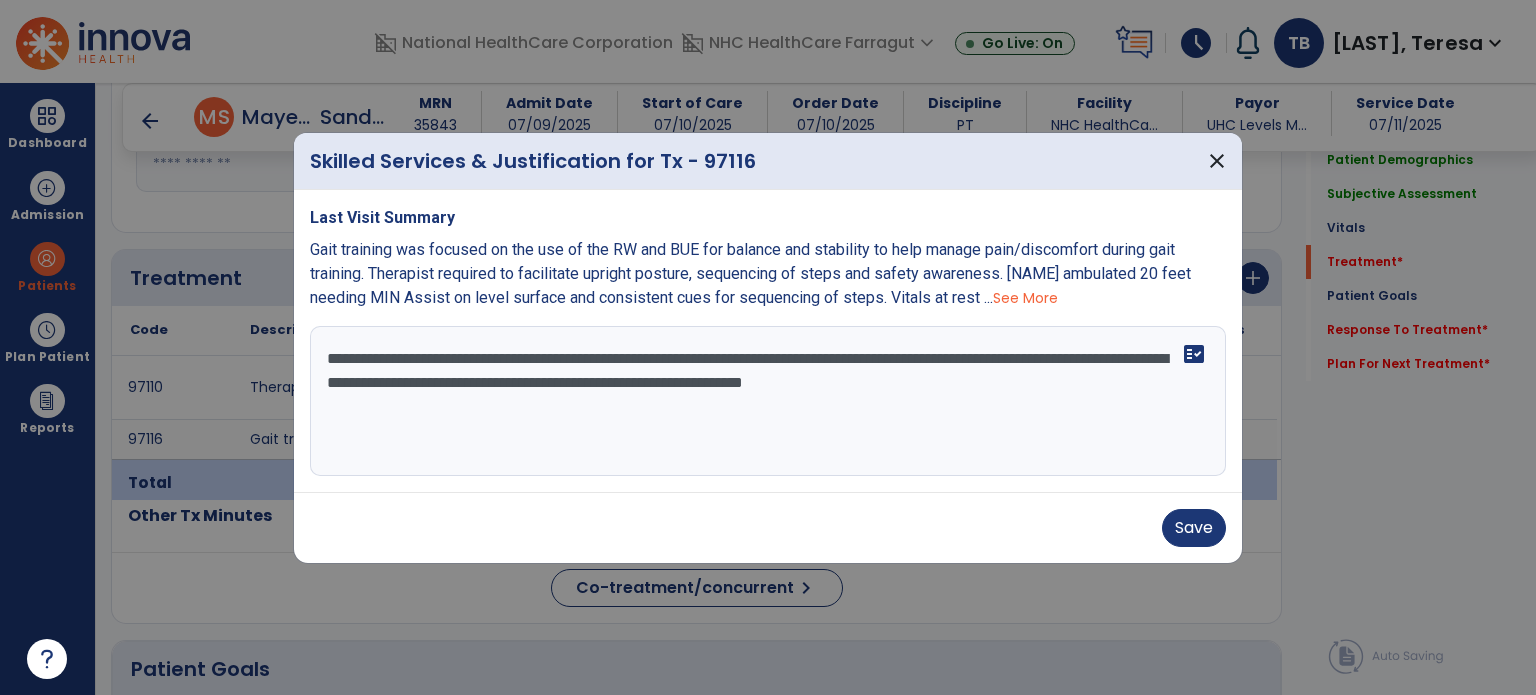 click on "**********" at bounding box center (768, 401) 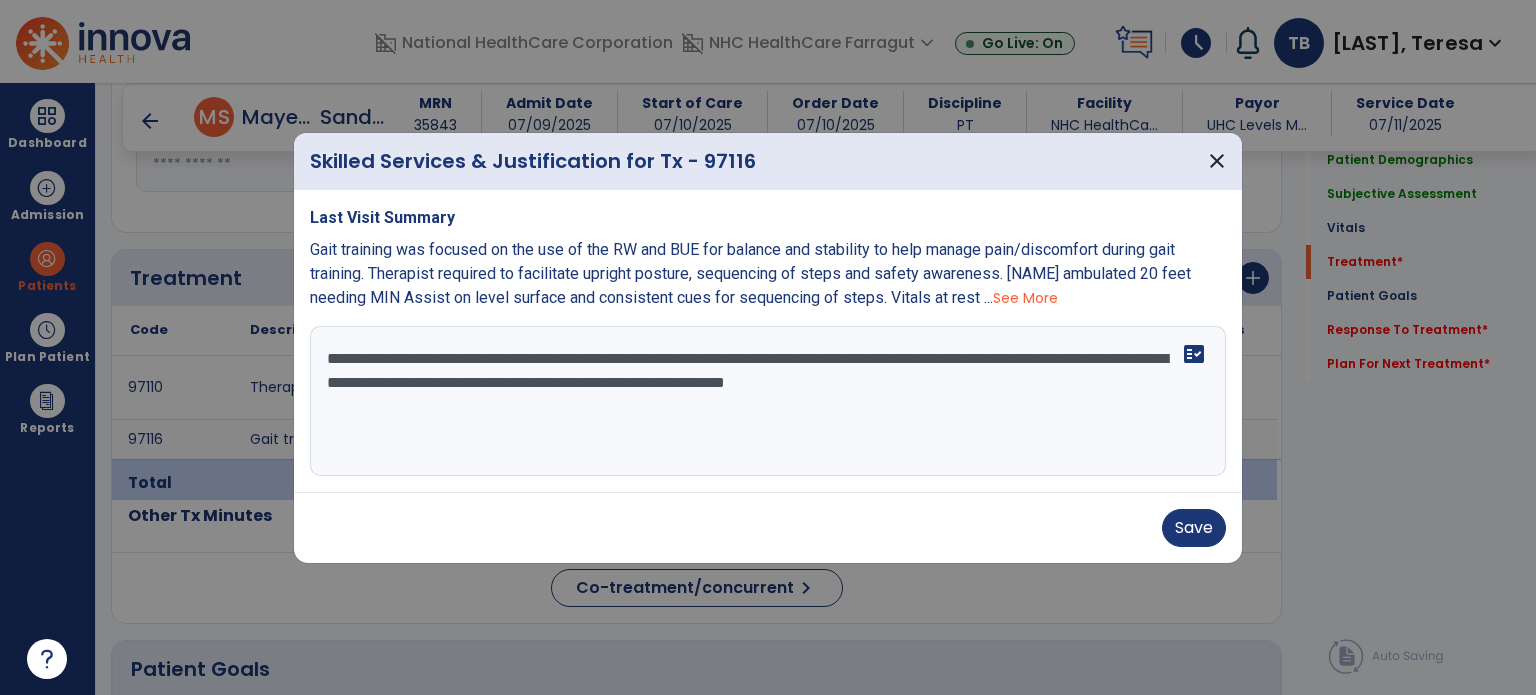 drag, startPoint x: 1022, startPoint y: 386, endPoint x: 1064, endPoint y: 395, distance: 42.953465 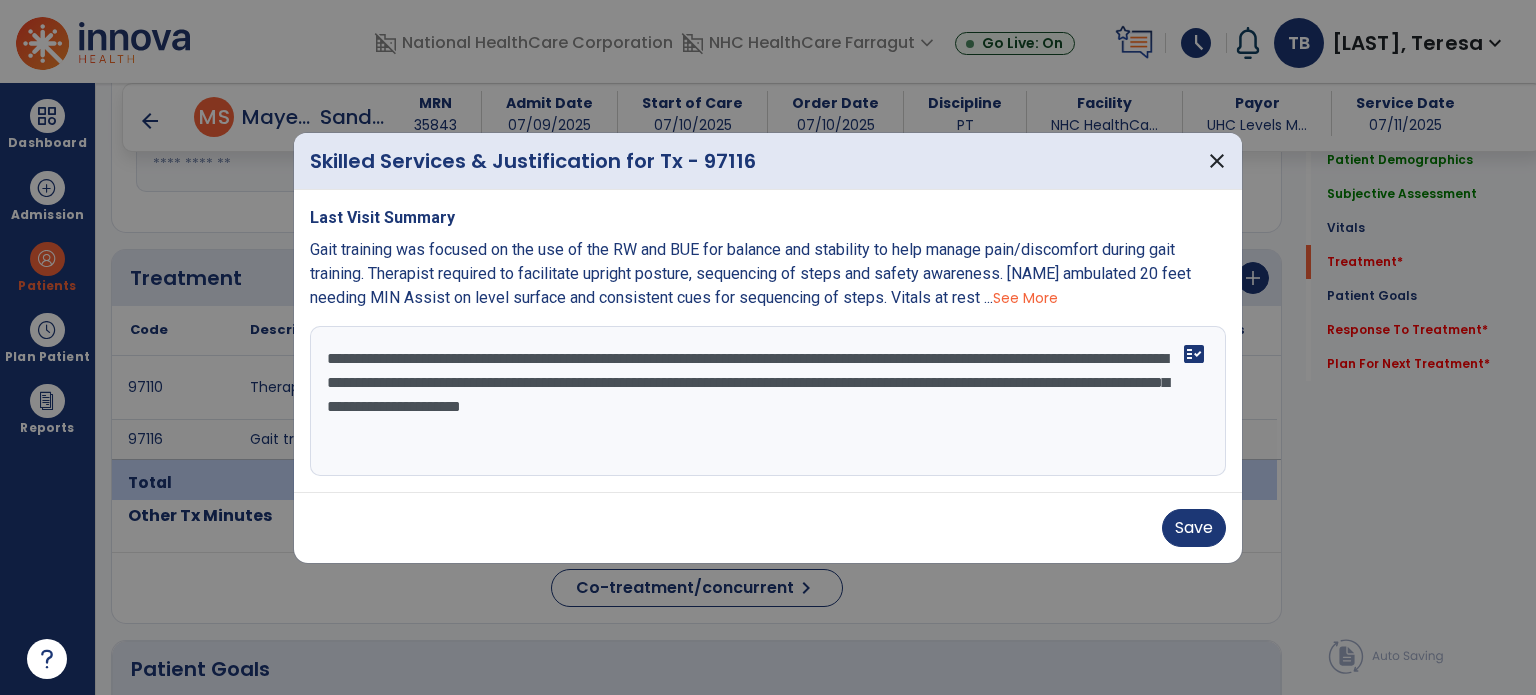 click on "See More" at bounding box center (1025, 298) 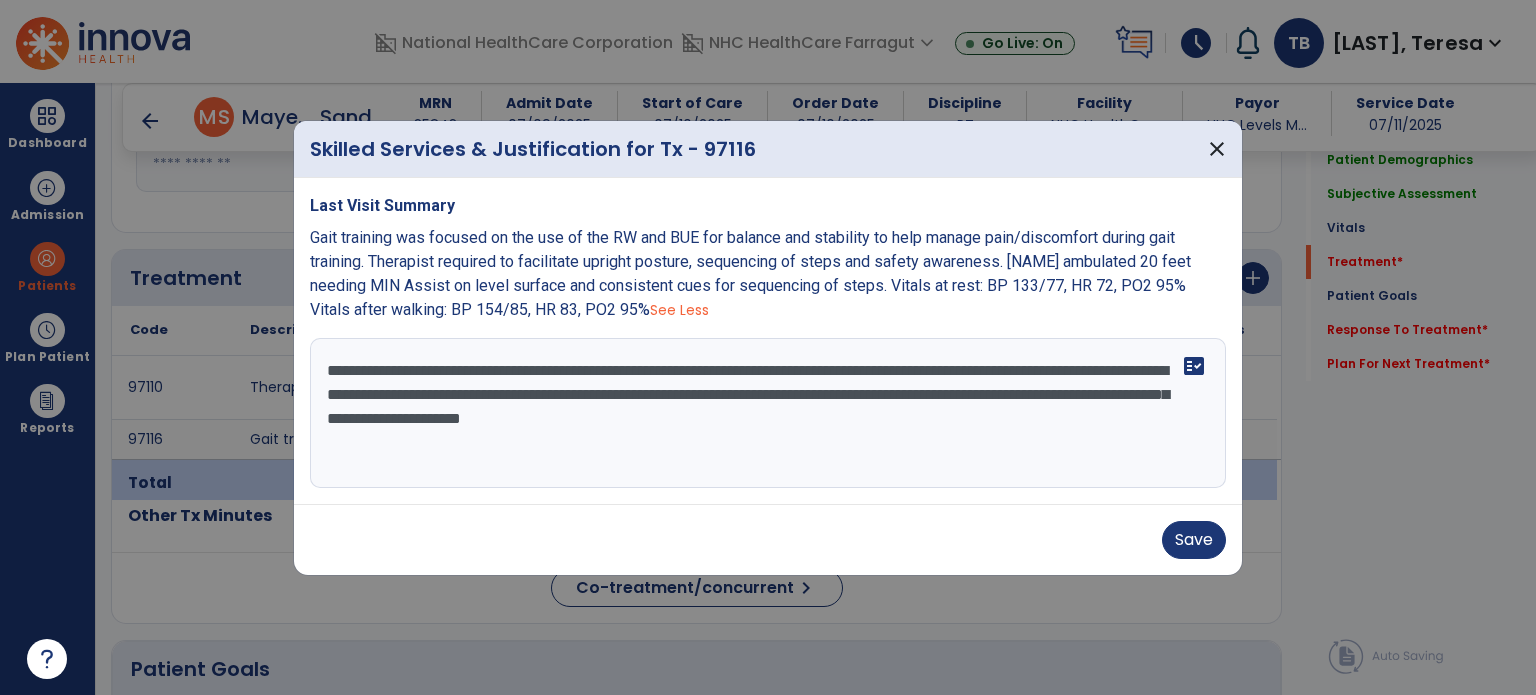 click on "**********" at bounding box center (768, 413) 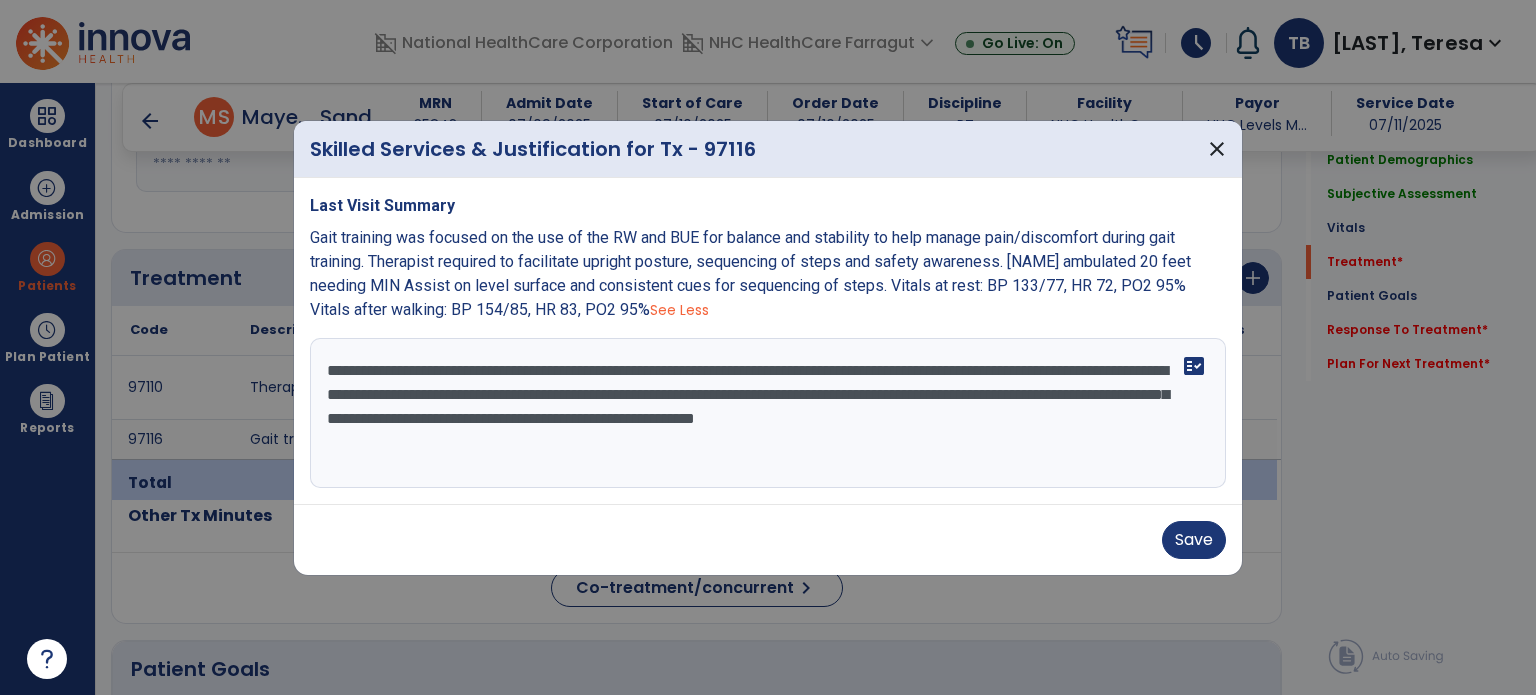 type on "**********" 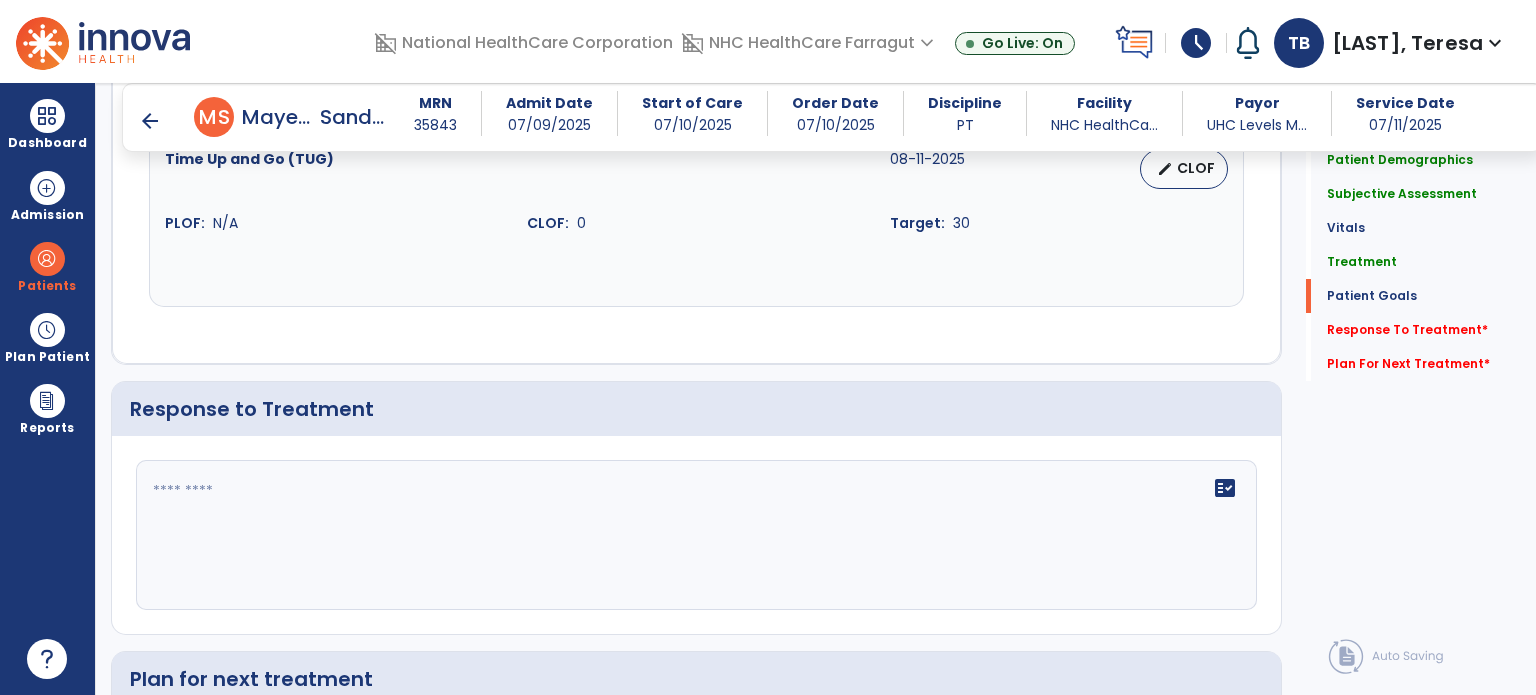 scroll, scrollTop: 3100, scrollLeft: 0, axis: vertical 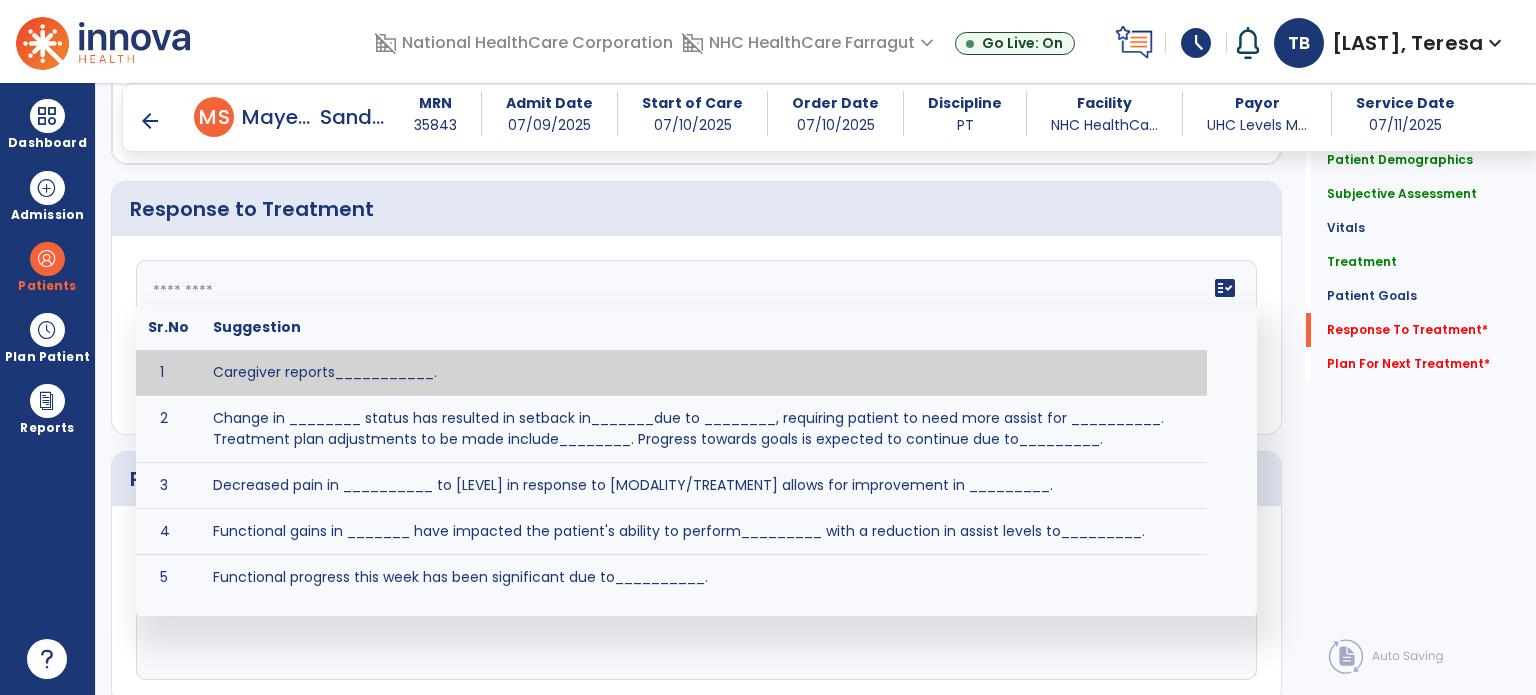 click 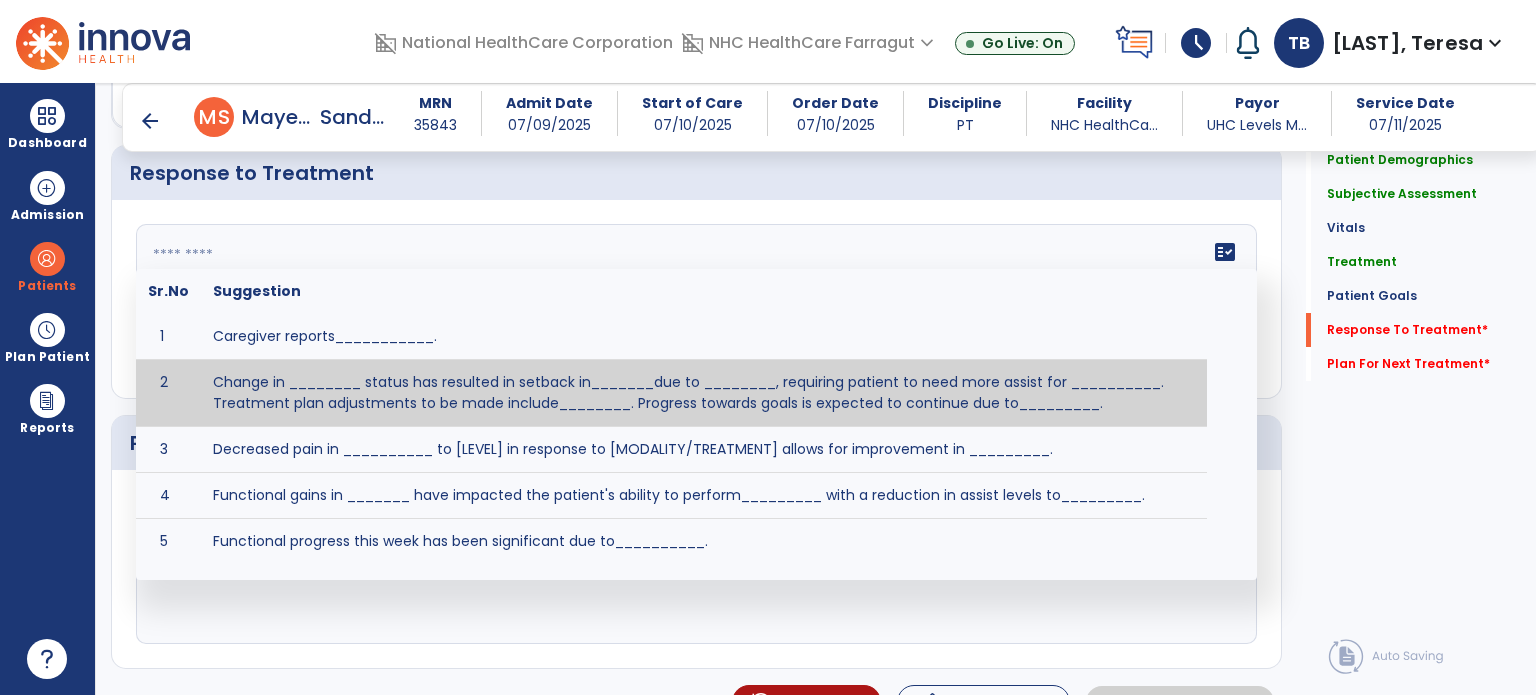 scroll, scrollTop: 3168, scrollLeft: 0, axis: vertical 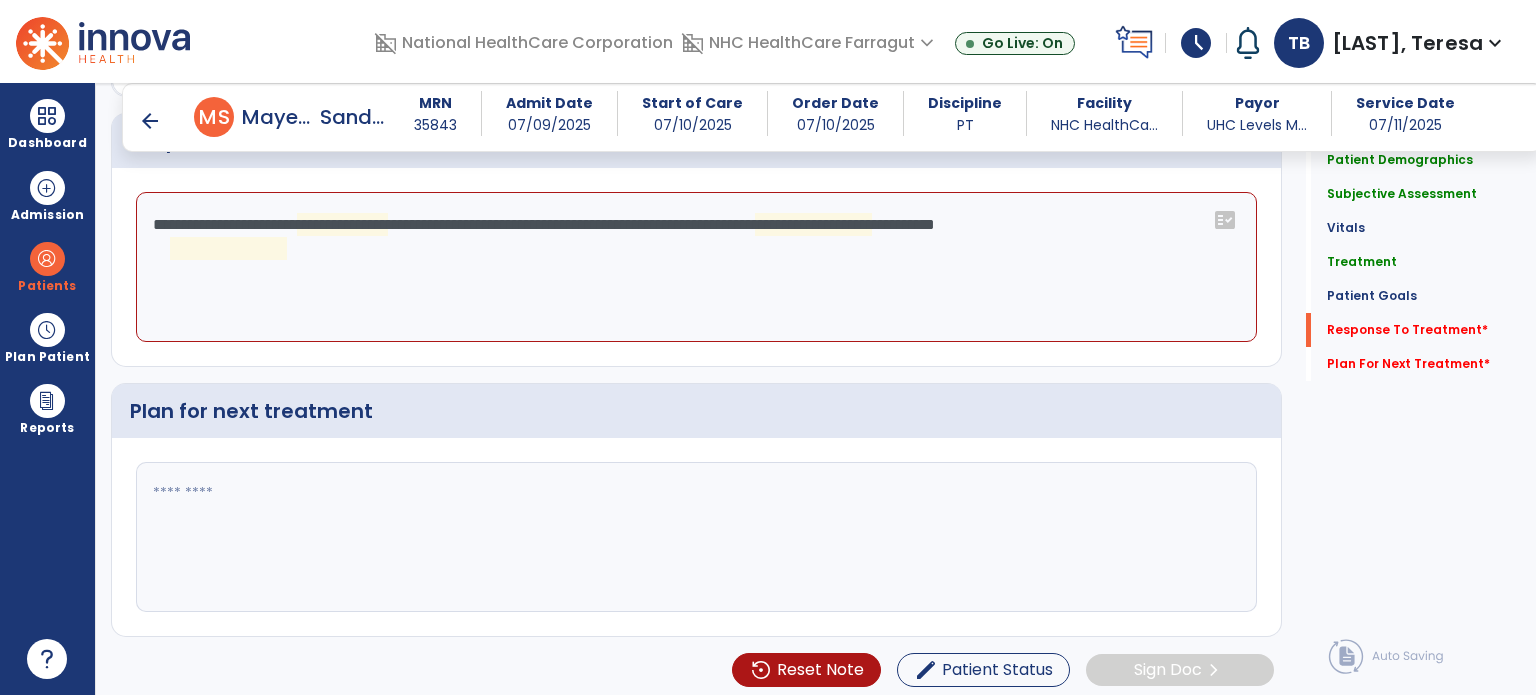 click on "**********" 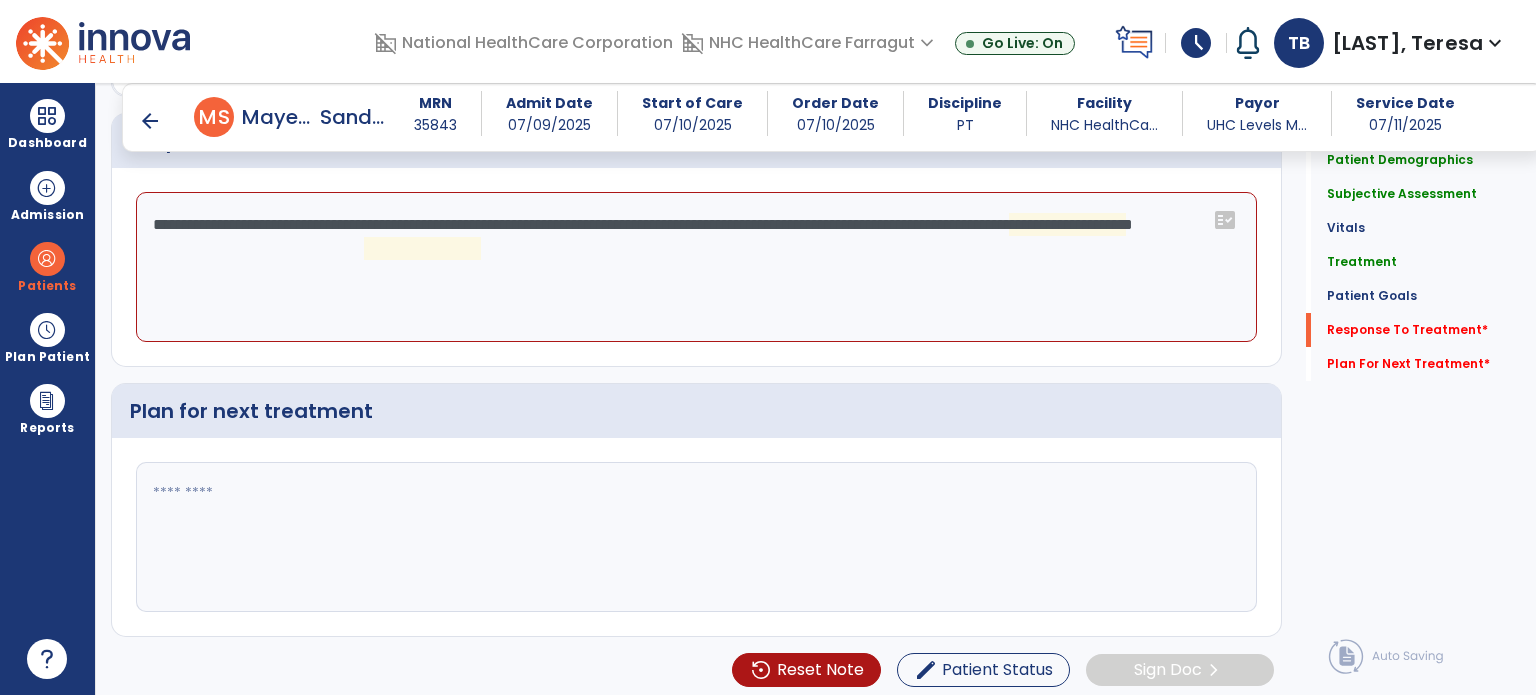 click on "**********" 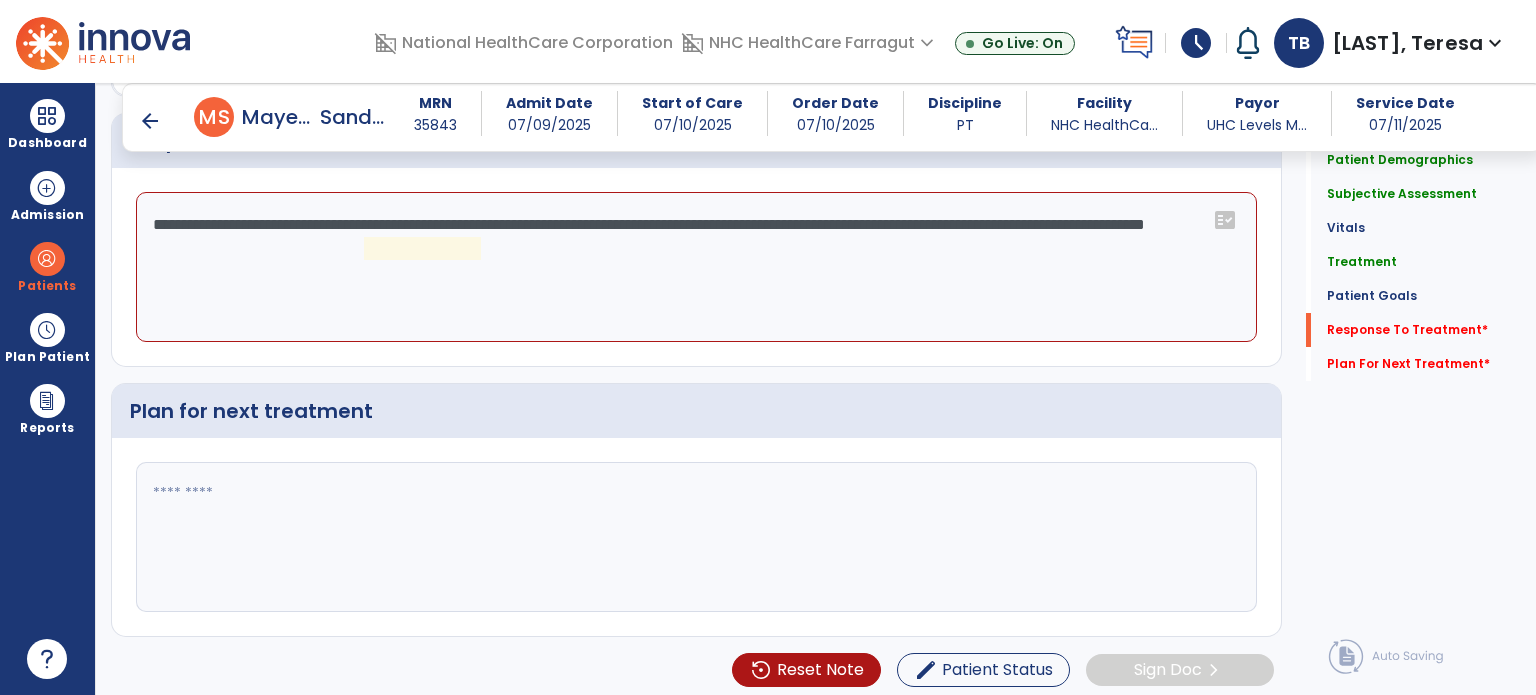 click on "**********" 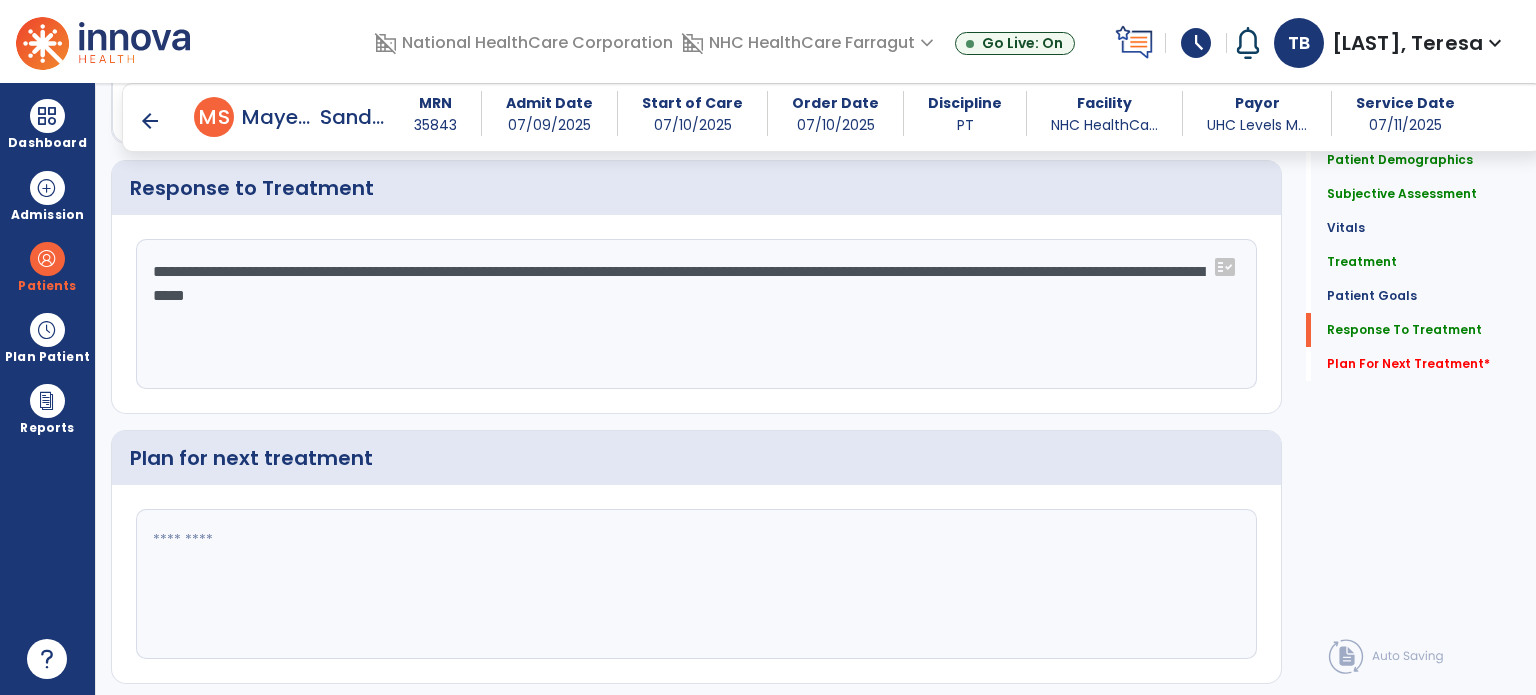 scroll, scrollTop: 3168, scrollLeft: 0, axis: vertical 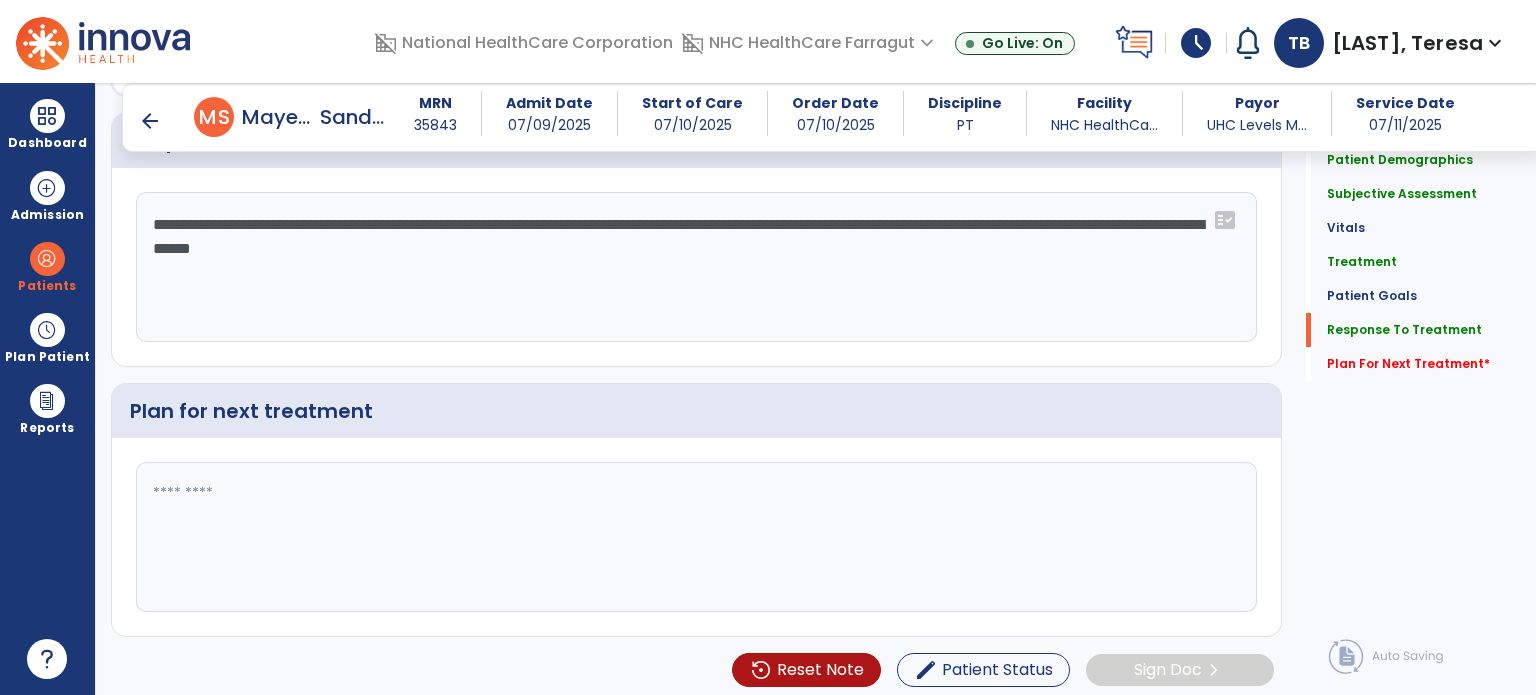 type on "**********" 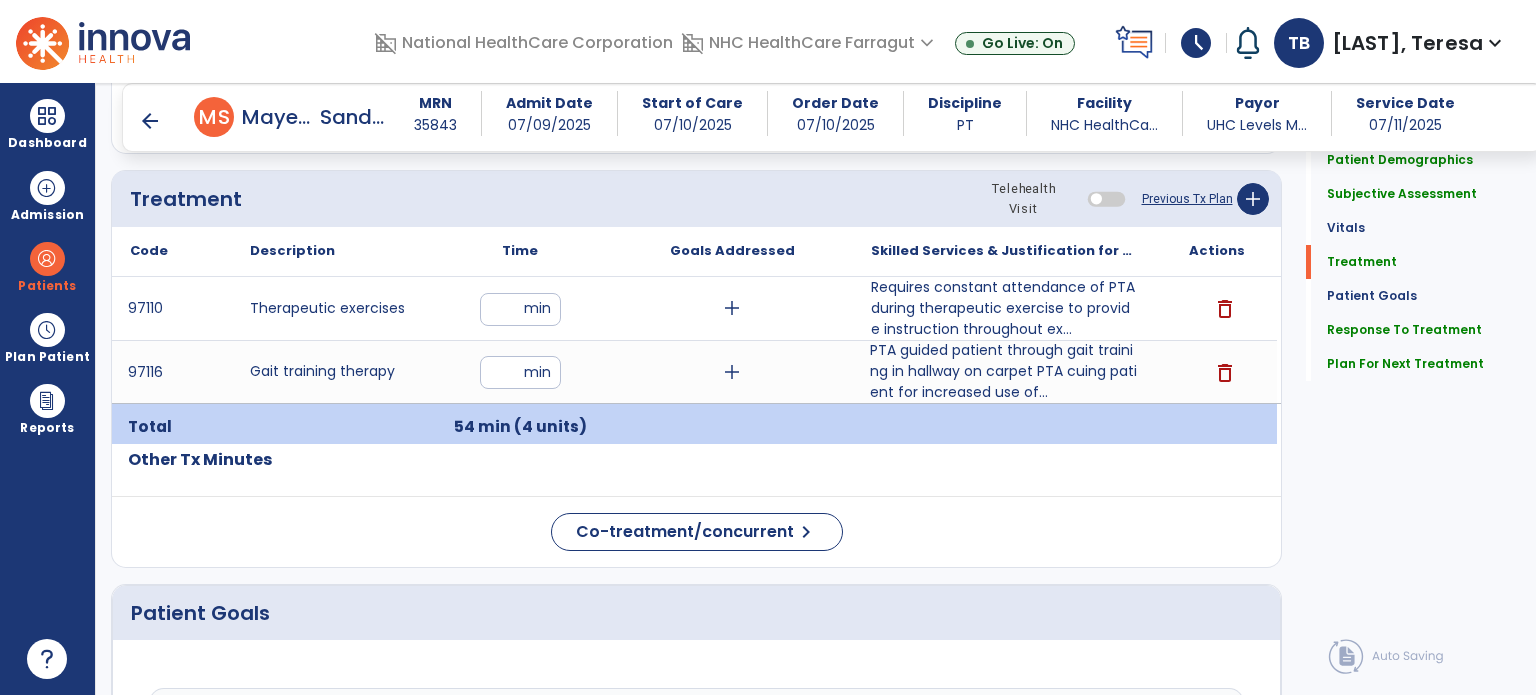 scroll, scrollTop: 1106, scrollLeft: 0, axis: vertical 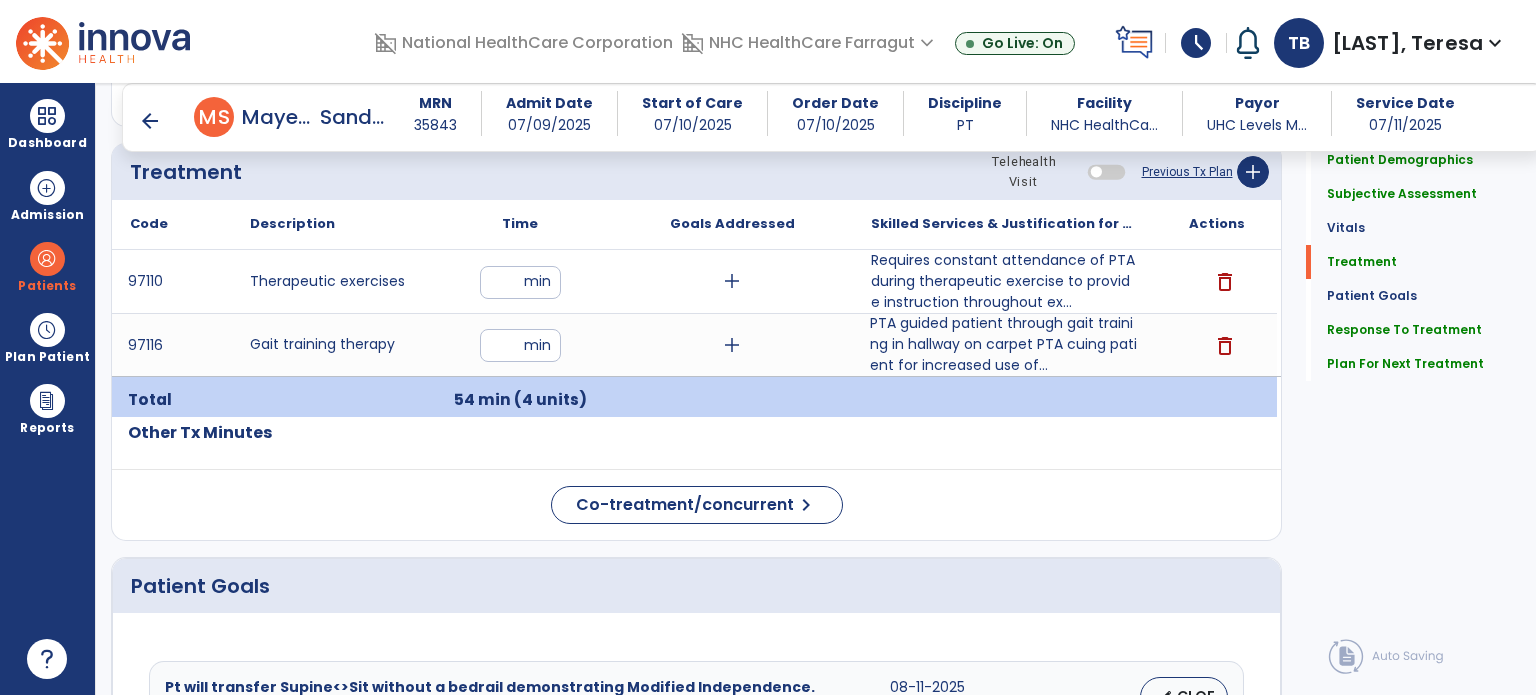 type on "**********" 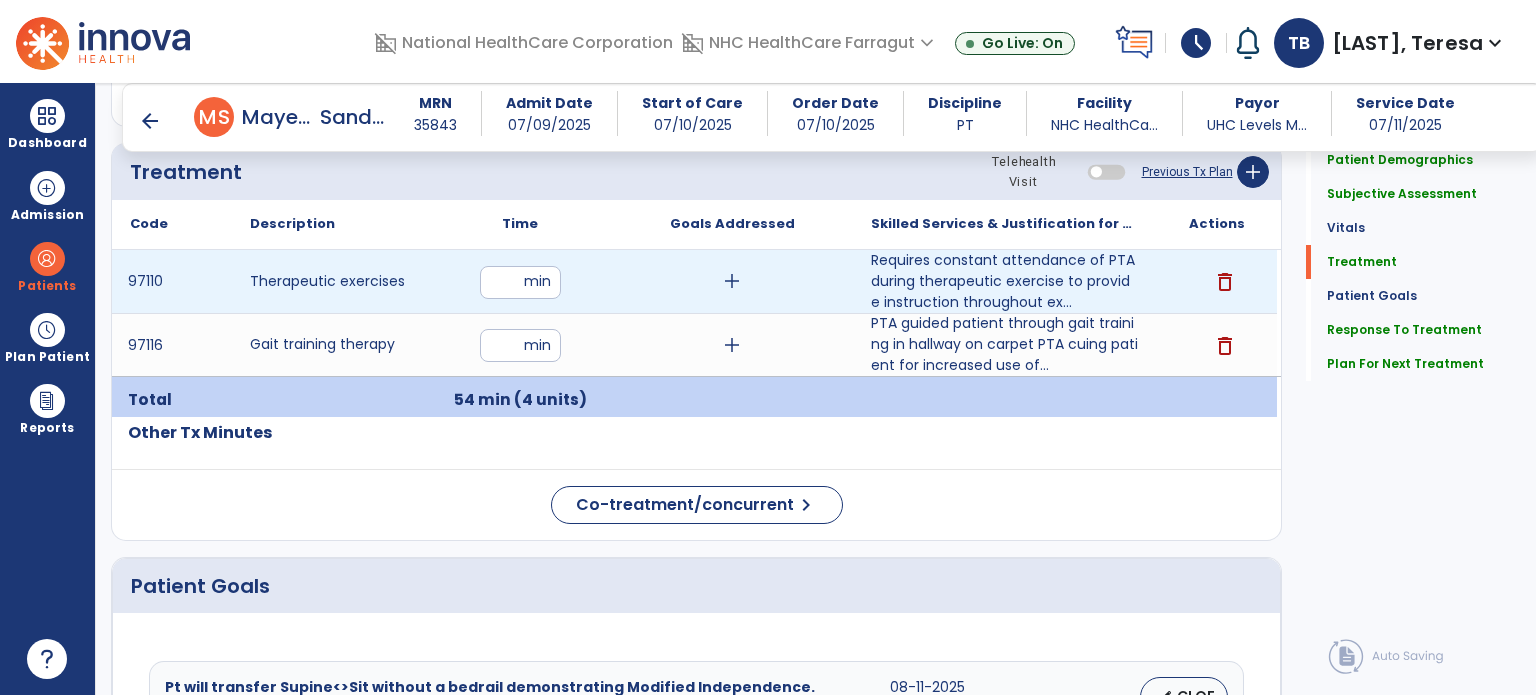 type on "*" 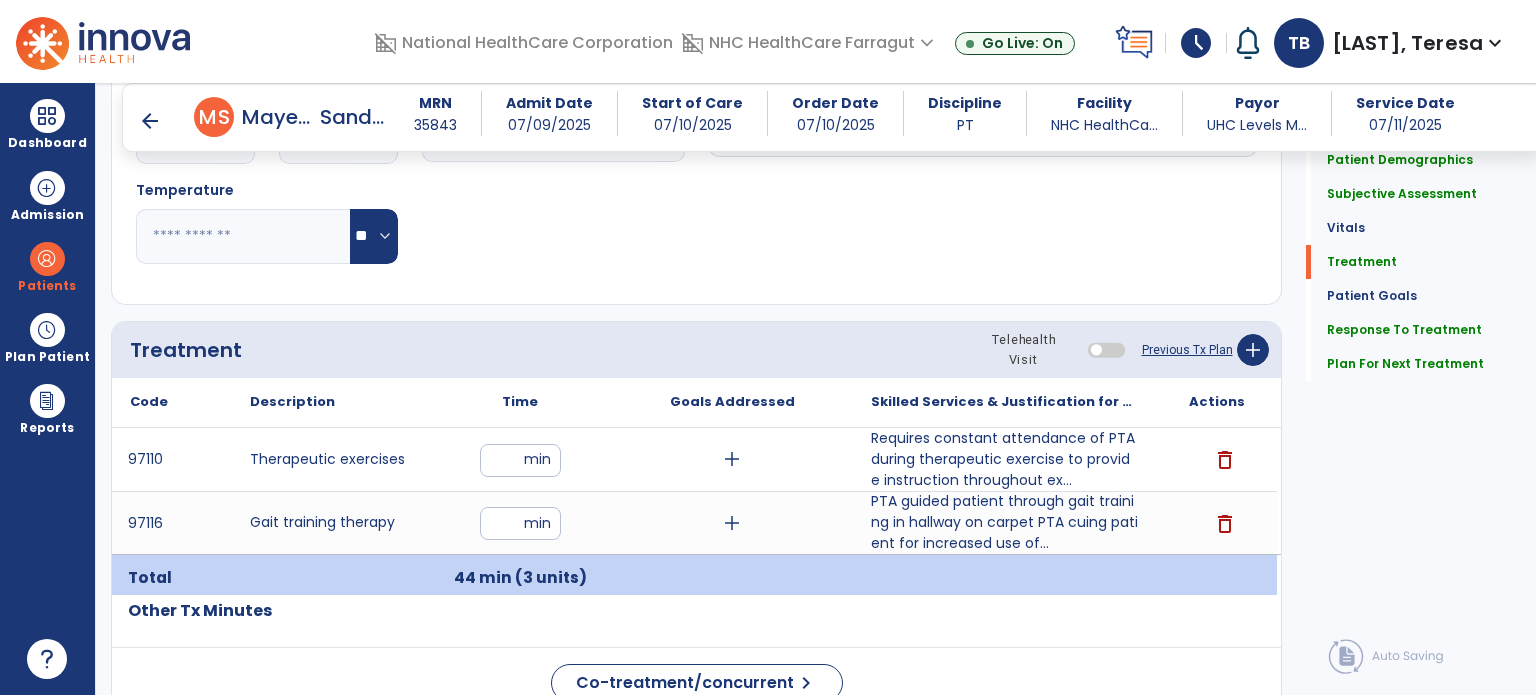 scroll, scrollTop: 934, scrollLeft: 0, axis: vertical 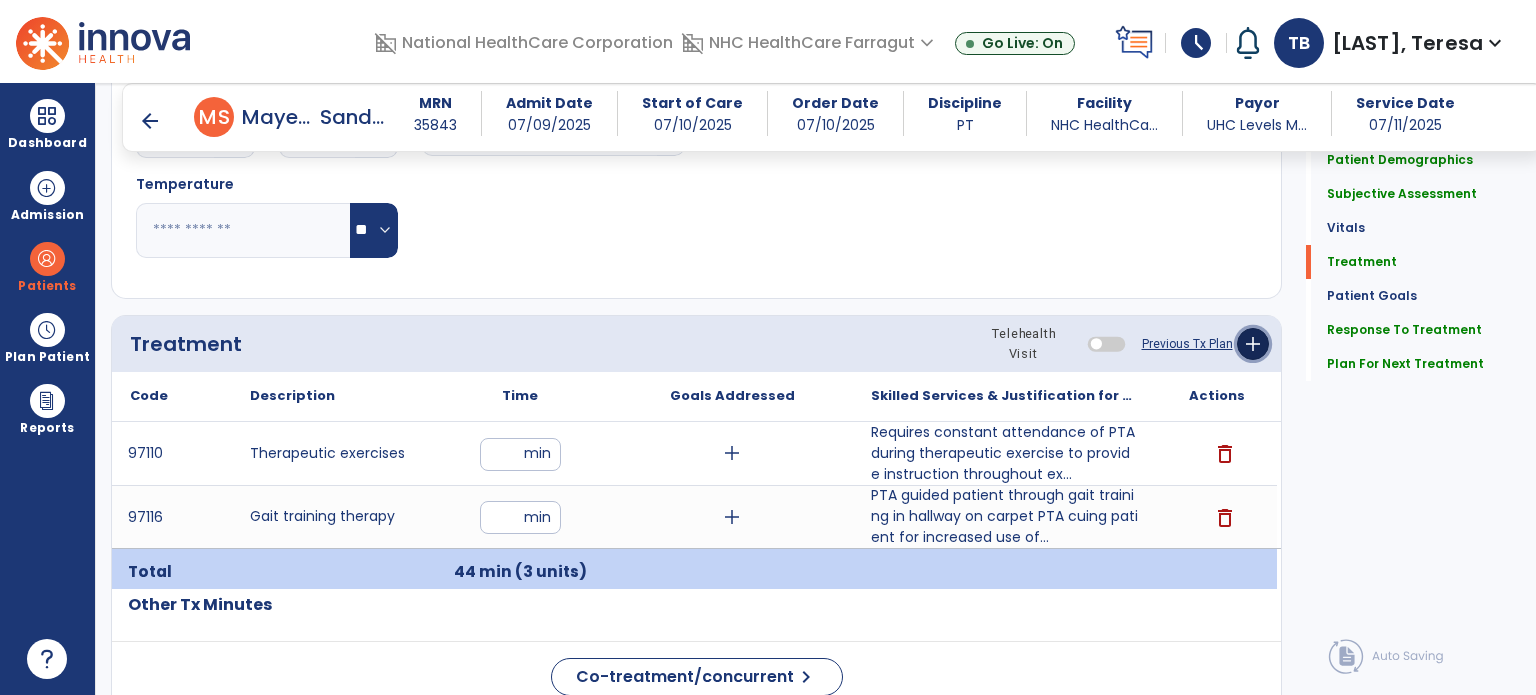 click on "add" 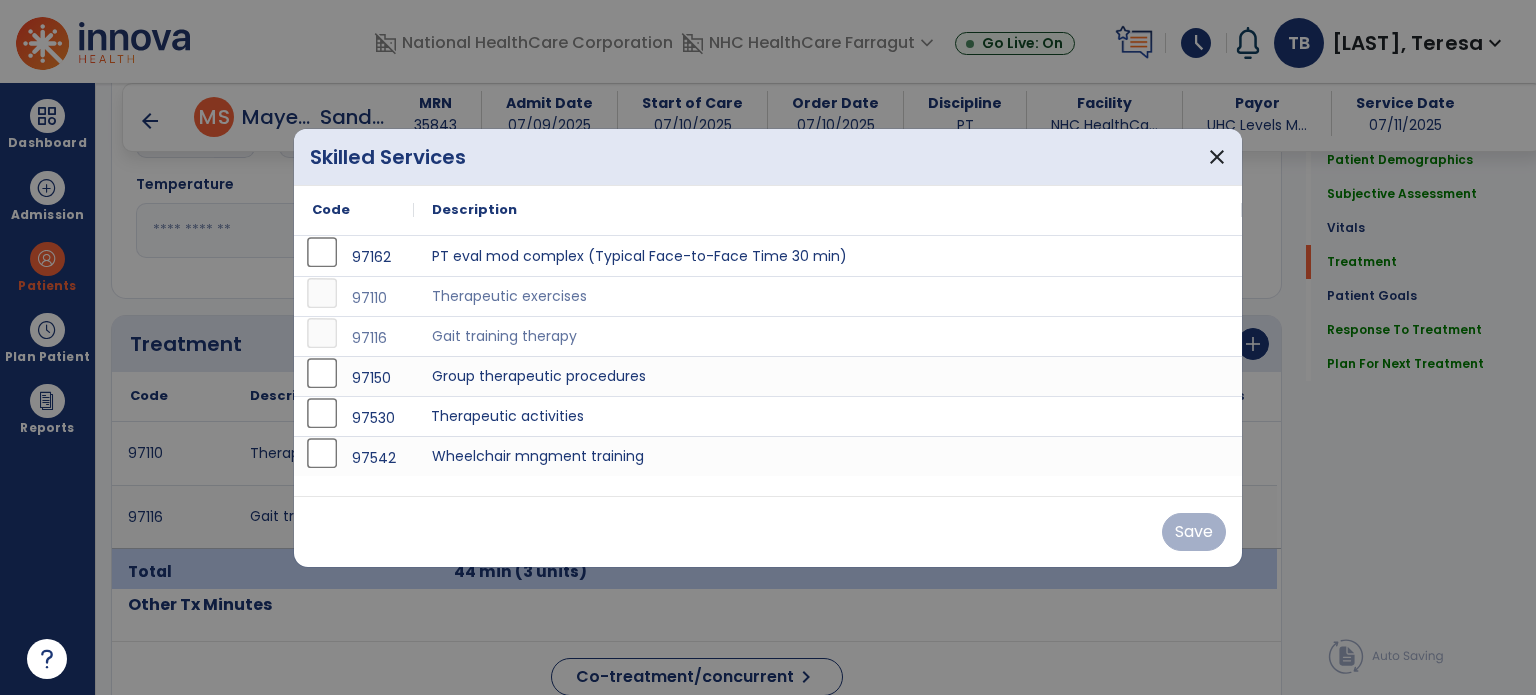 click on "Therapeutic activities" at bounding box center (828, 416) 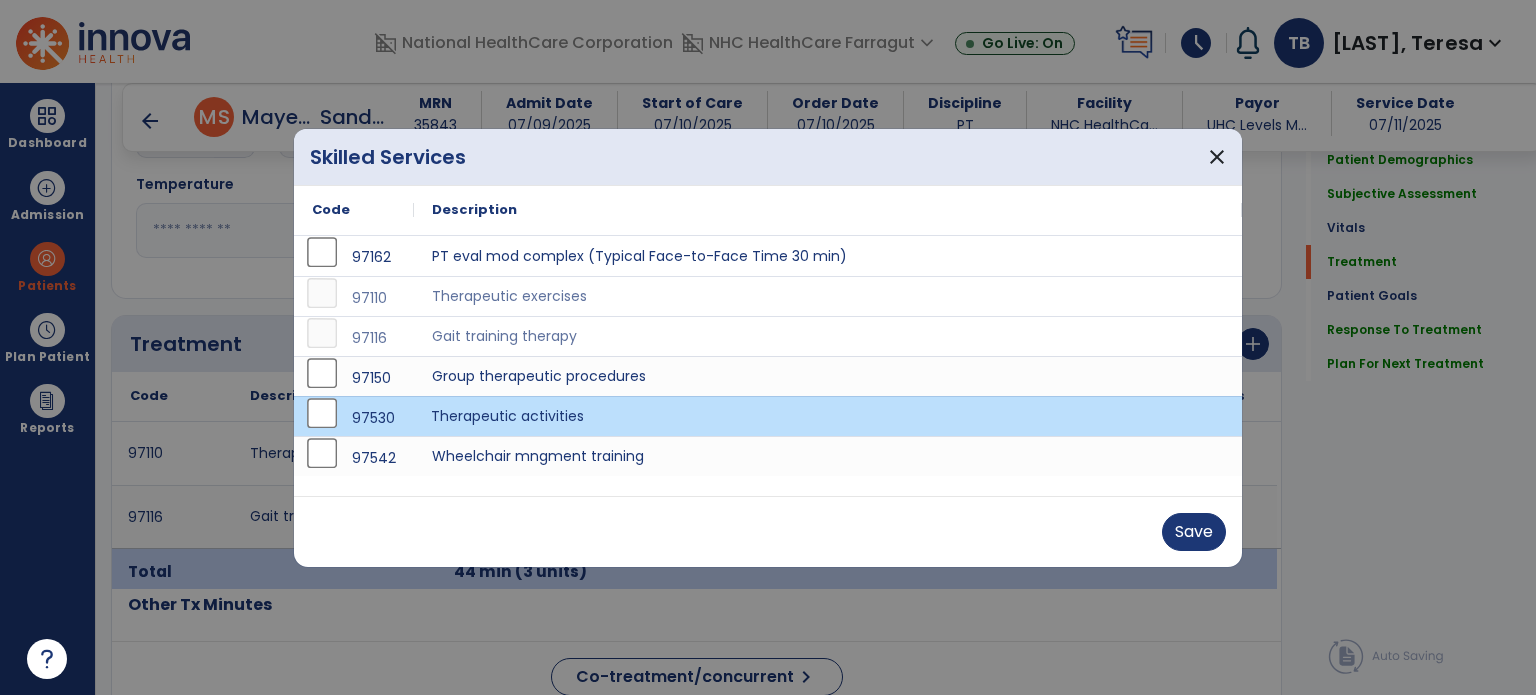 click on "Save" at bounding box center (1194, 532) 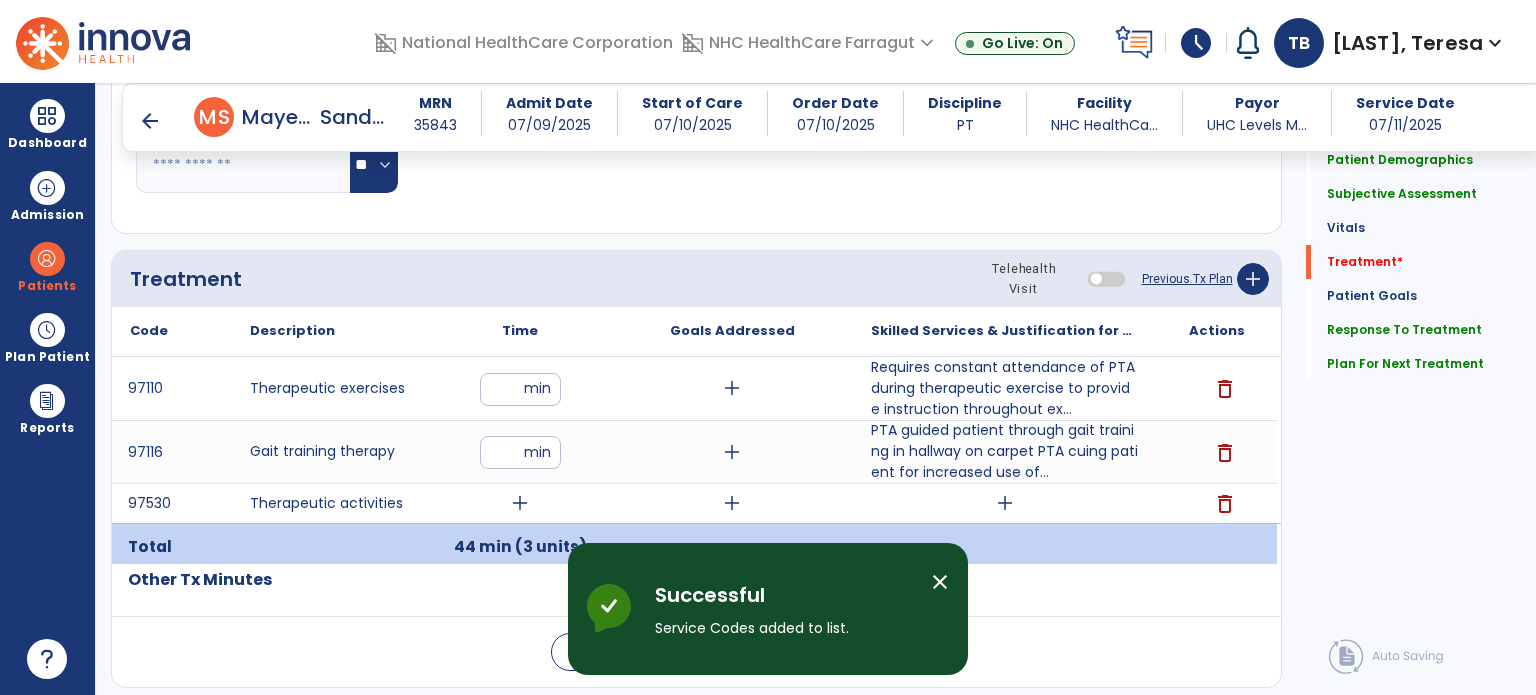 scroll, scrollTop: 1000, scrollLeft: 0, axis: vertical 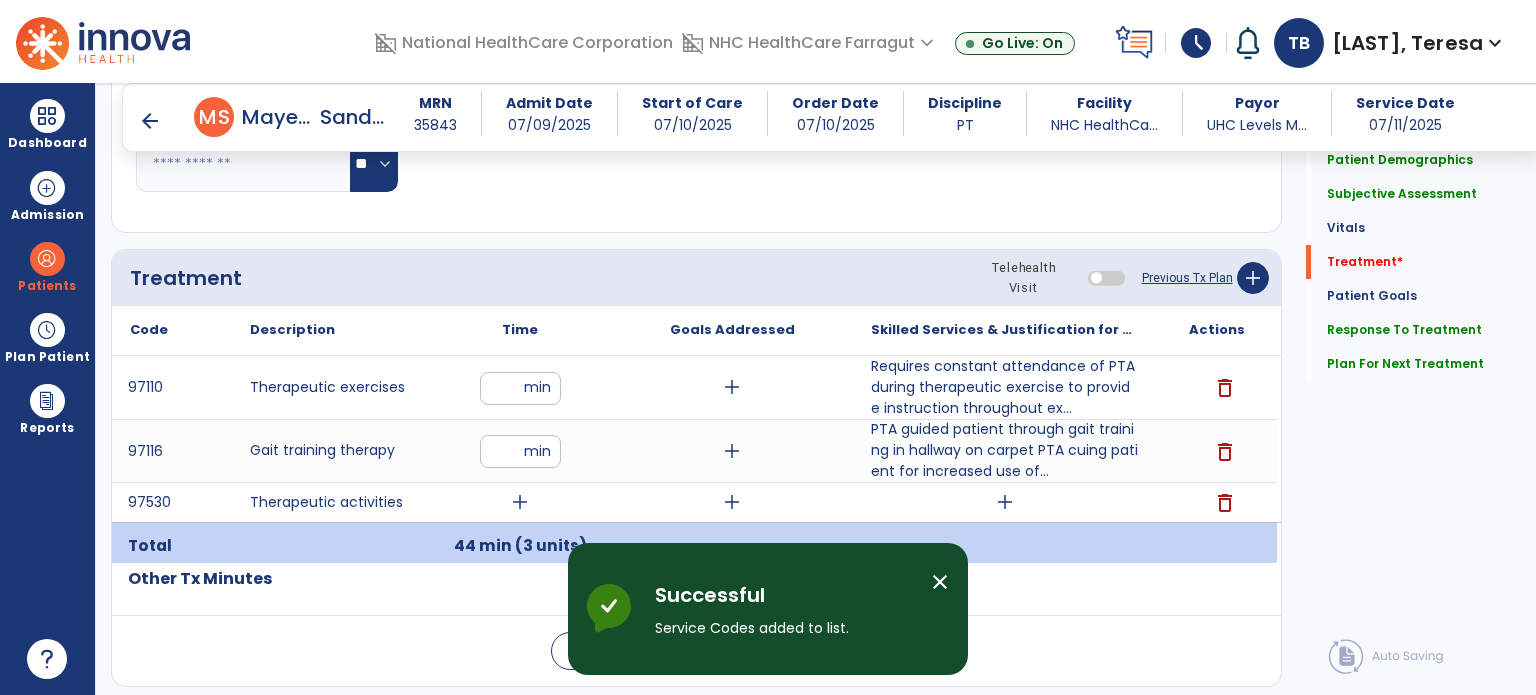 click on "add" at bounding box center [520, 502] 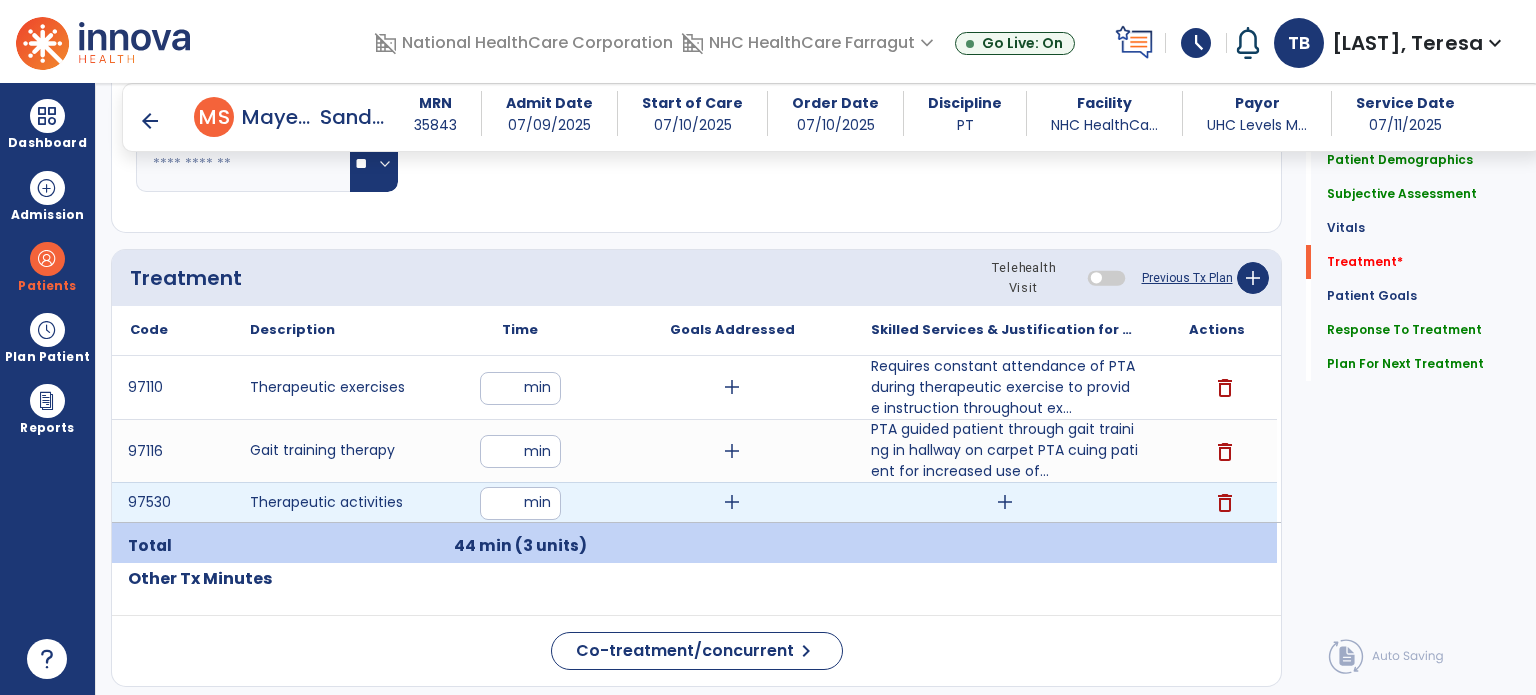 type on "**" 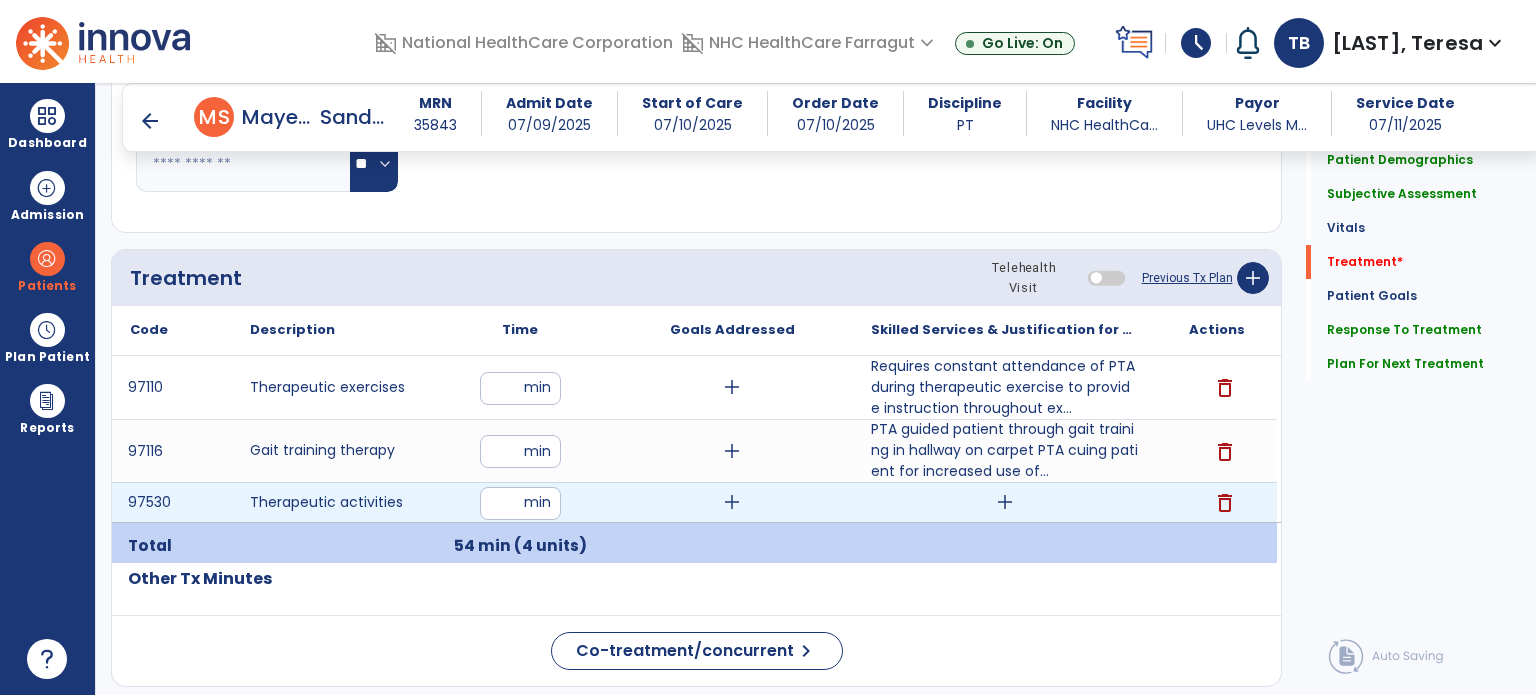 click on "add" at bounding box center [1005, 502] 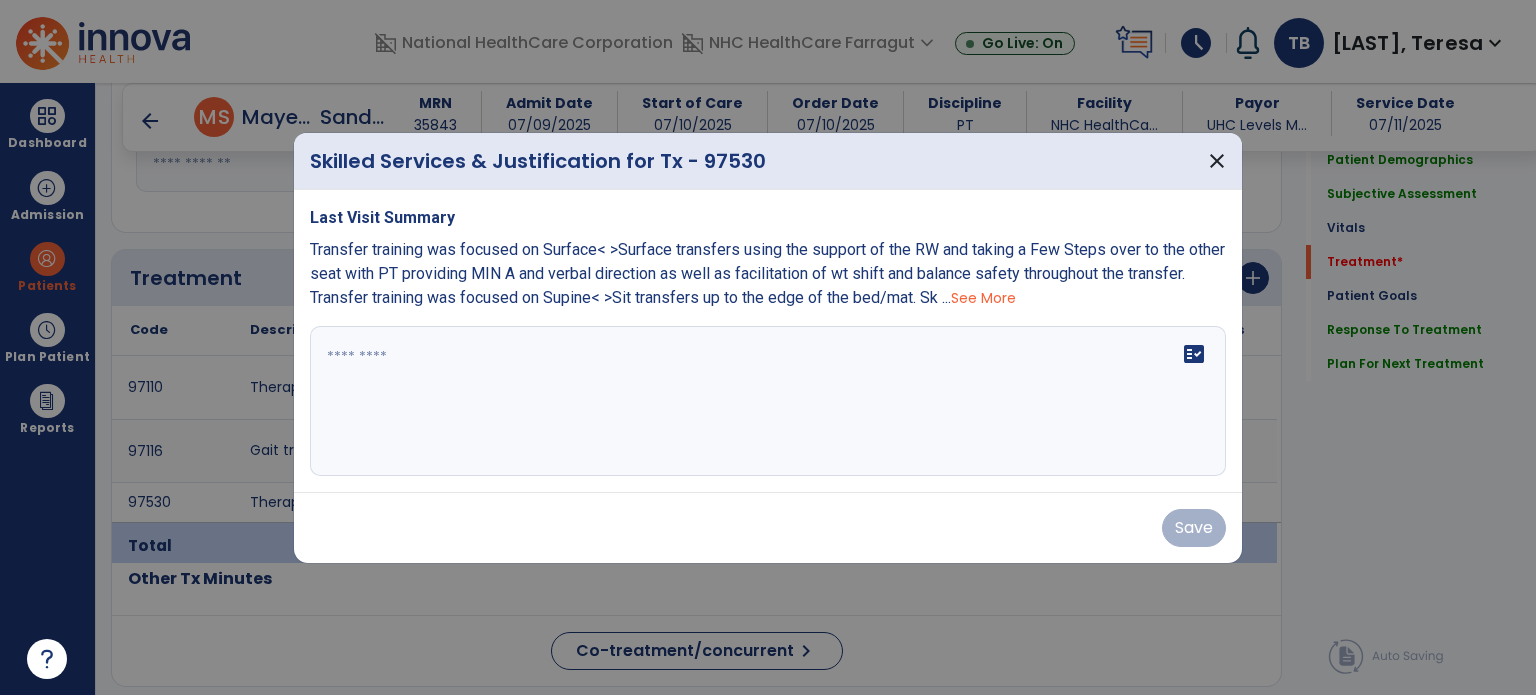 click on "fact_check" at bounding box center [768, 401] 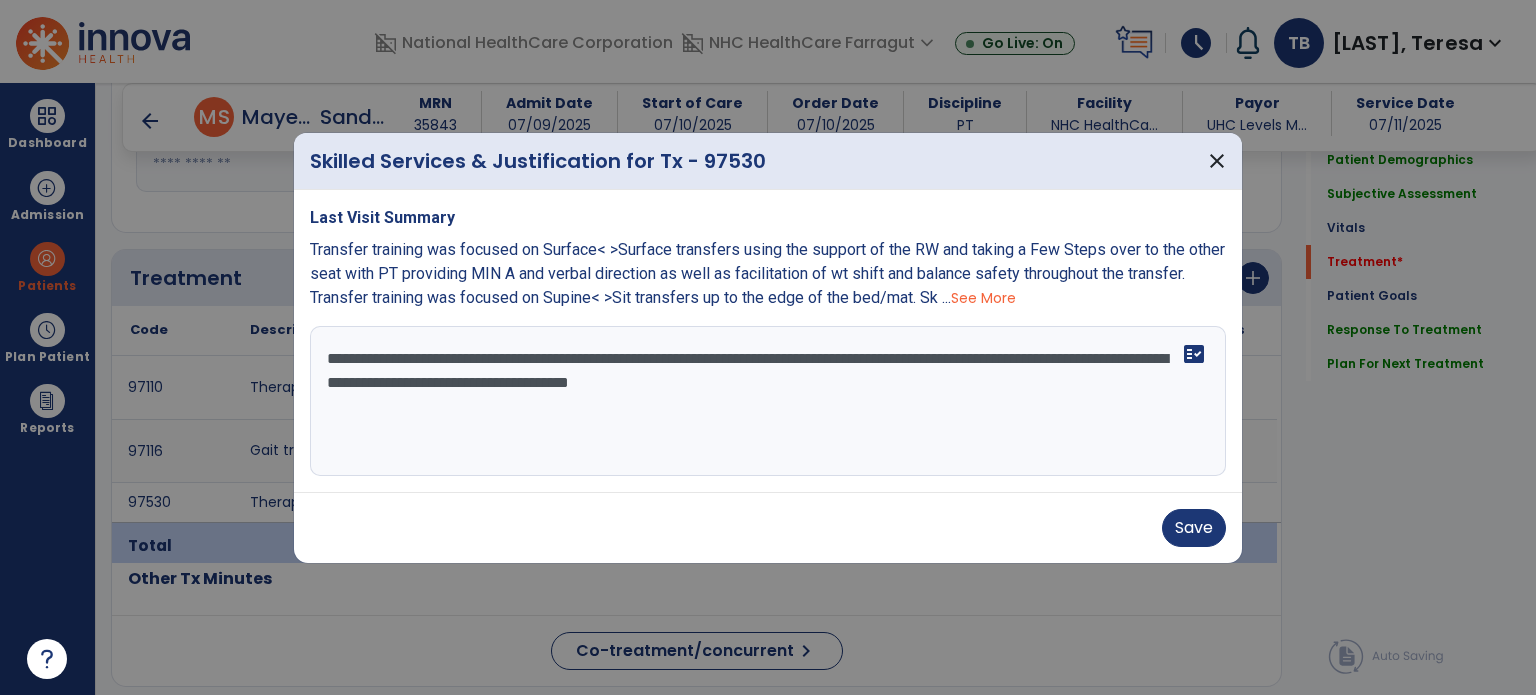 type on "**********" 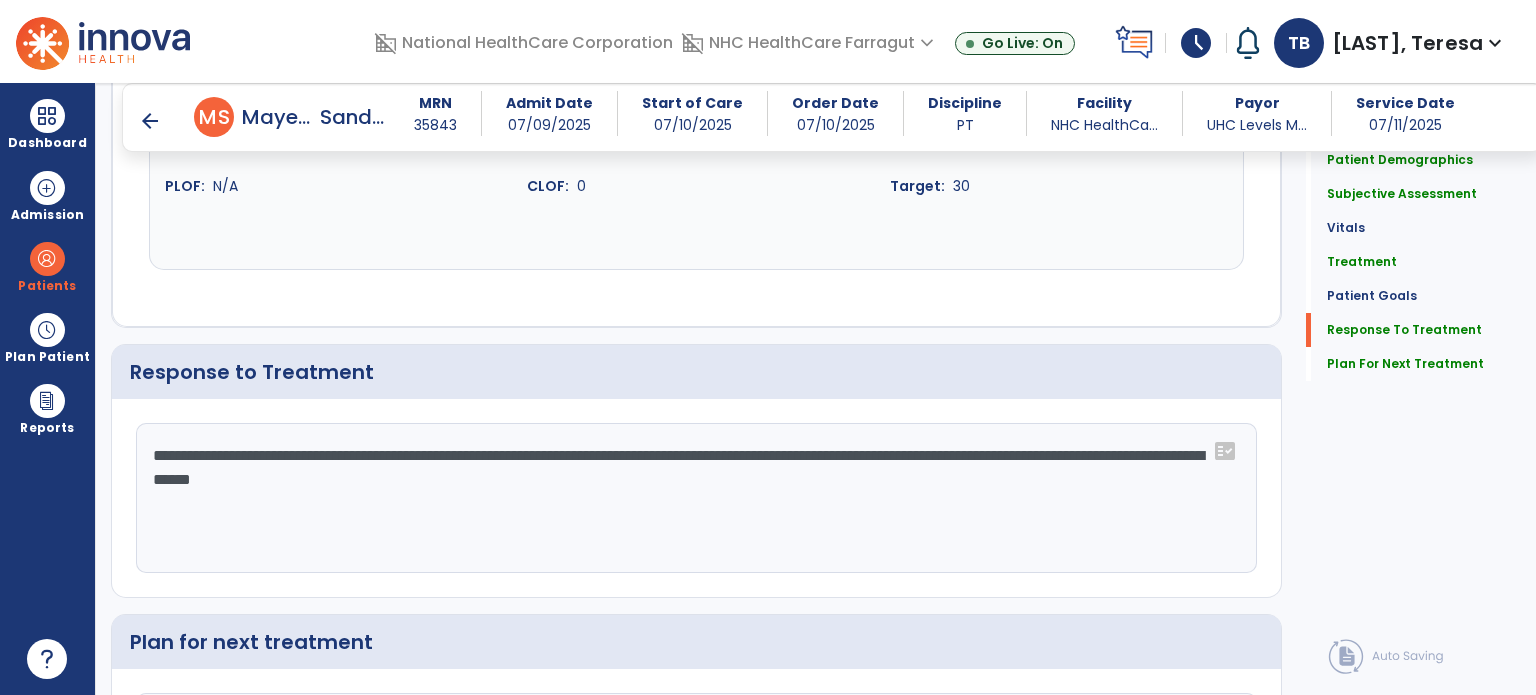 scroll, scrollTop: 3231, scrollLeft: 0, axis: vertical 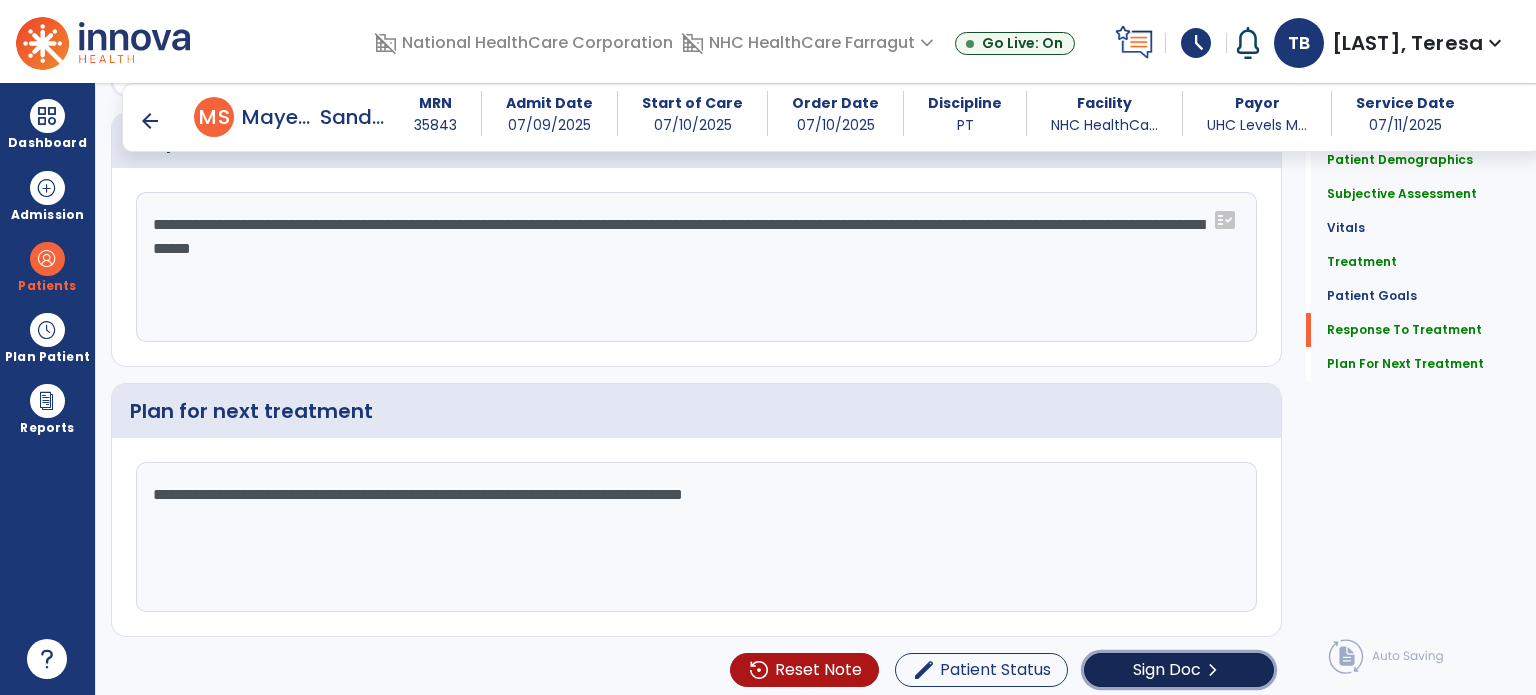 click on "Sign Doc" 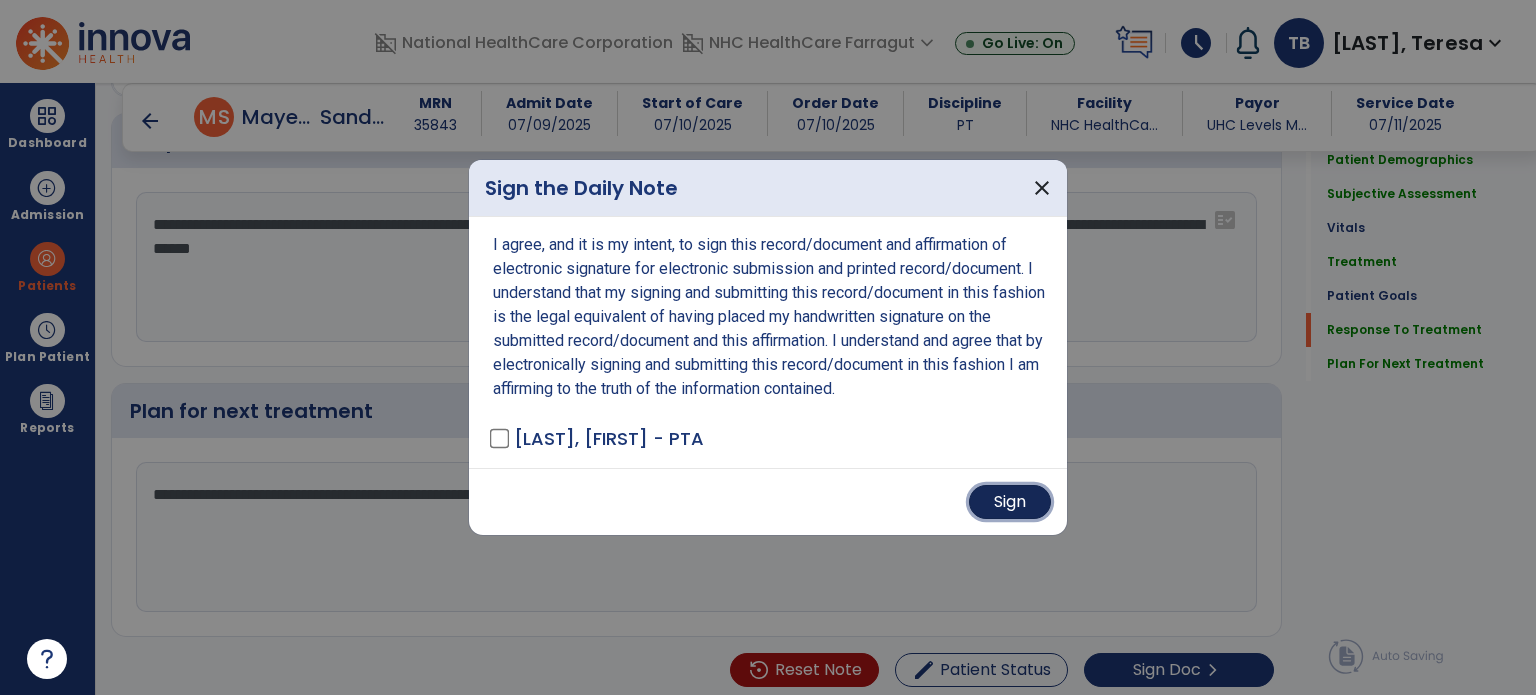 click on "Sign" at bounding box center (1010, 502) 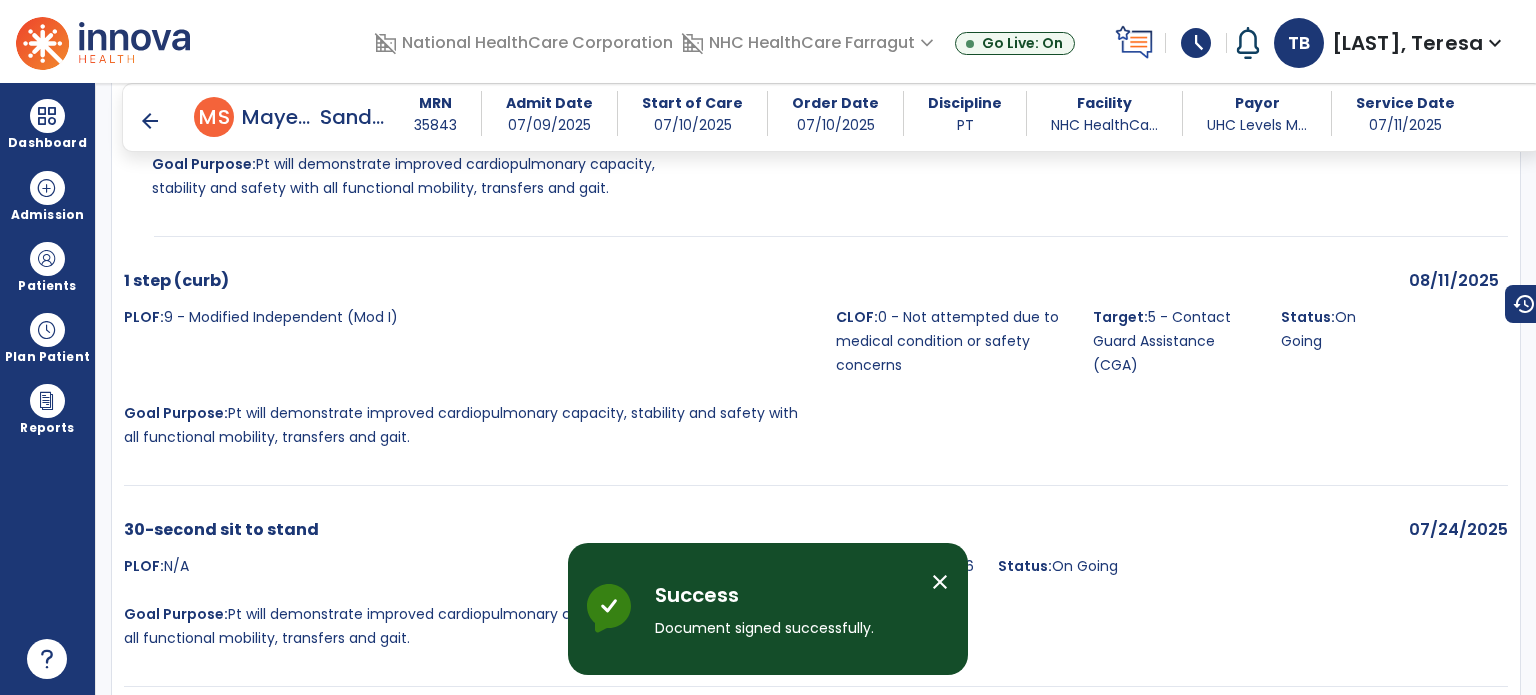 scroll, scrollTop: 4820, scrollLeft: 0, axis: vertical 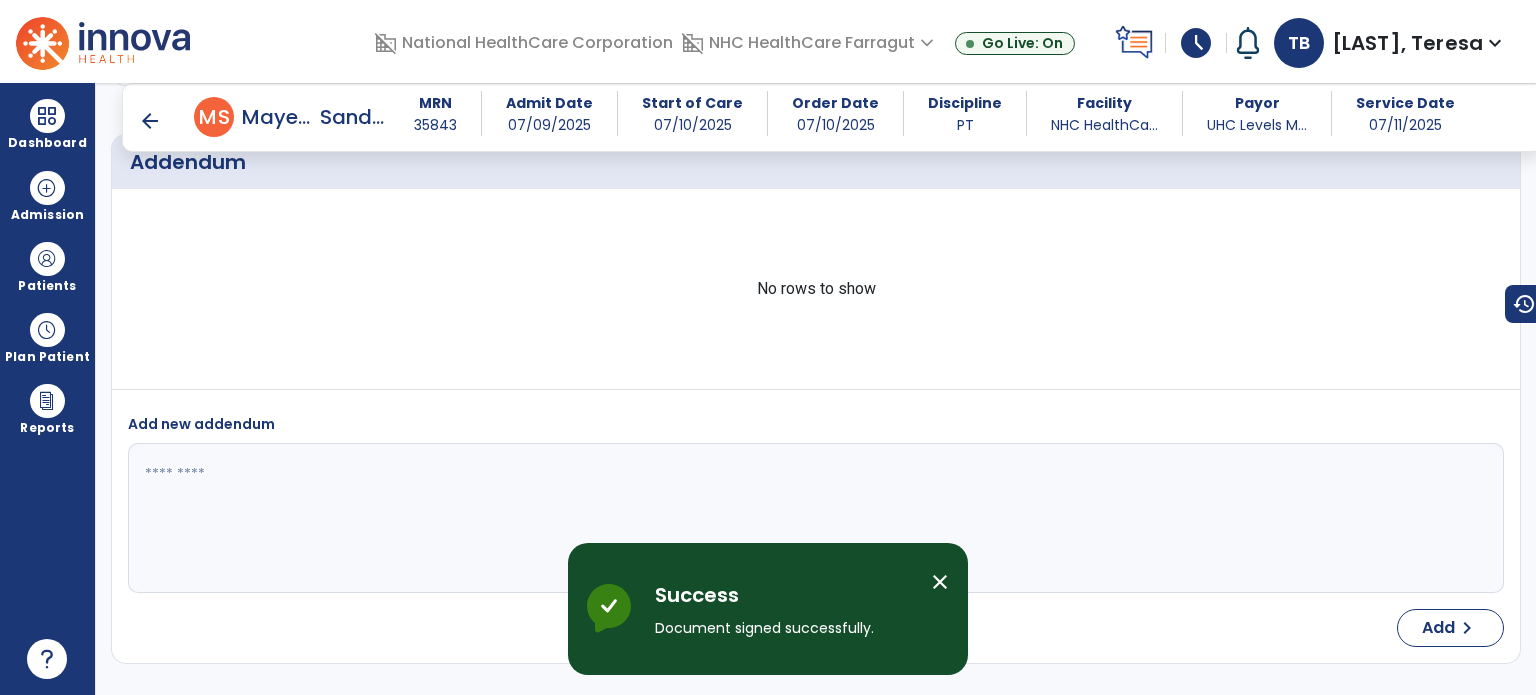click at bounding box center [47, 116] 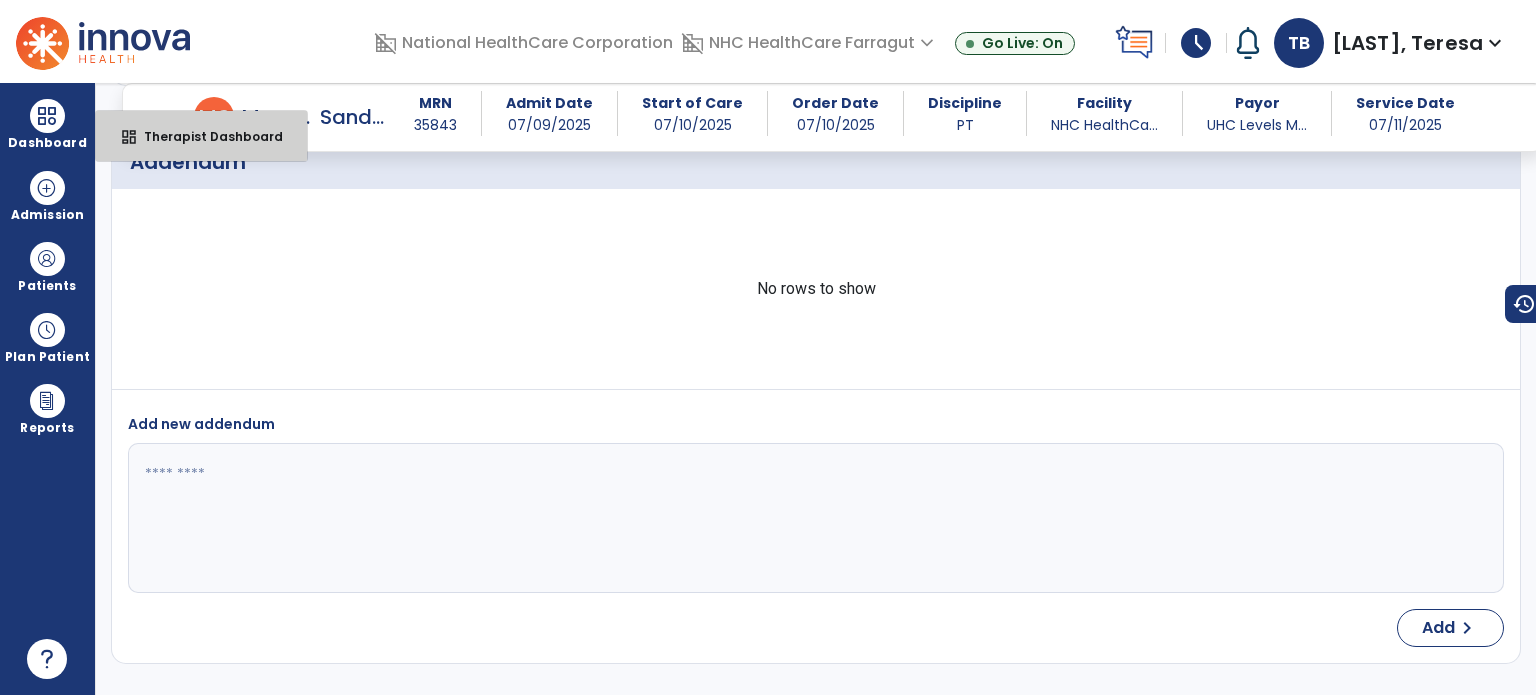 click on "Therapist Dashboard" at bounding box center (205, 136) 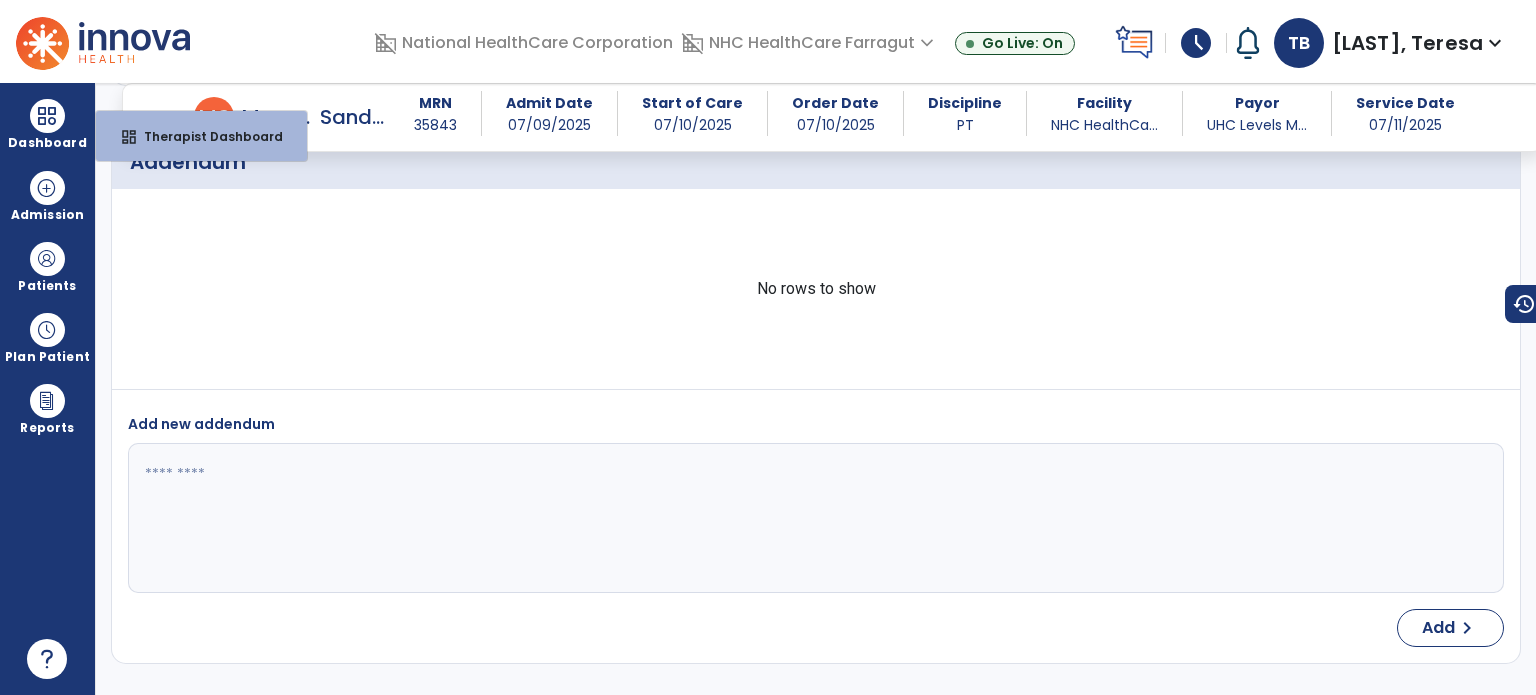 scroll, scrollTop: 109, scrollLeft: 0, axis: vertical 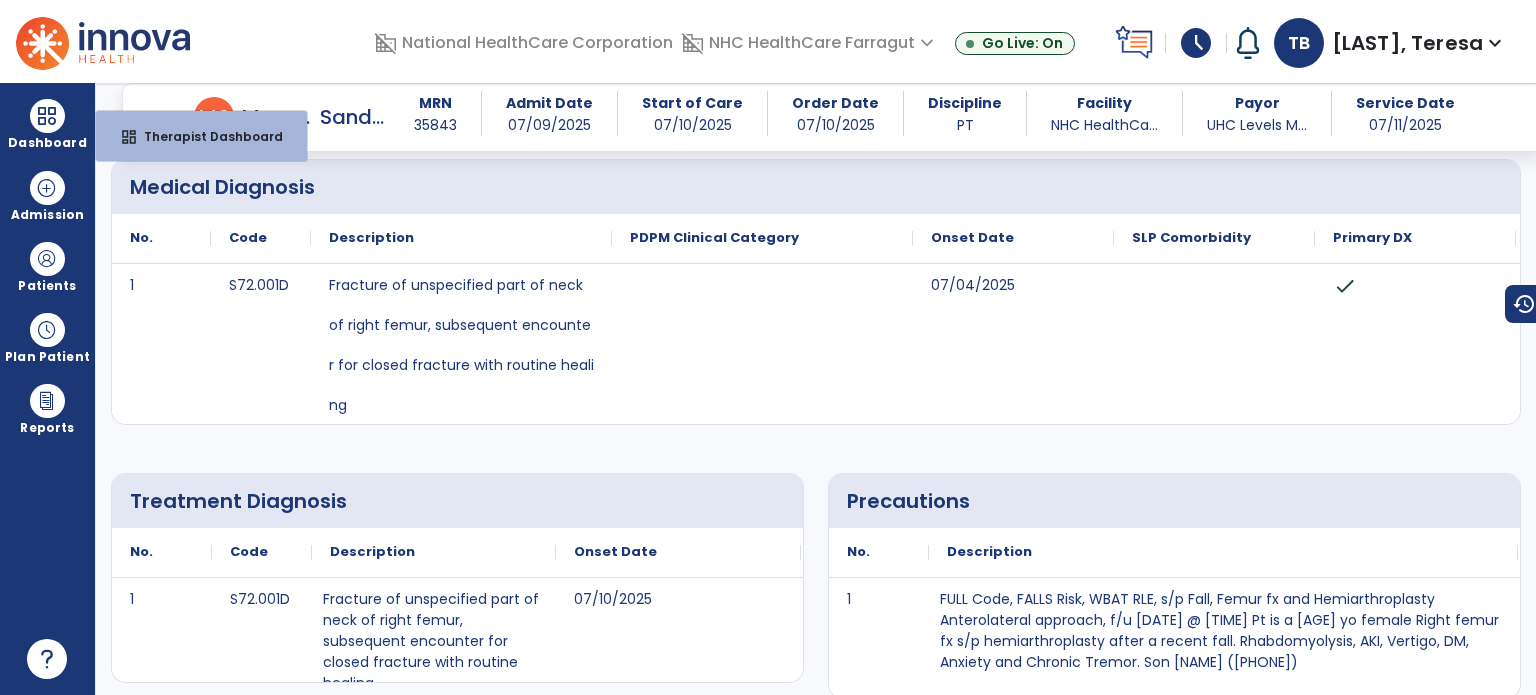 select on "****" 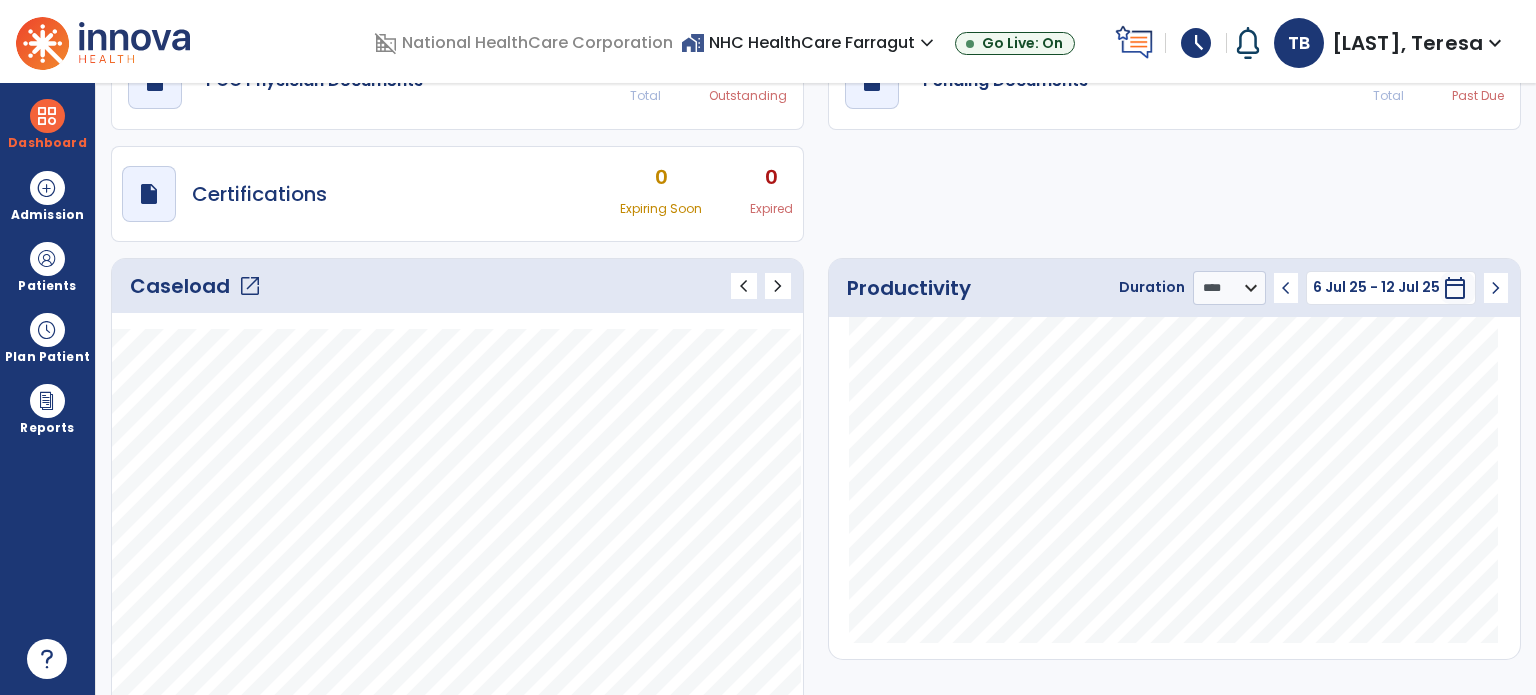 click on "Caseload   open_in_new" 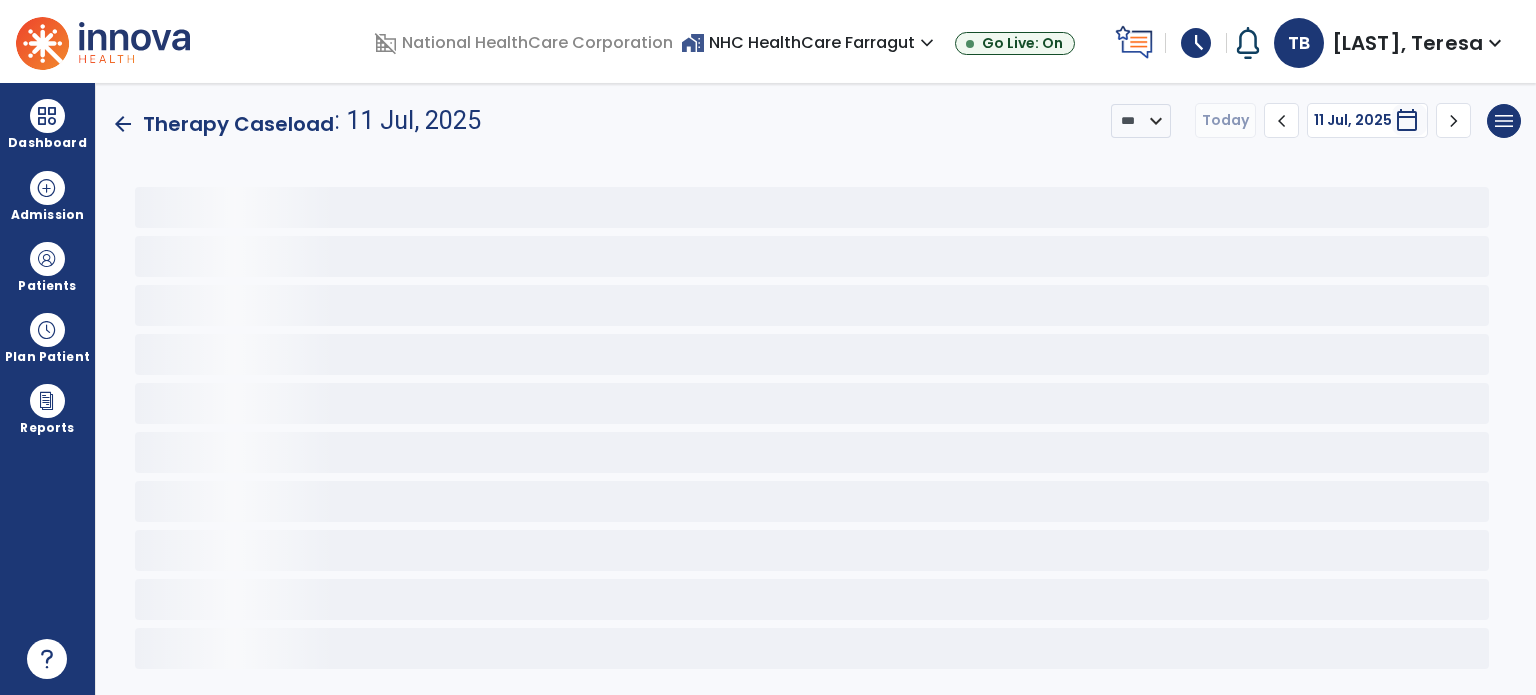scroll, scrollTop: 0, scrollLeft: 0, axis: both 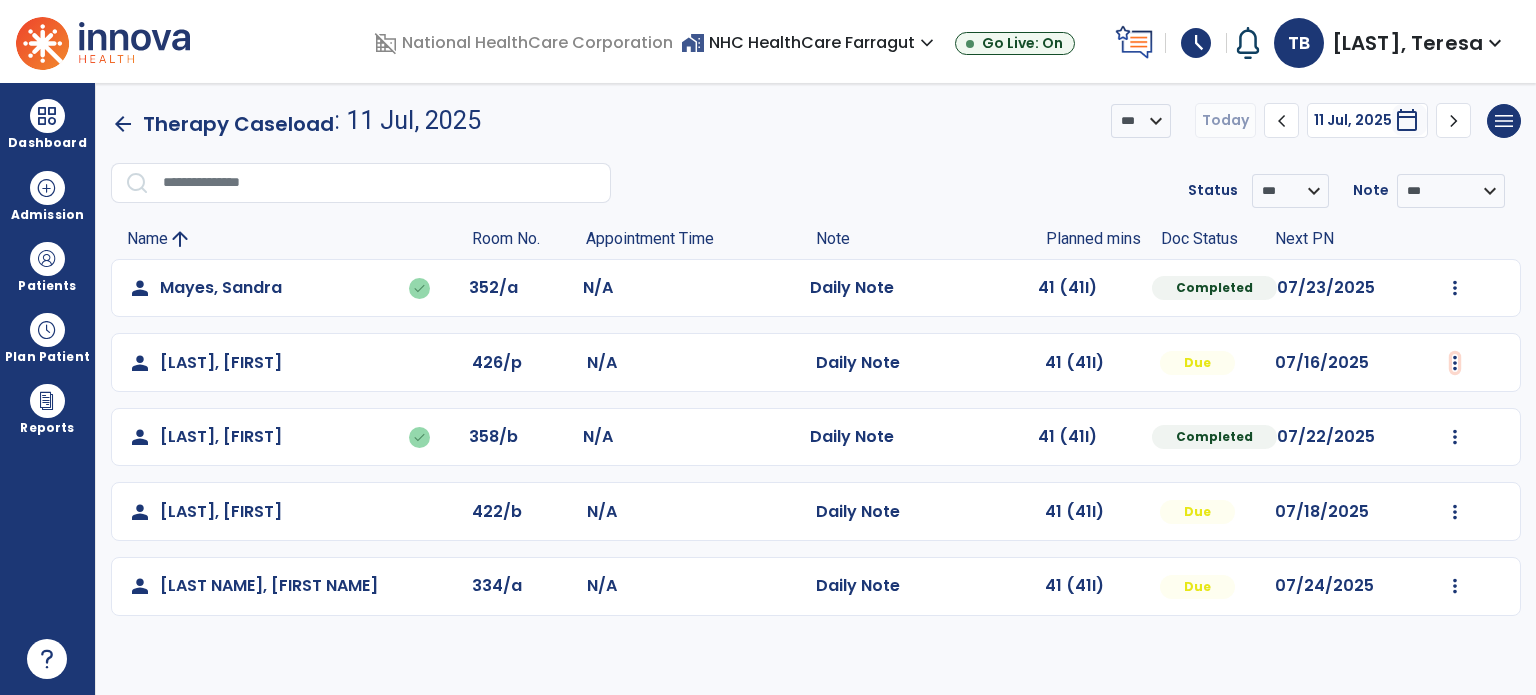 click at bounding box center (1455, 288) 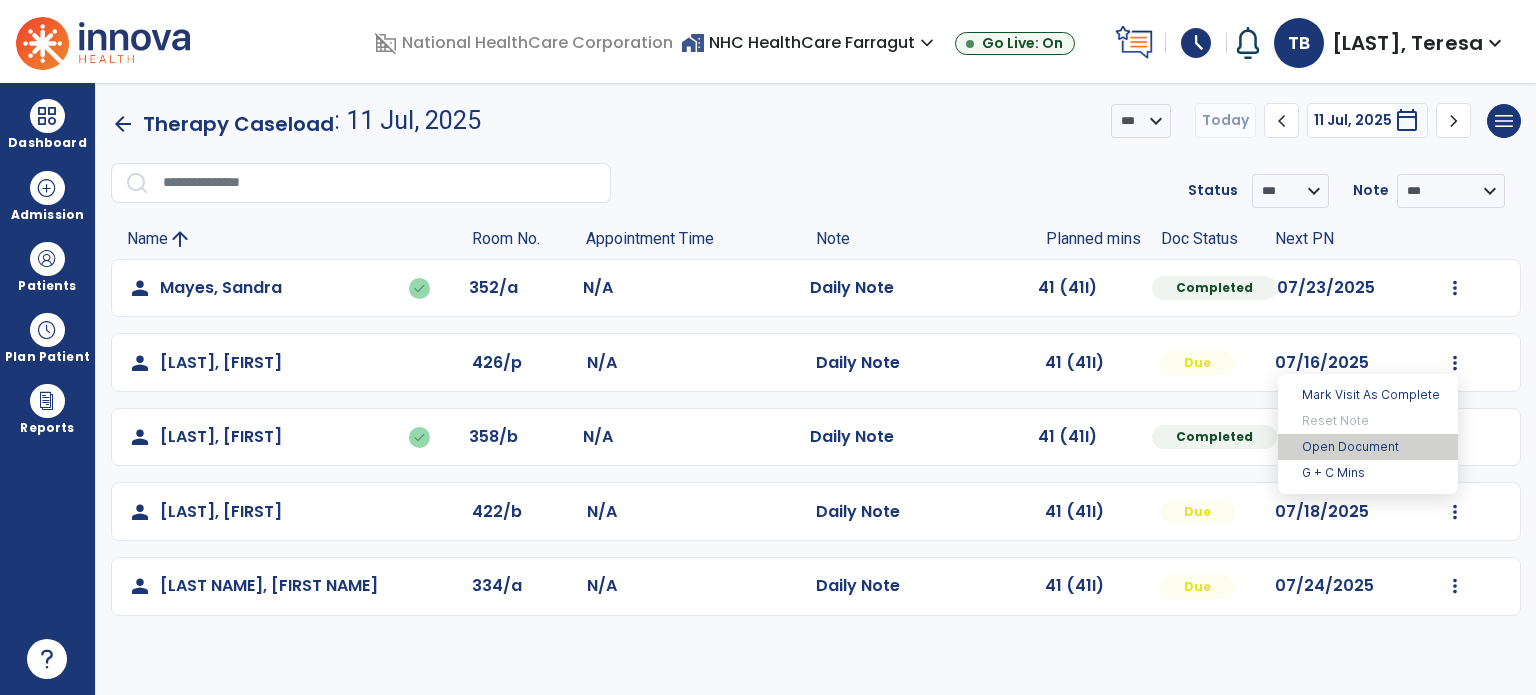 click on "Mark Visit As Complete   Reset Note   Open Document   G + C Mins" at bounding box center [1368, 434] 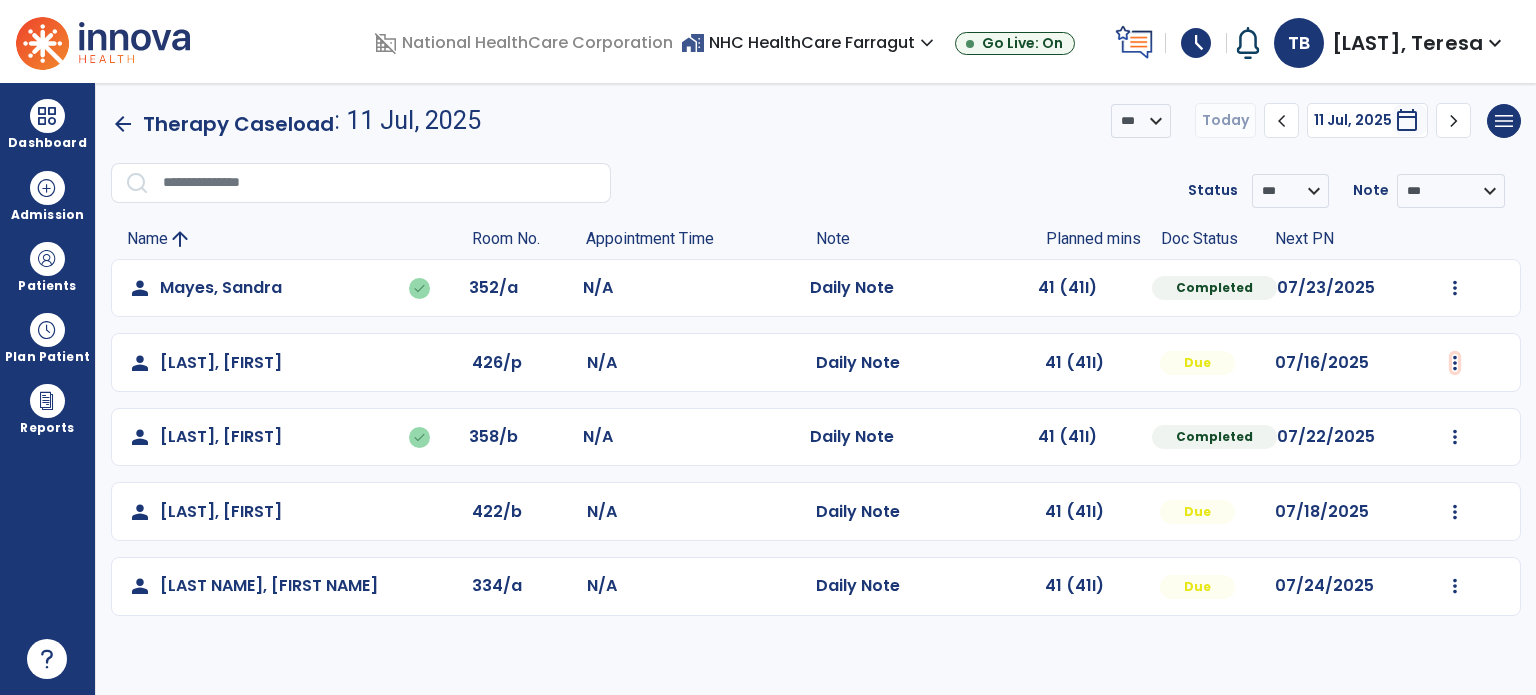 click at bounding box center (1455, 288) 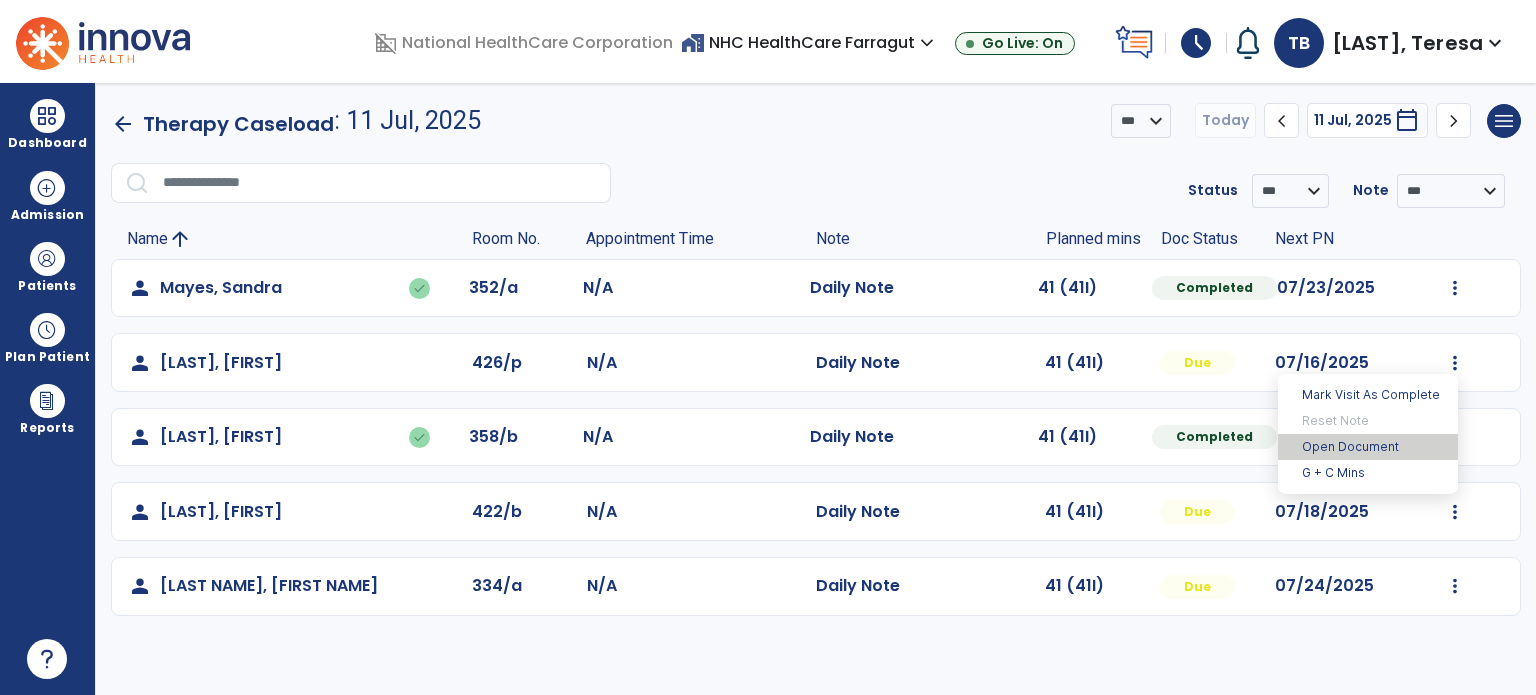 click on "Open Document" at bounding box center (1368, 447) 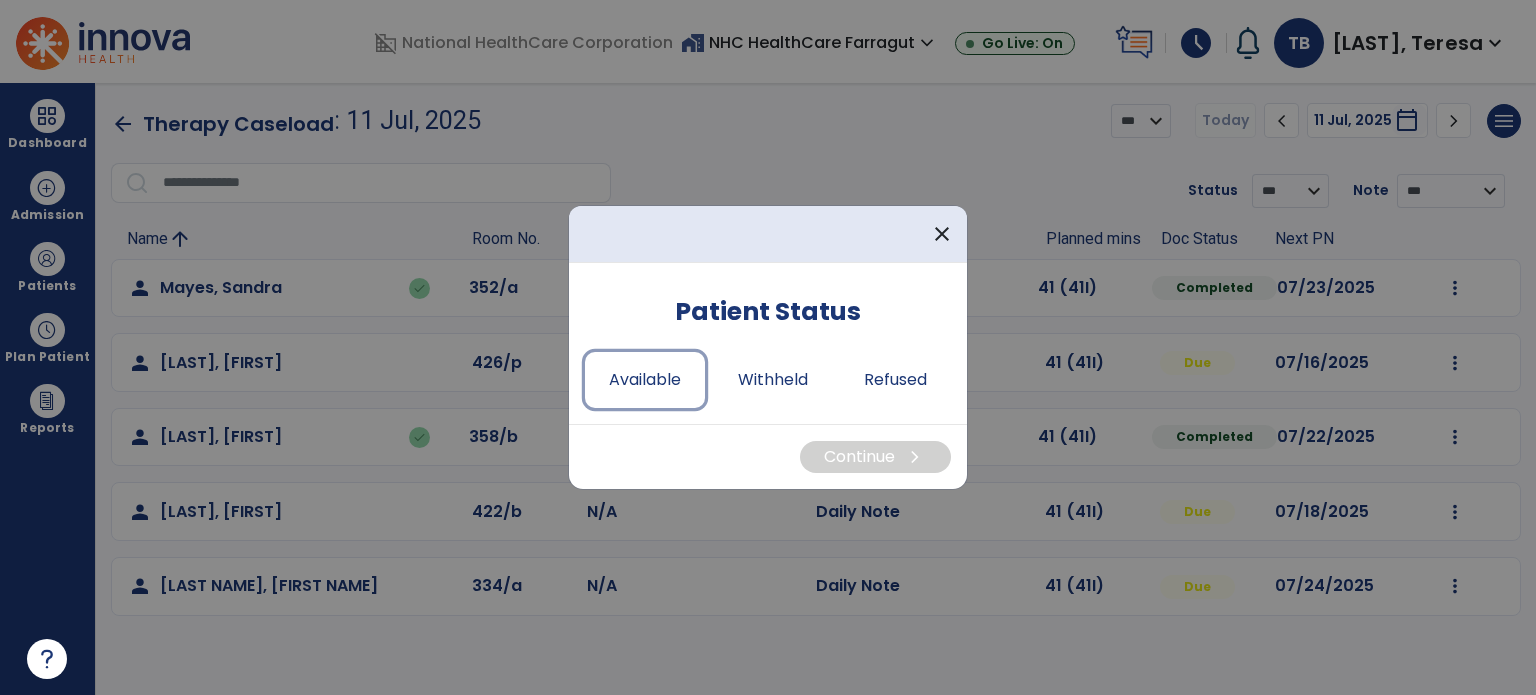 click on "Available" at bounding box center (645, 380) 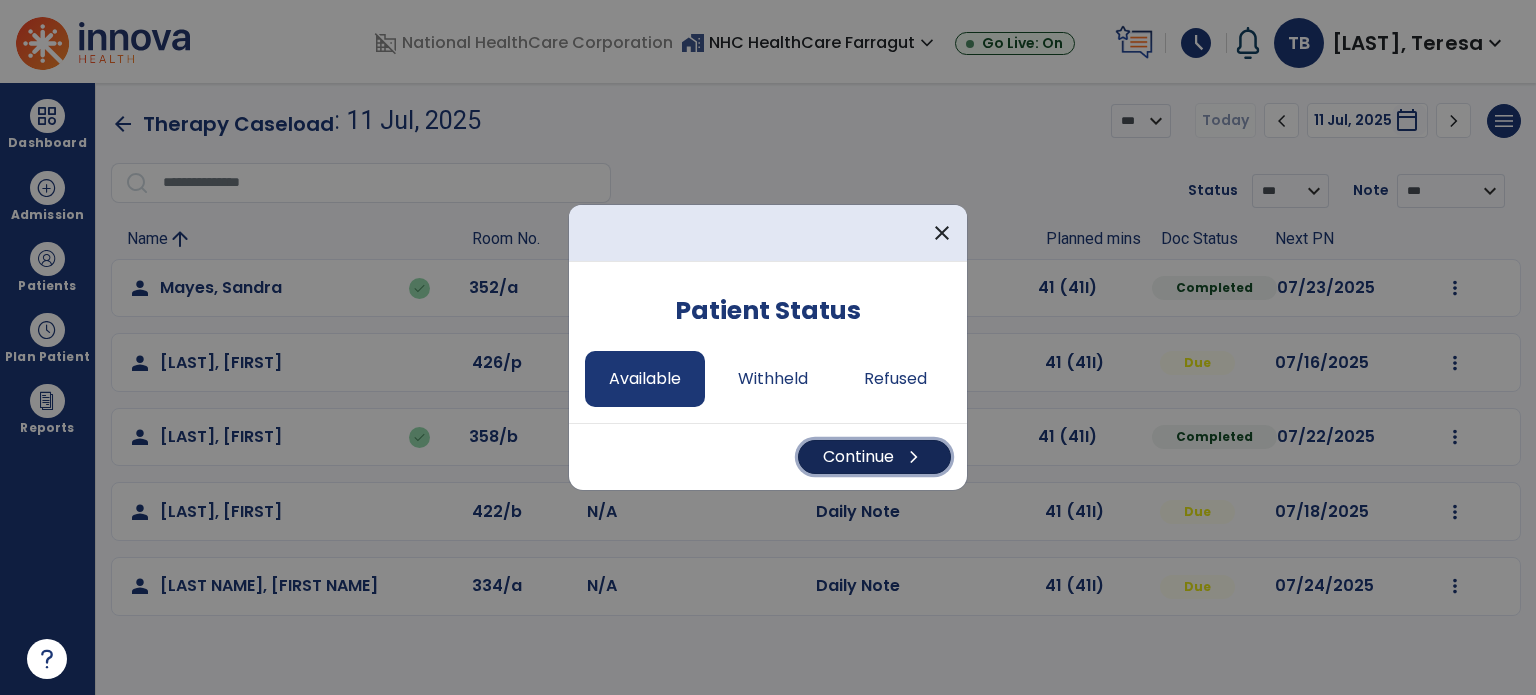 click on "Continue   chevron_right" at bounding box center (874, 457) 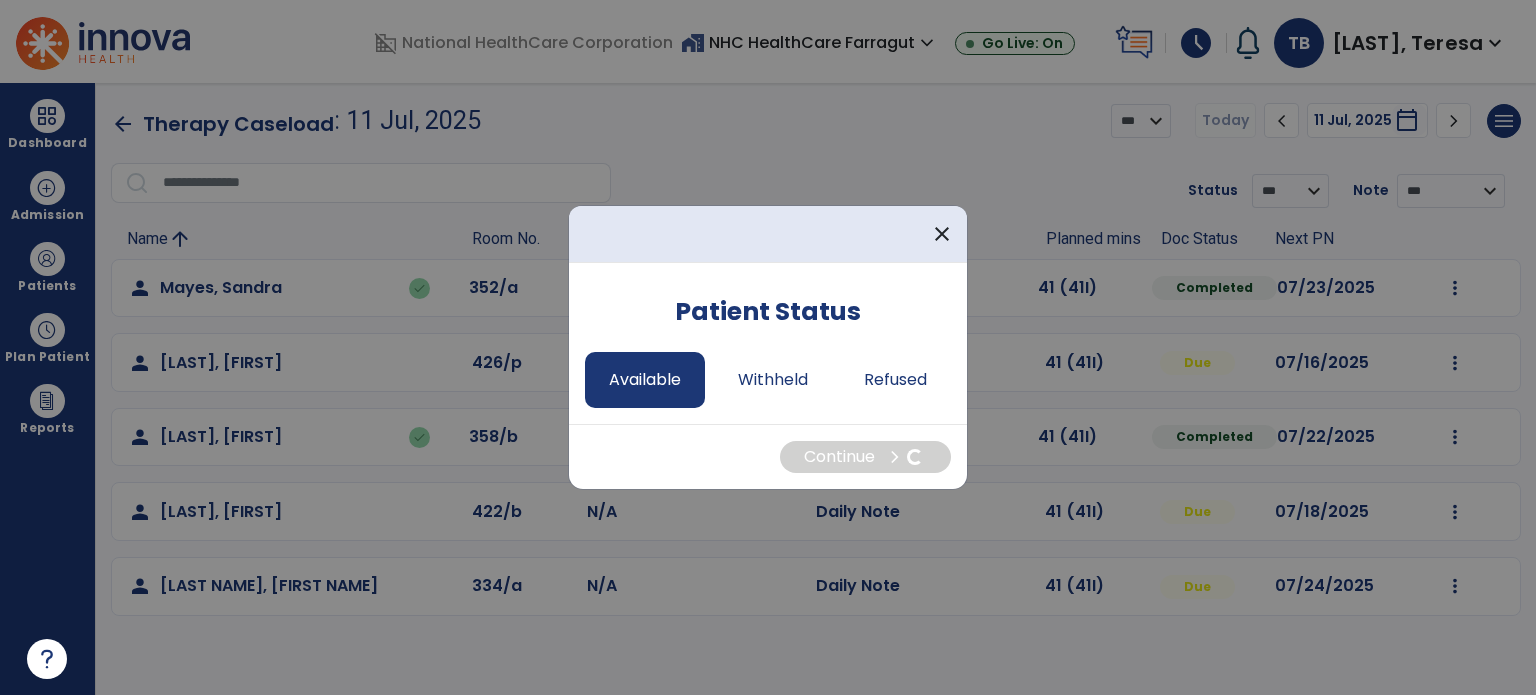 select on "*" 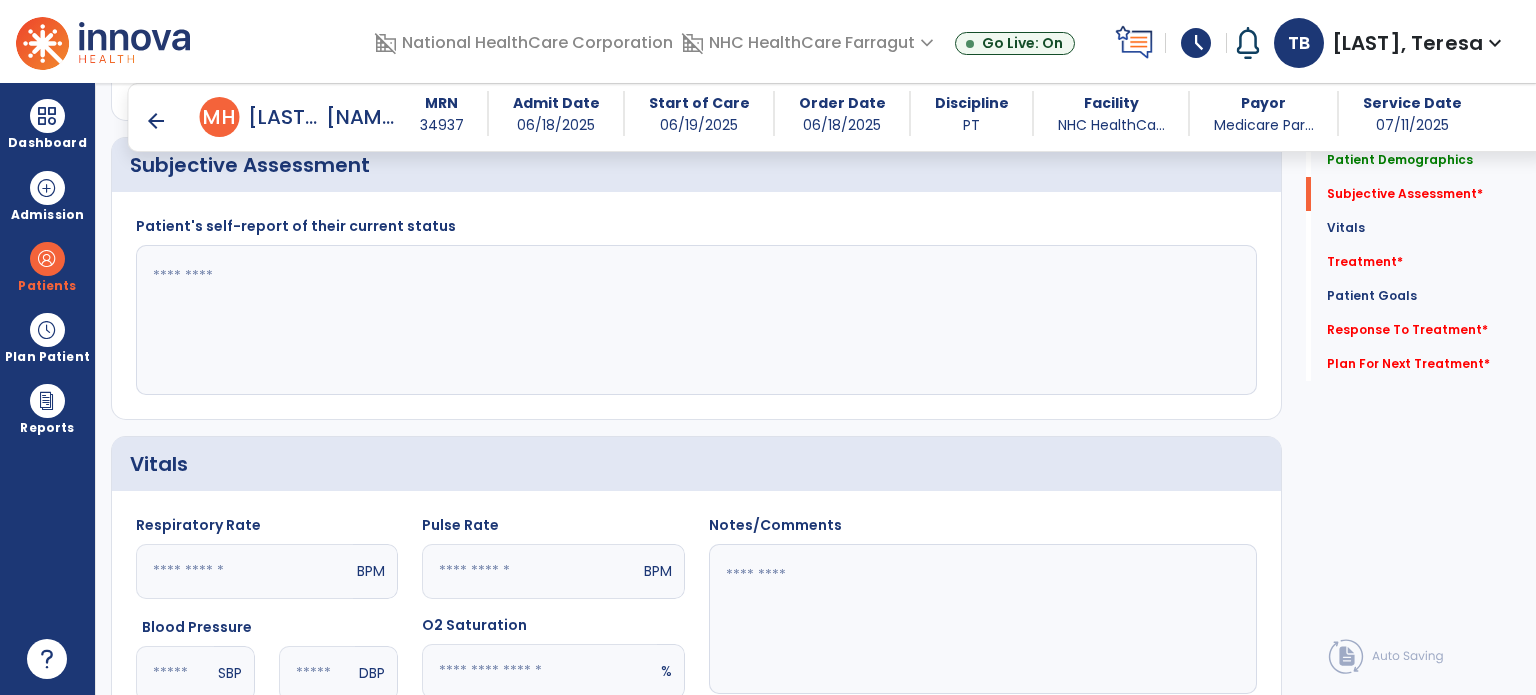 scroll, scrollTop: 400, scrollLeft: 0, axis: vertical 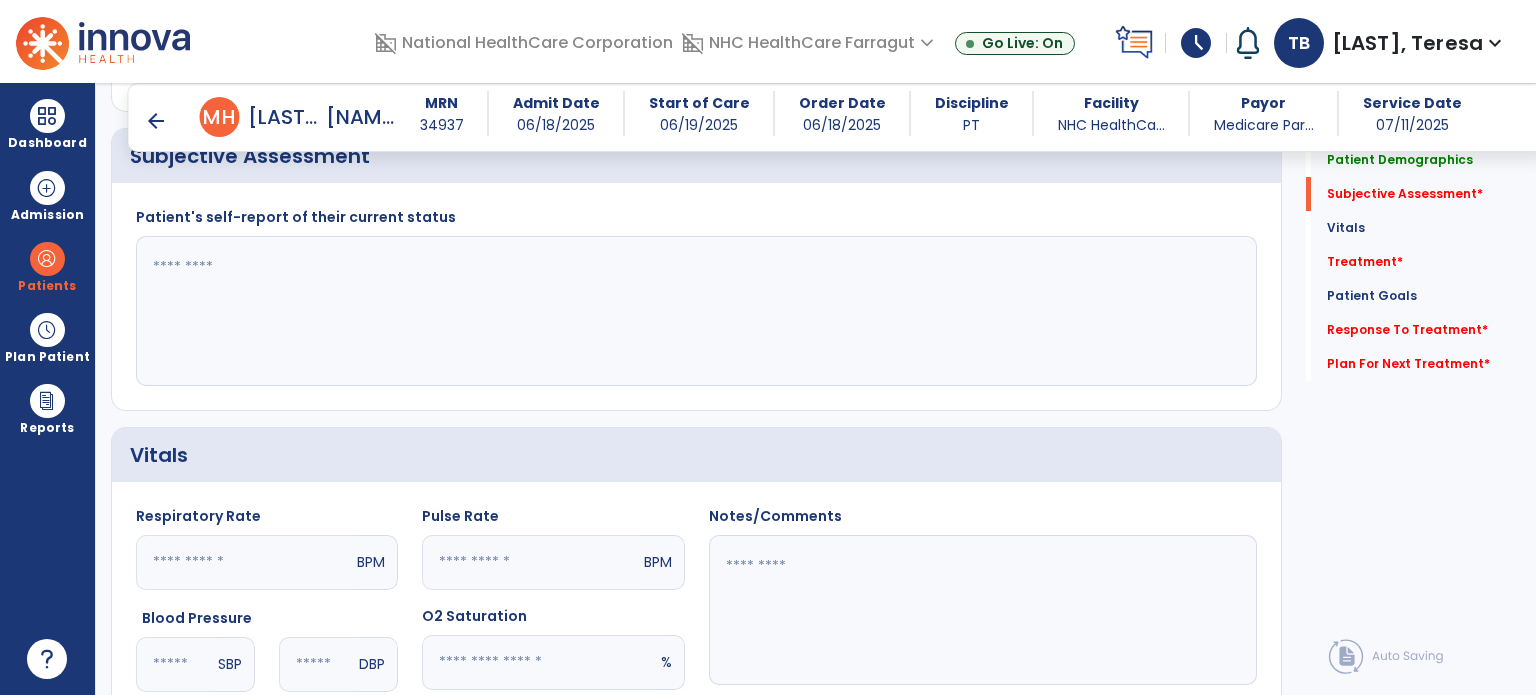 click 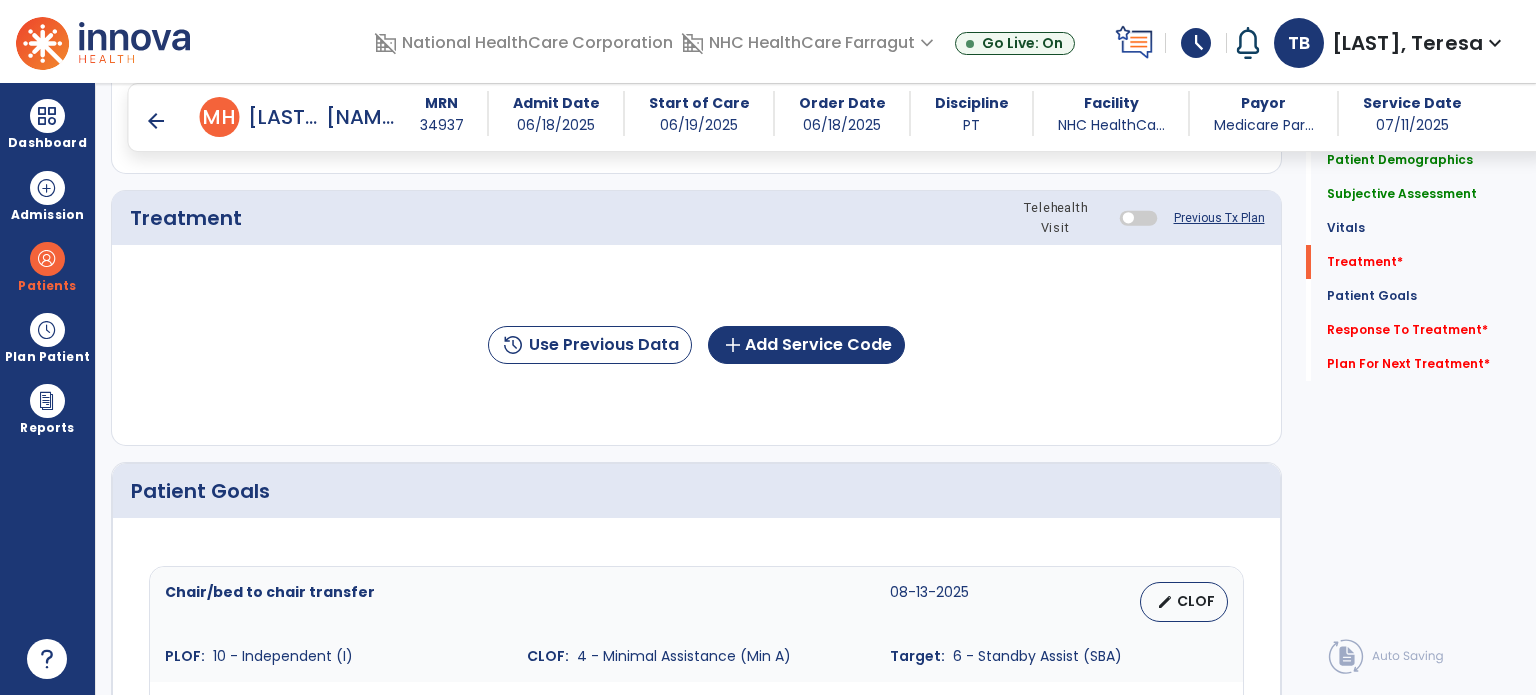 scroll, scrollTop: 1100, scrollLeft: 0, axis: vertical 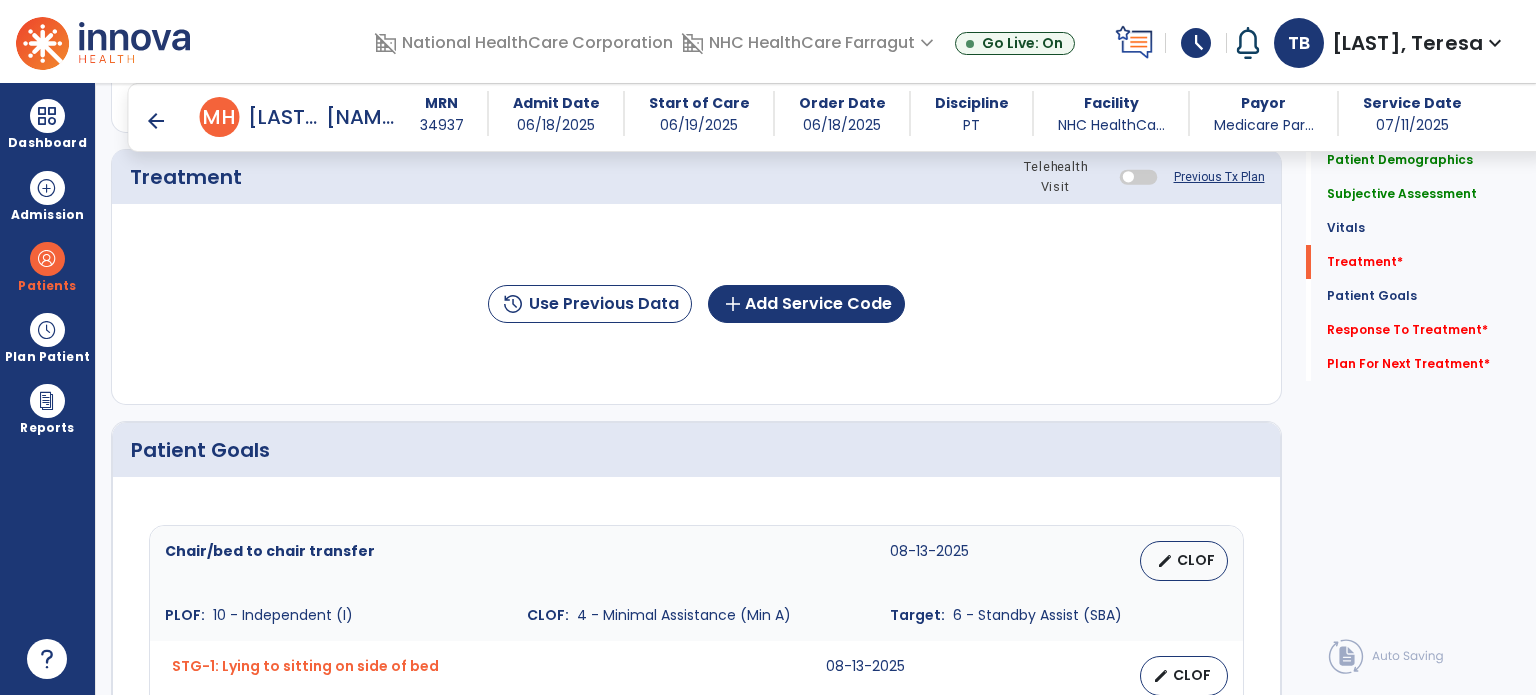 type on "**********" 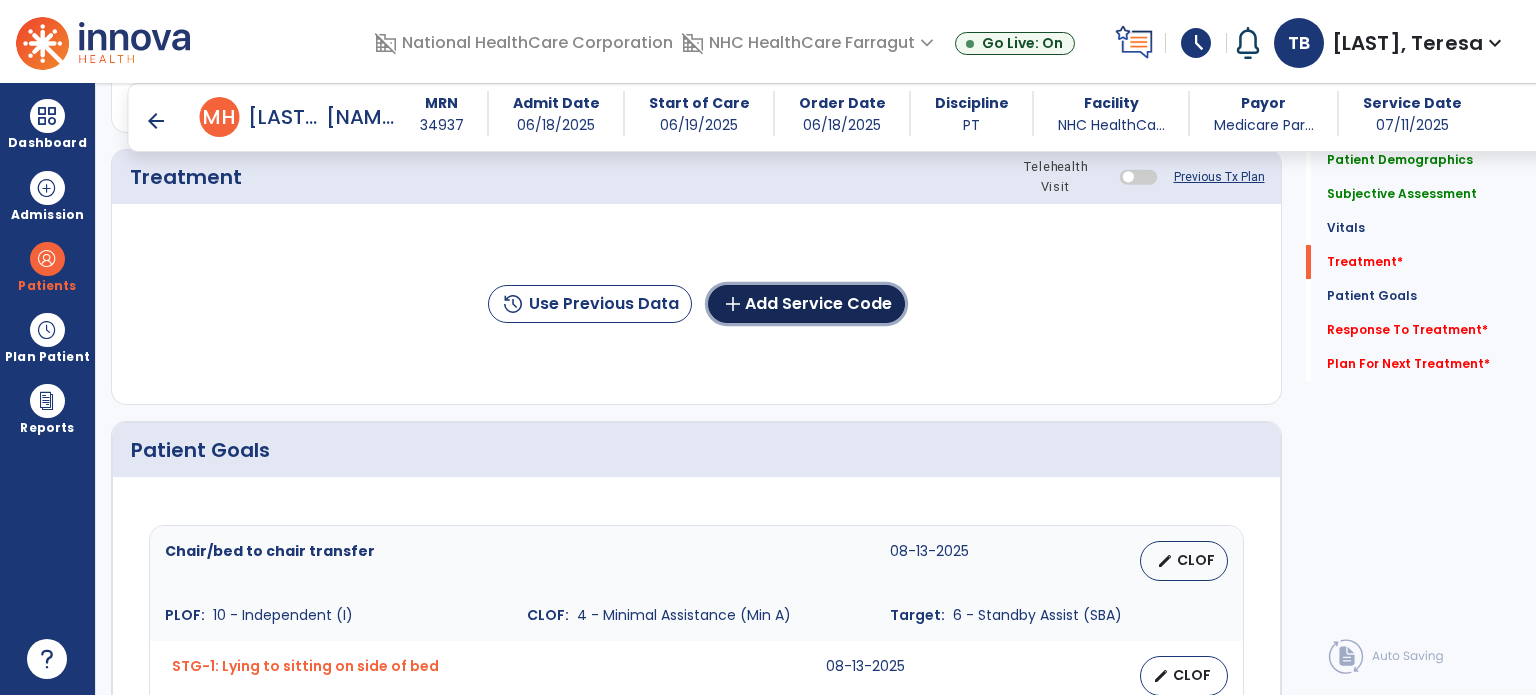 click on "add  Add Service Code" 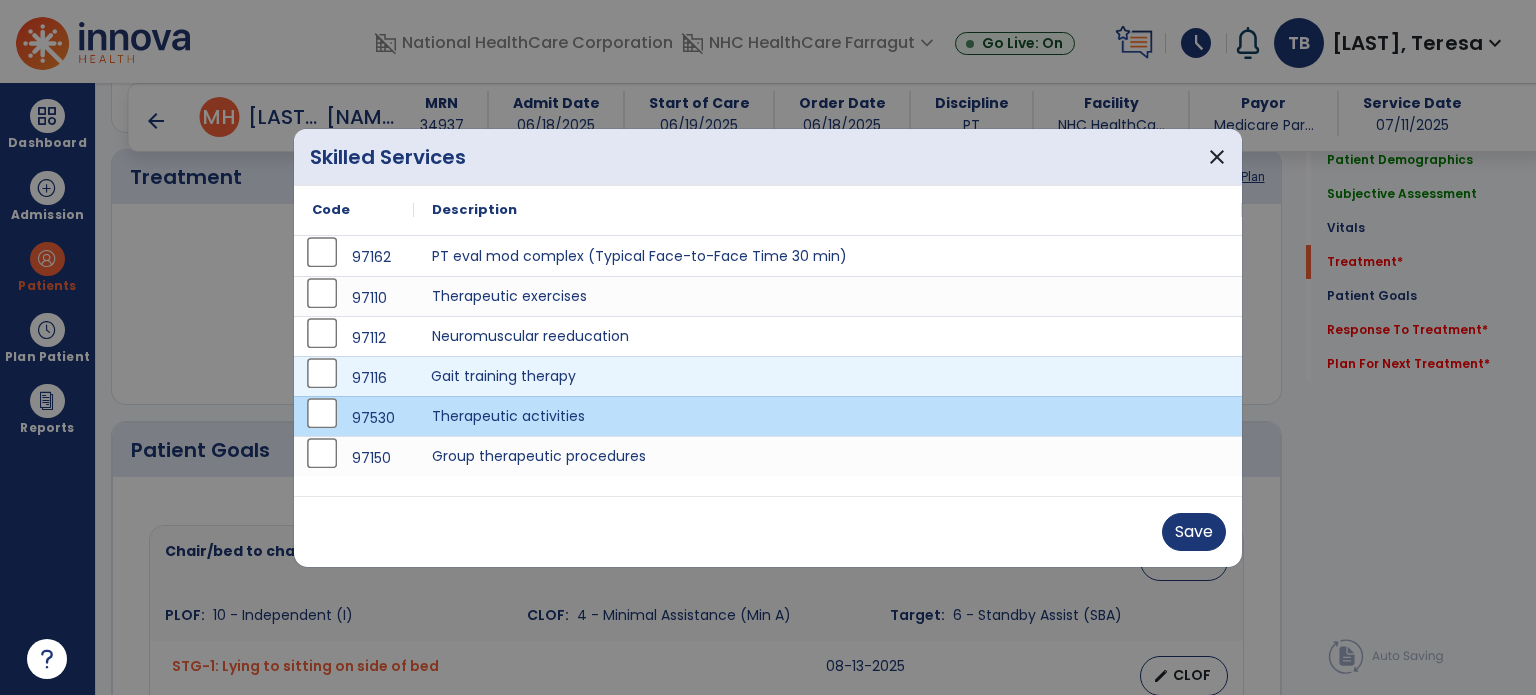 click on "Gait training therapy" at bounding box center (828, 376) 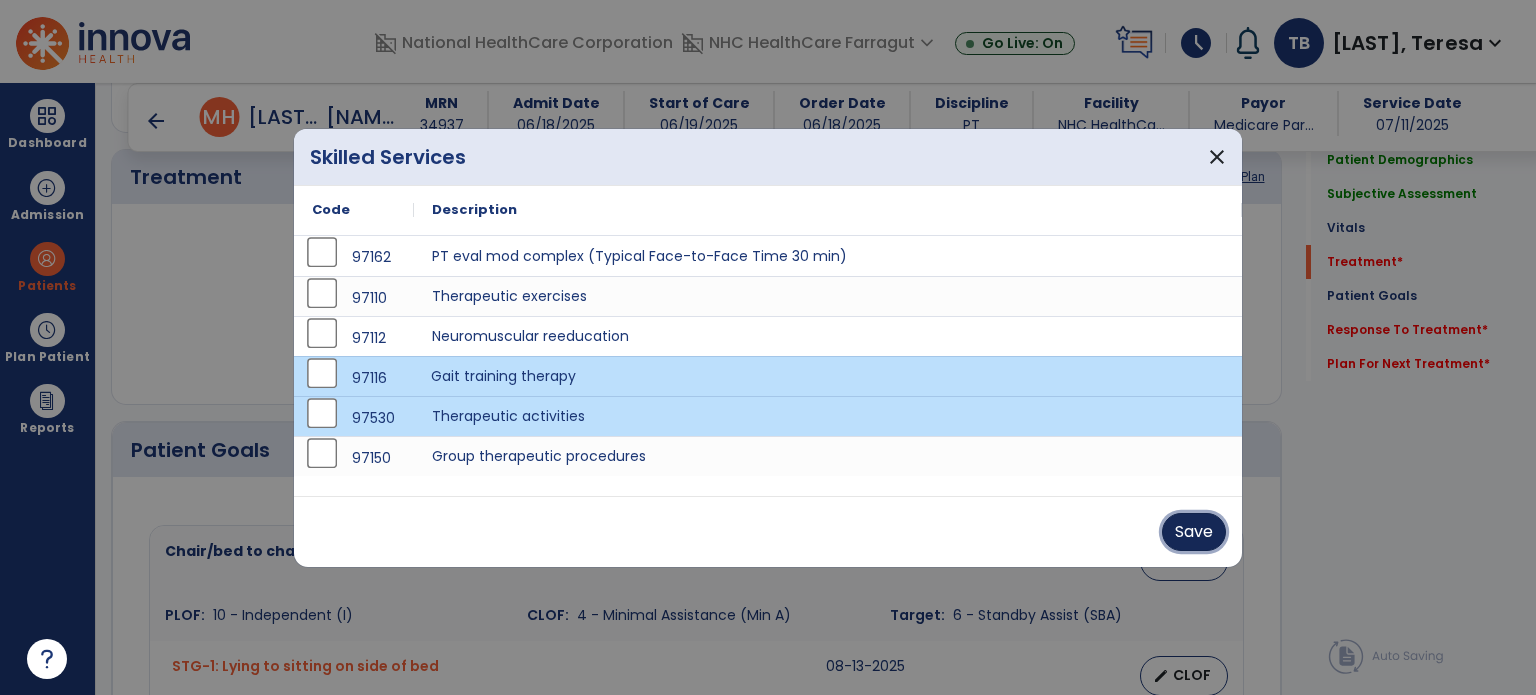 click on "Save" at bounding box center (1194, 532) 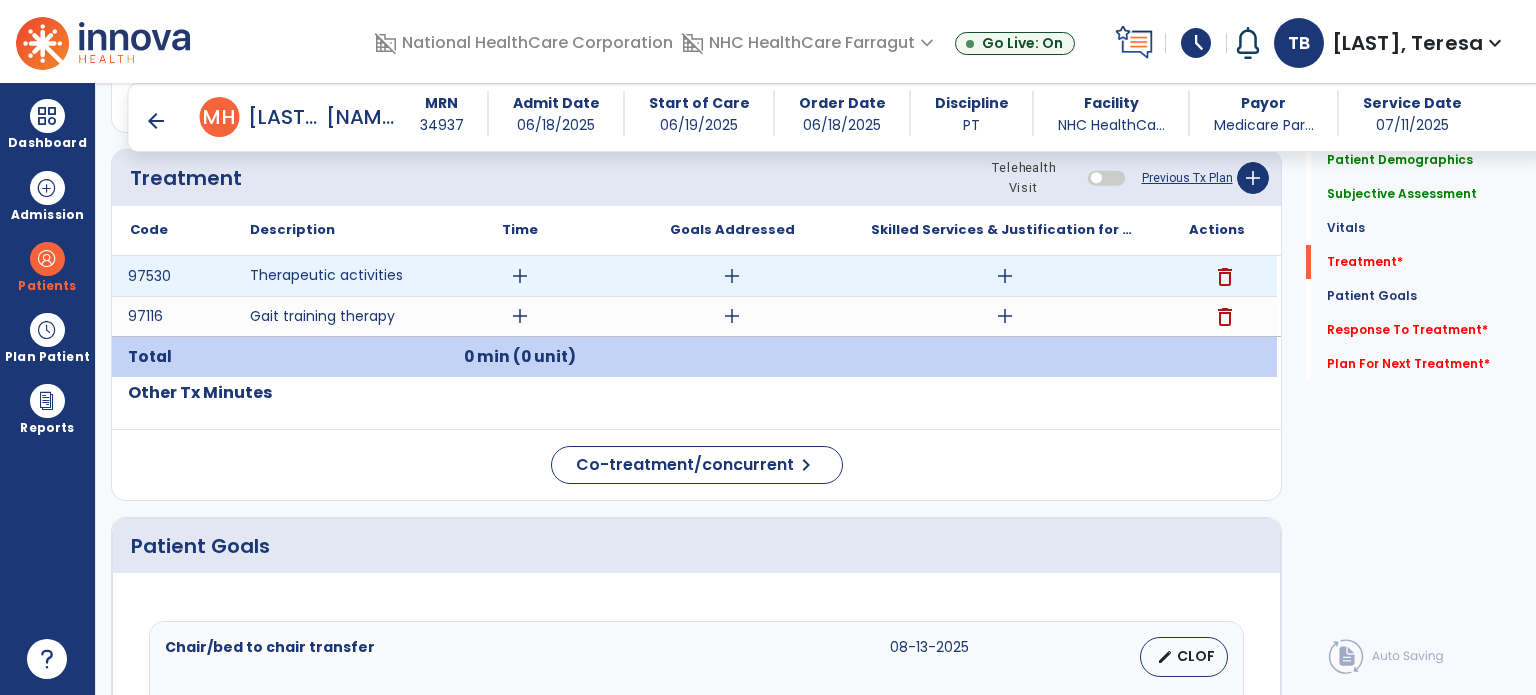 click on "add" at bounding box center [520, 276] 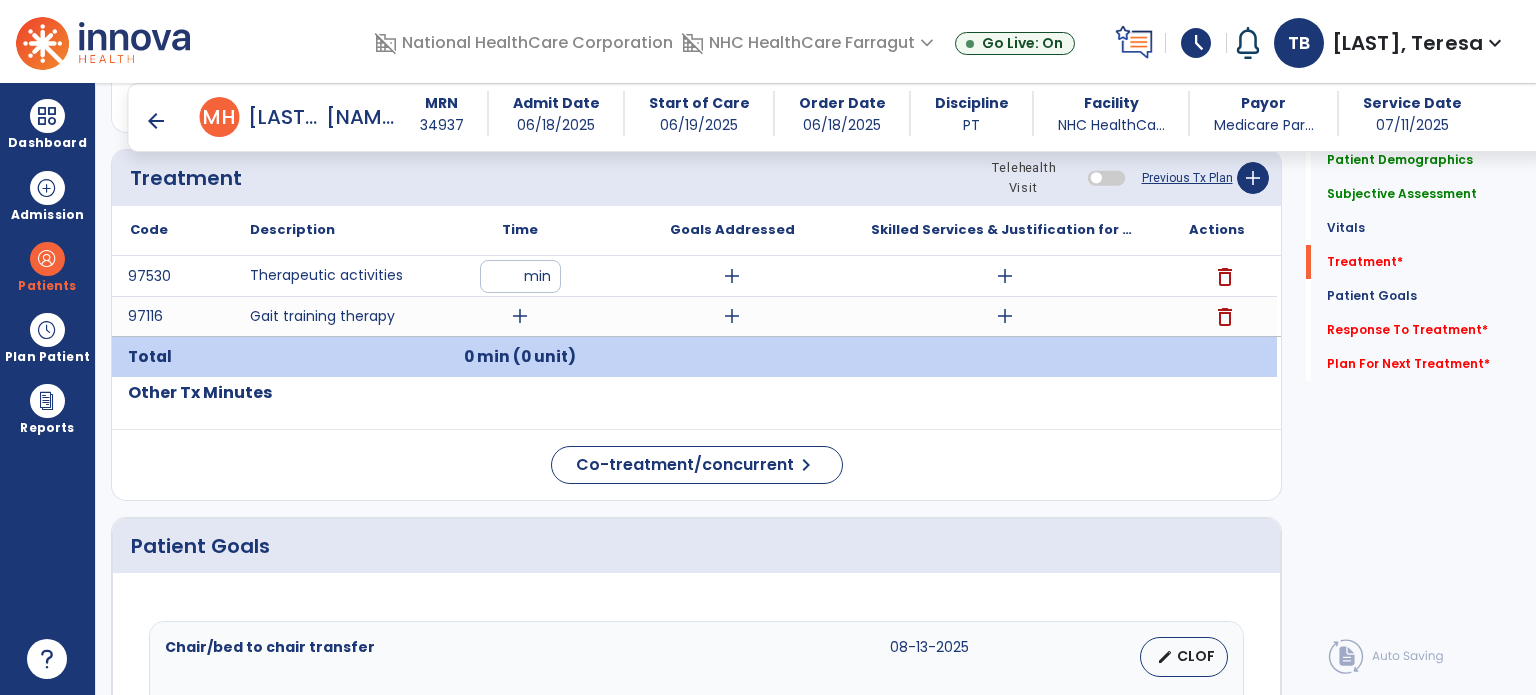 type on "**" 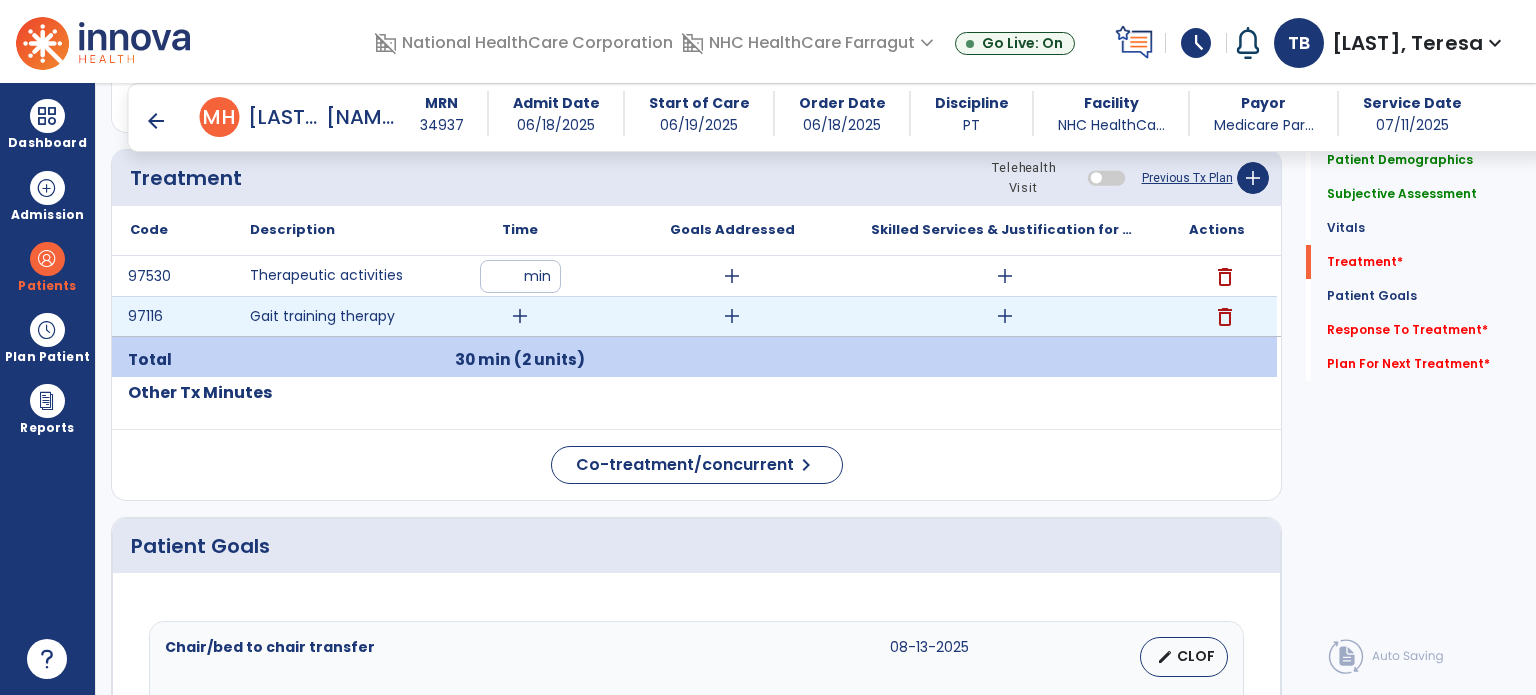 click on "add" at bounding box center (520, 316) 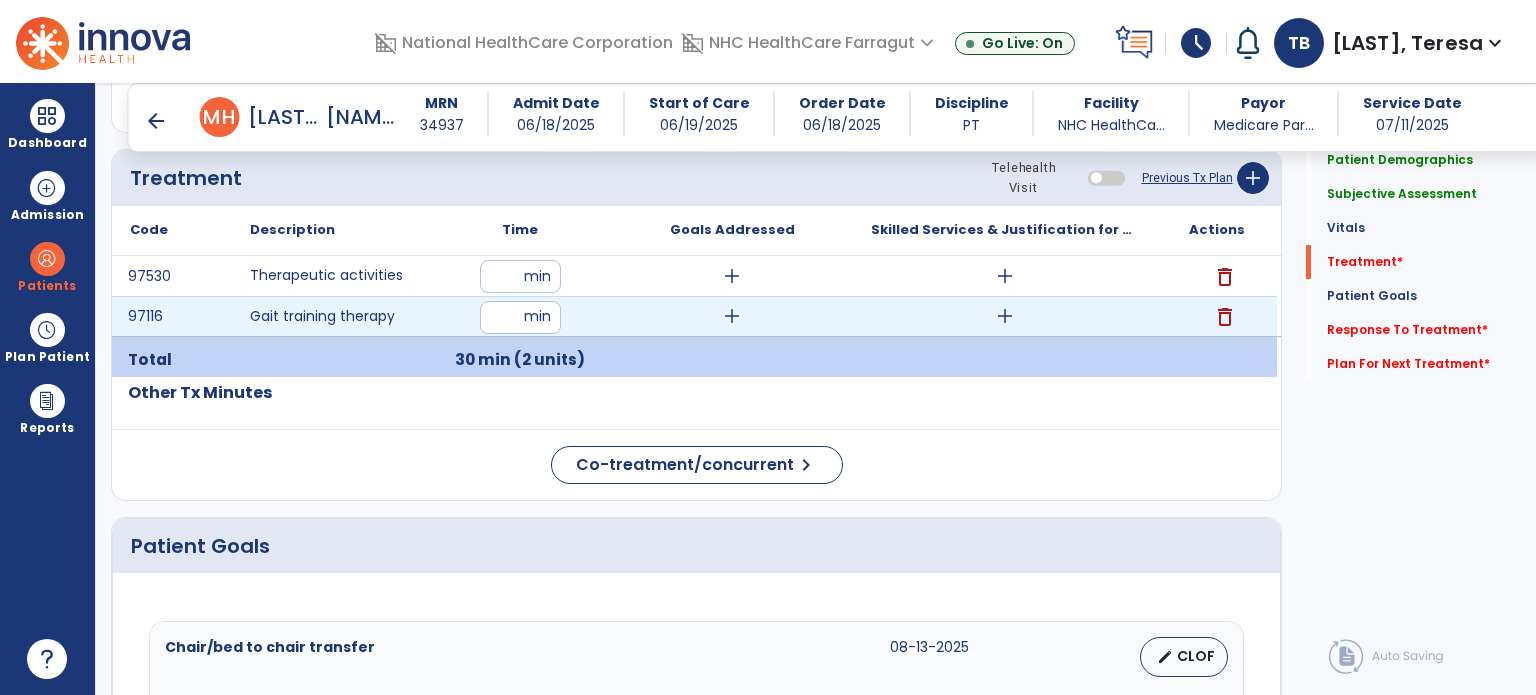 type on "**" 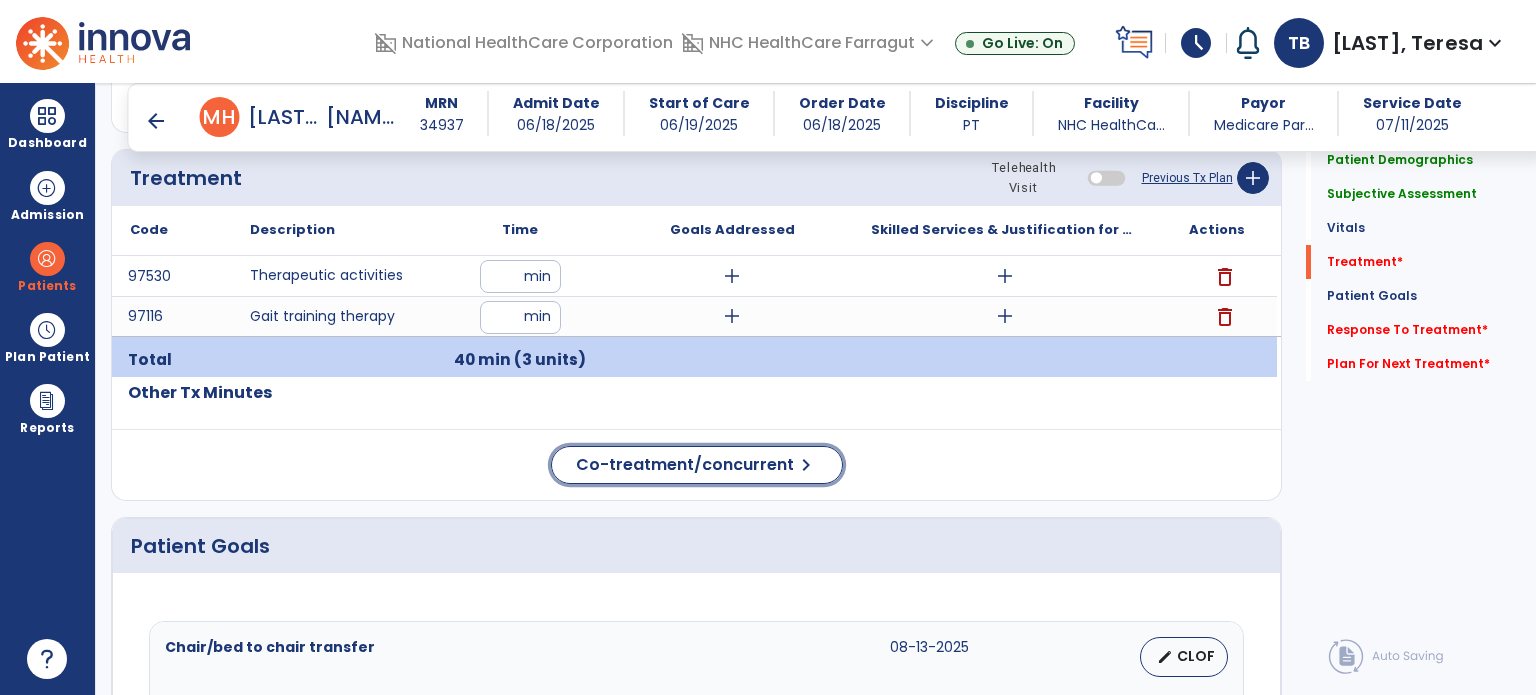click on "Co-treatment/concurrent" 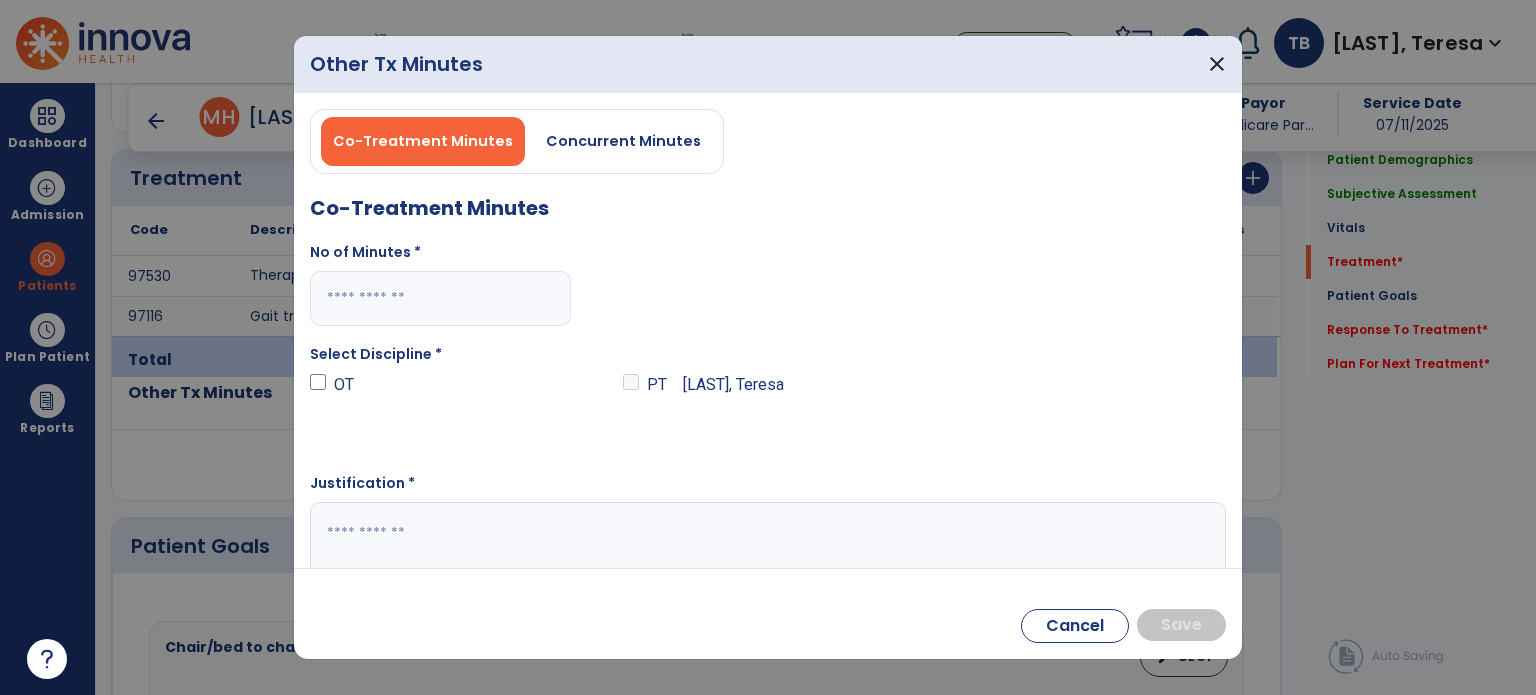 click on "Concurrent Minutes" at bounding box center (623, 141) 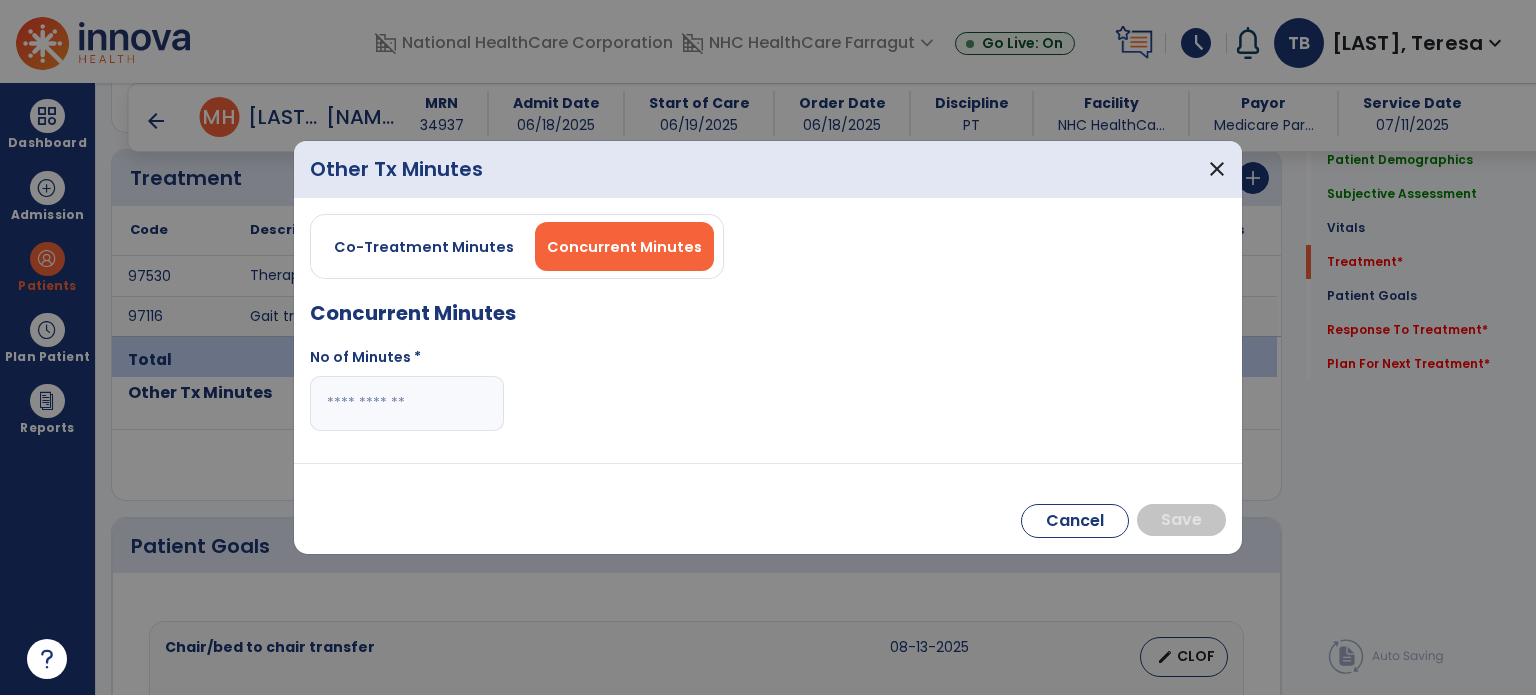 click at bounding box center [407, 403] 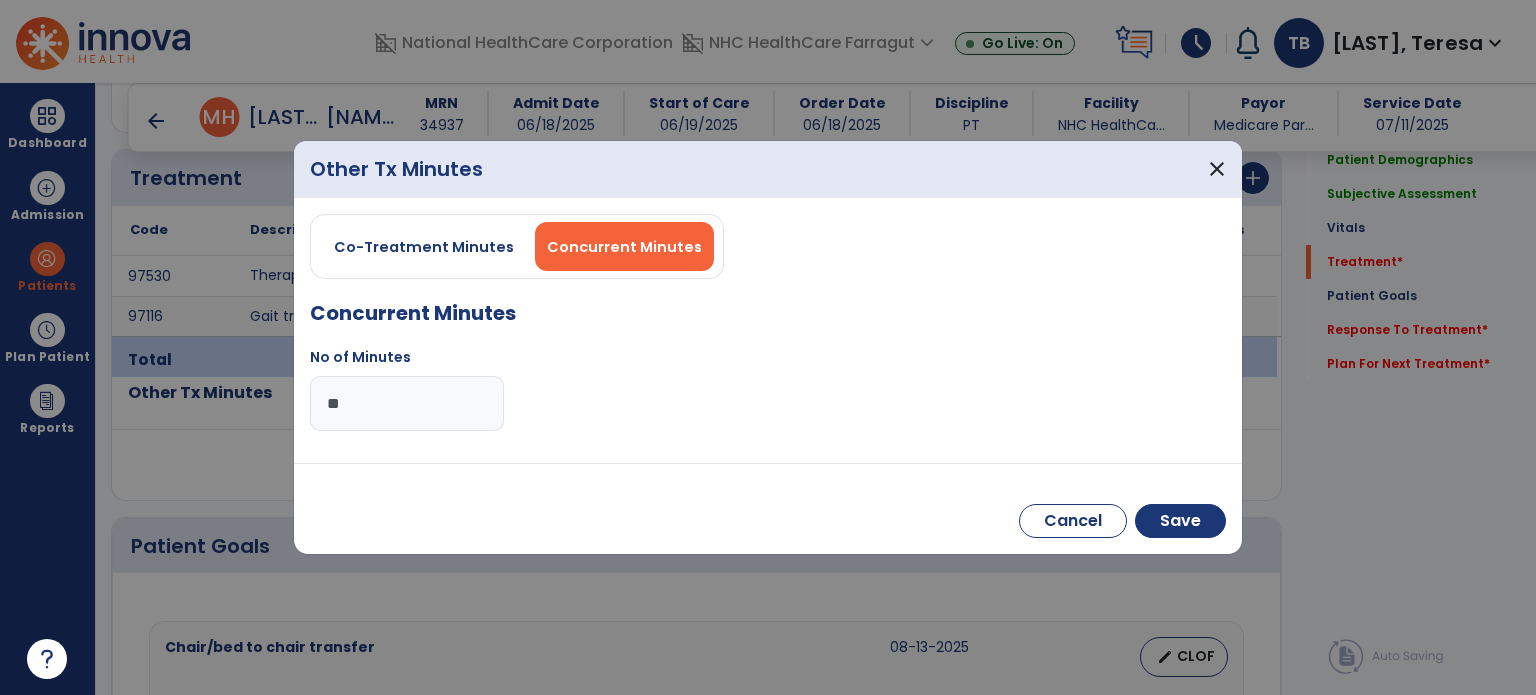 type on "**" 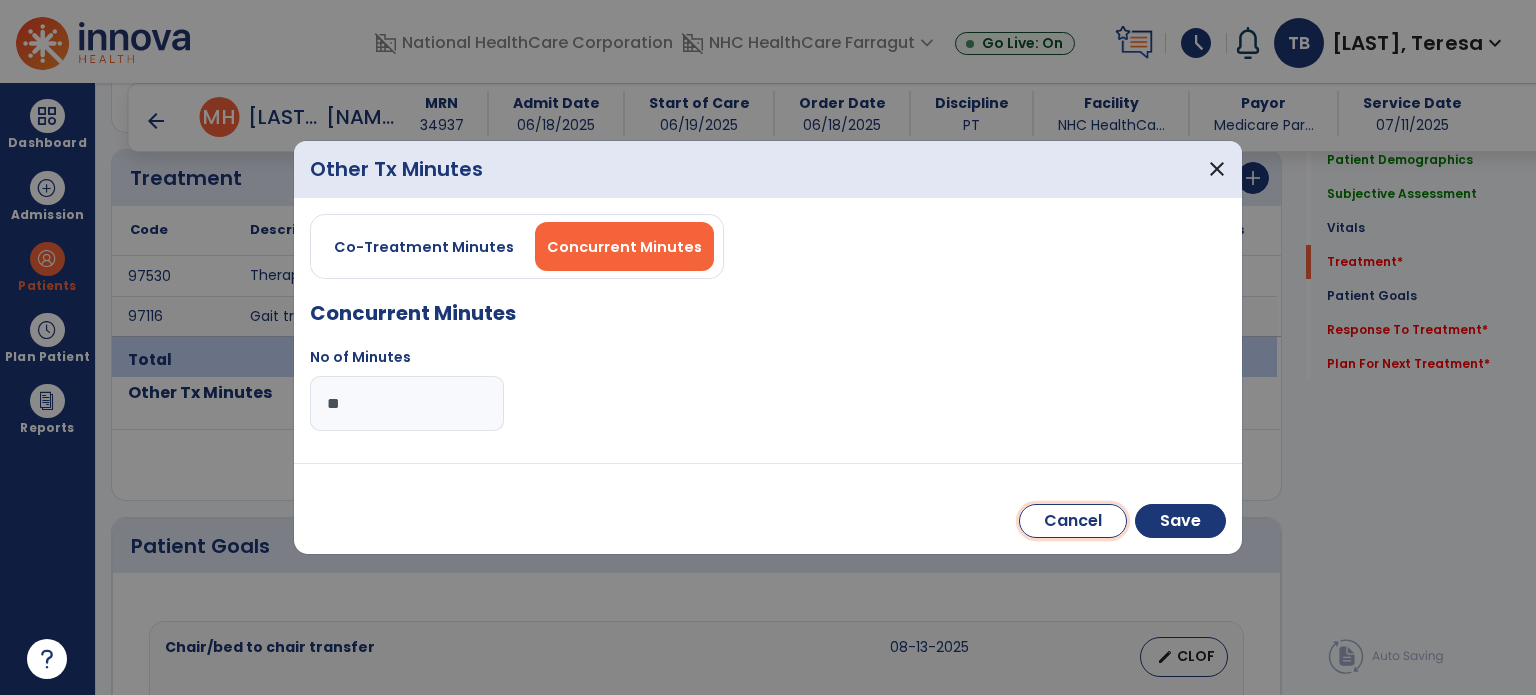 type 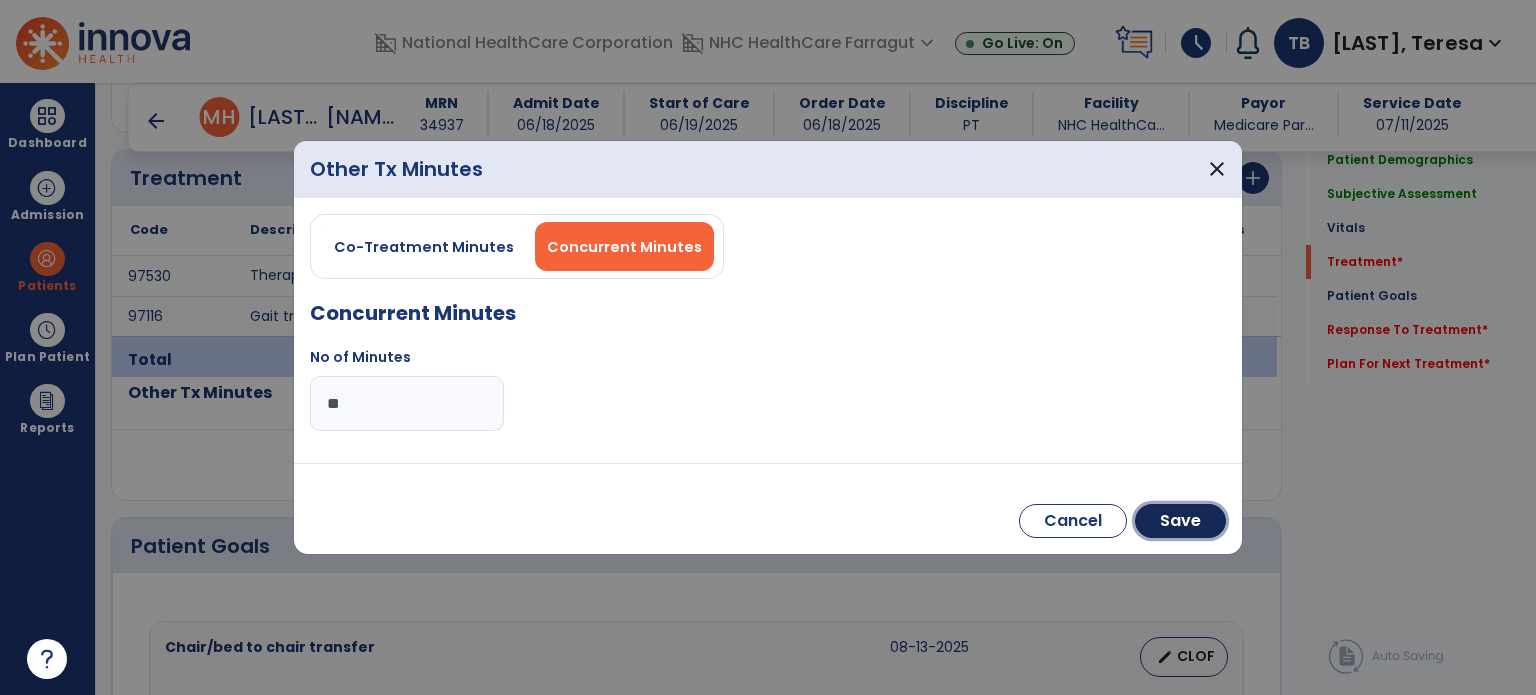 click on "Save" at bounding box center (1180, 521) 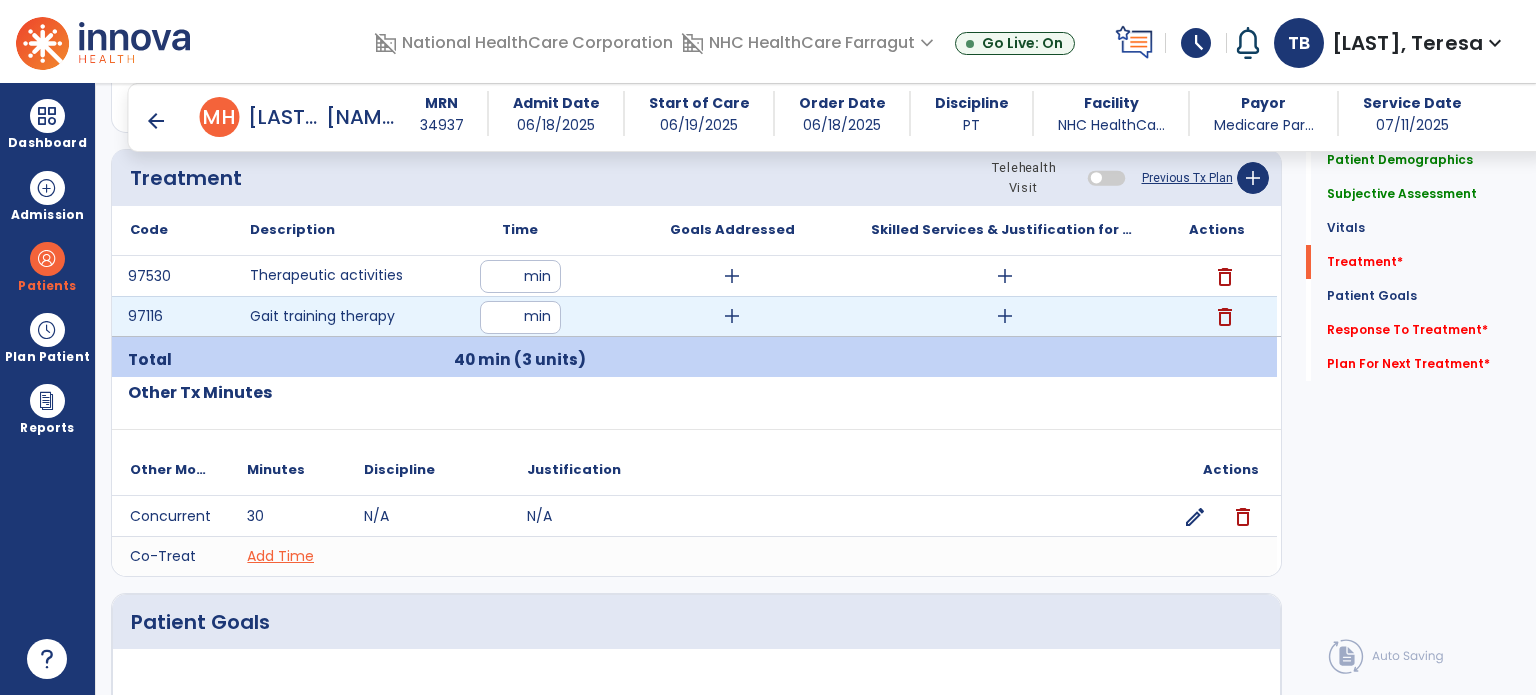 click on "add" at bounding box center [1005, 316] 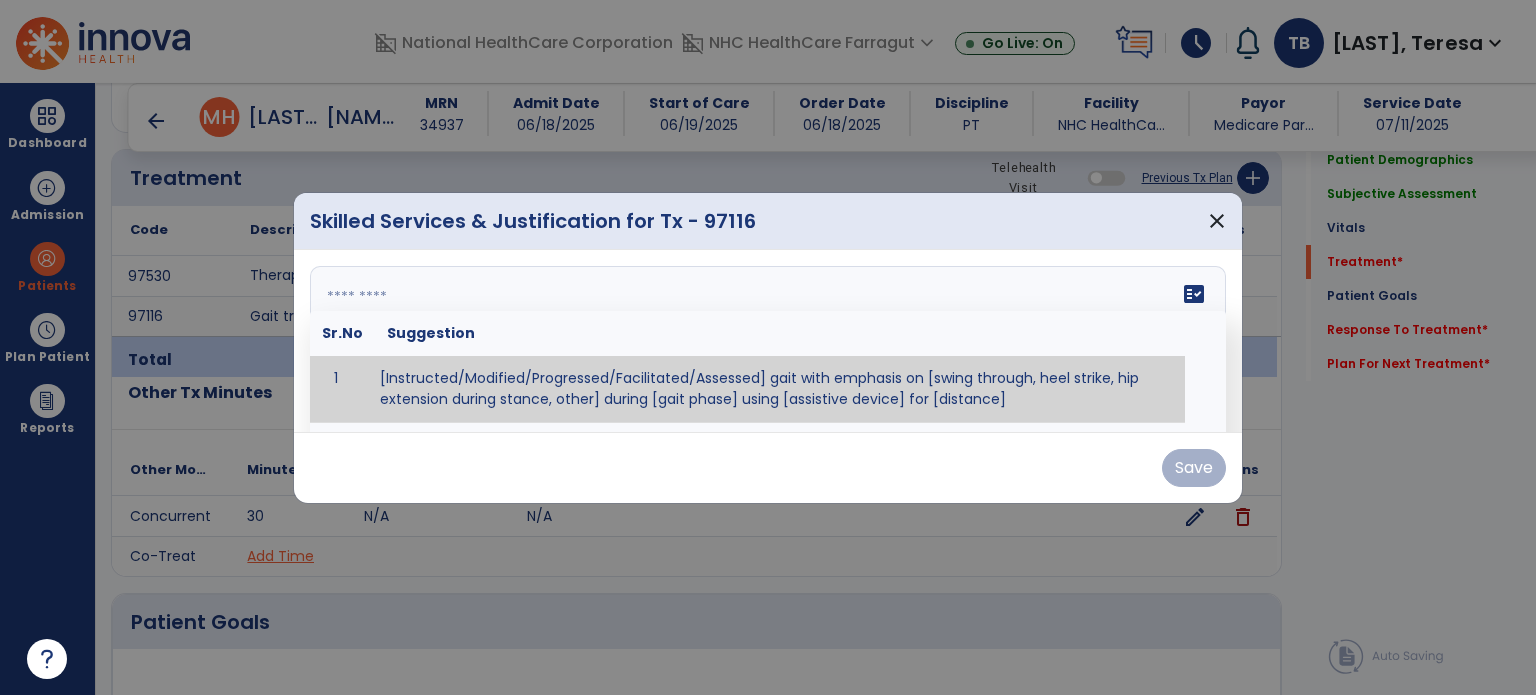 click at bounding box center [768, 341] 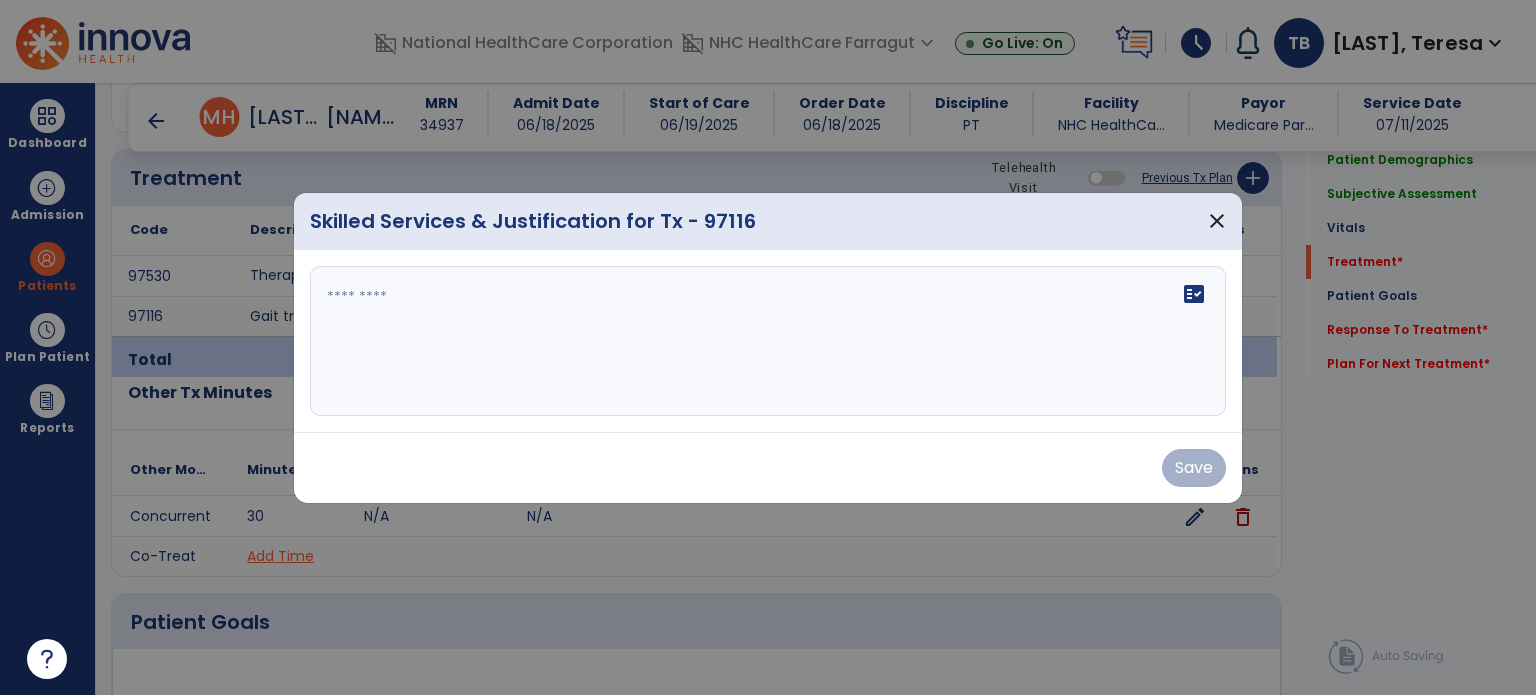 click at bounding box center (768, 347) 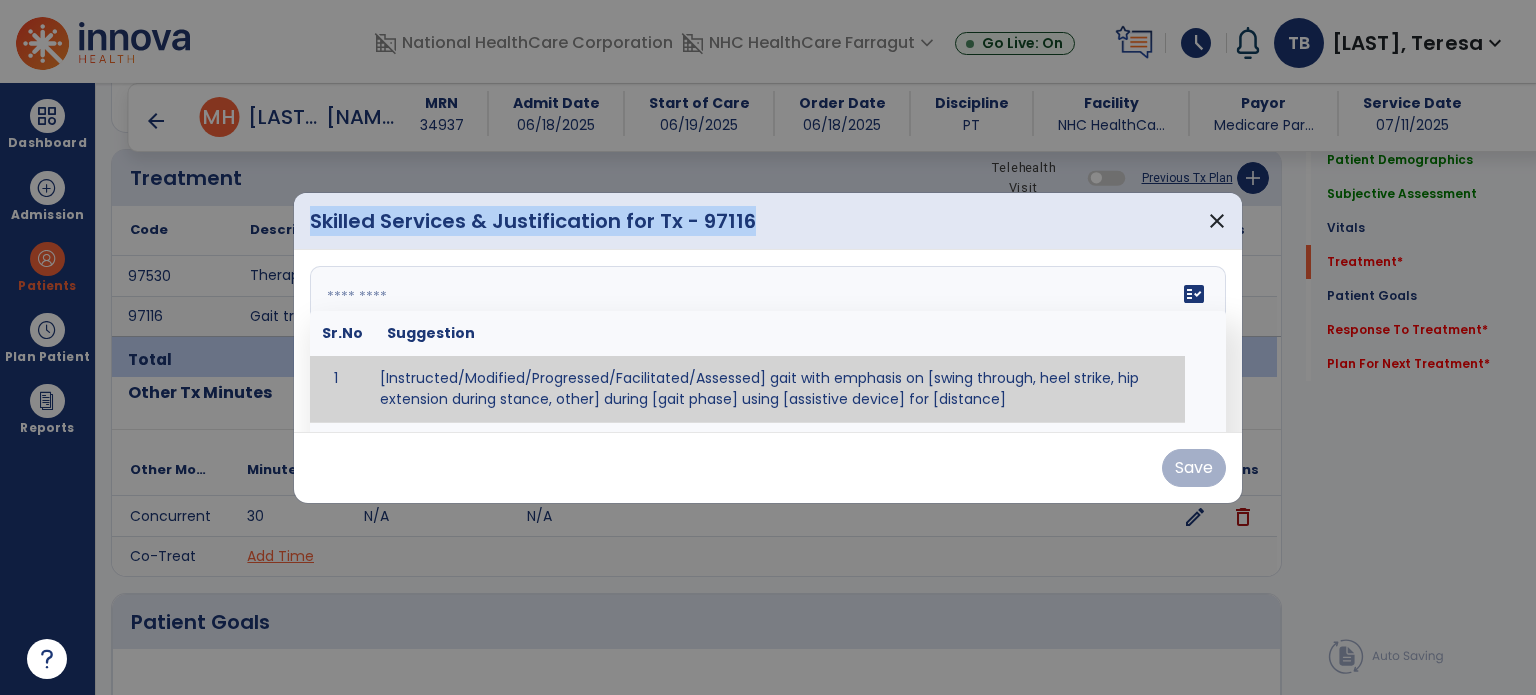 click at bounding box center [766, 341] 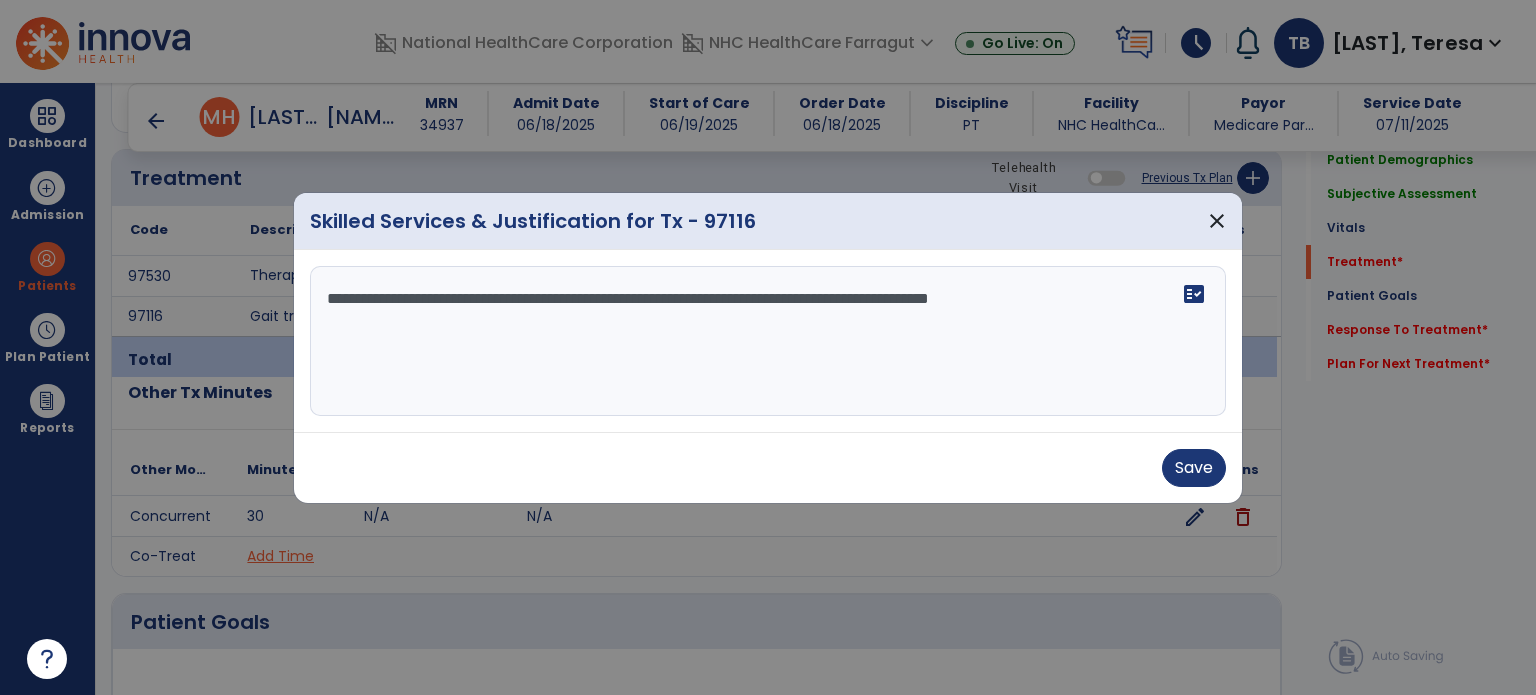 type on "**********" 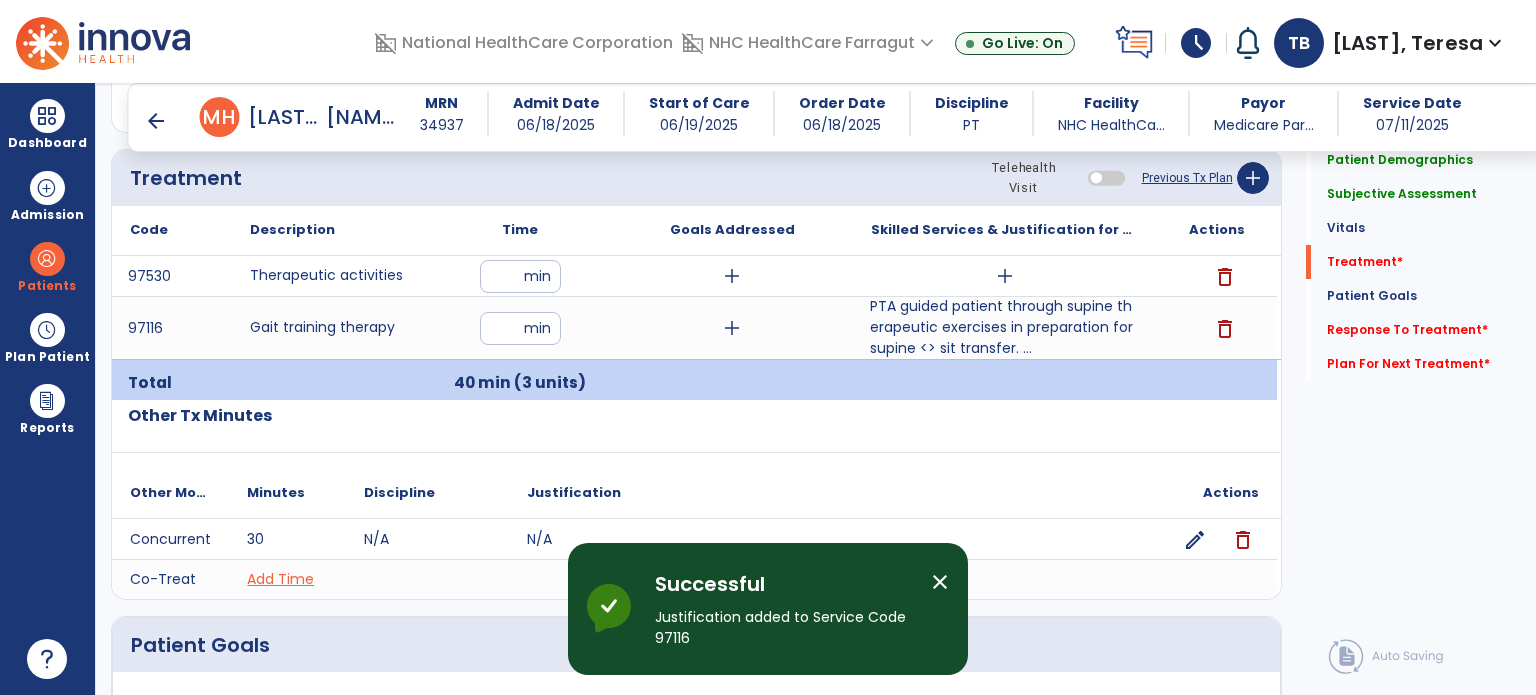click on "add" at bounding box center [1005, 276] 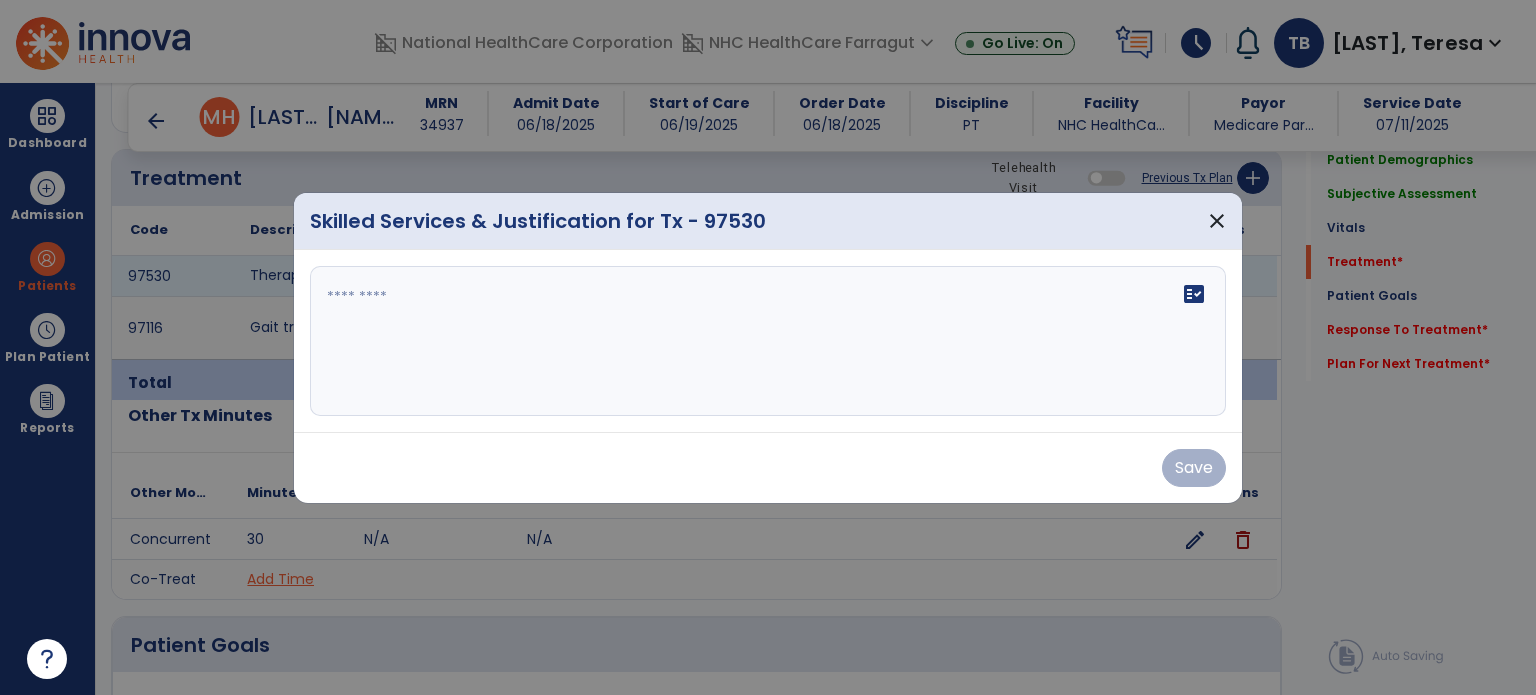click at bounding box center (768, 341) 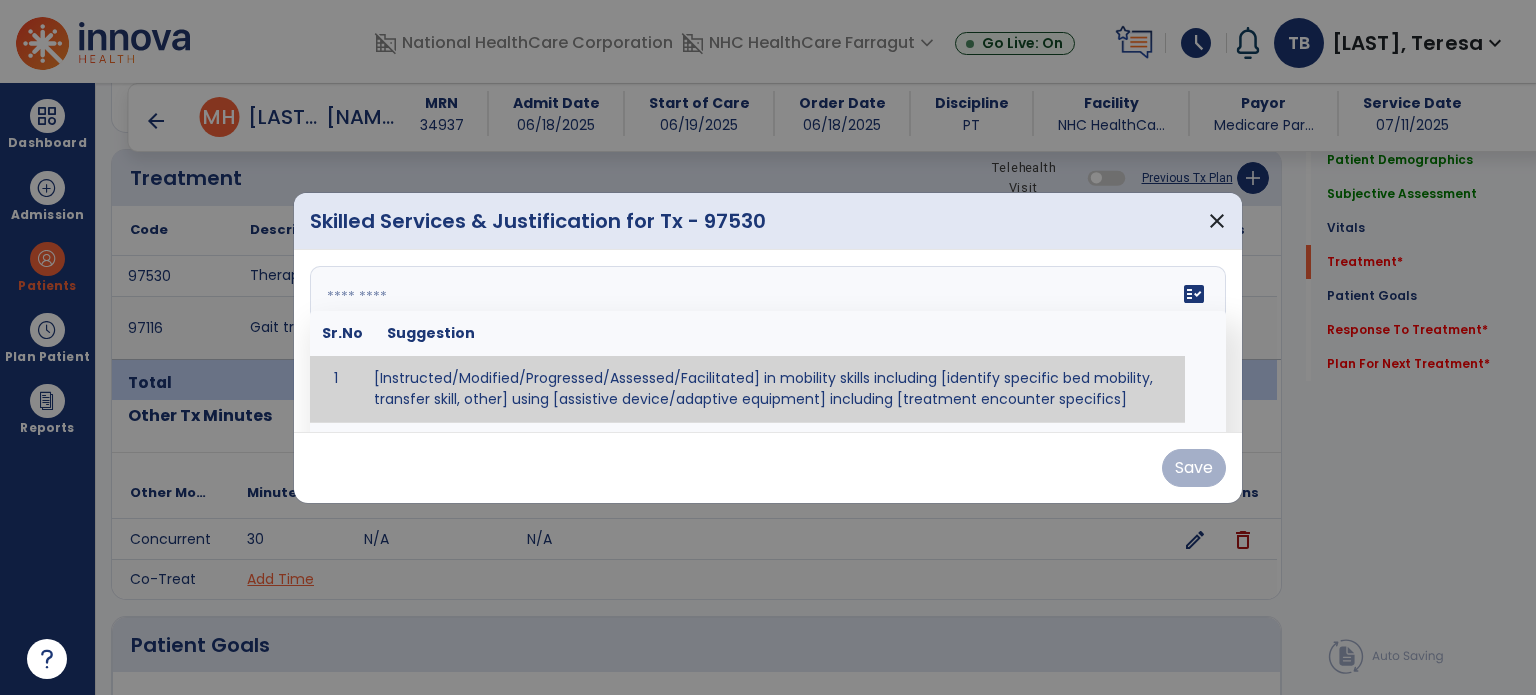 click at bounding box center (768, 347) 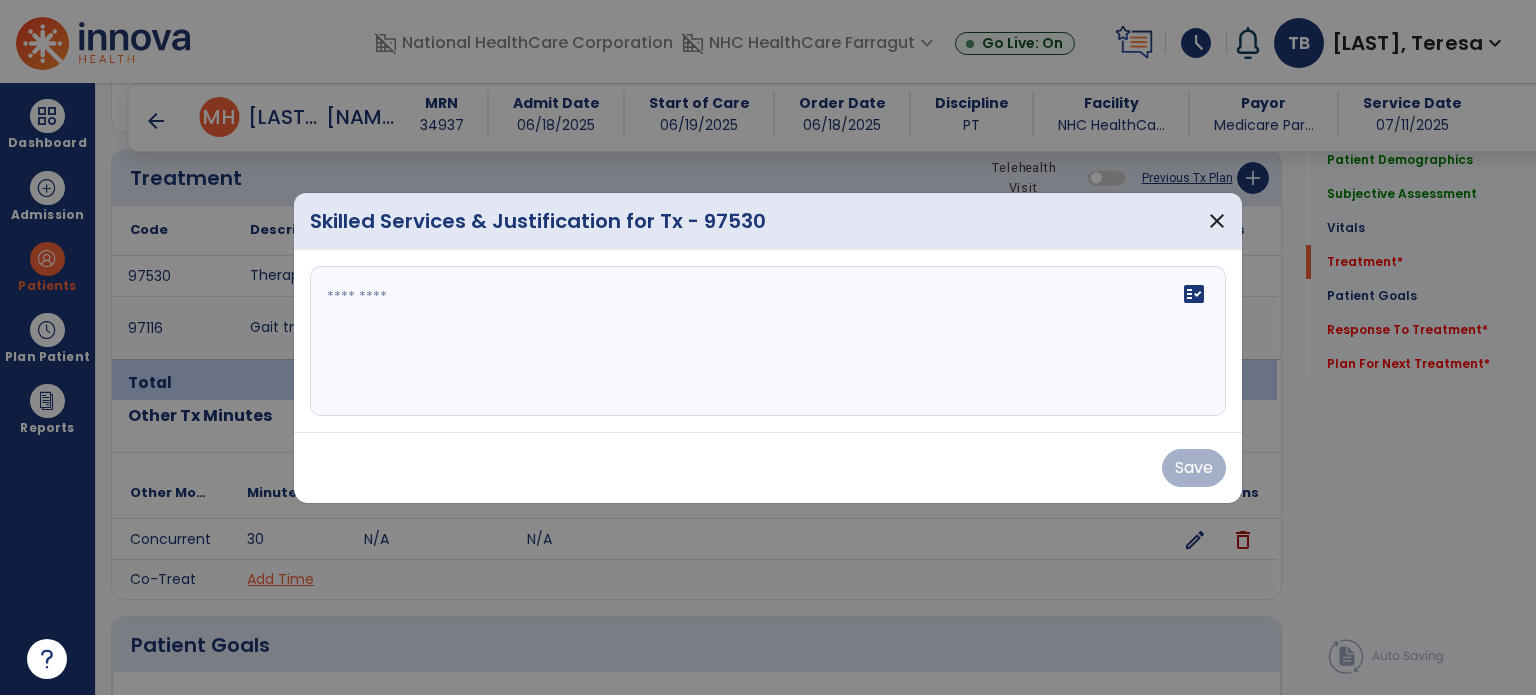 click on "close" at bounding box center [1217, 221] 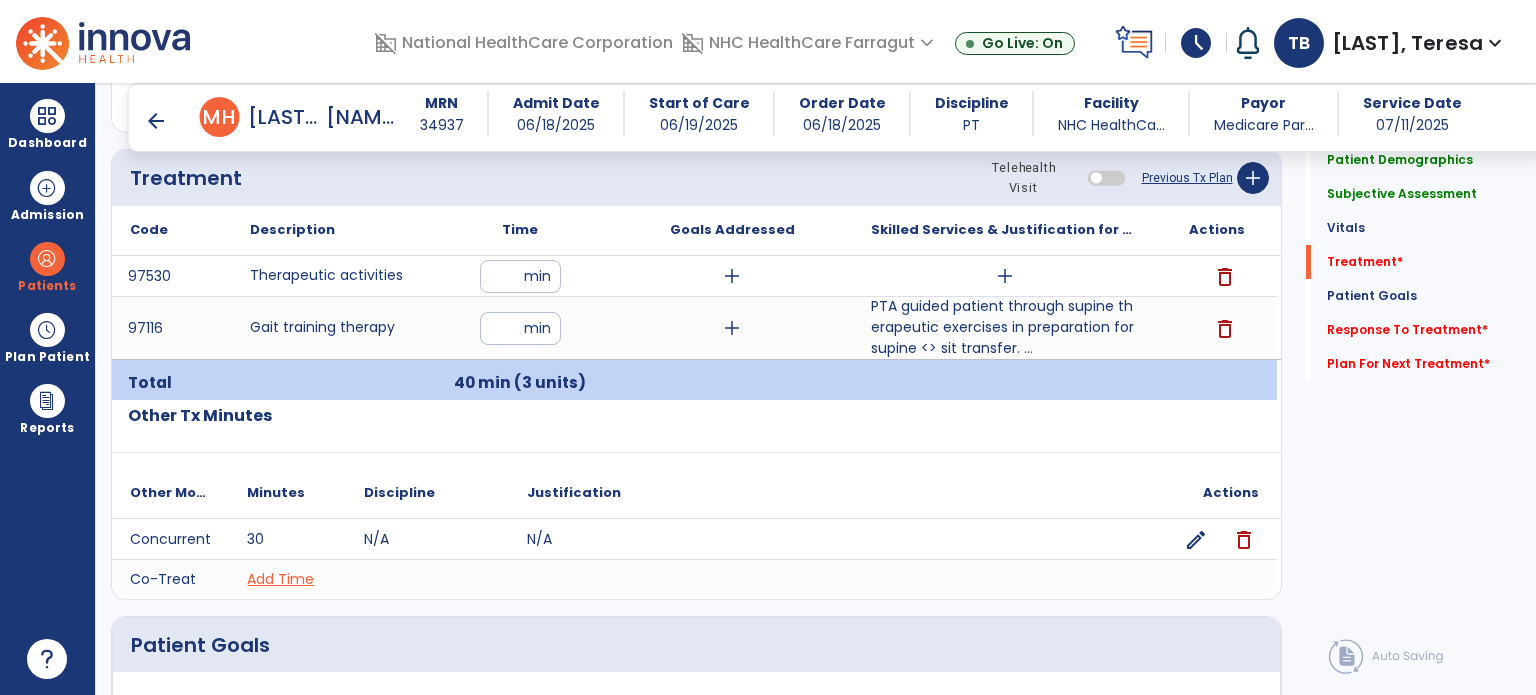 click on "delete" 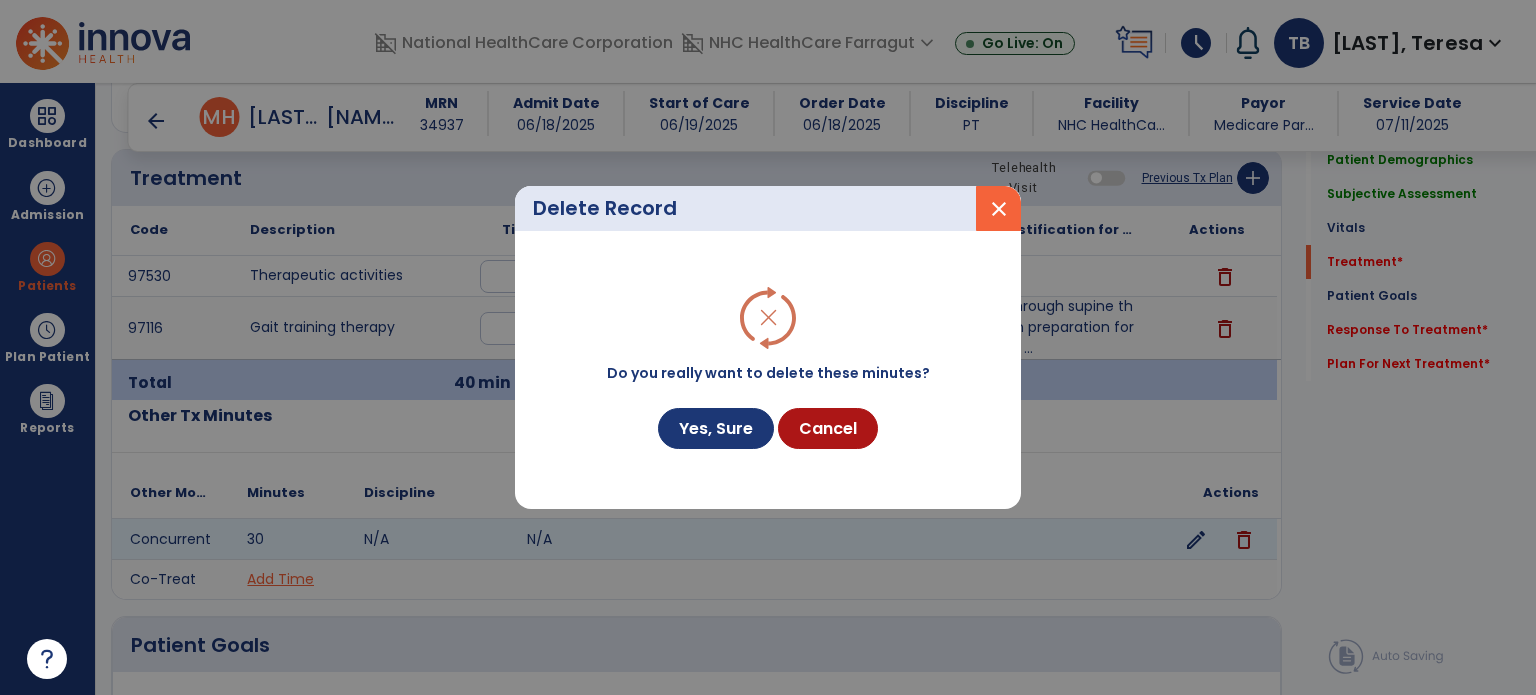 click on "Yes, Sure" at bounding box center (716, 428) 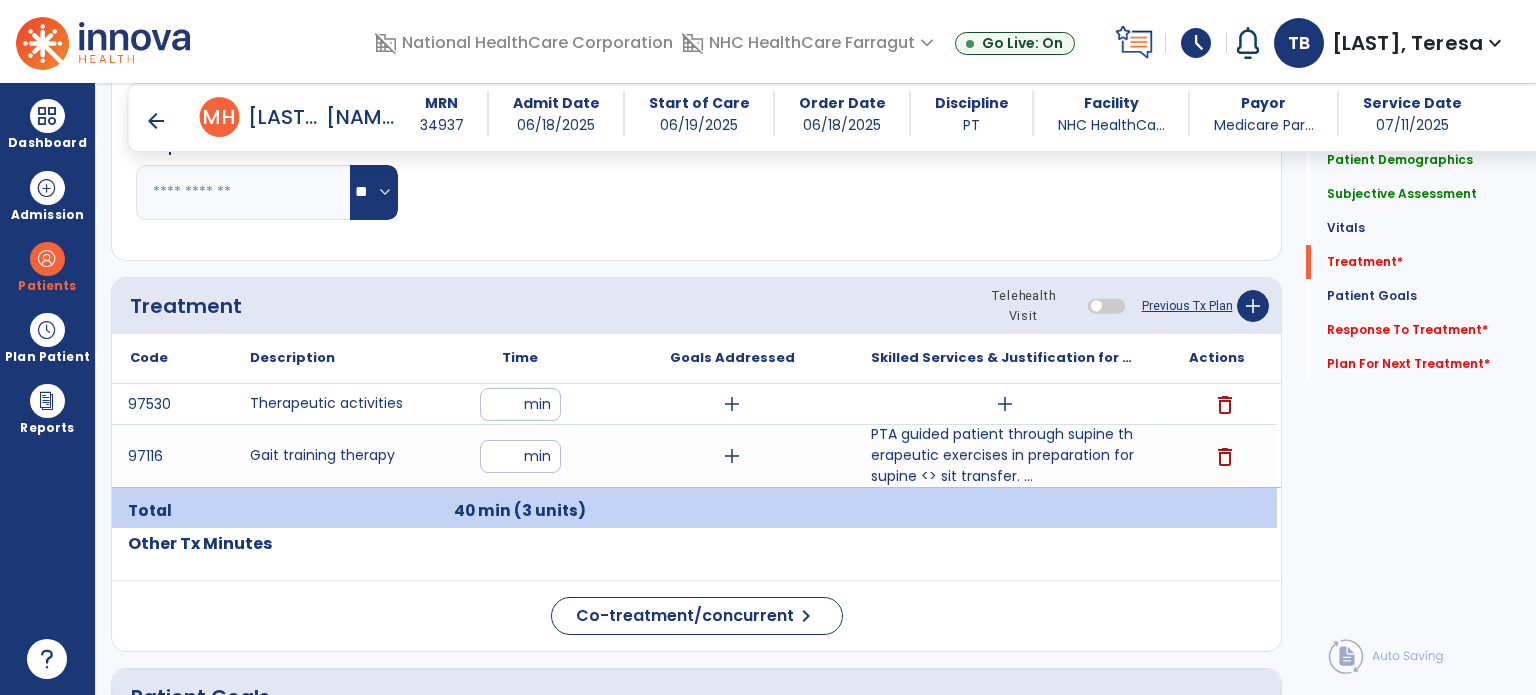 scroll, scrollTop: 968, scrollLeft: 0, axis: vertical 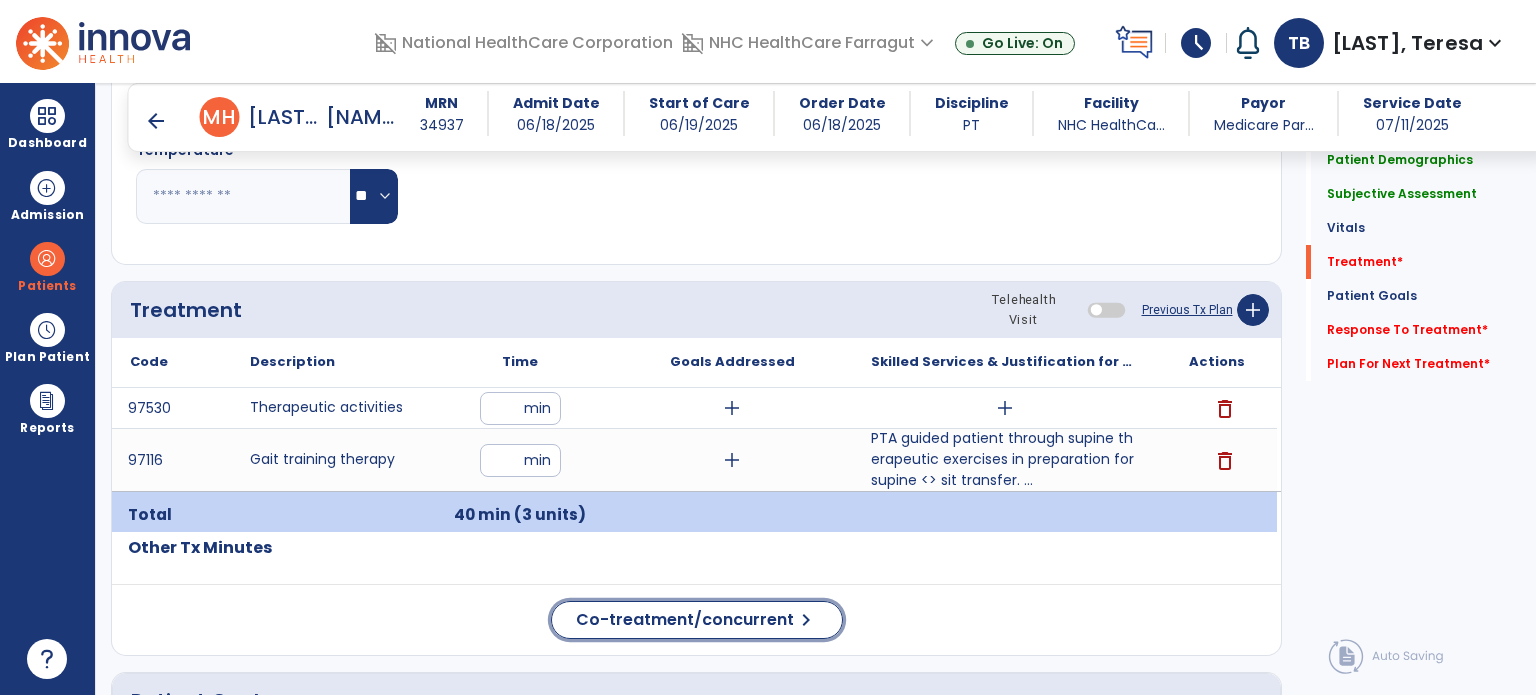 click on "Co-treatment/concurrent" 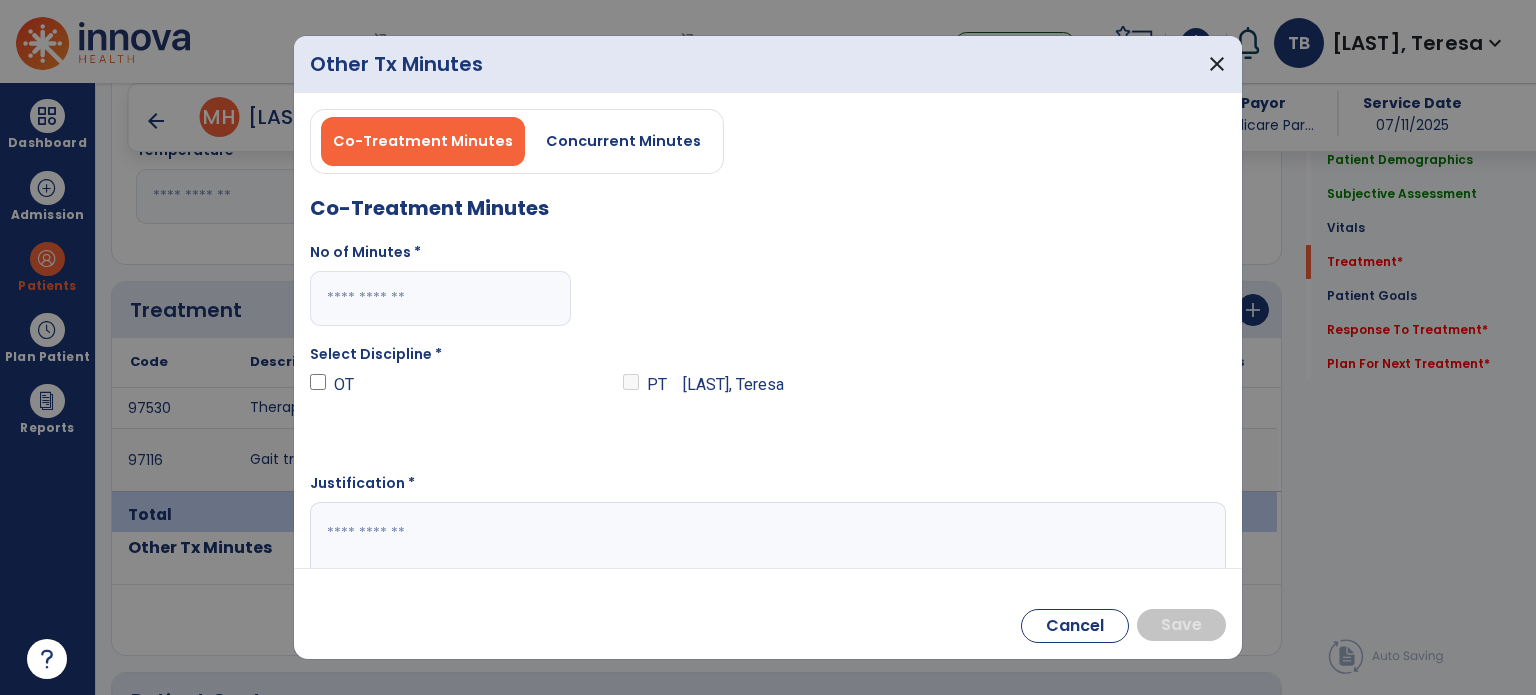 click at bounding box center [440, 298] 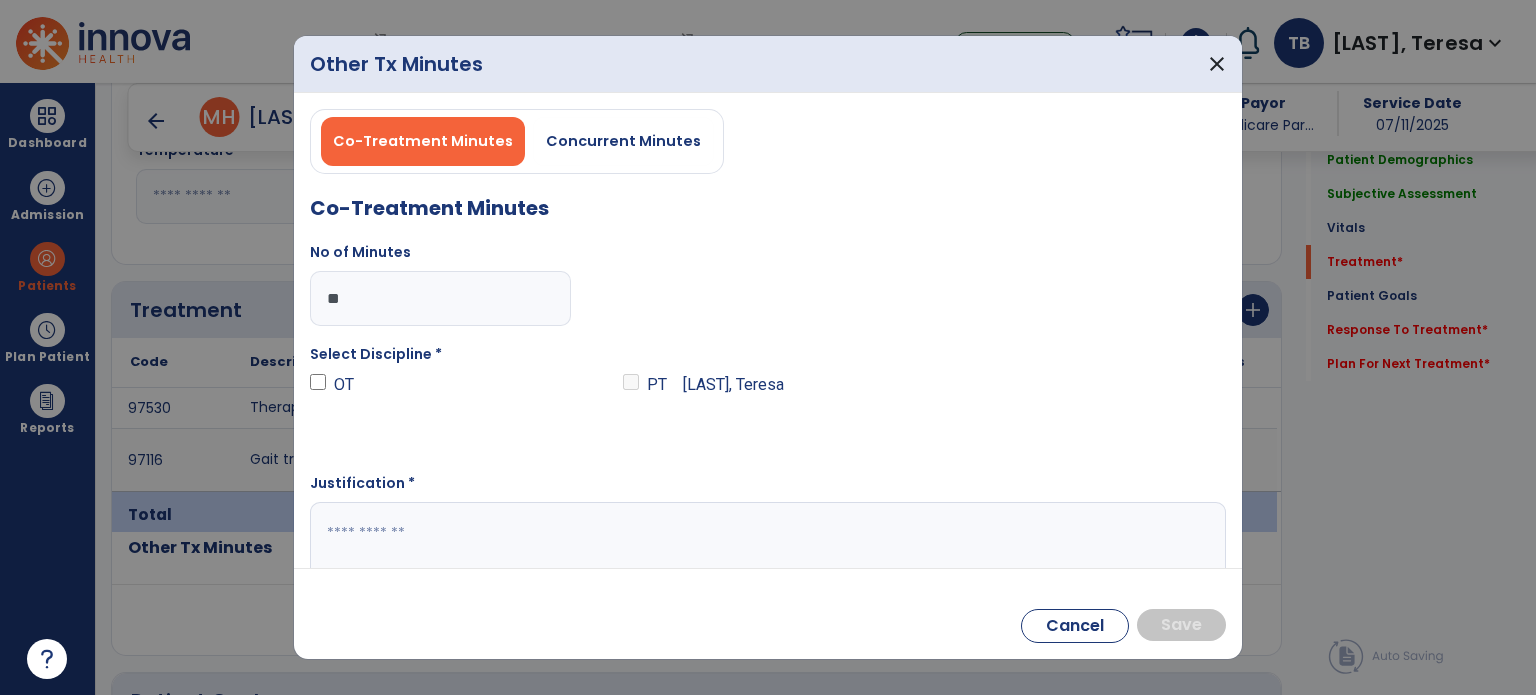 type on "**" 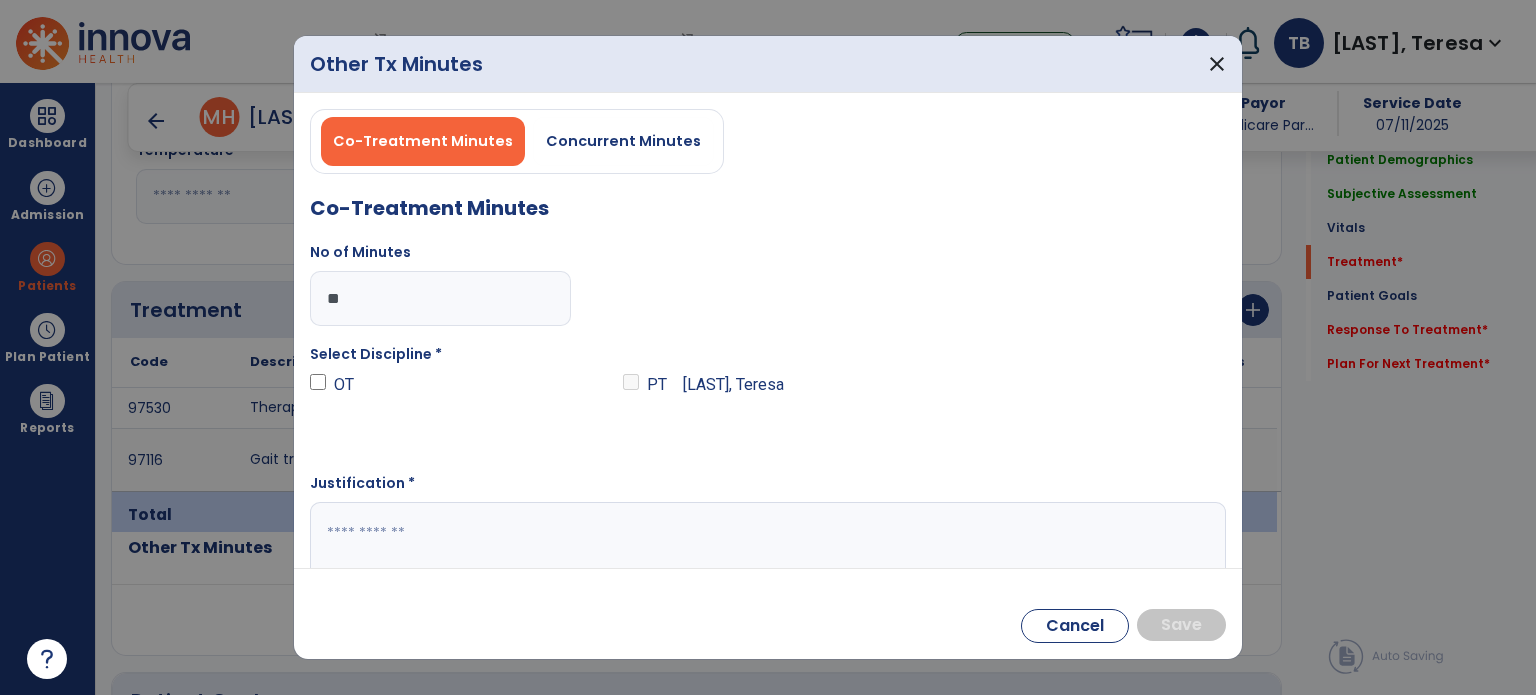 click at bounding box center (768, 347) 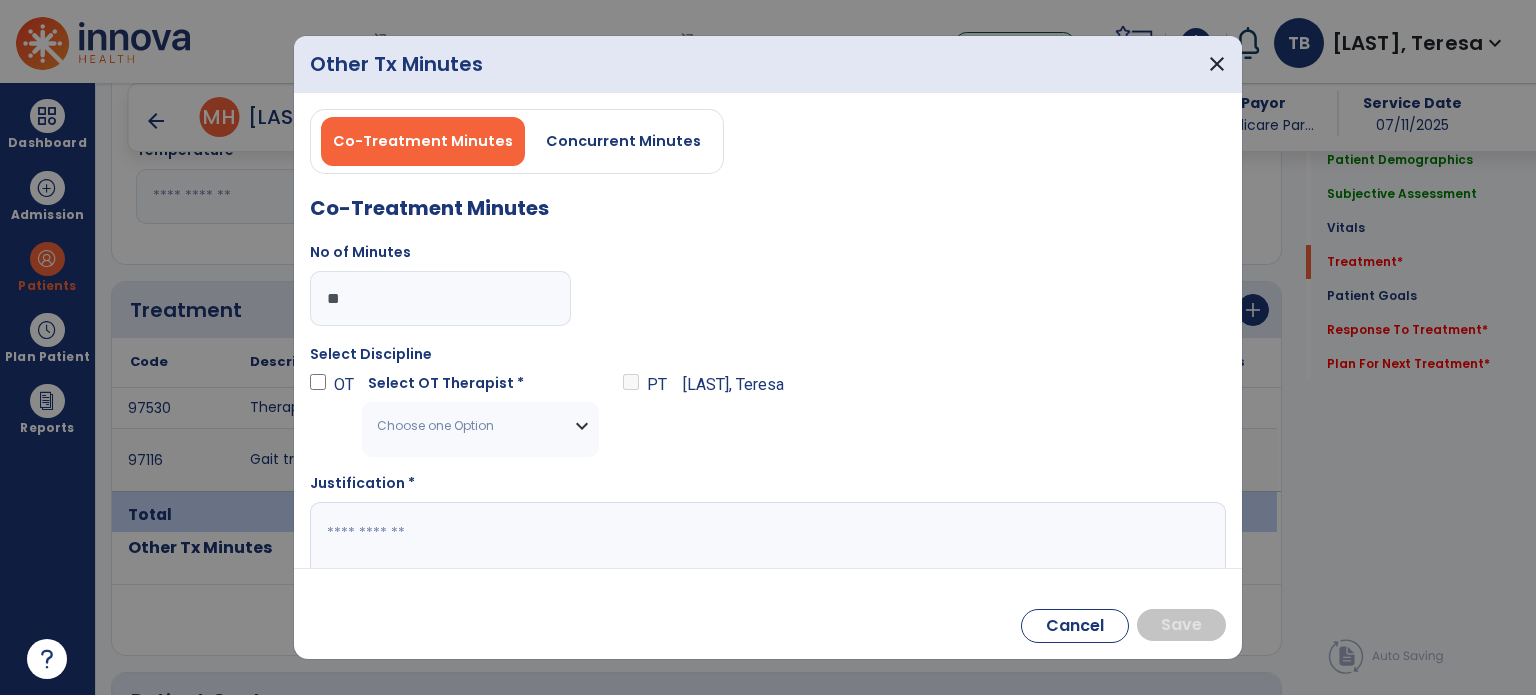 click on "Choose one Option" at bounding box center (480, 426) 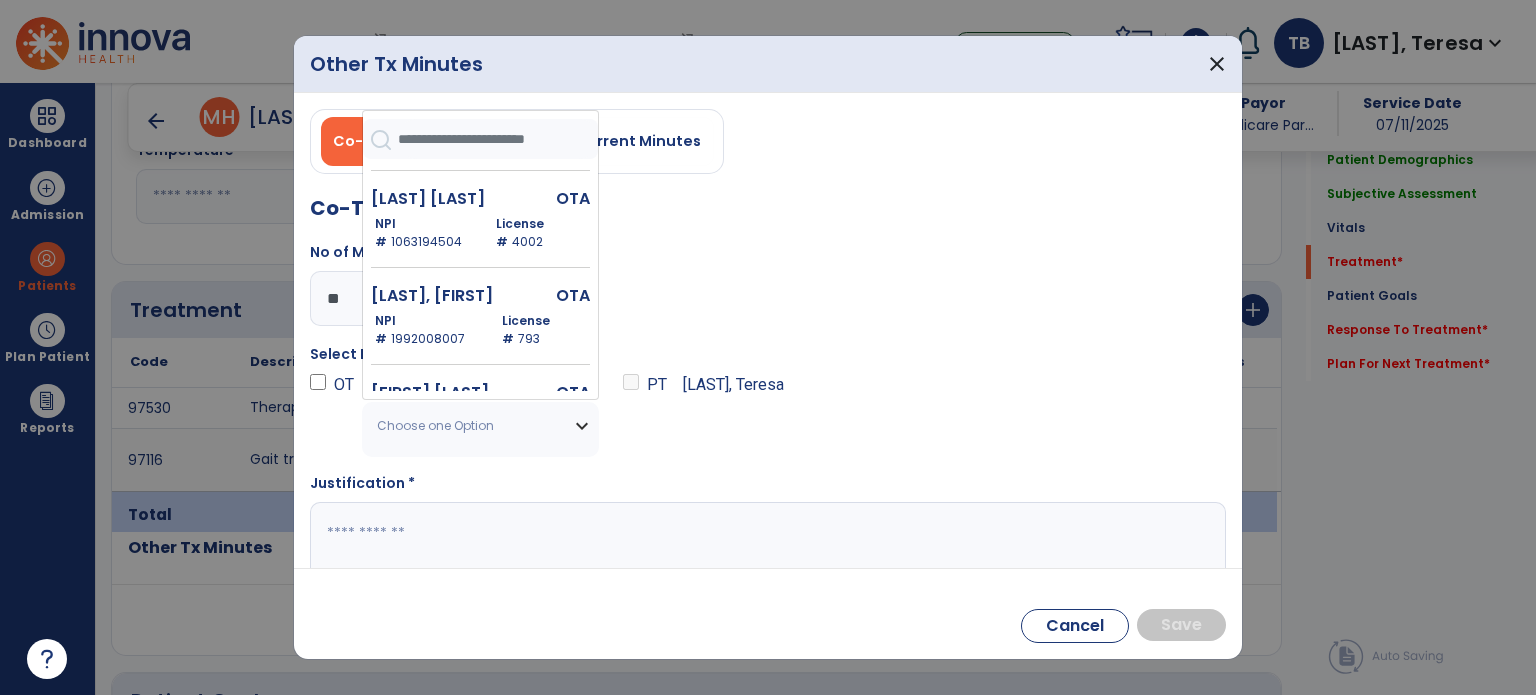 scroll, scrollTop: 376, scrollLeft: 0, axis: vertical 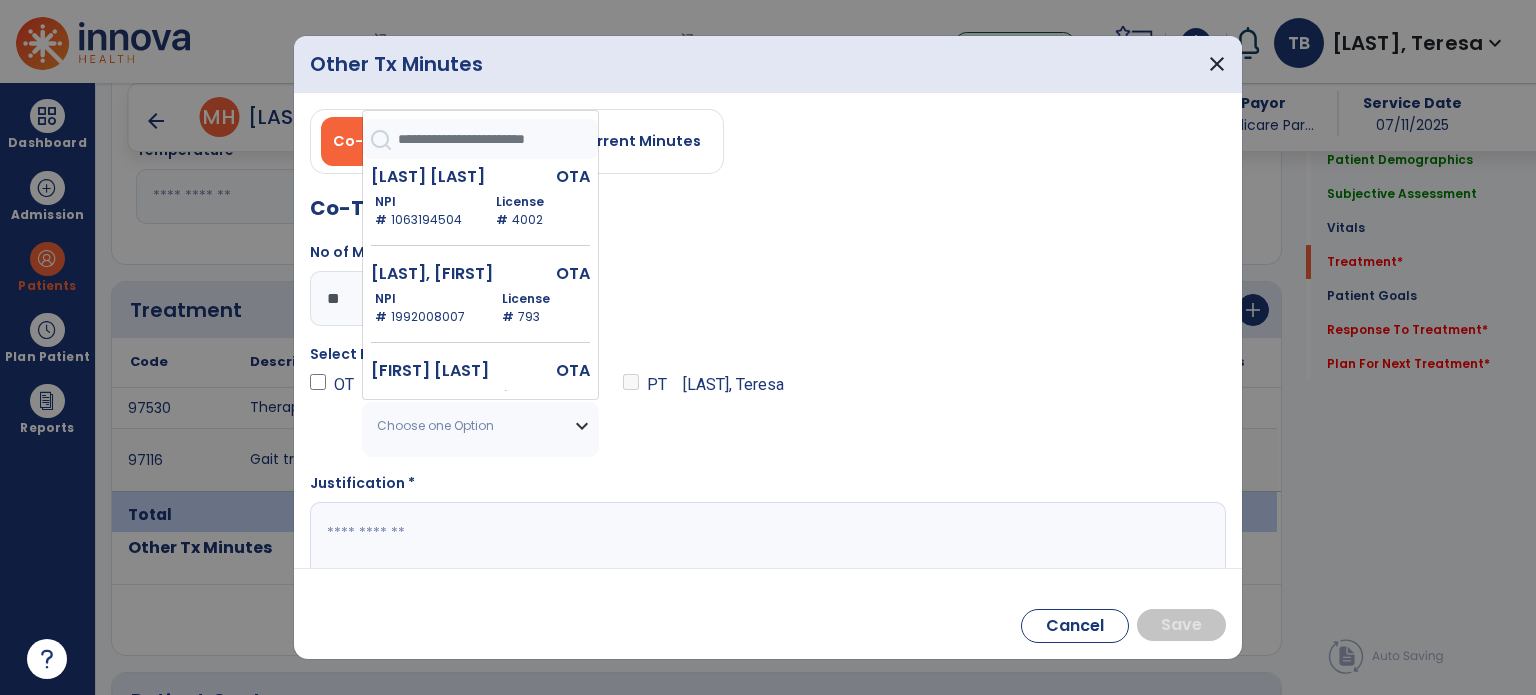 click on "NPI # [NUMBER]" at bounding box center [426, 308] 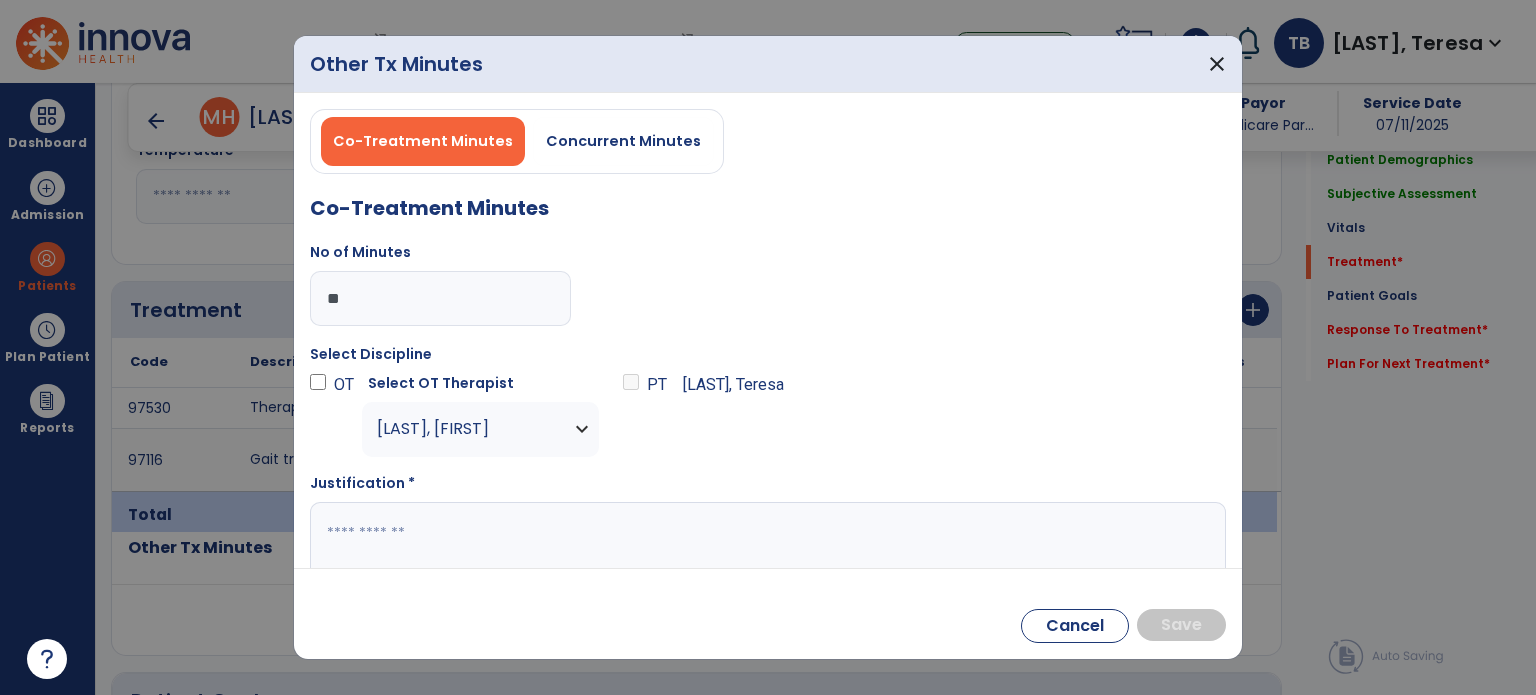 click at bounding box center [766, 541] 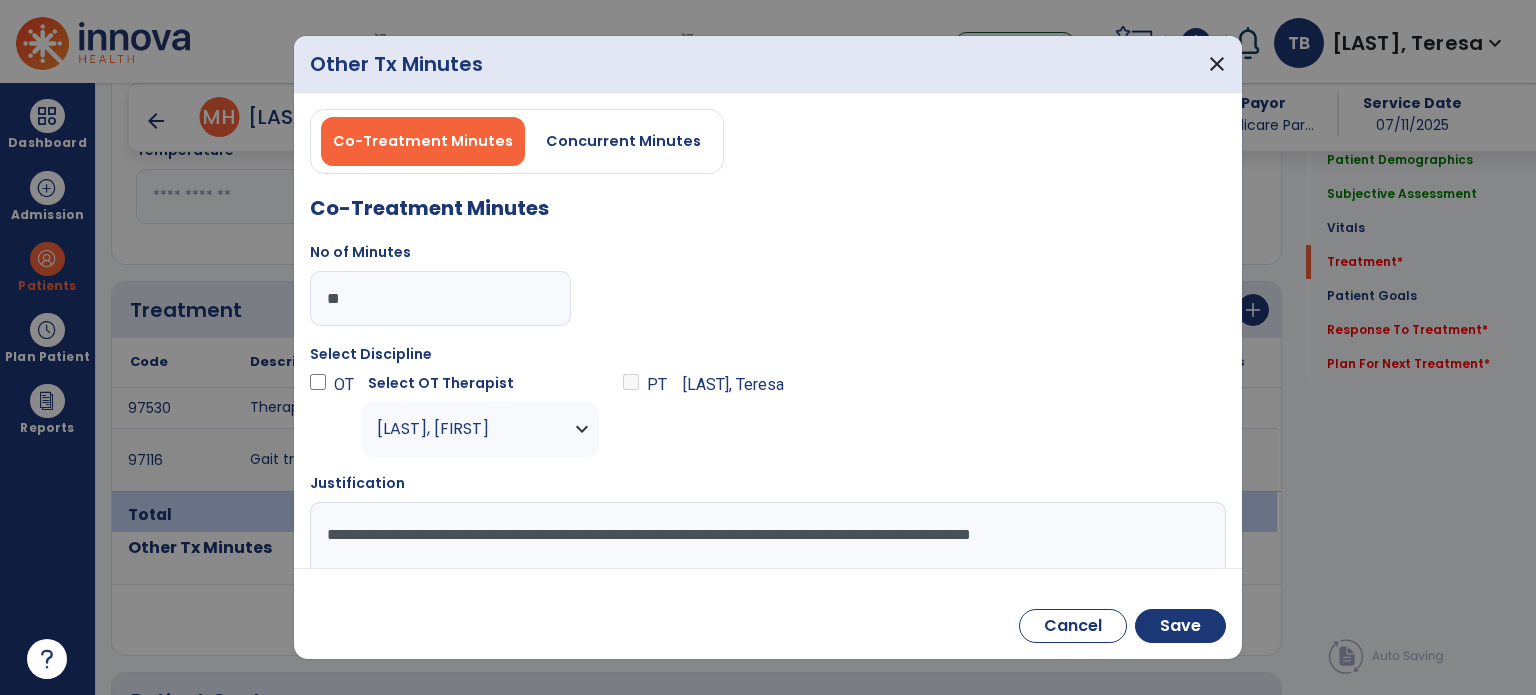 scroll, scrollTop: 1, scrollLeft: 0, axis: vertical 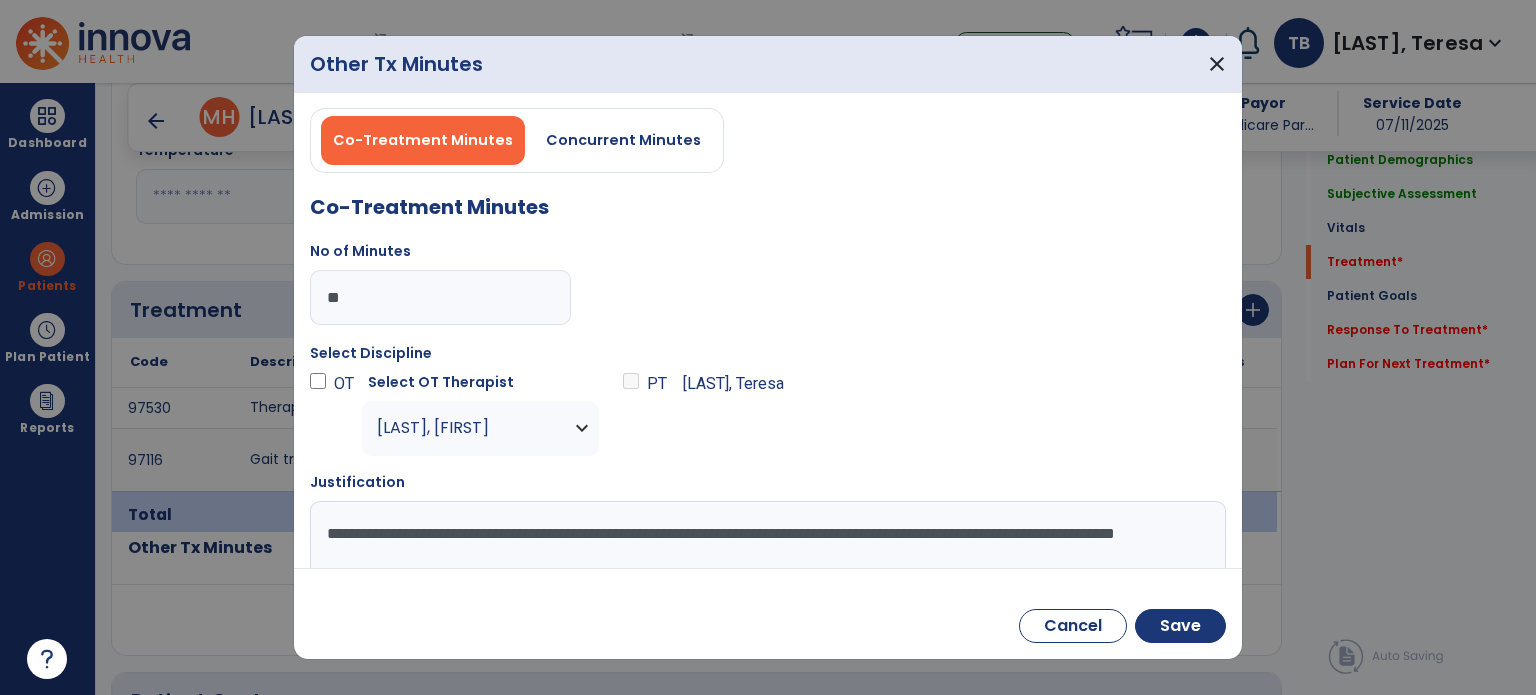 type on "**********" 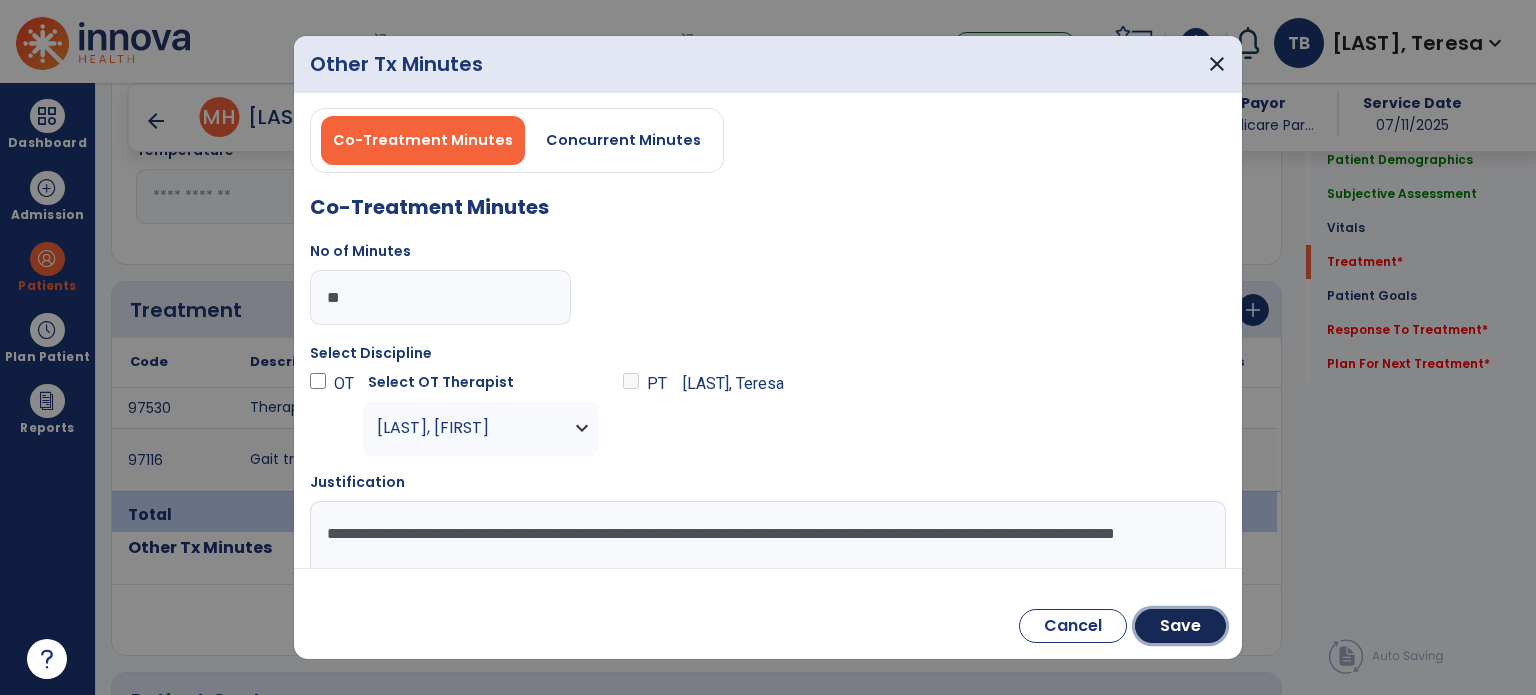 click on "Save" at bounding box center (1180, 626) 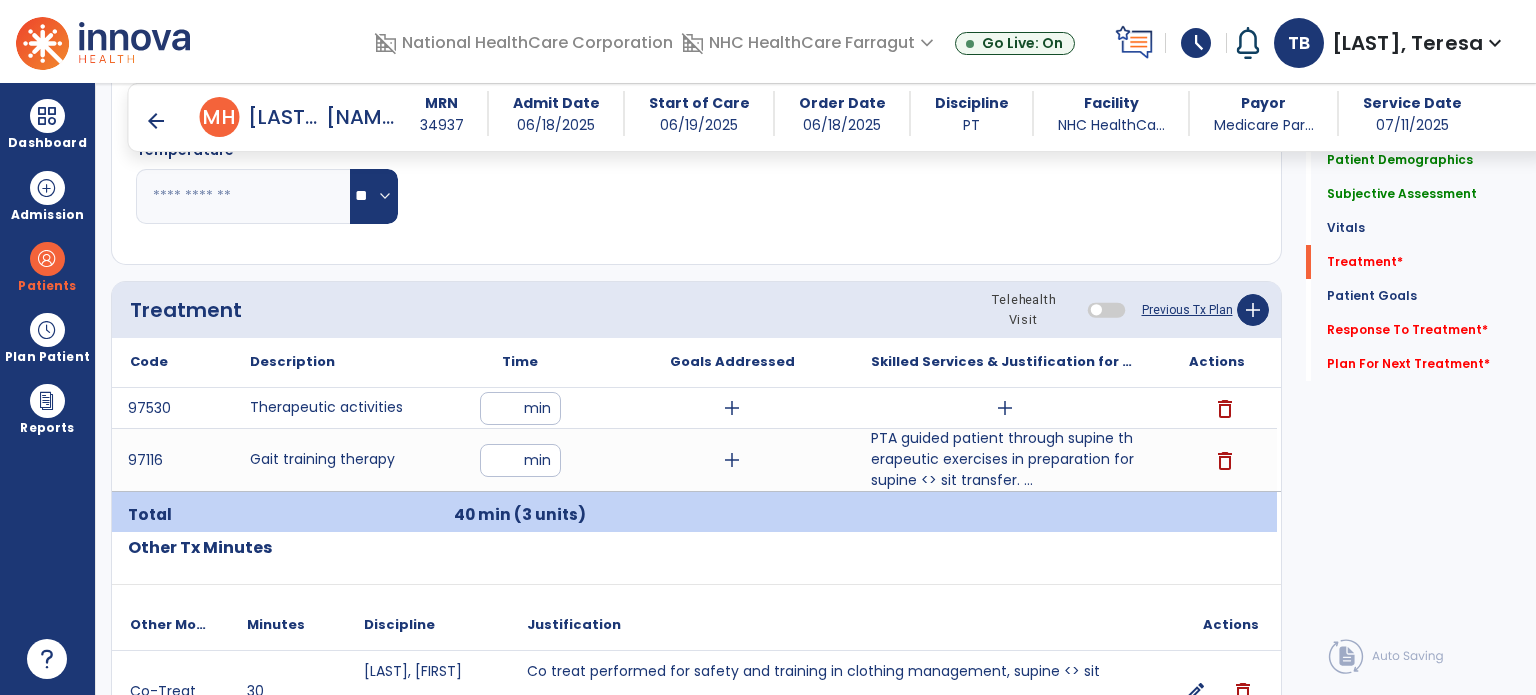 click on "add" at bounding box center (1004, 408) 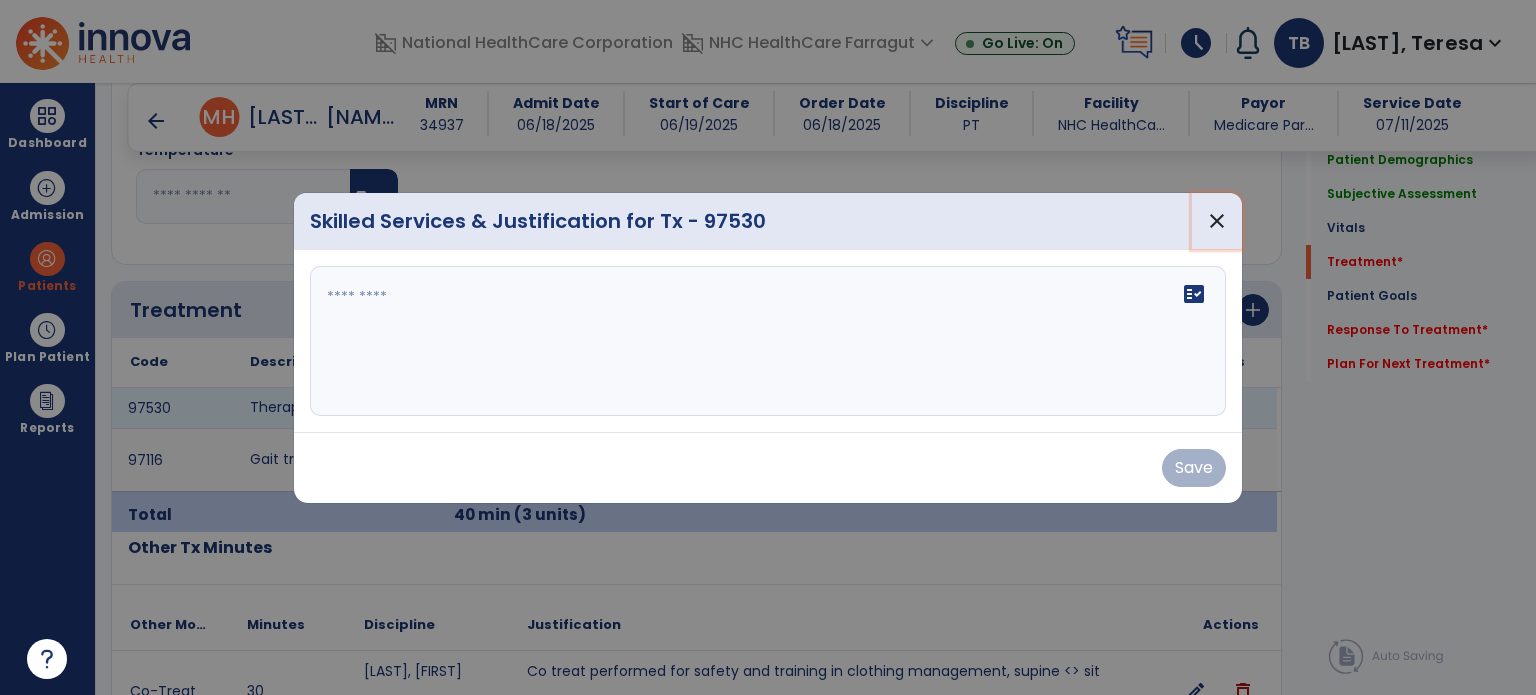 click on "close" at bounding box center [1217, 221] 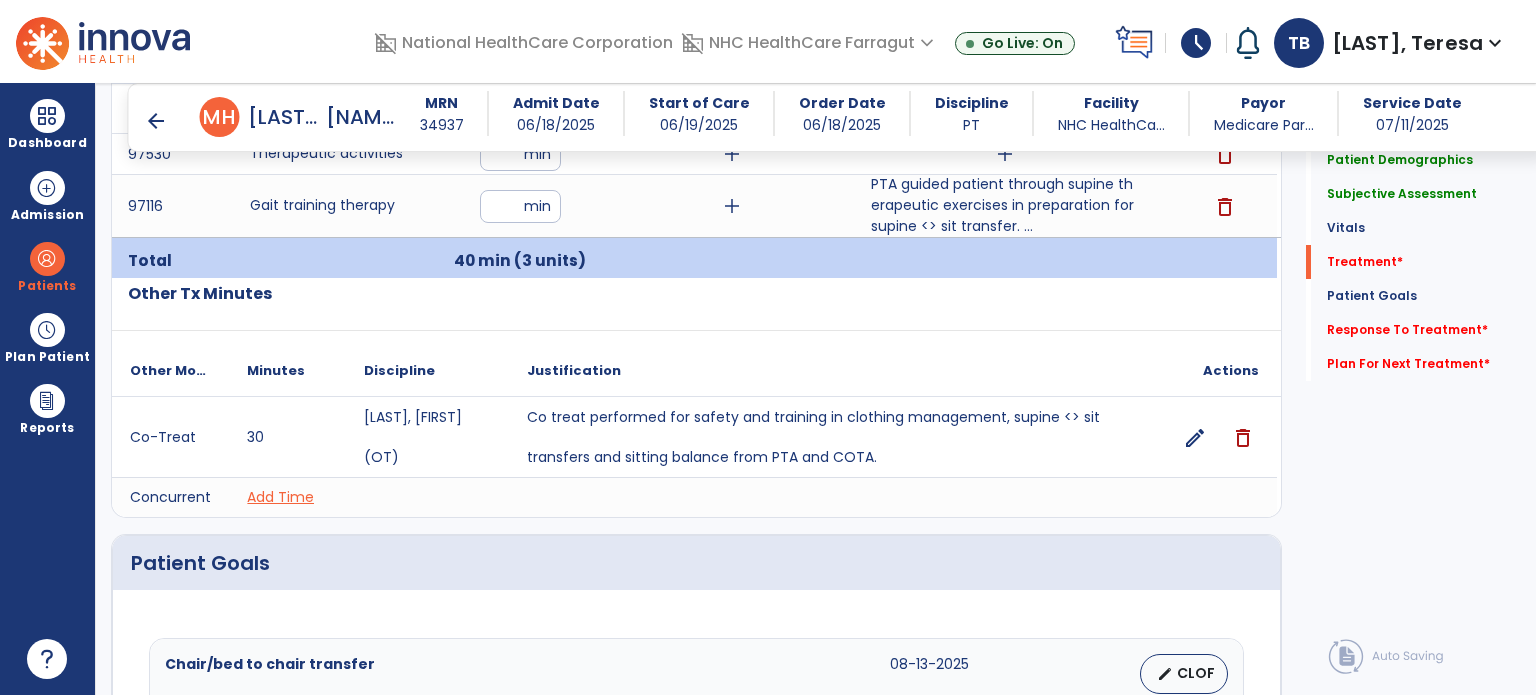 scroll, scrollTop: 1223, scrollLeft: 0, axis: vertical 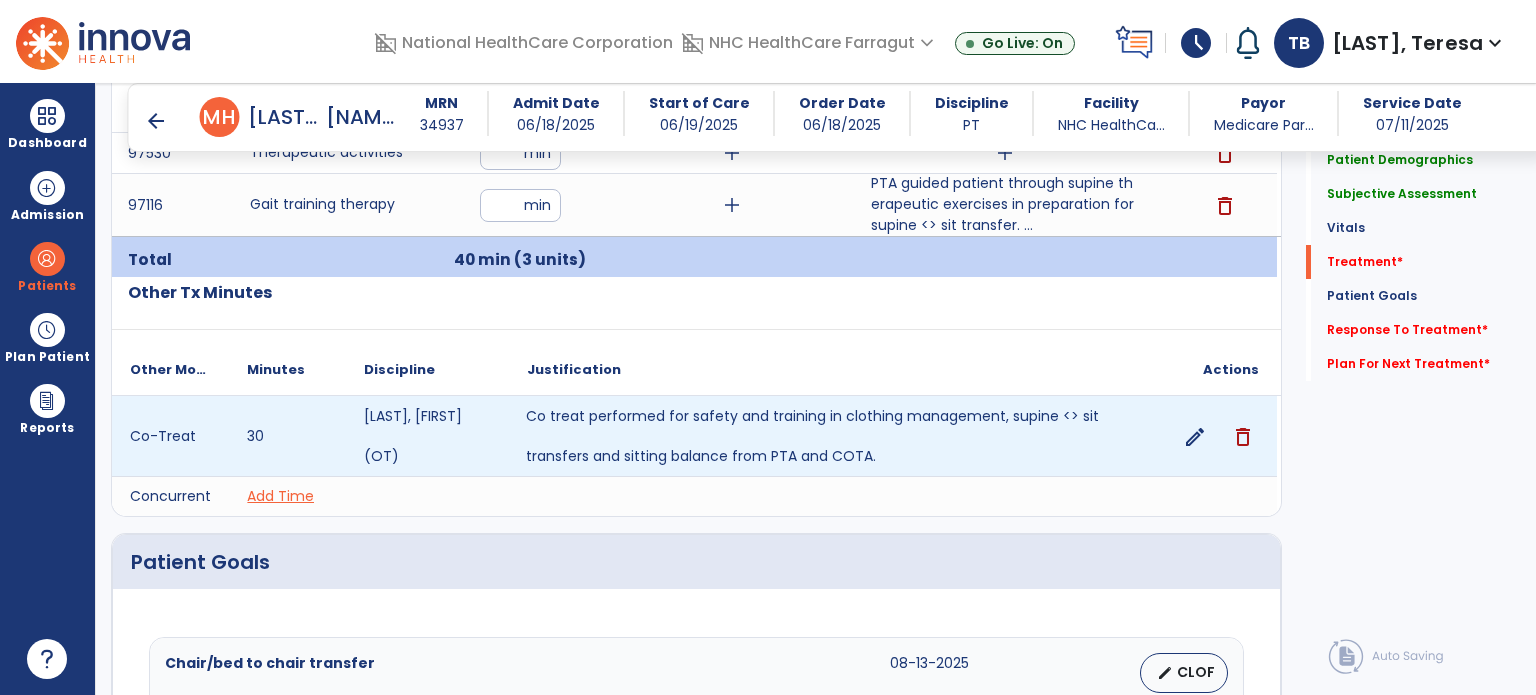 drag, startPoint x: 529, startPoint y: 410, endPoint x: 531, endPoint y: 439, distance: 29.068884 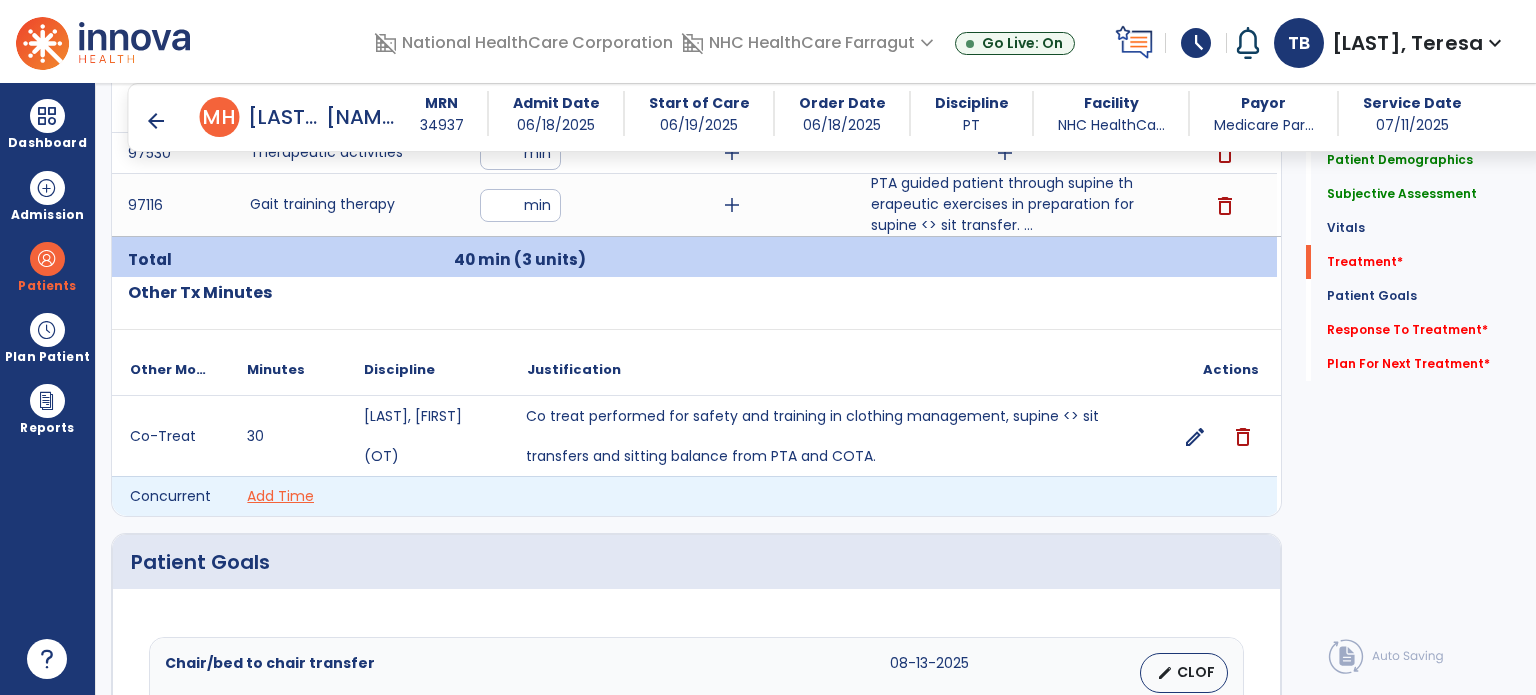 drag, startPoint x: 526, startPoint y: 419, endPoint x: 992, endPoint y: 497, distance: 472.48282 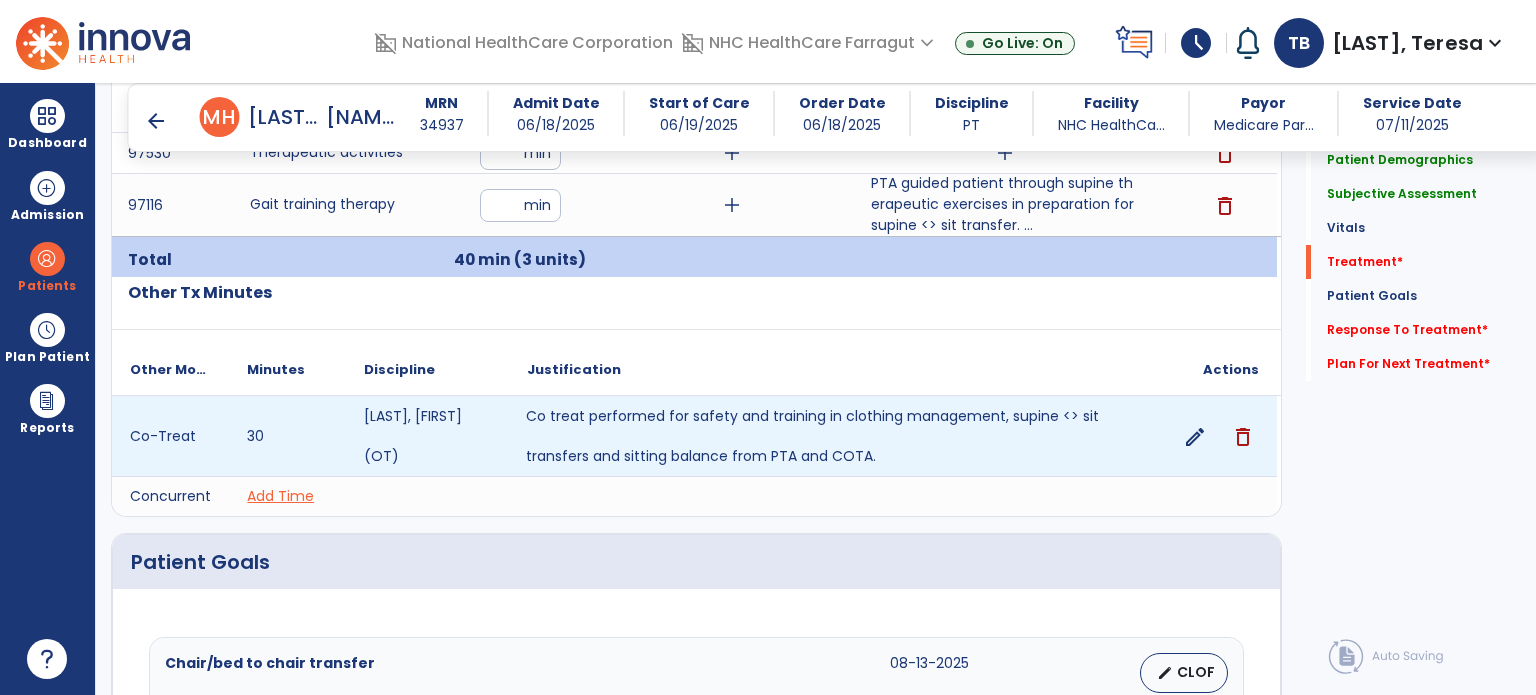 drag, startPoint x: 887, startPoint y: 456, endPoint x: 536, endPoint y: 405, distance: 354.6858 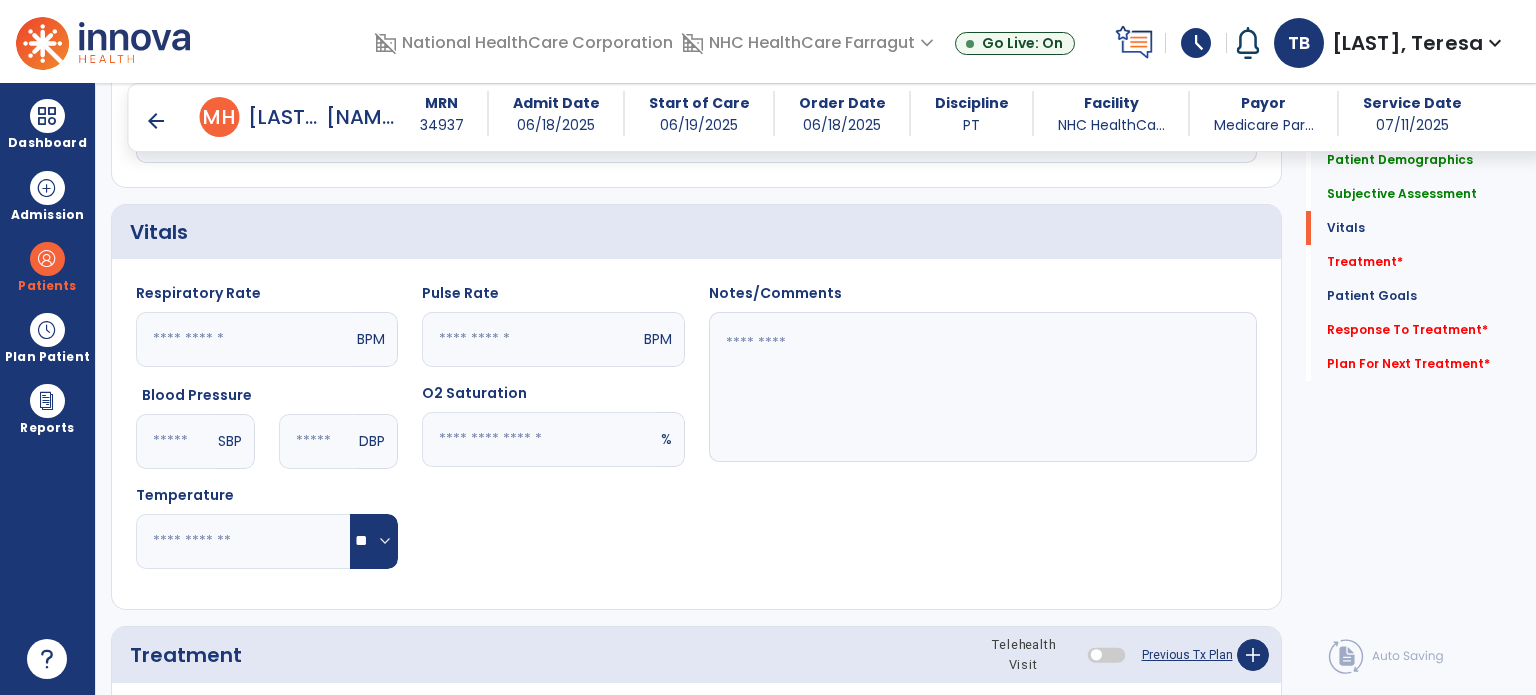 scroll, scrollTop: 823, scrollLeft: 0, axis: vertical 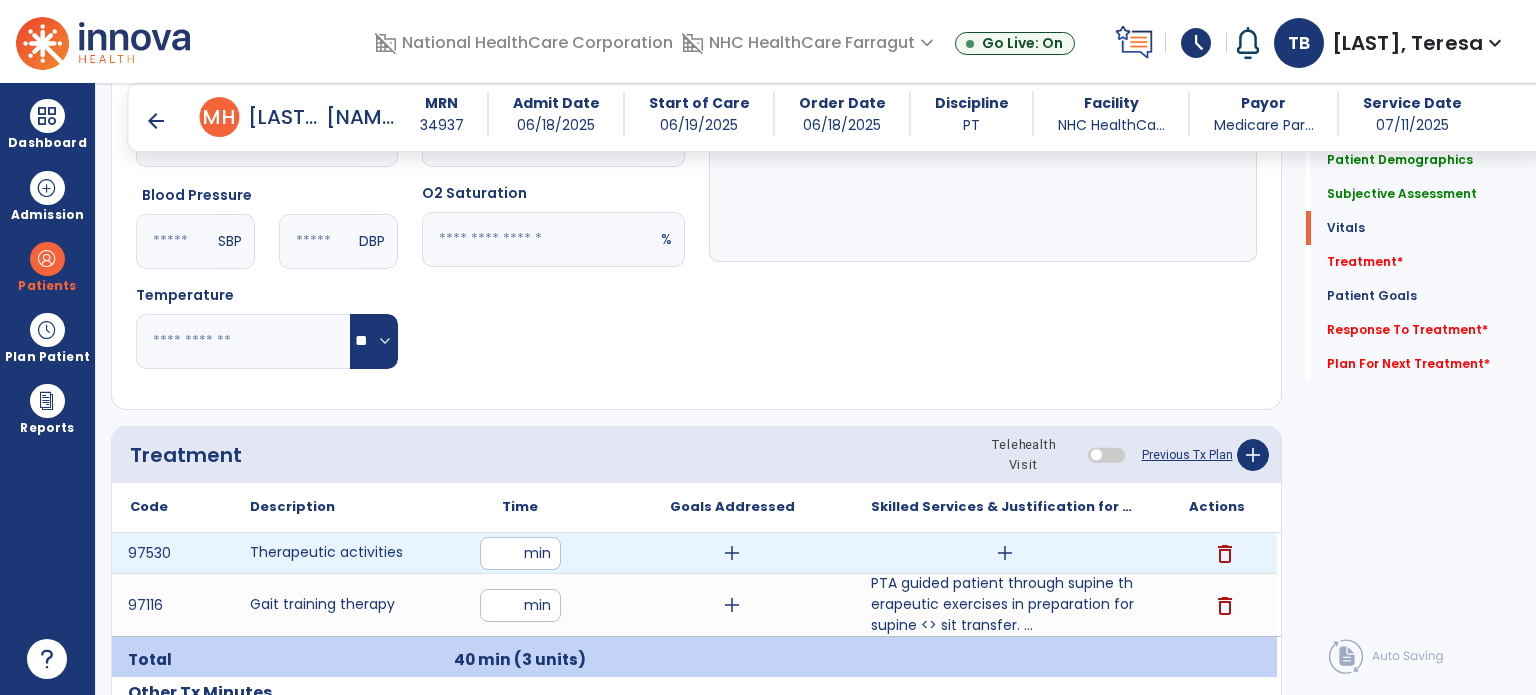 click on "add" at bounding box center [1005, 553] 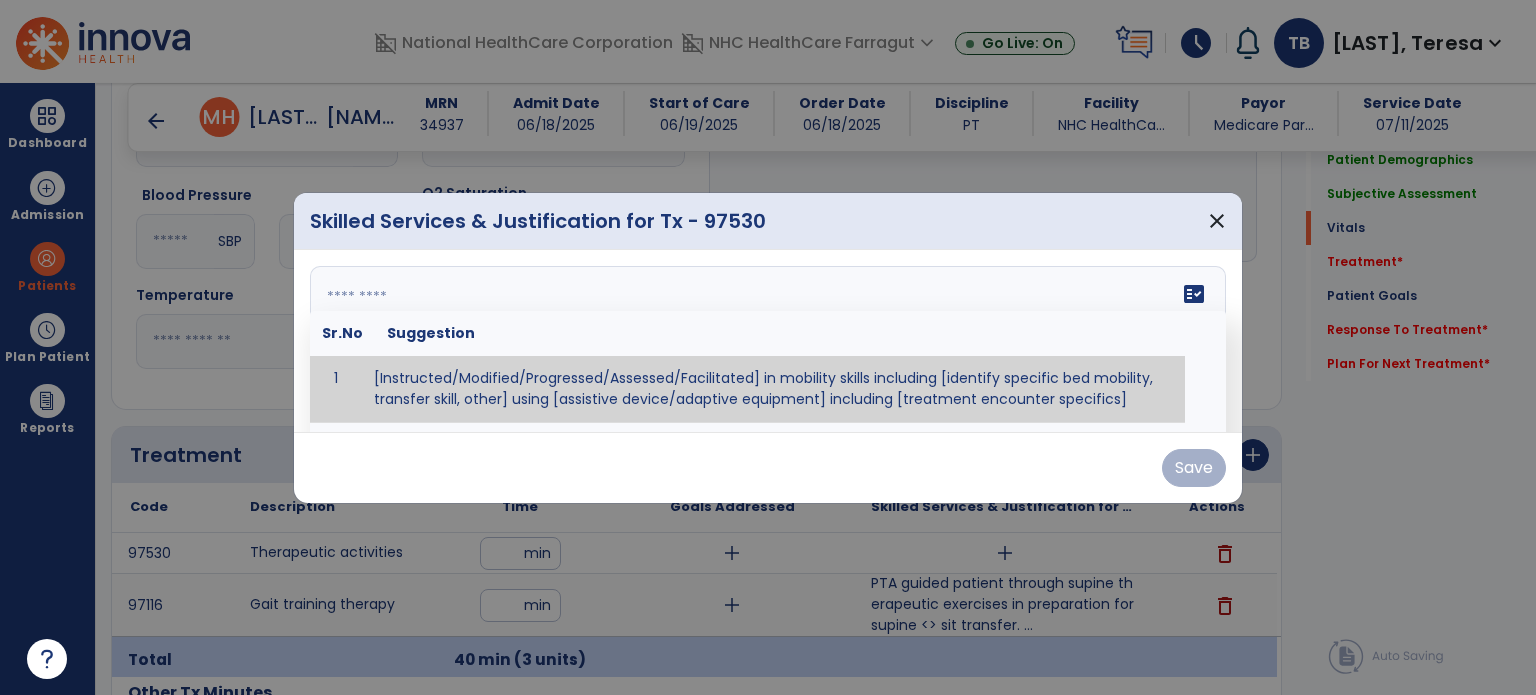 click at bounding box center [766, 341] 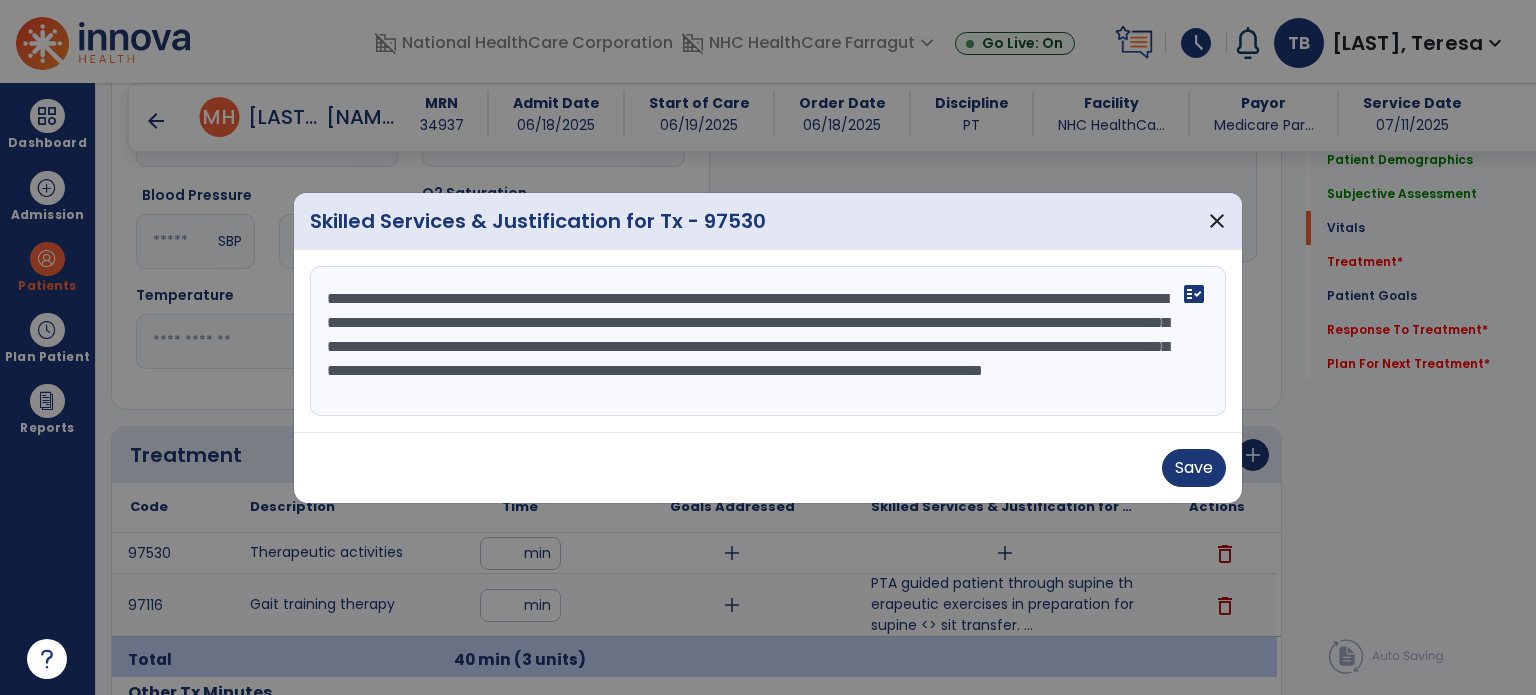 scroll, scrollTop: 15, scrollLeft: 0, axis: vertical 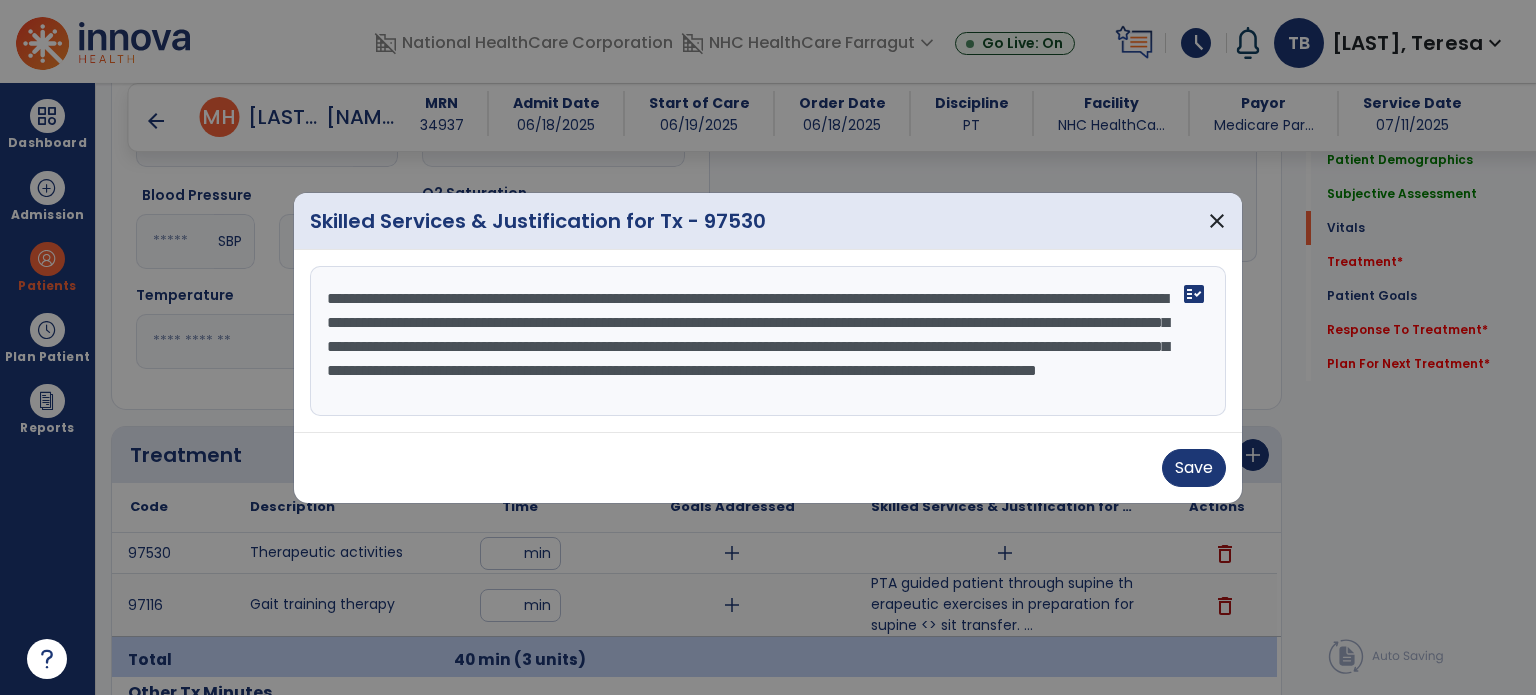type on "**********" 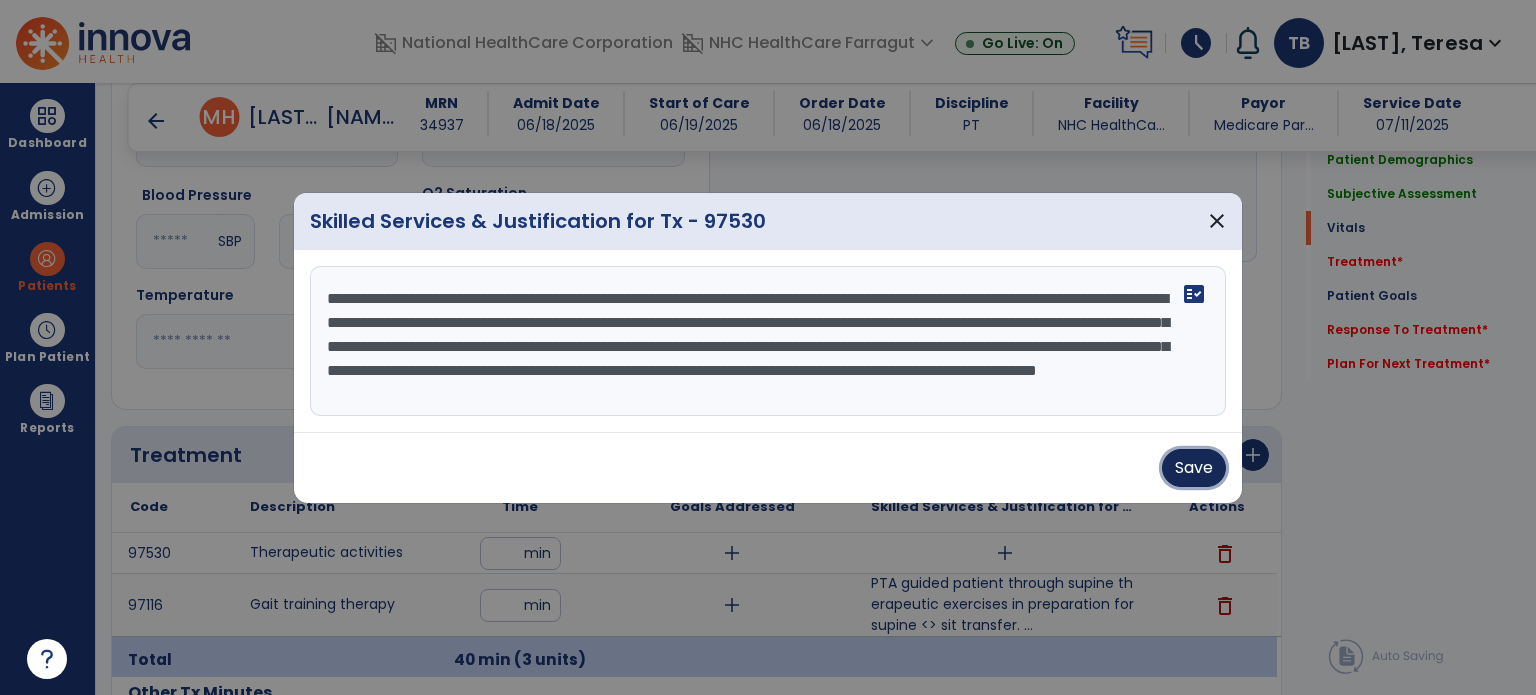 click on "Save" at bounding box center (1194, 468) 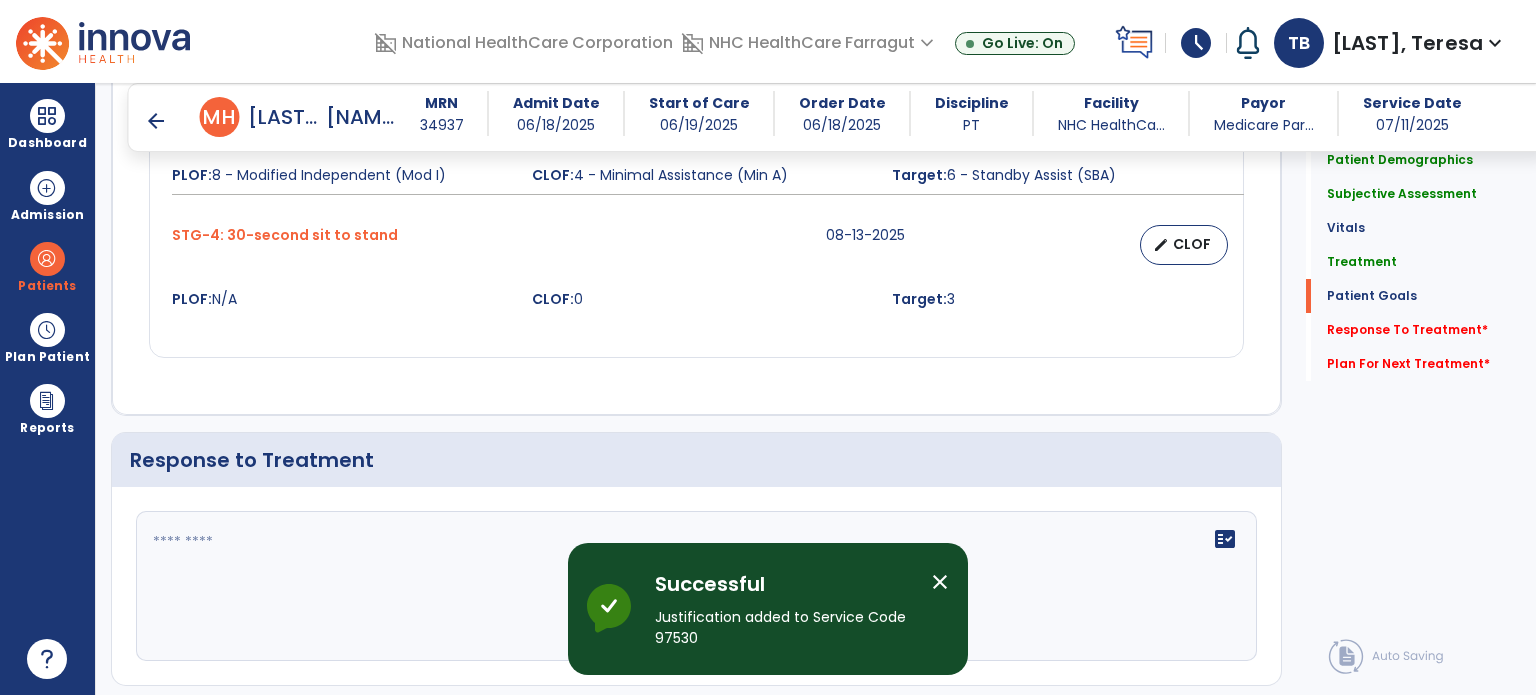 scroll, scrollTop: 2162, scrollLeft: 0, axis: vertical 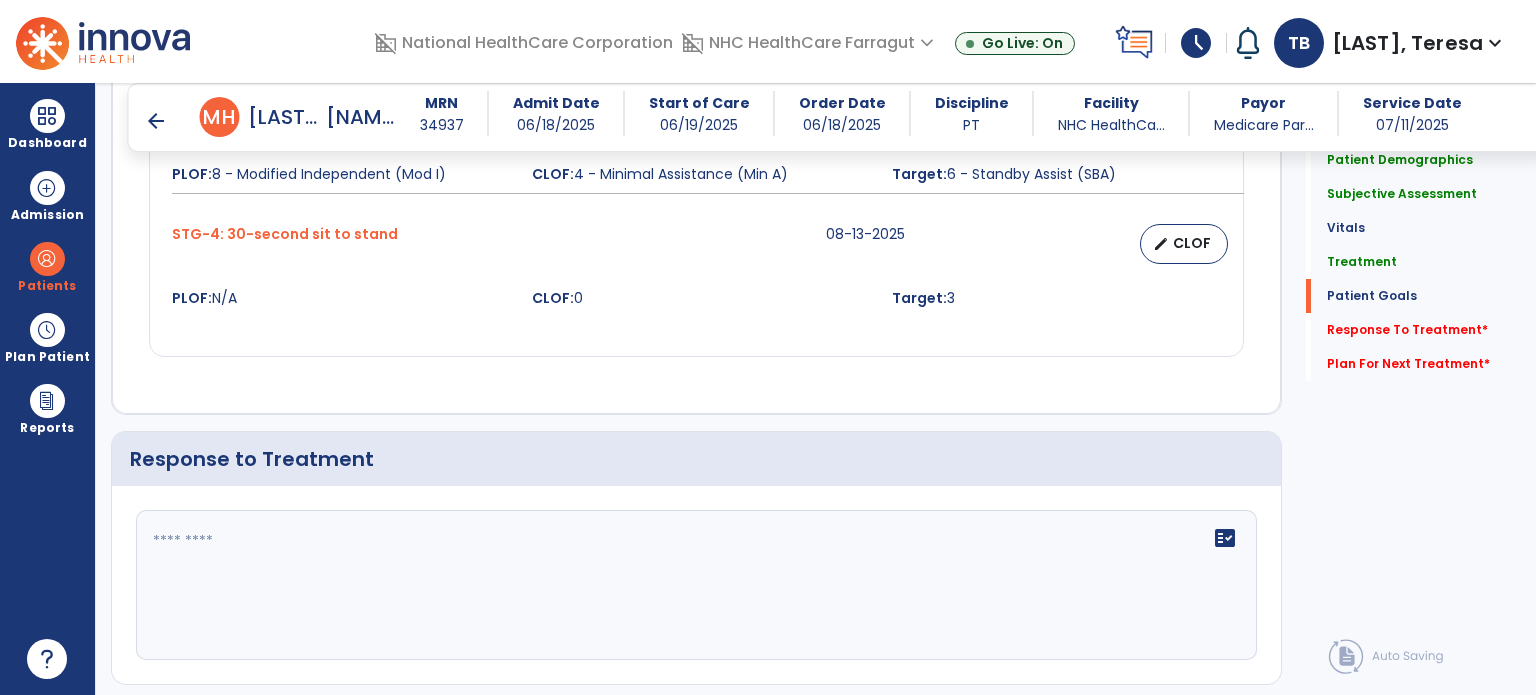 click 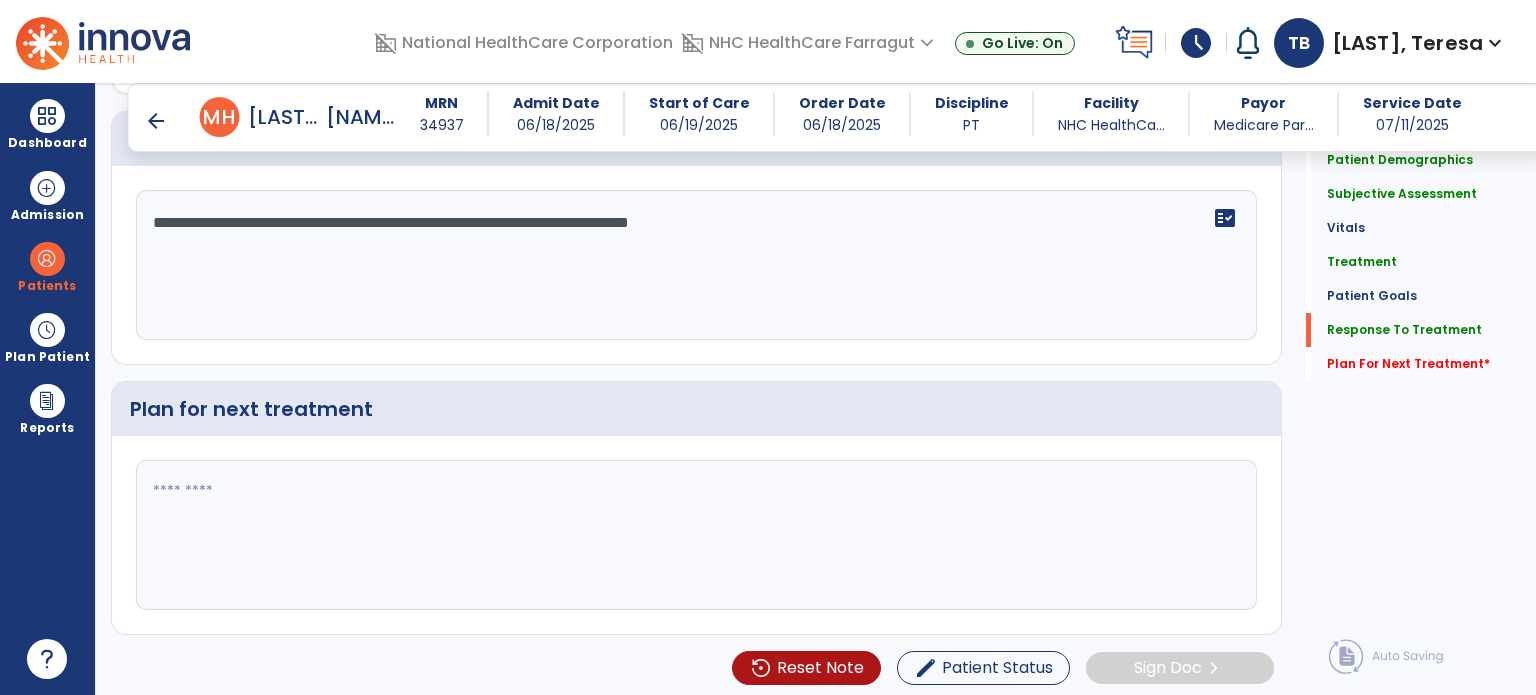 scroll, scrollTop: 2482, scrollLeft: 0, axis: vertical 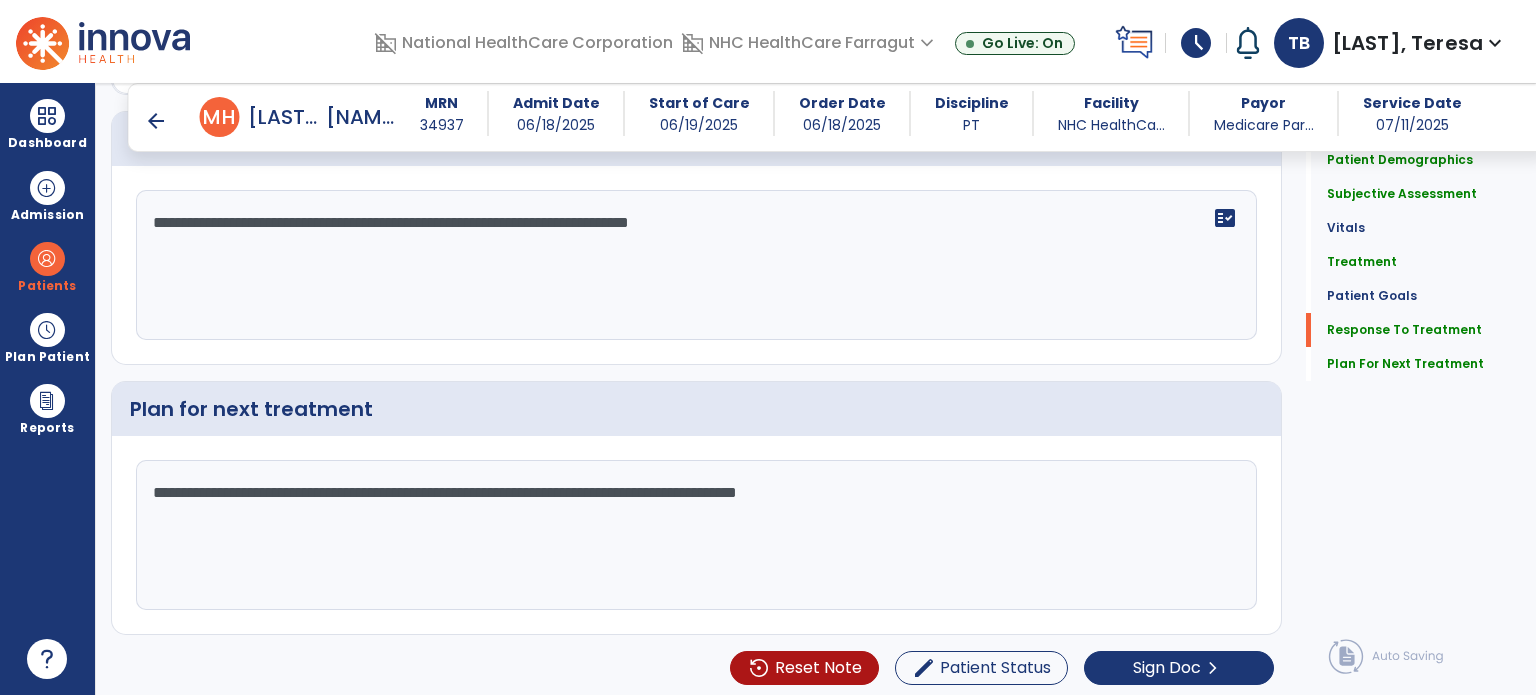 type on "**********" 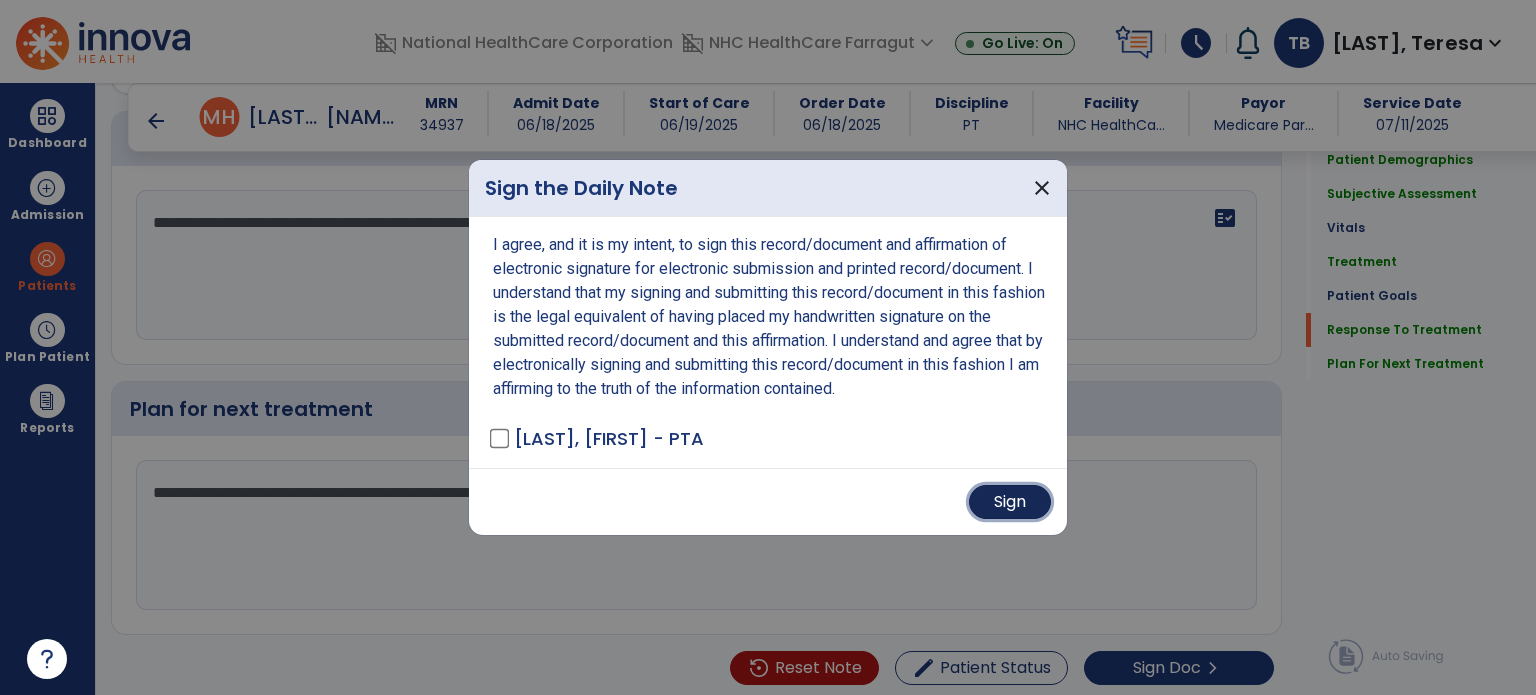 click on "Sign" at bounding box center (1010, 502) 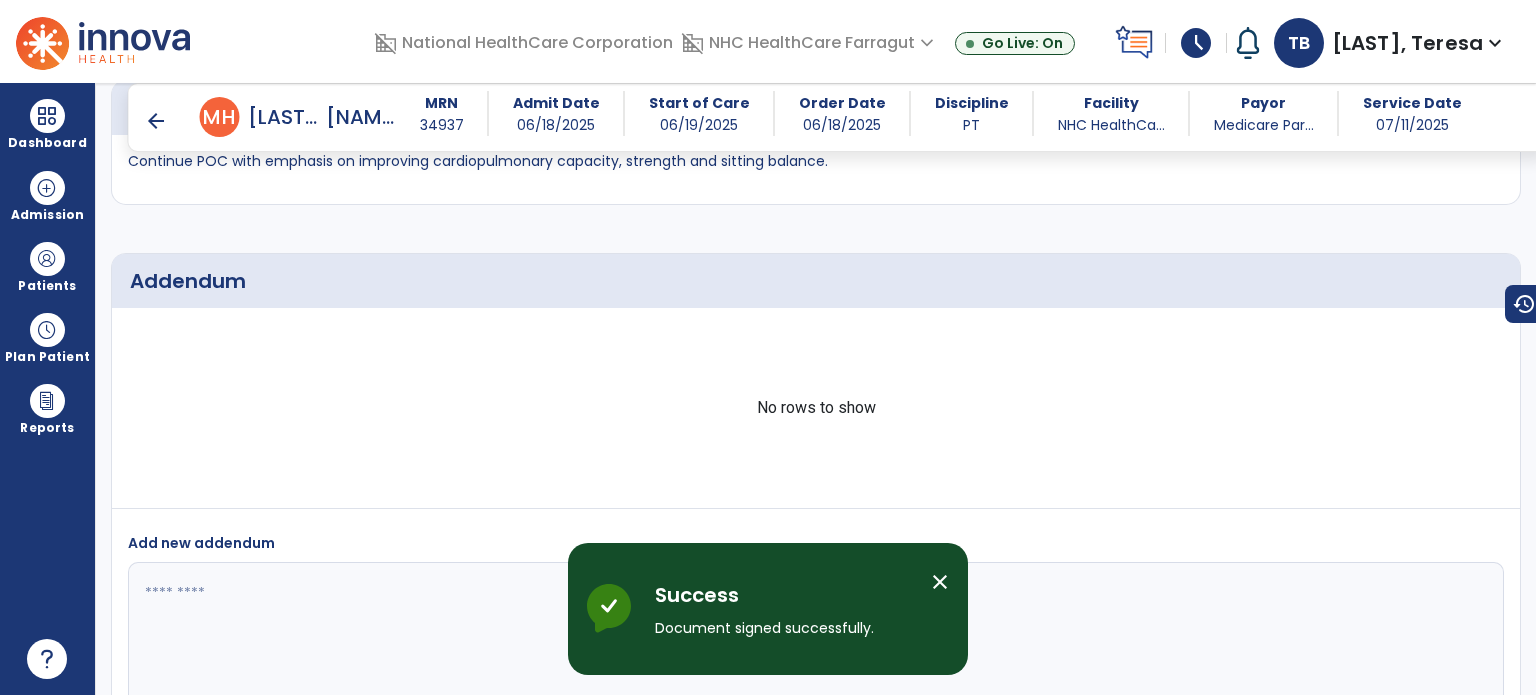 scroll, scrollTop: 3484, scrollLeft: 0, axis: vertical 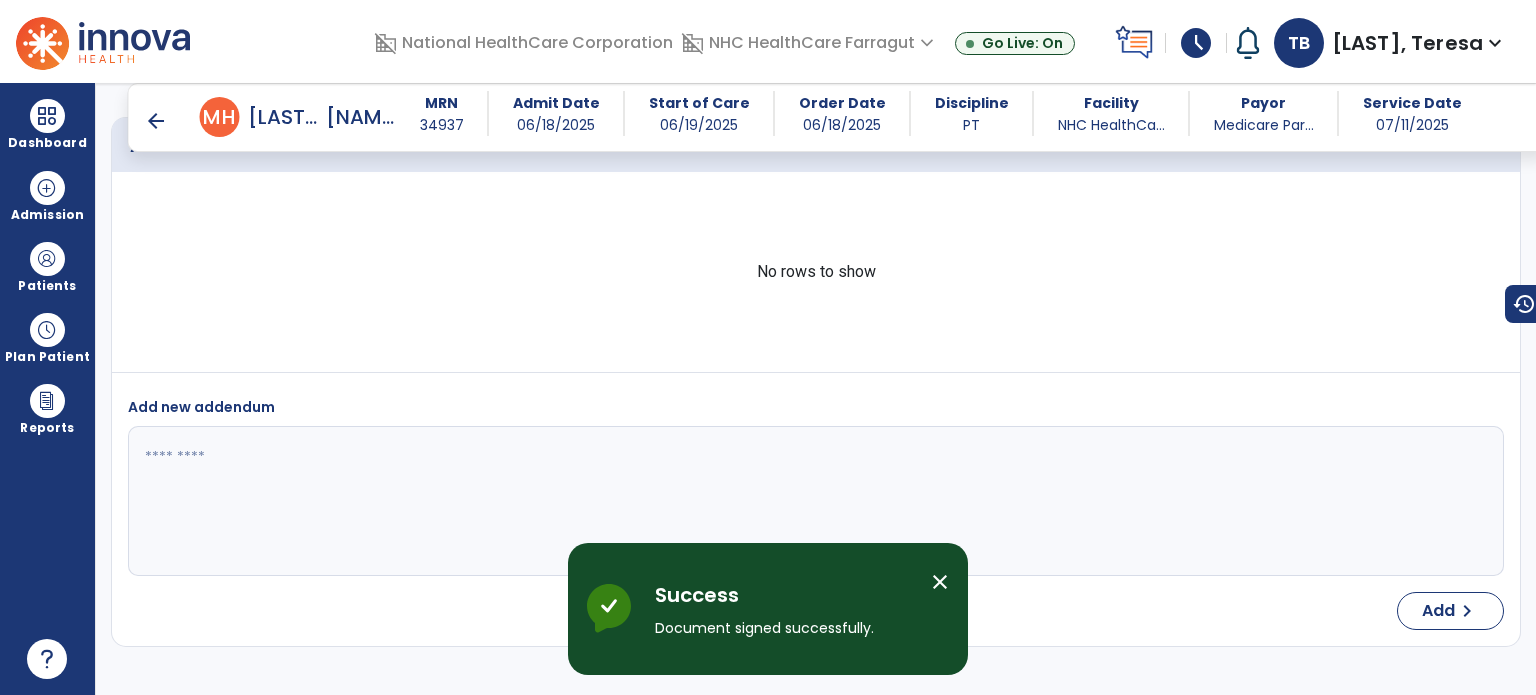 click on "arrow_back" at bounding box center [156, 121] 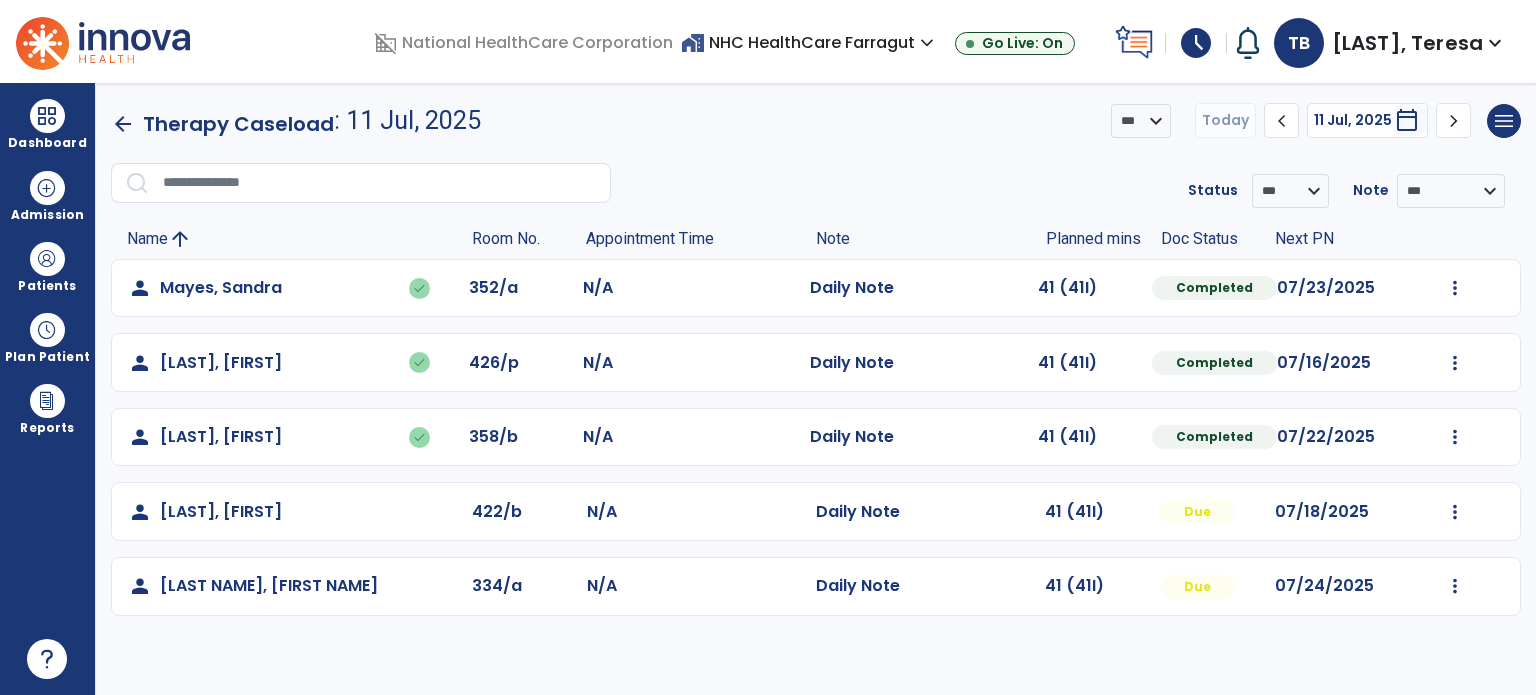 click on "Mark Visit As Complete   Reset Note   Open Document   G + C Mins" 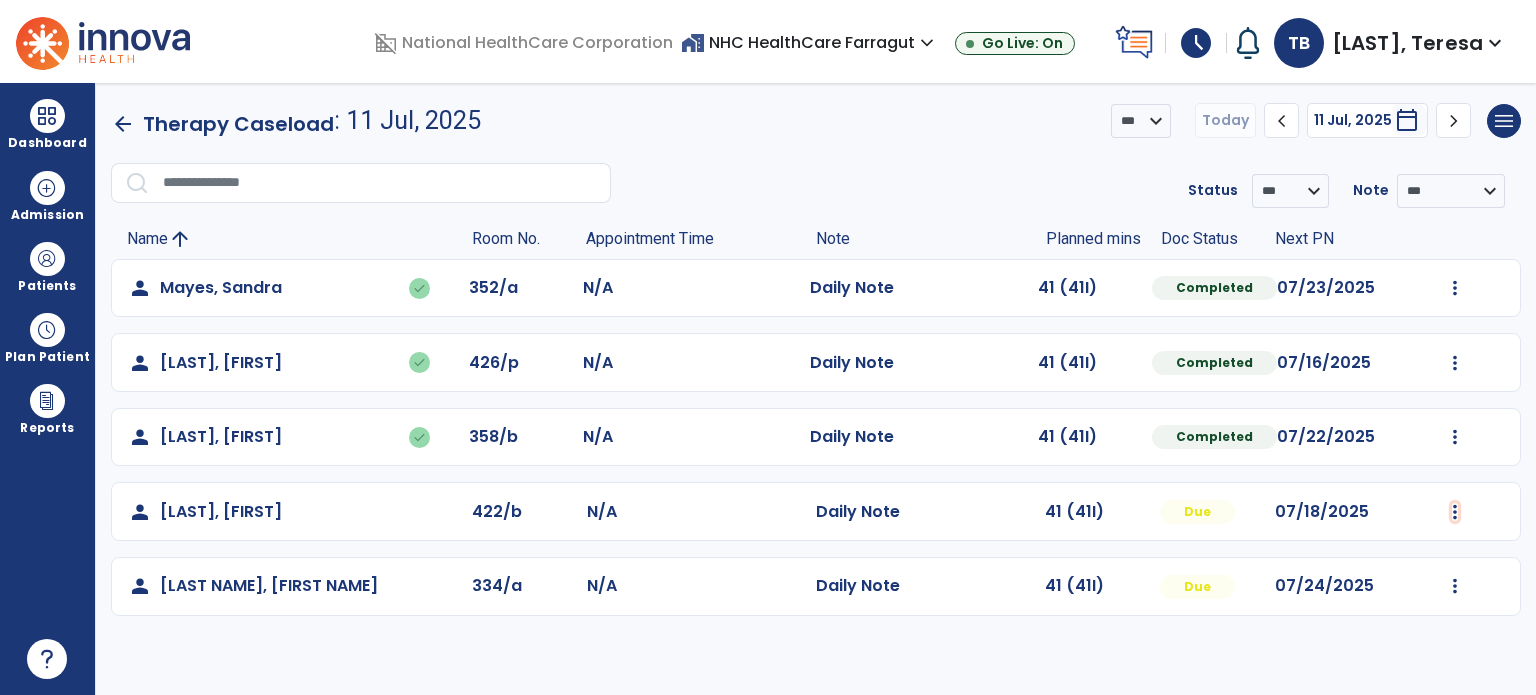 click at bounding box center [1455, 288] 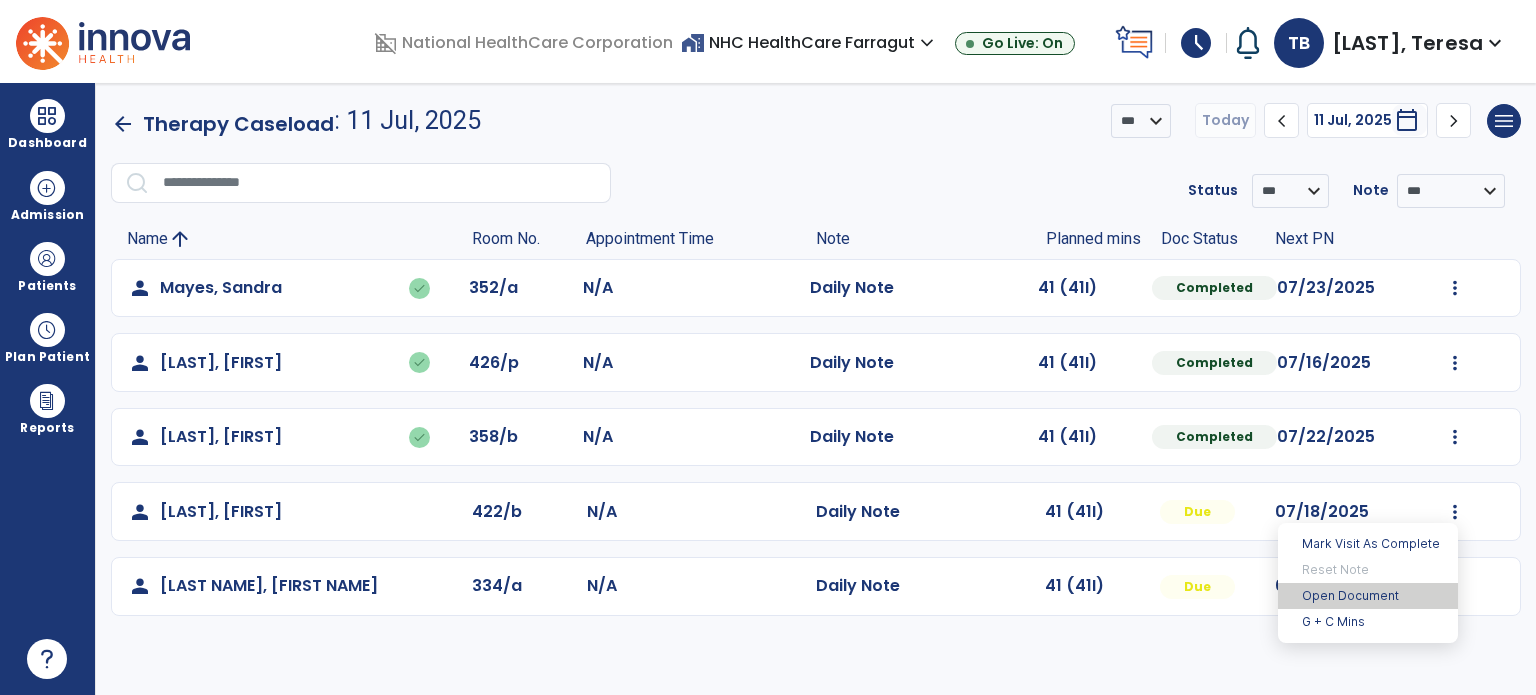 click on "Open Document" at bounding box center [1368, 596] 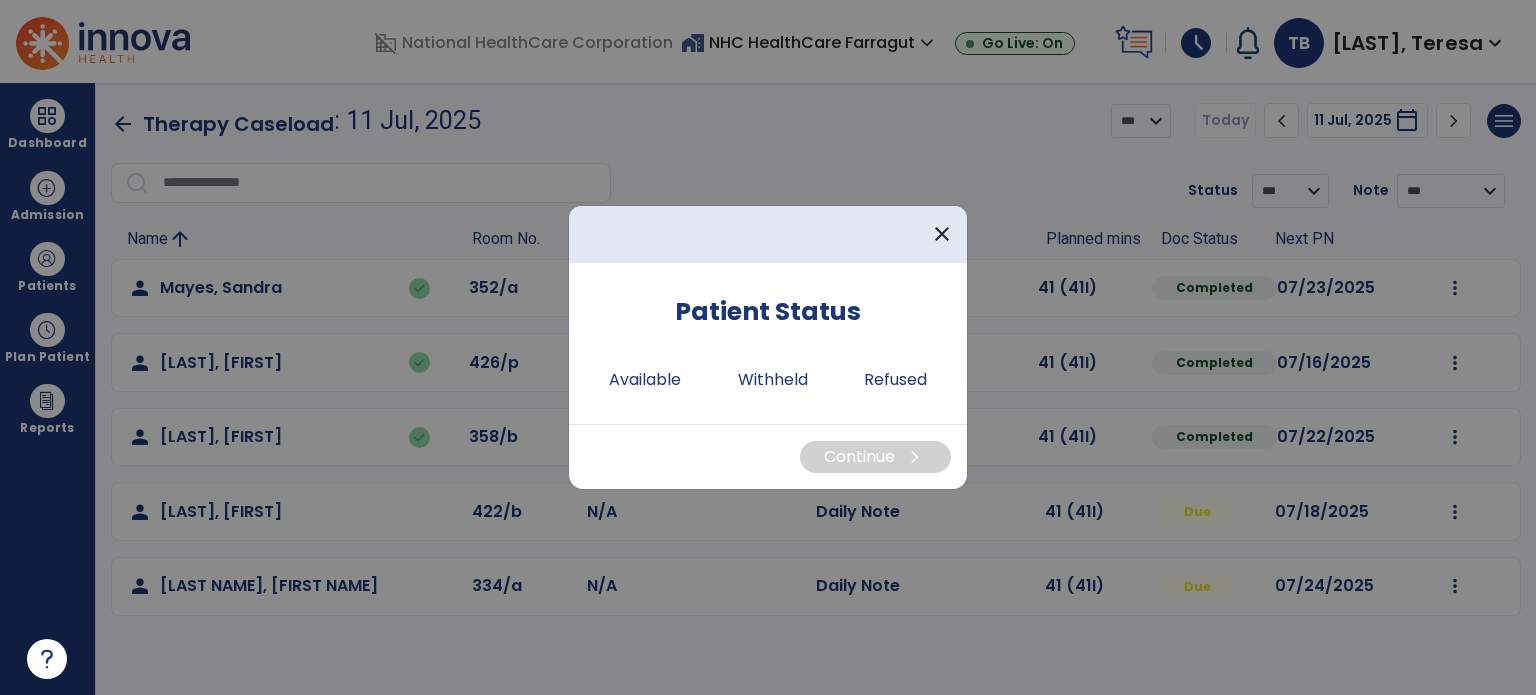 click at bounding box center (768, 347) 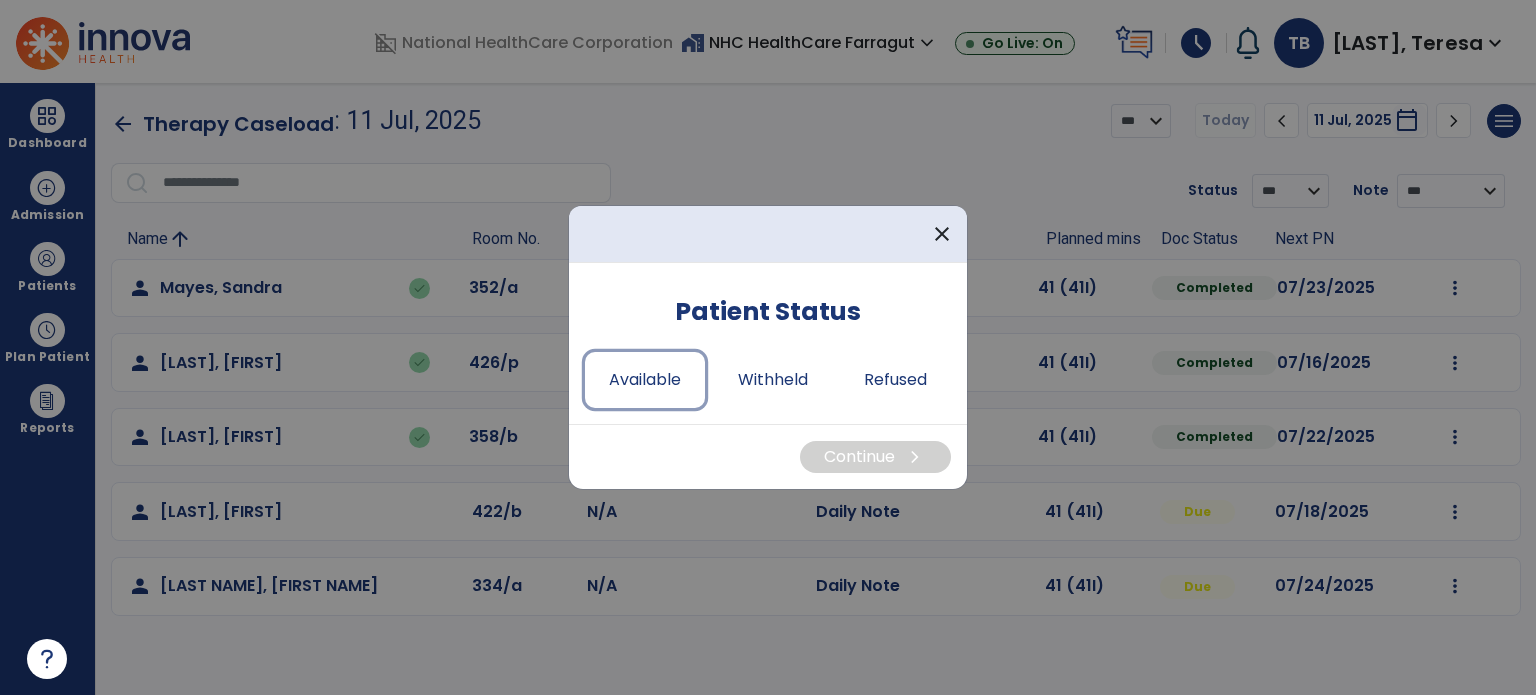 click on "Available" at bounding box center [645, 380] 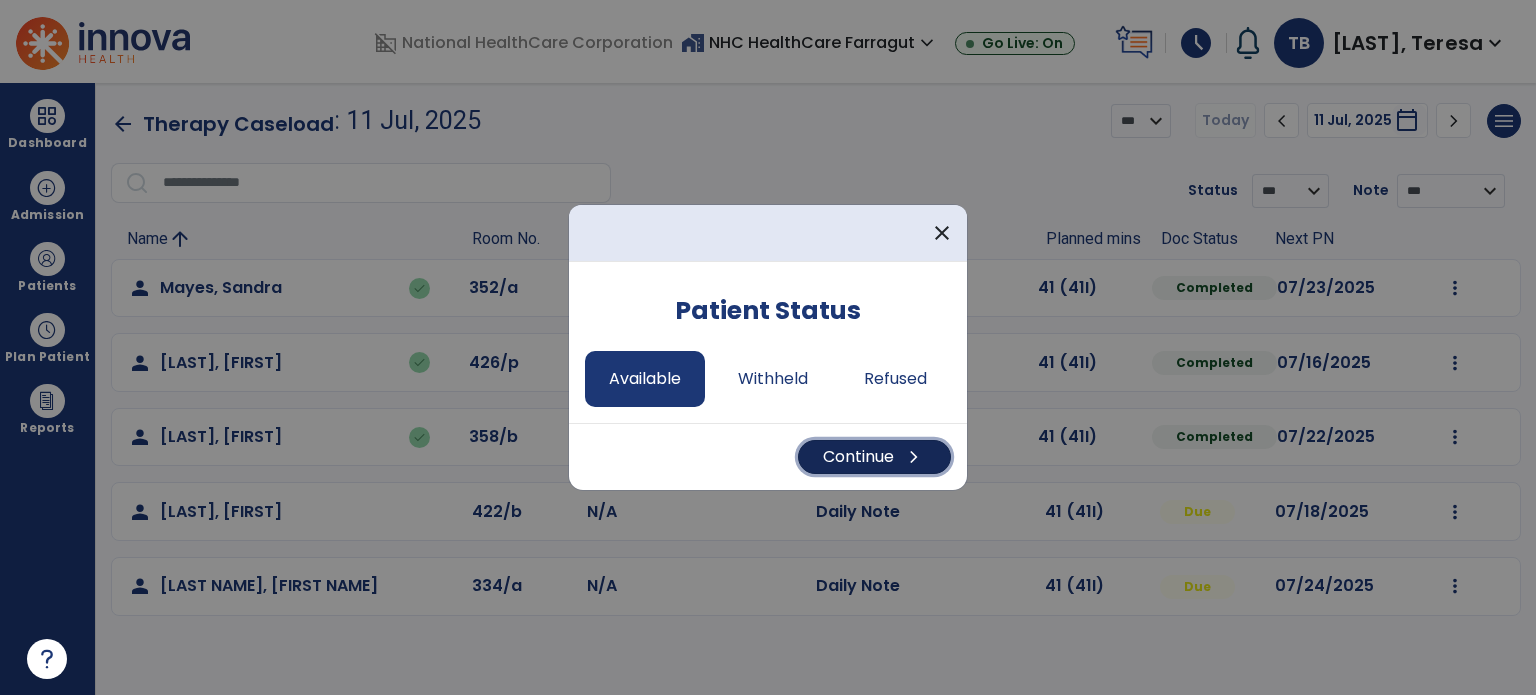 click on "Continue   chevron_right" at bounding box center [874, 457] 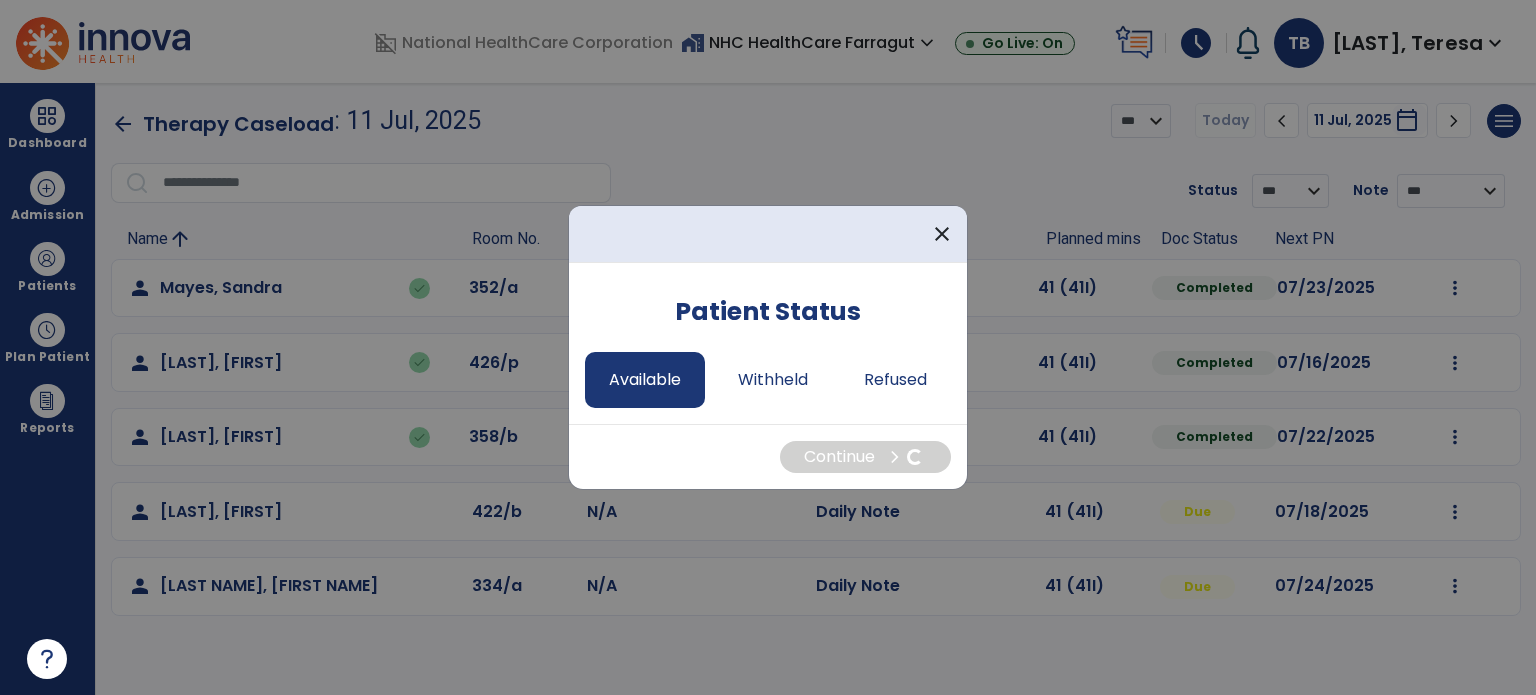 select on "*" 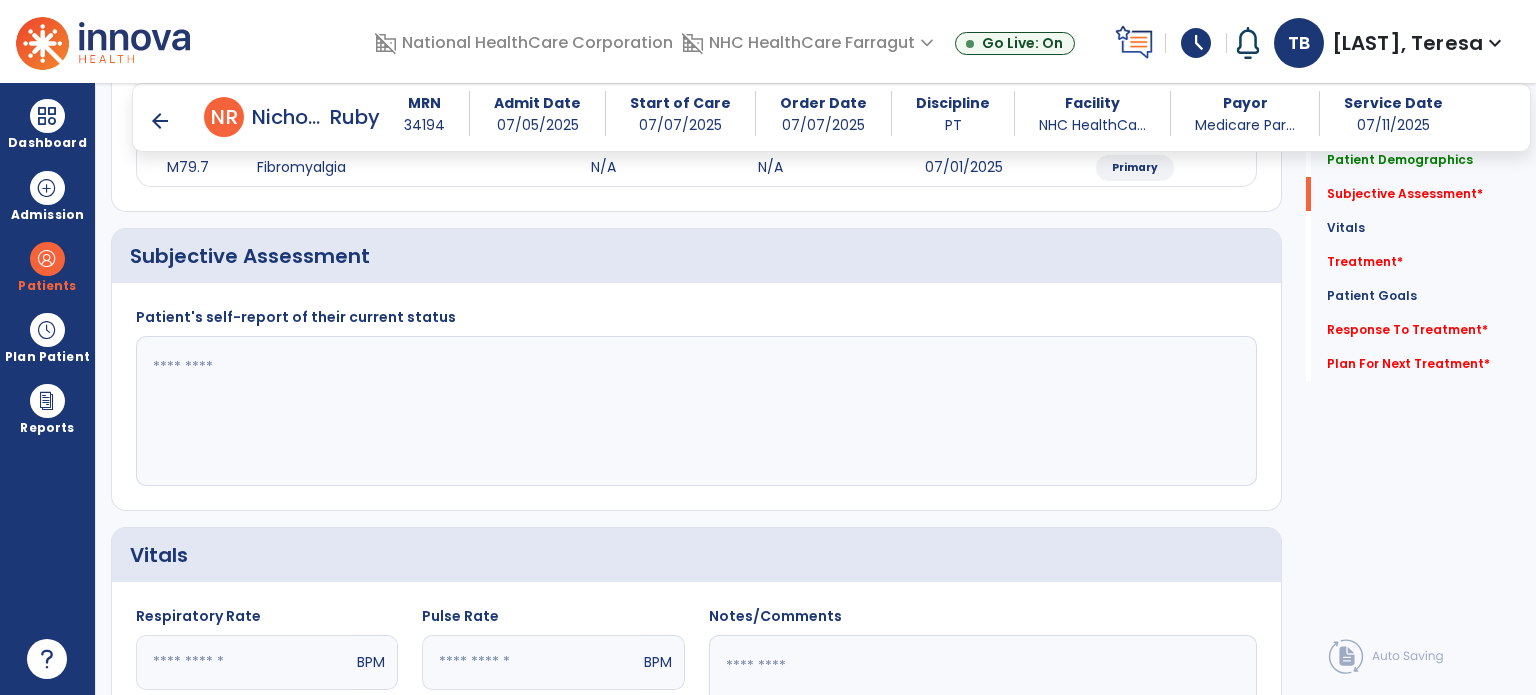 scroll, scrollTop: 400, scrollLeft: 0, axis: vertical 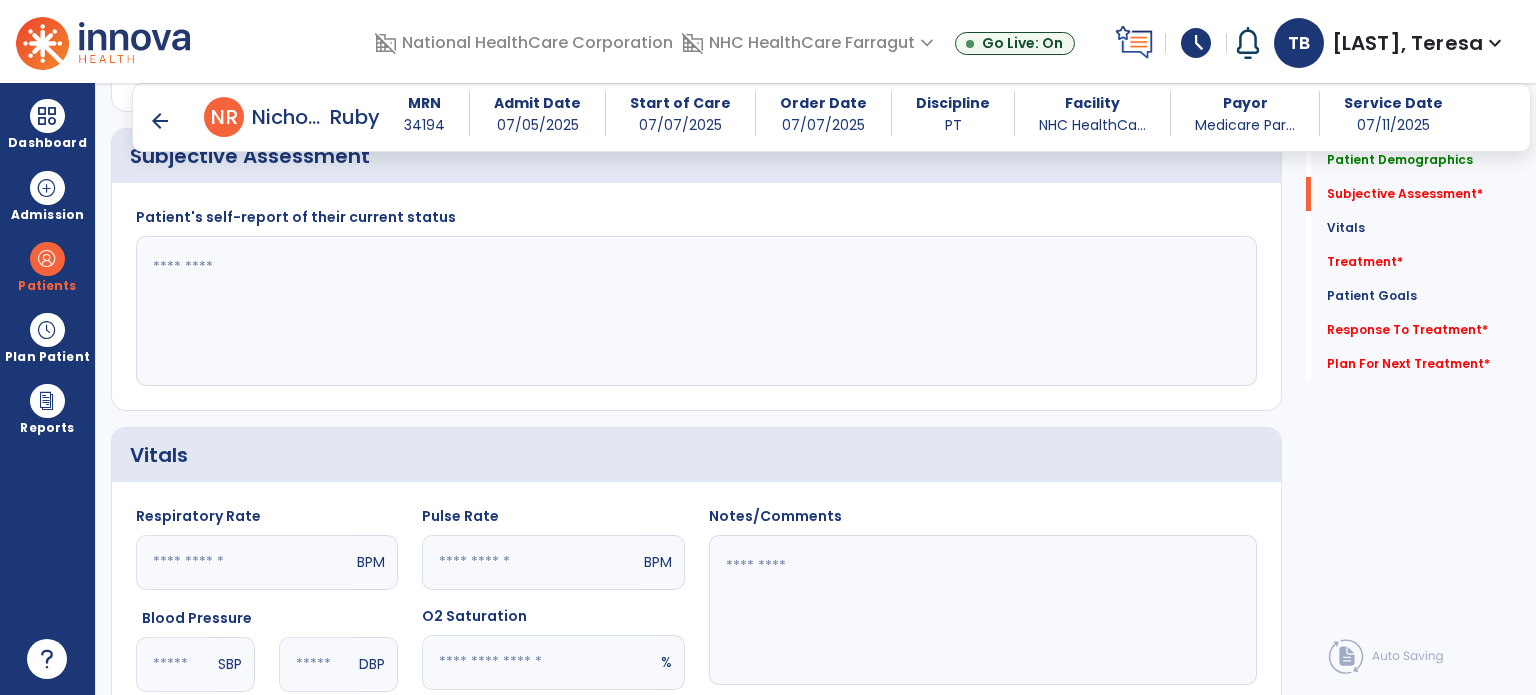 click 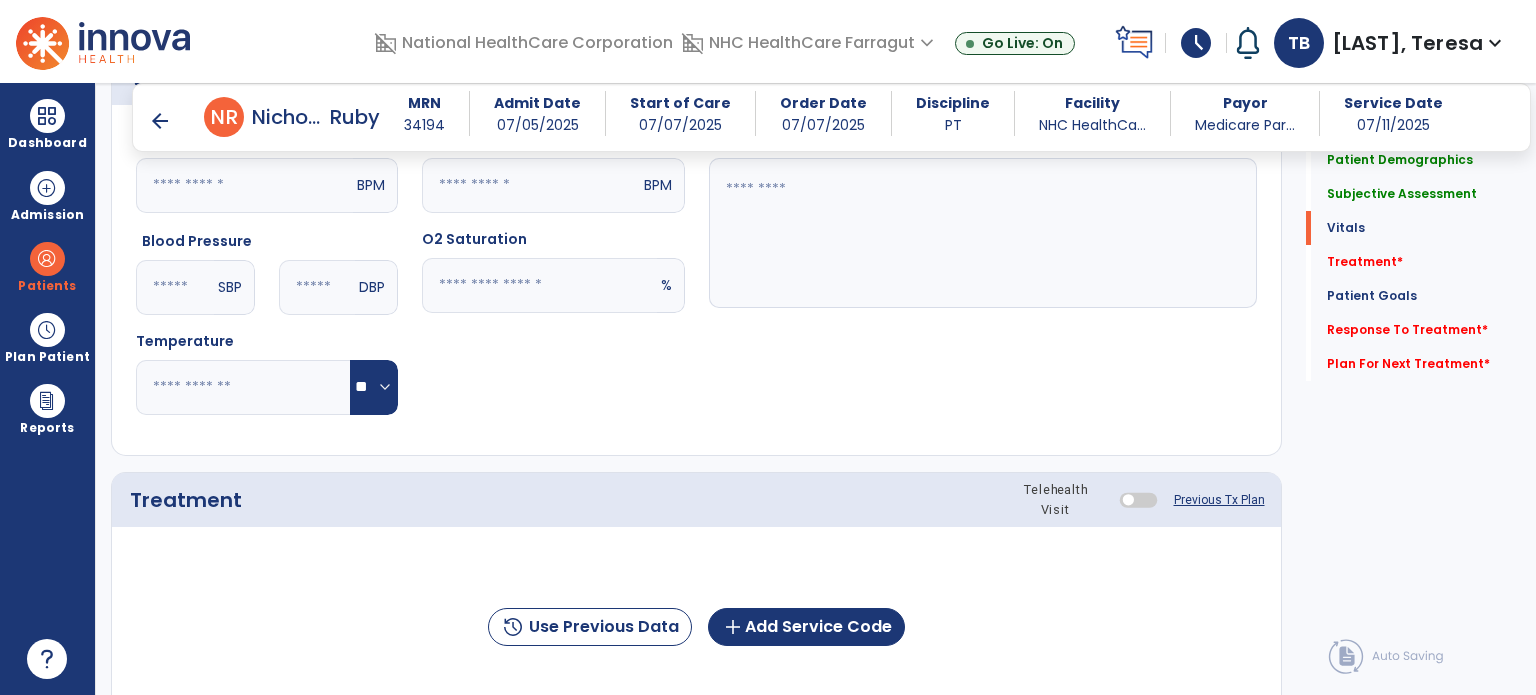 scroll, scrollTop: 1100, scrollLeft: 0, axis: vertical 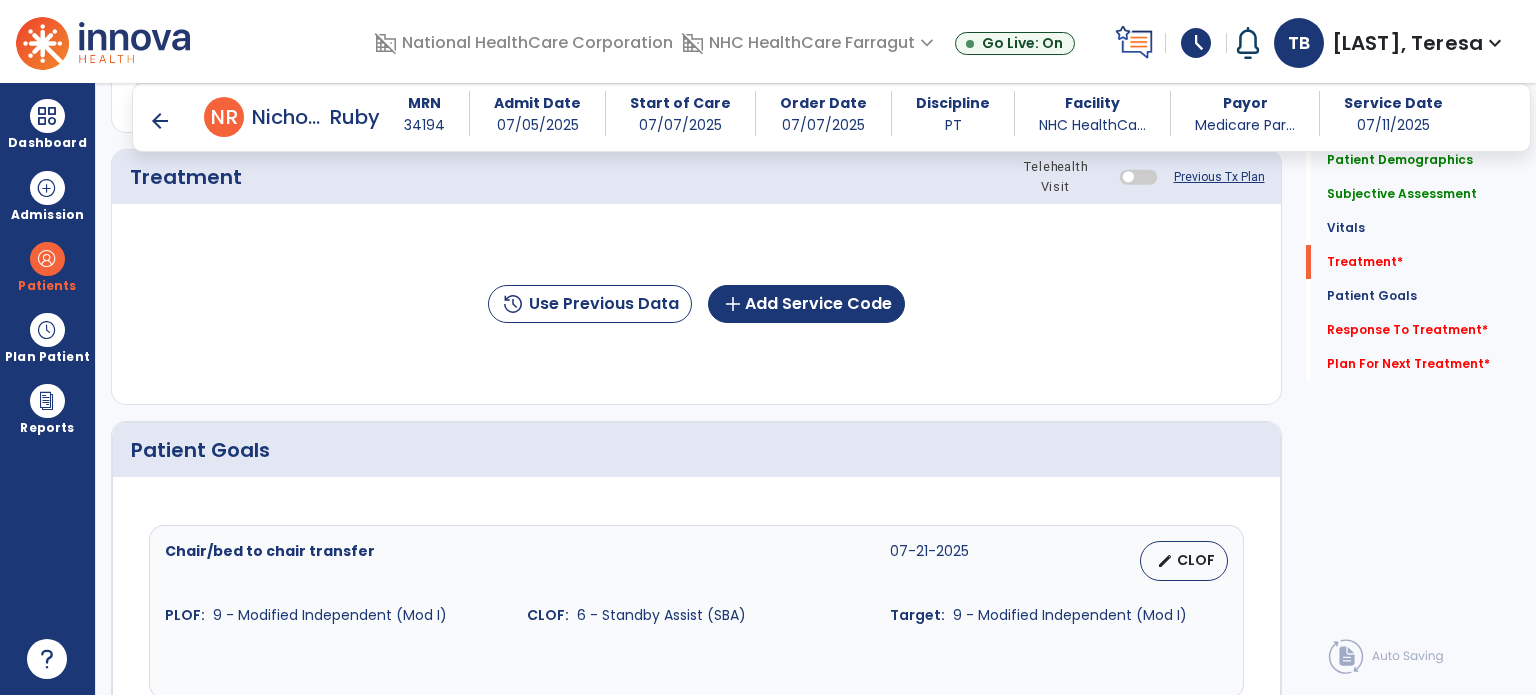 type on "**********" 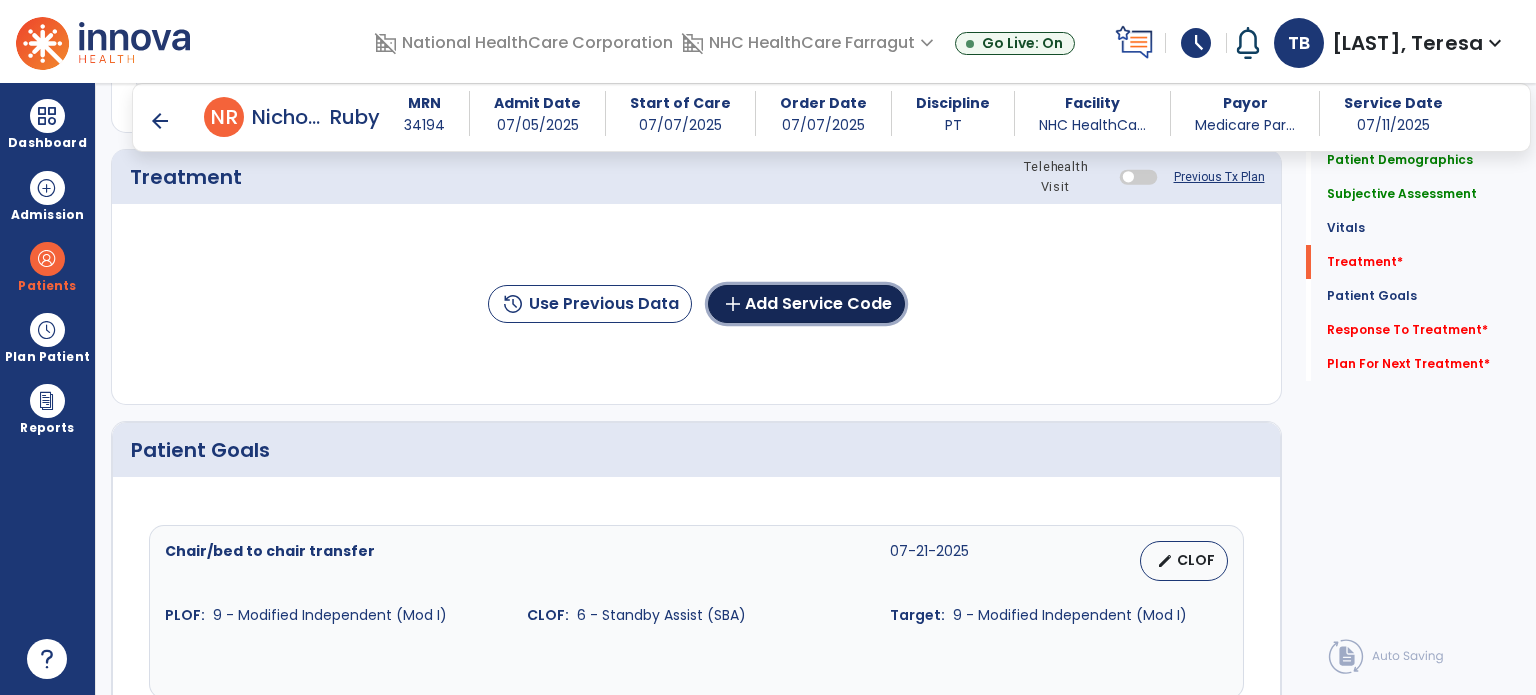 click on "add  Add Service Code" 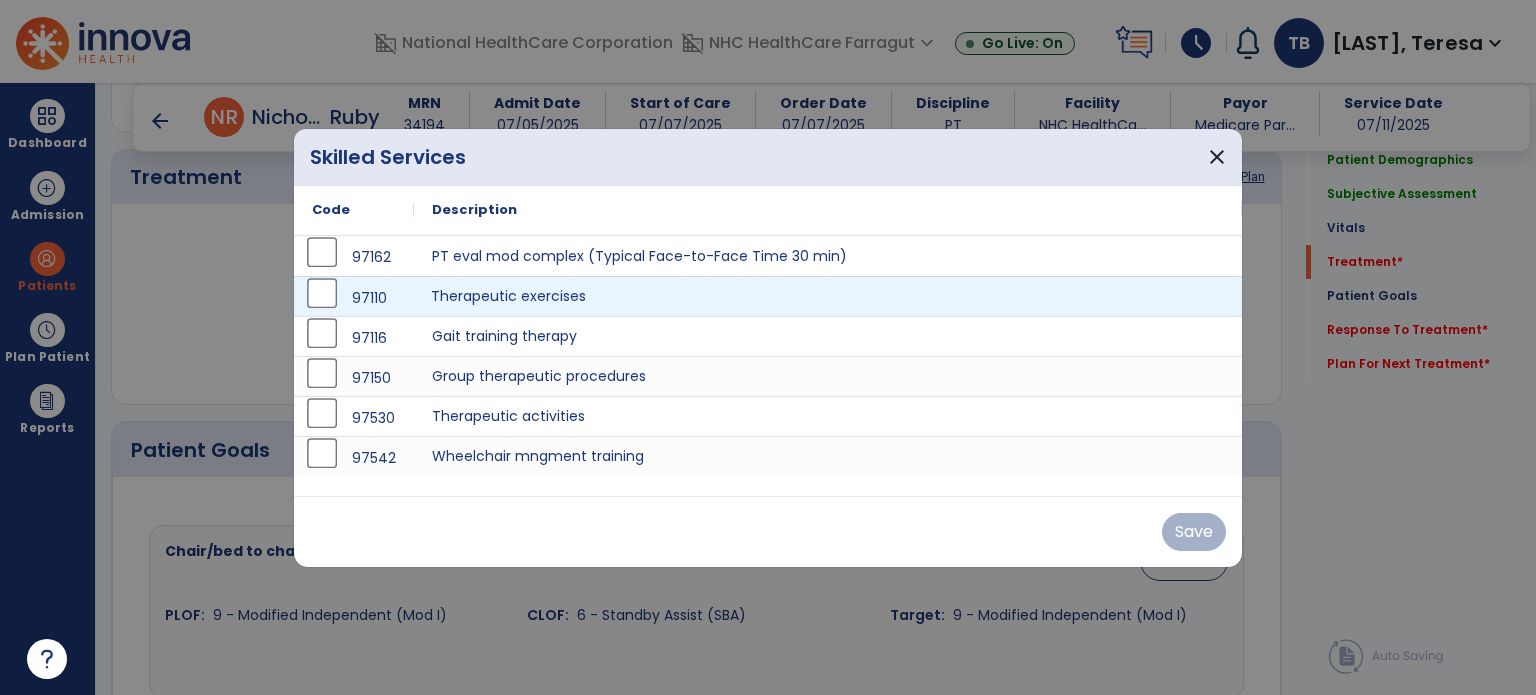 click on "Therapeutic exercises" at bounding box center (828, 296) 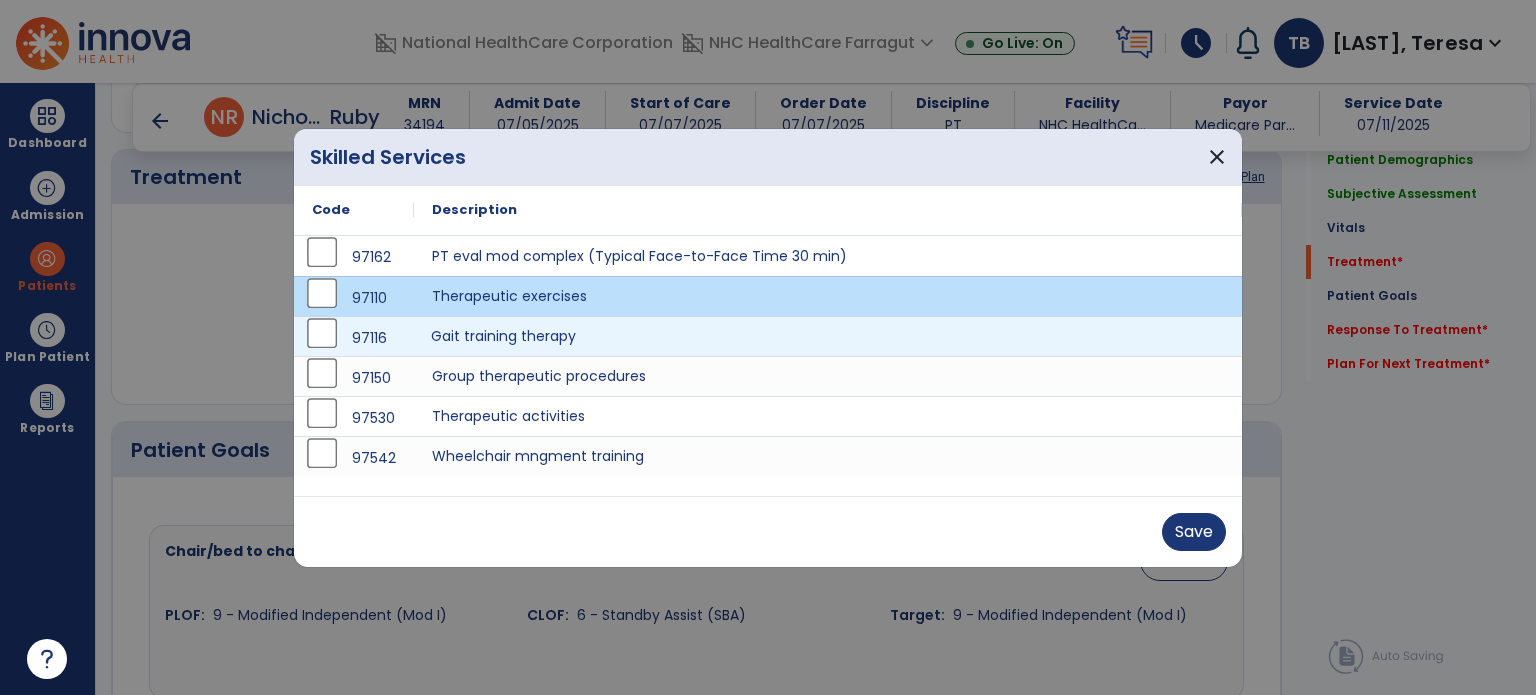 click on "Gait training therapy" at bounding box center (828, 336) 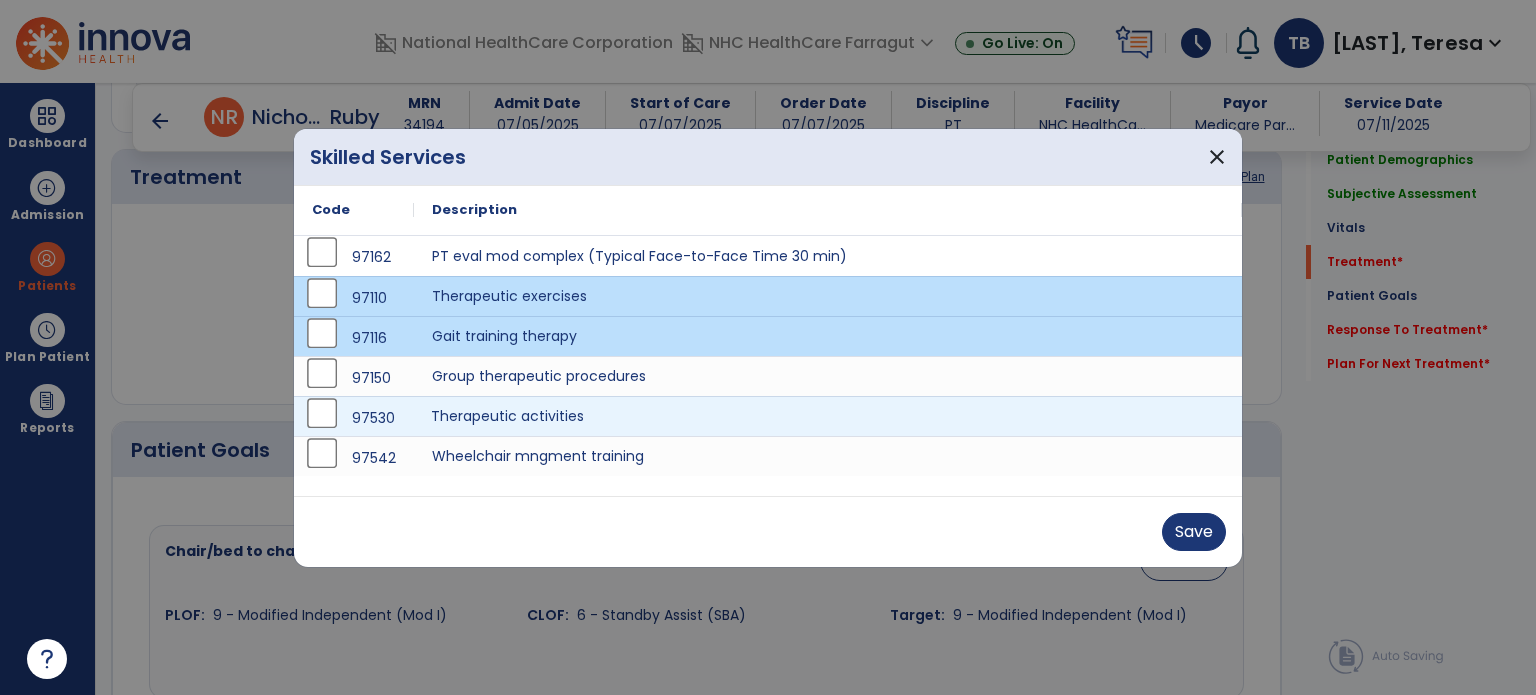 click on "Therapeutic activities" at bounding box center [828, 416] 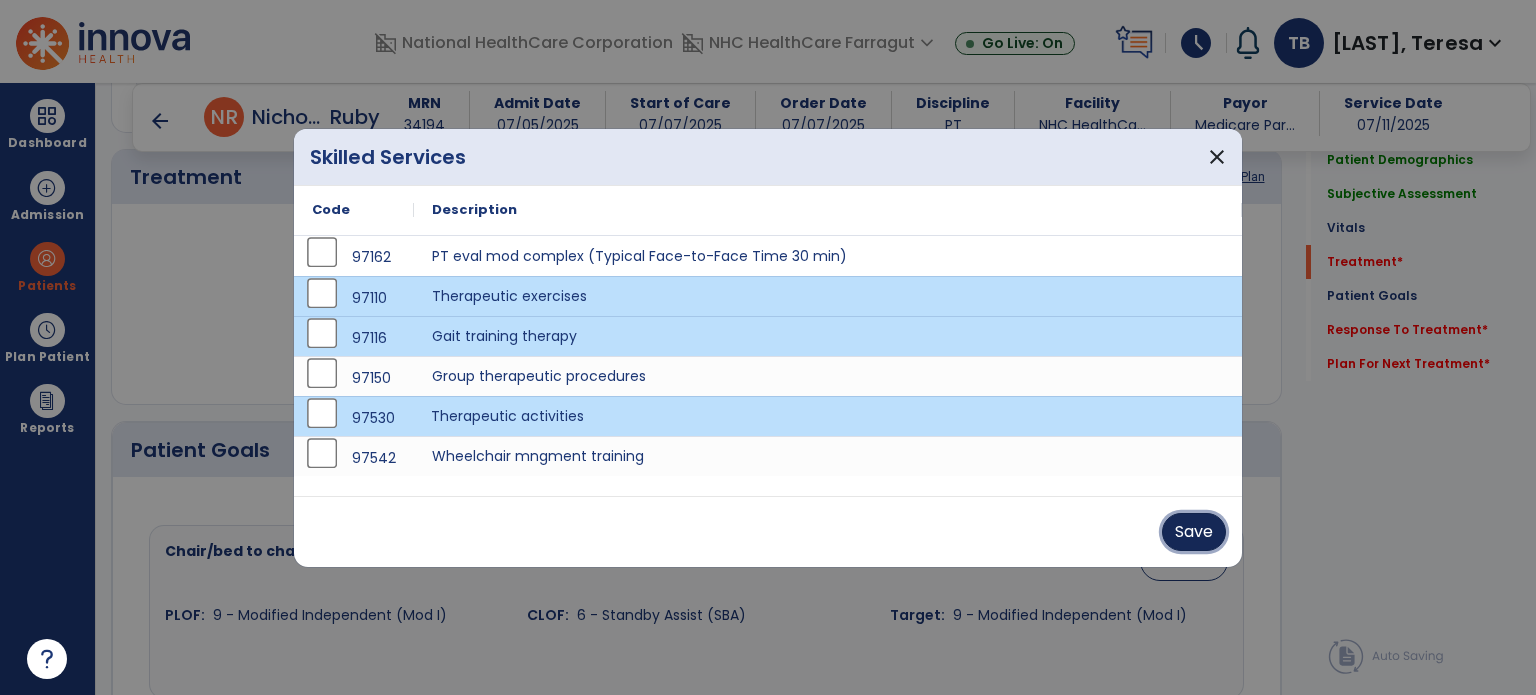 click on "Save" at bounding box center (1194, 532) 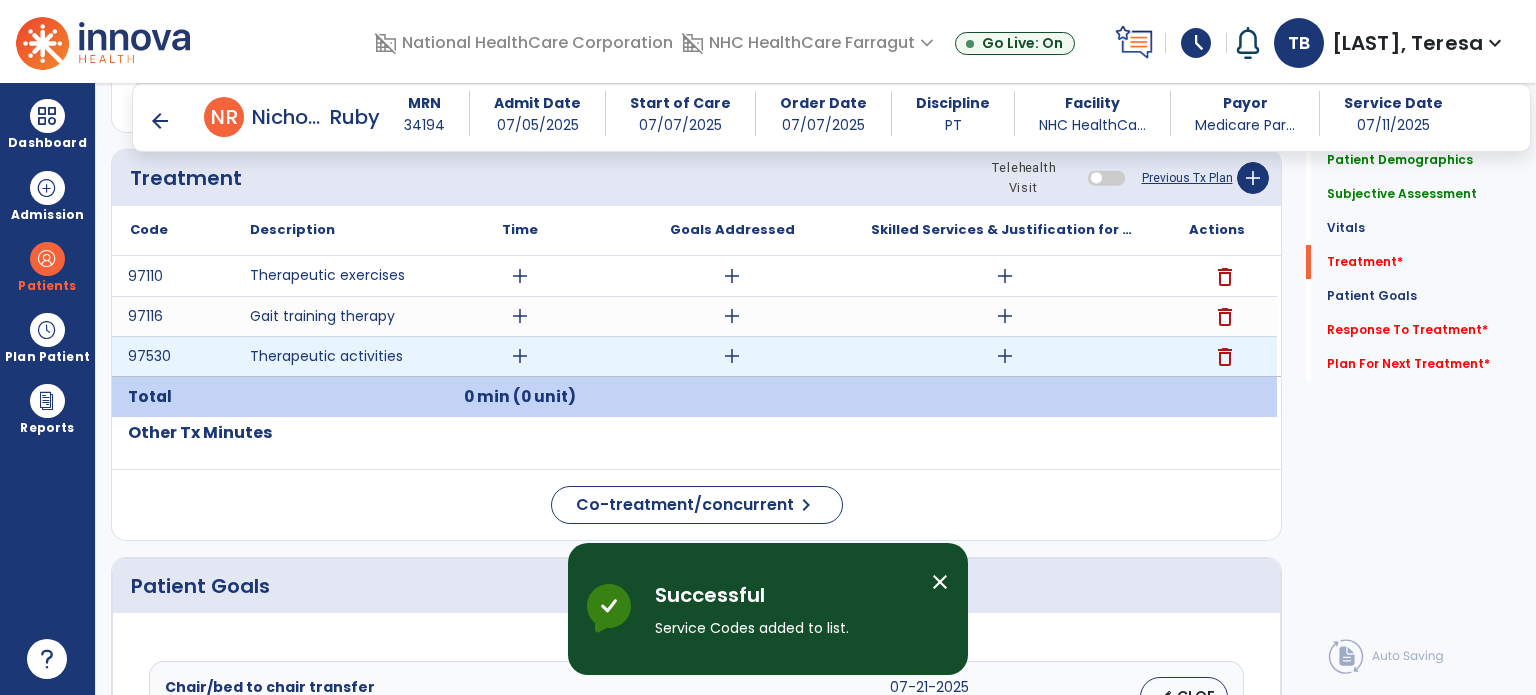 click on "add" at bounding box center [520, 356] 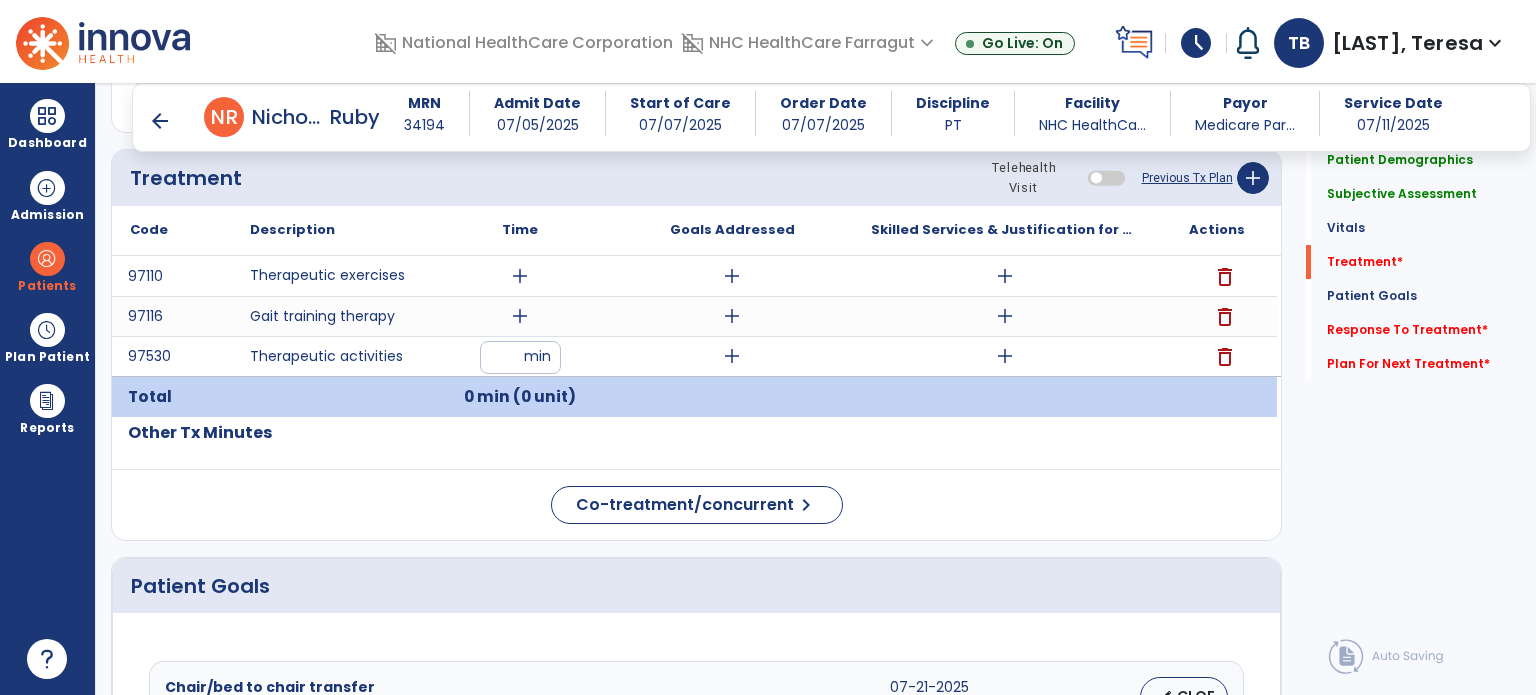 type on "**" 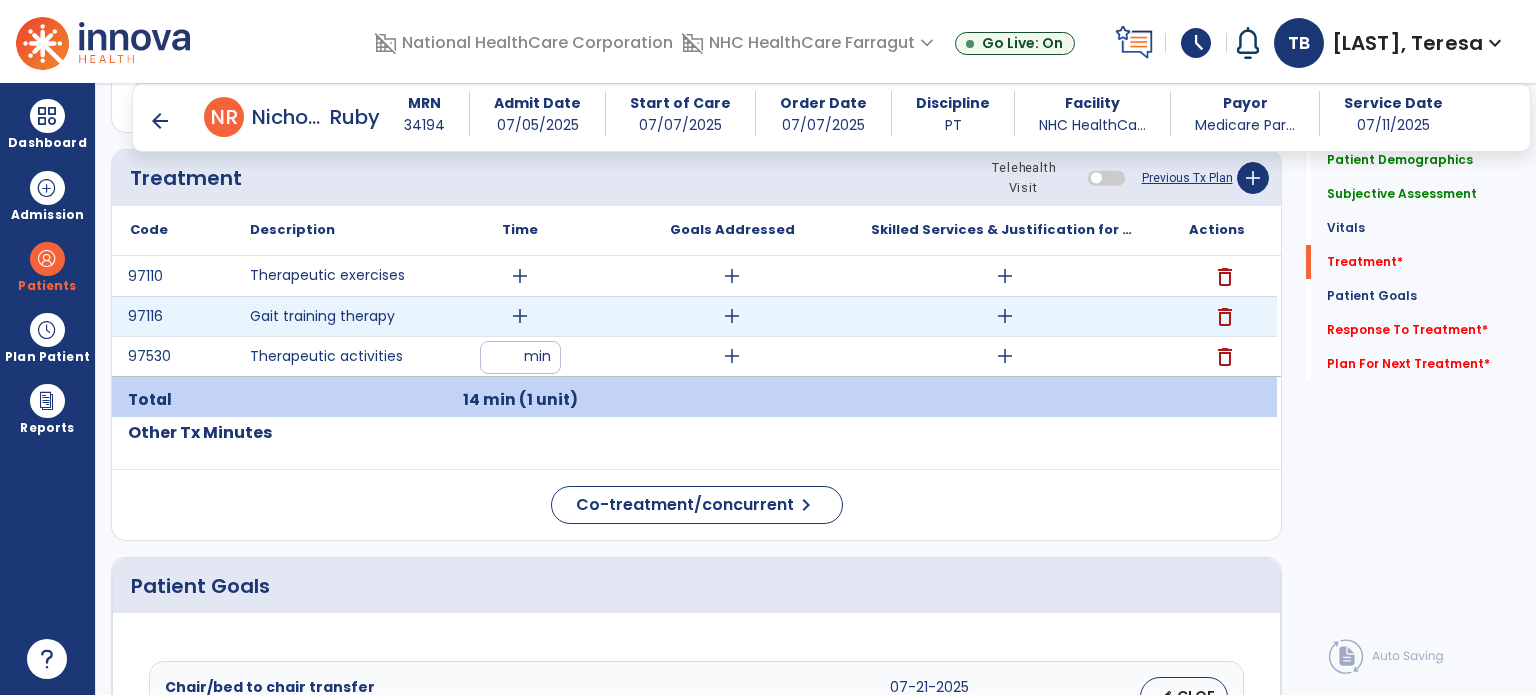 click on "add" at bounding box center [520, 316] 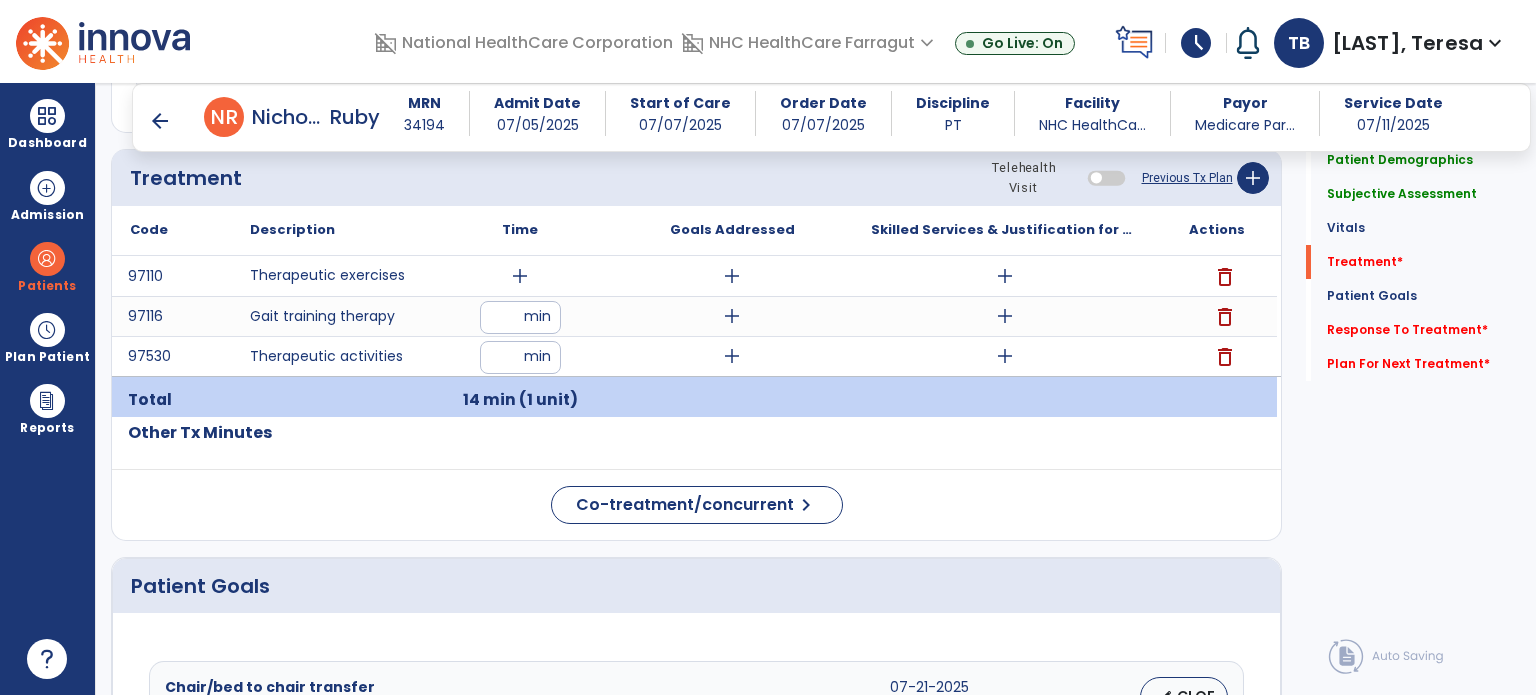 type on "**" 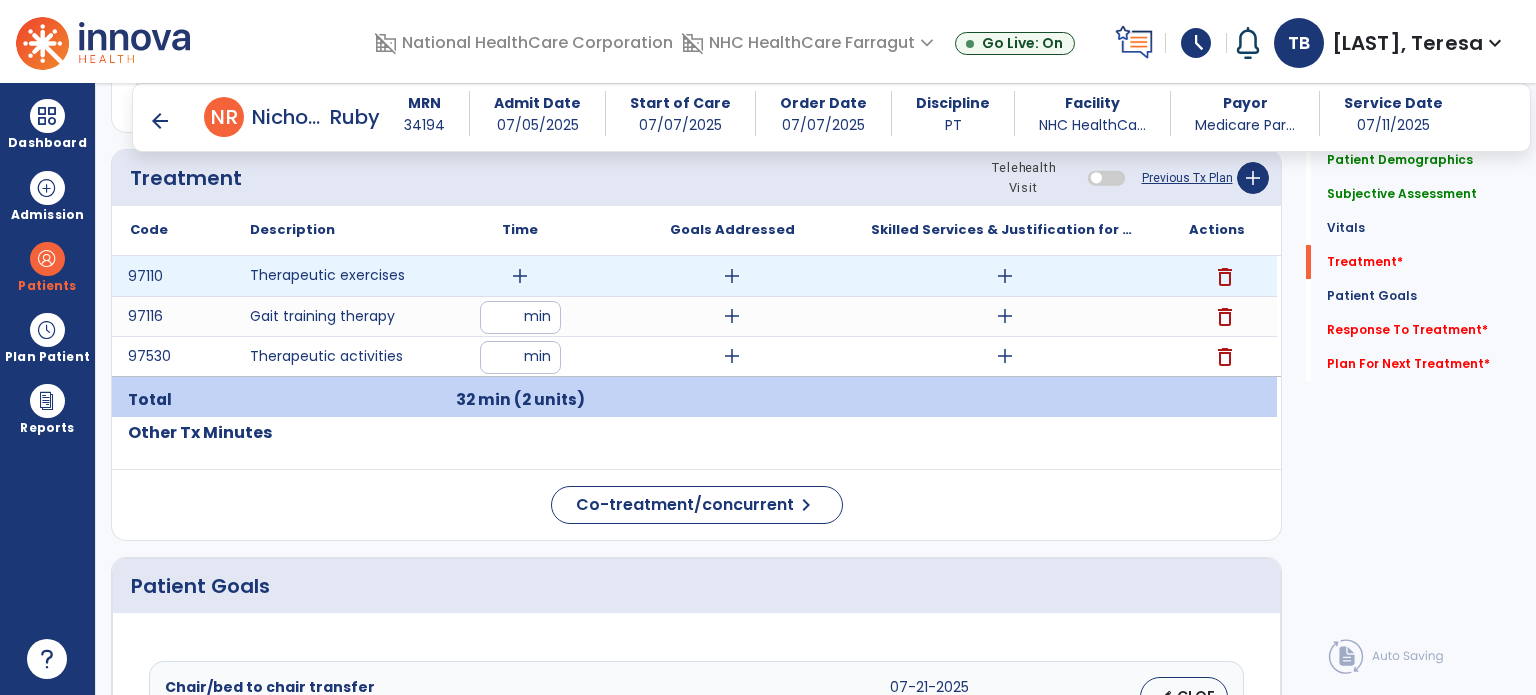 click on "add" at bounding box center (520, 276) 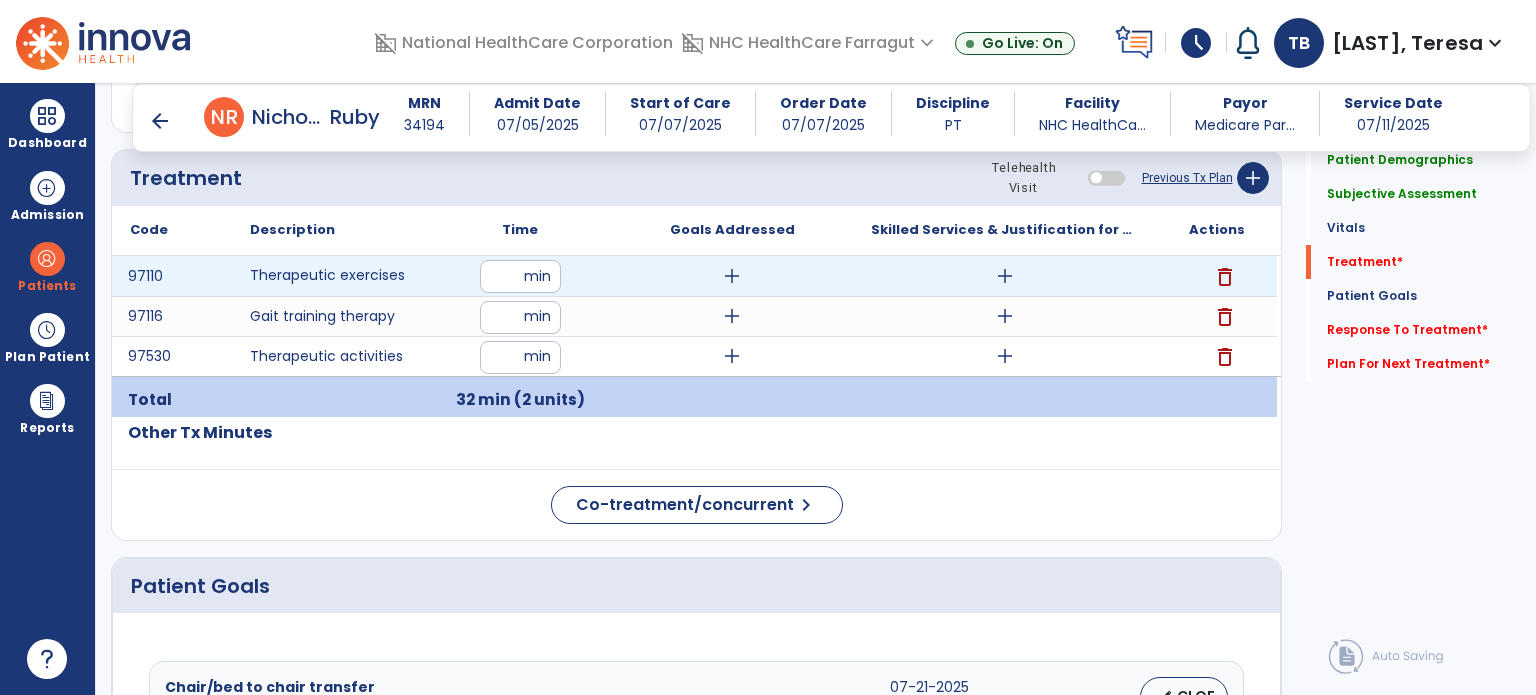 type on "**" 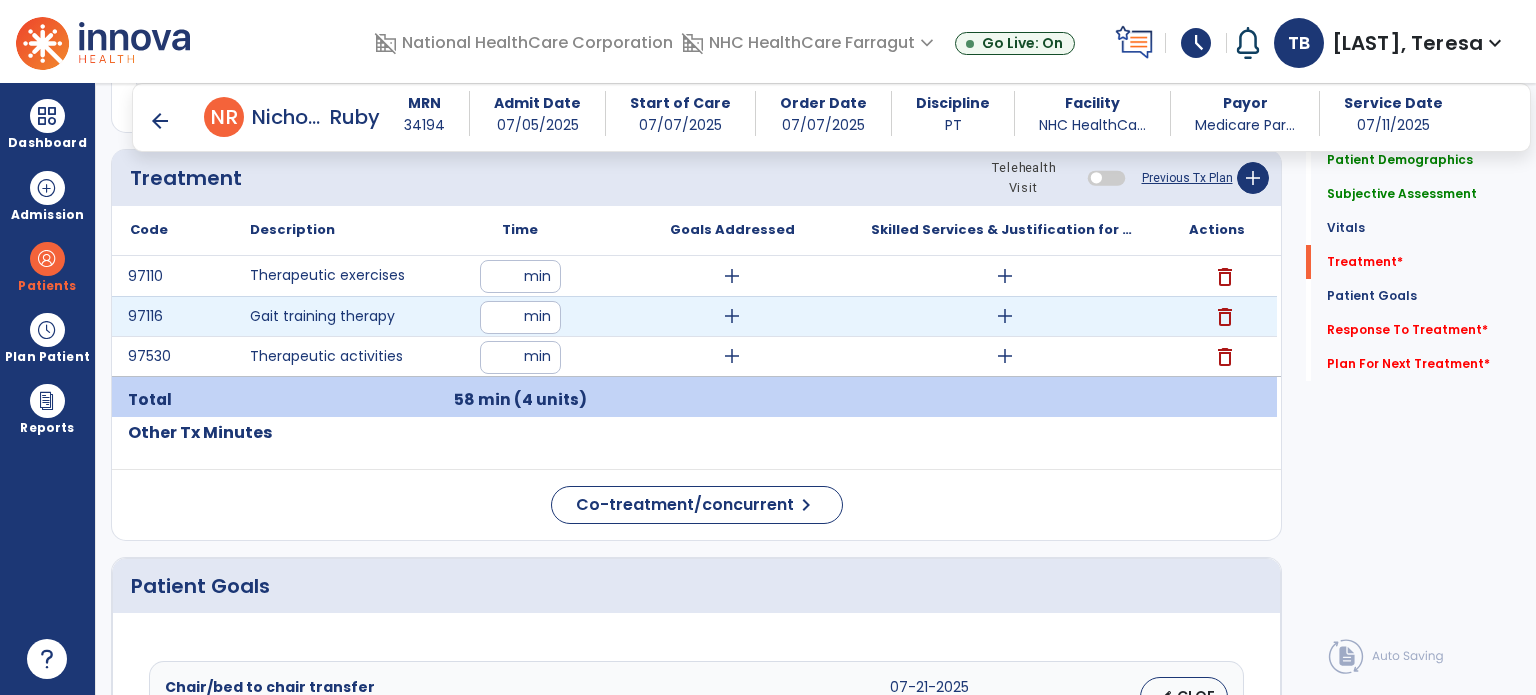 drag, startPoint x: 516, startPoint y: 316, endPoint x: 400, endPoint y: 262, distance: 127.95312 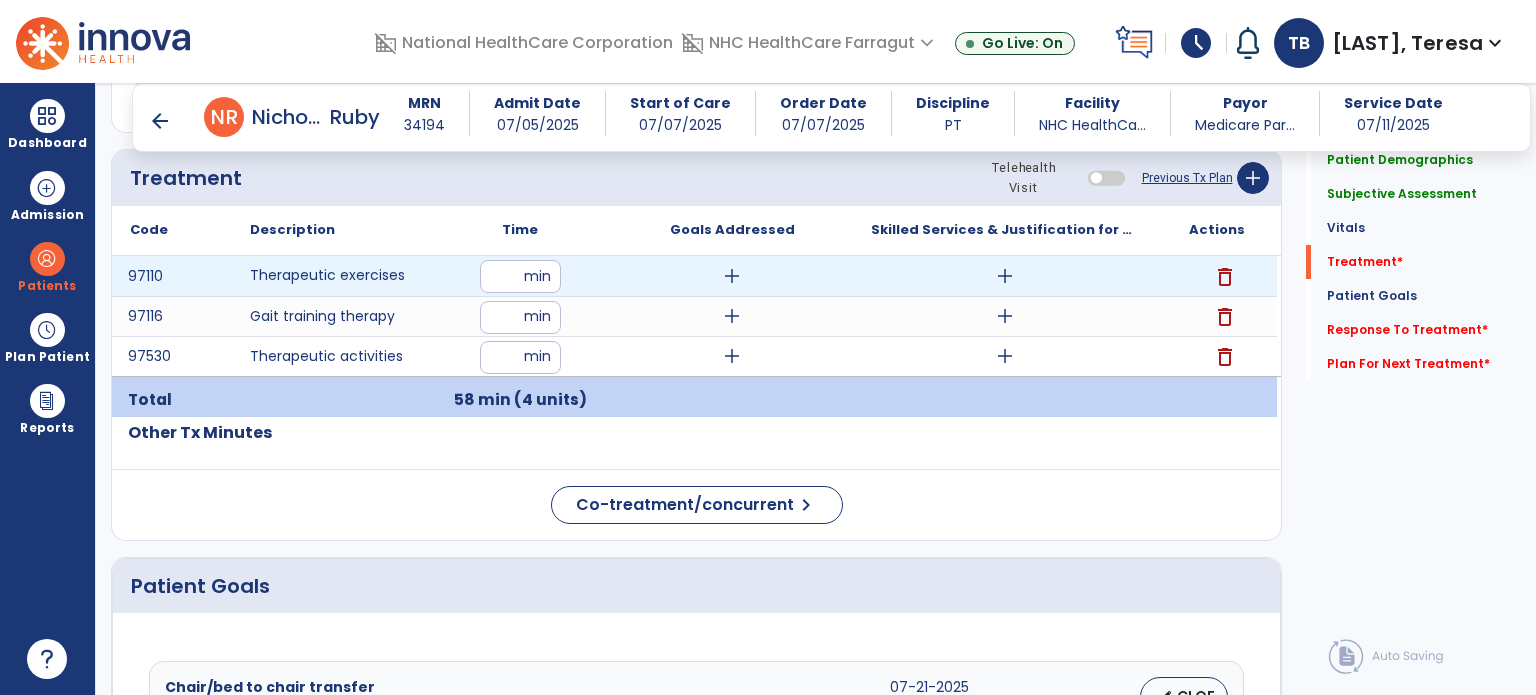 type on "**" 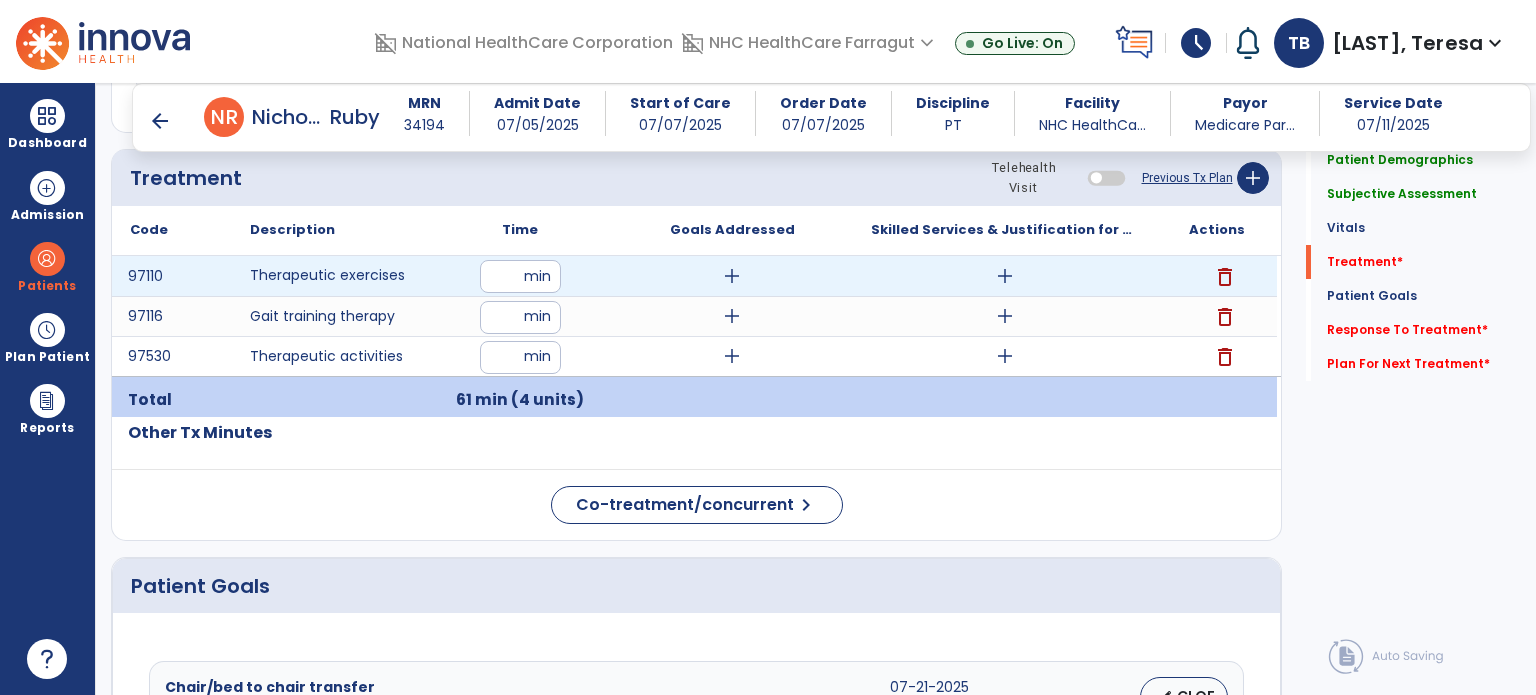 drag, startPoint x: 514, startPoint y: 279, endPoint x: 413, endPoint y: 259, distance: 102.96116 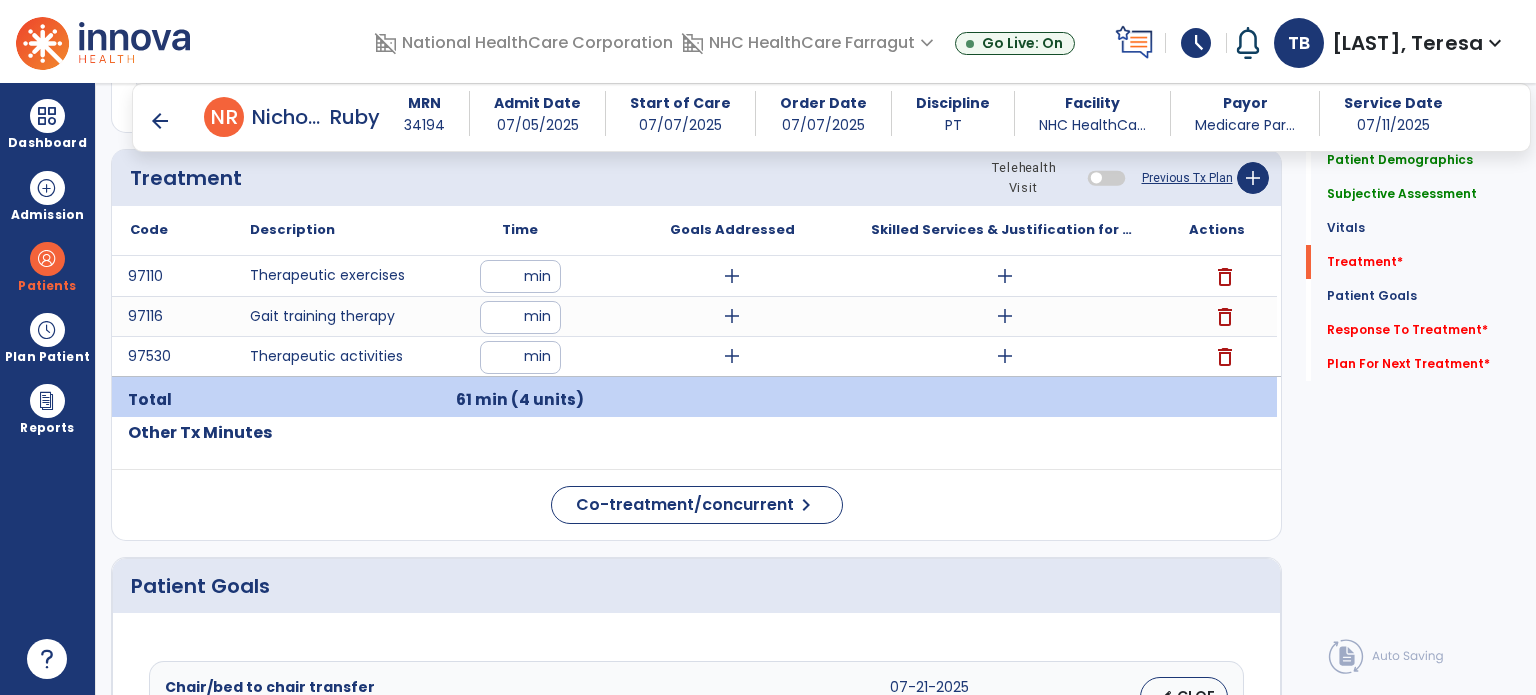 type on "**" 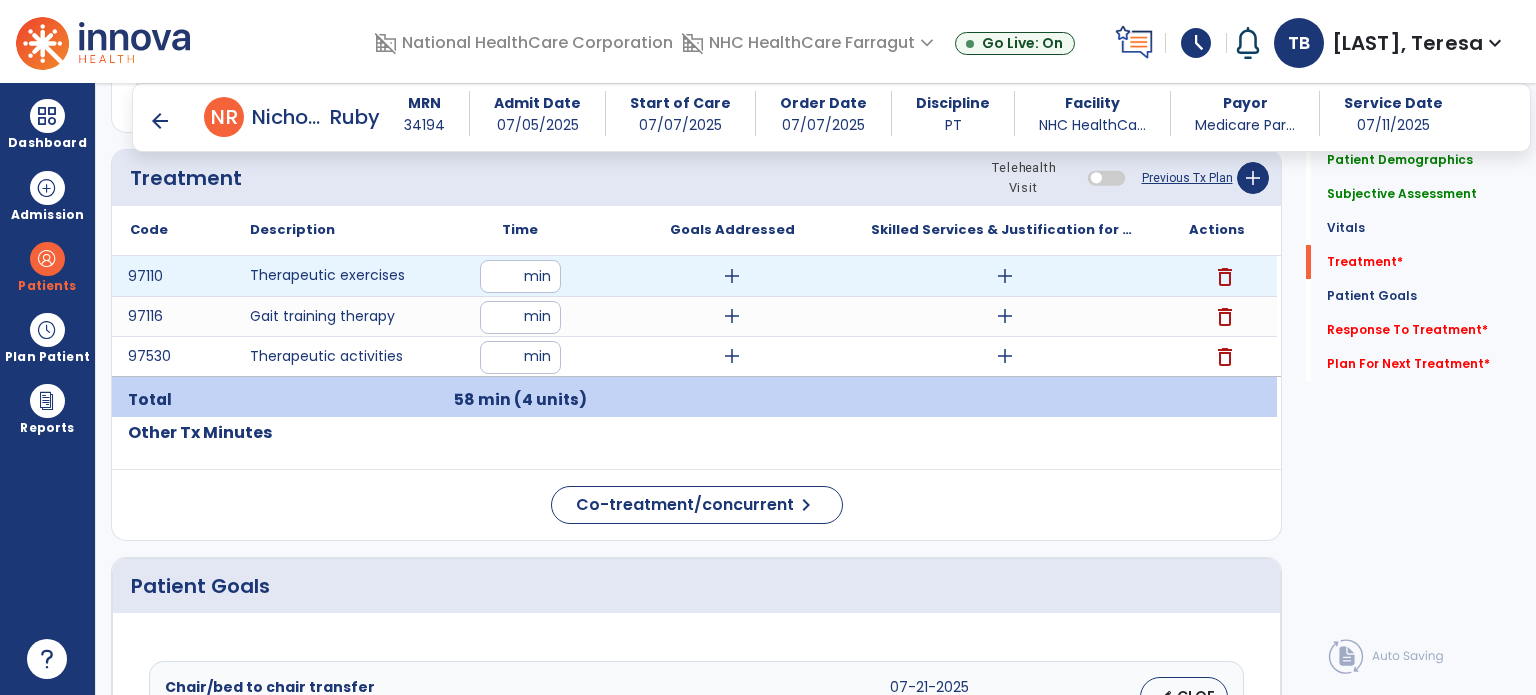click on "add" at bounding box center (1005, 276) 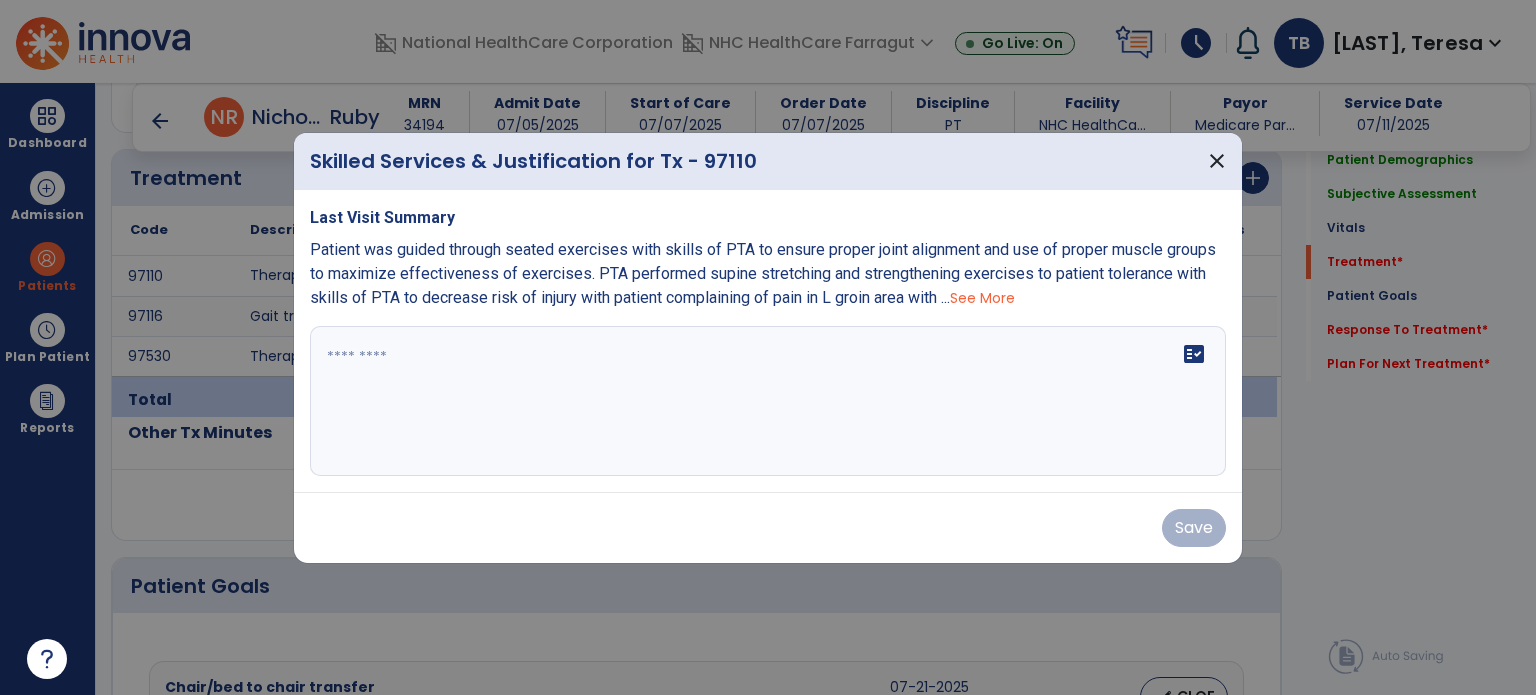 click on "See More" at bounding box center [982, 298] 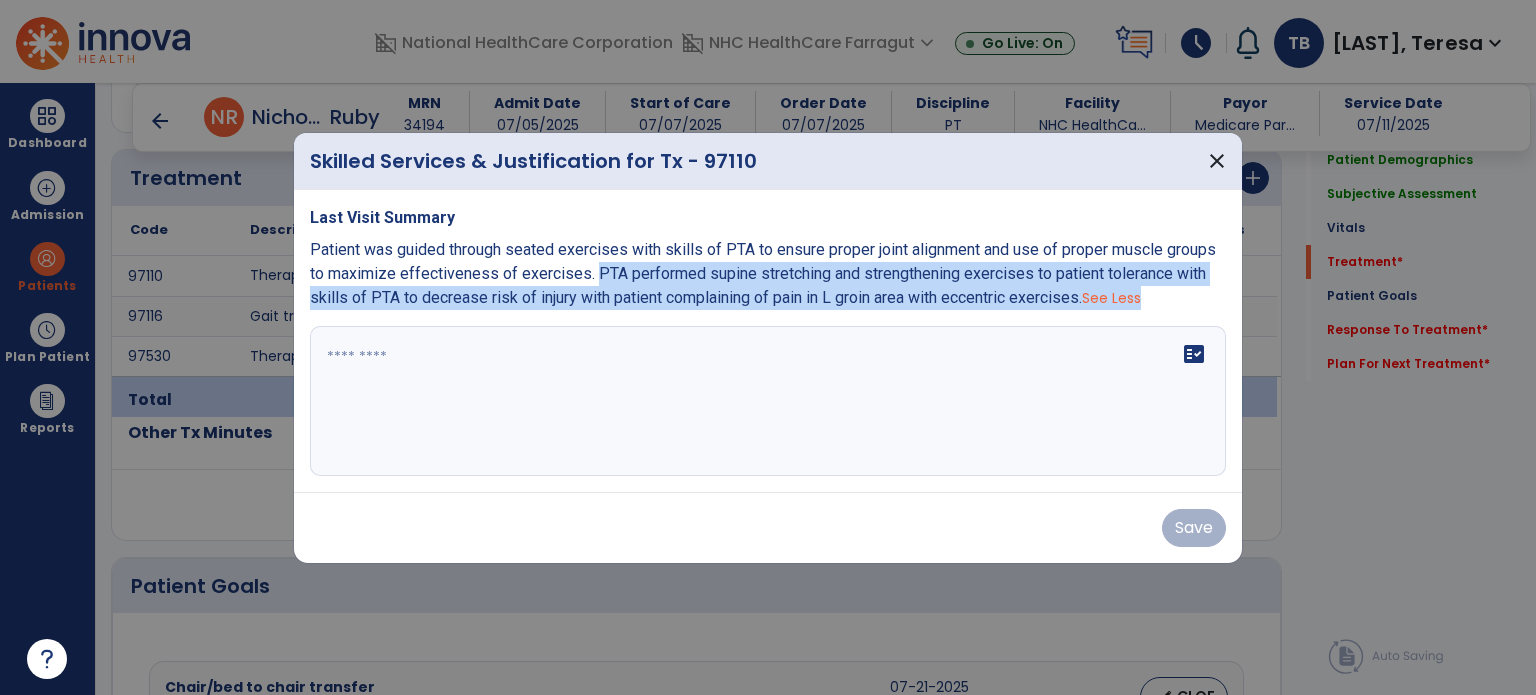 drag, startPoint x: 582, startPoint y: 274, endPoint x: 748, endPoint y: 323, distance: 173.0809 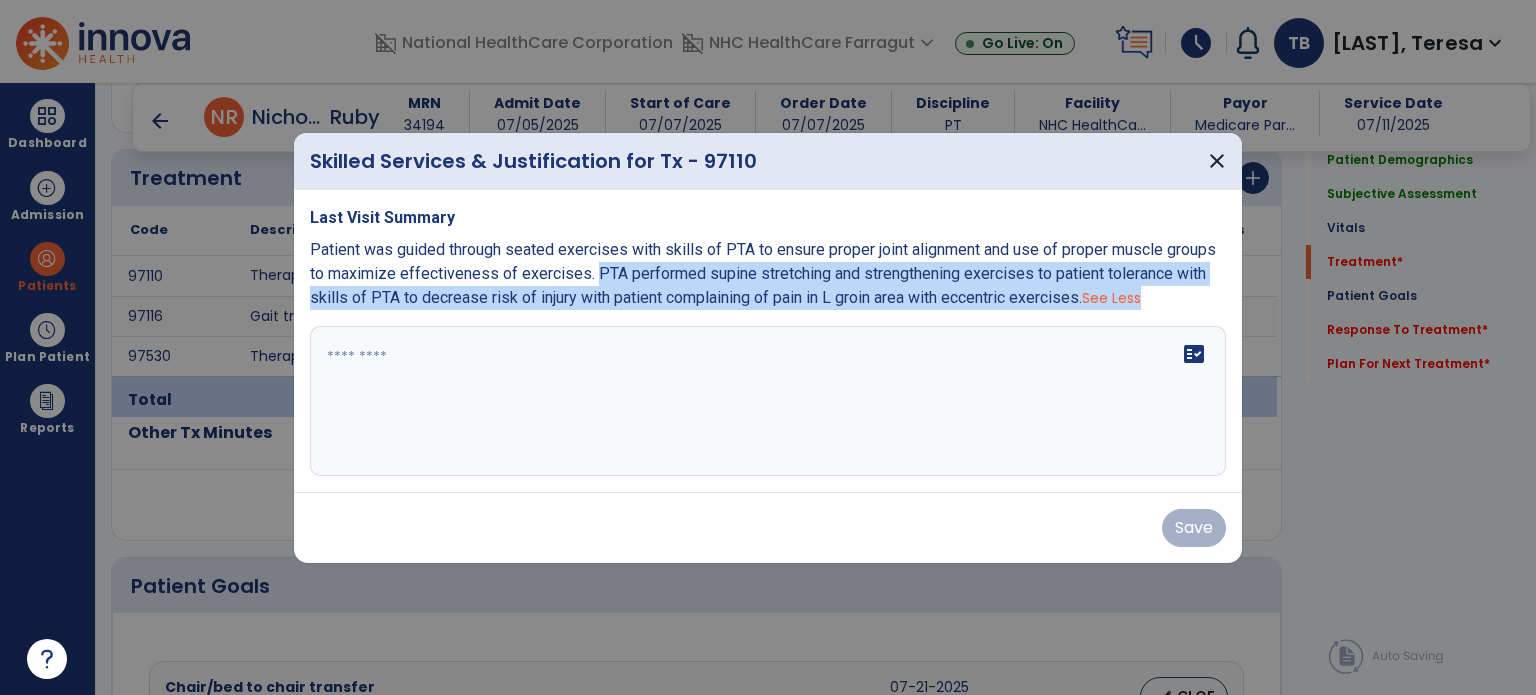 click on "Last Visit Summary Patient was guided through seated exercises with skills of PTA to ensure proper joint alignment and use of proper muscle groups to maximize effectiveness of exercises.  PTA performed supine stretching and strengthening exercises to patient tolerance with skills of PTA to decrease risk of injury with patient complaining of pain in L groin area with eccentric exercises.    See Less   fact_check" at bounding box center [768, 341] 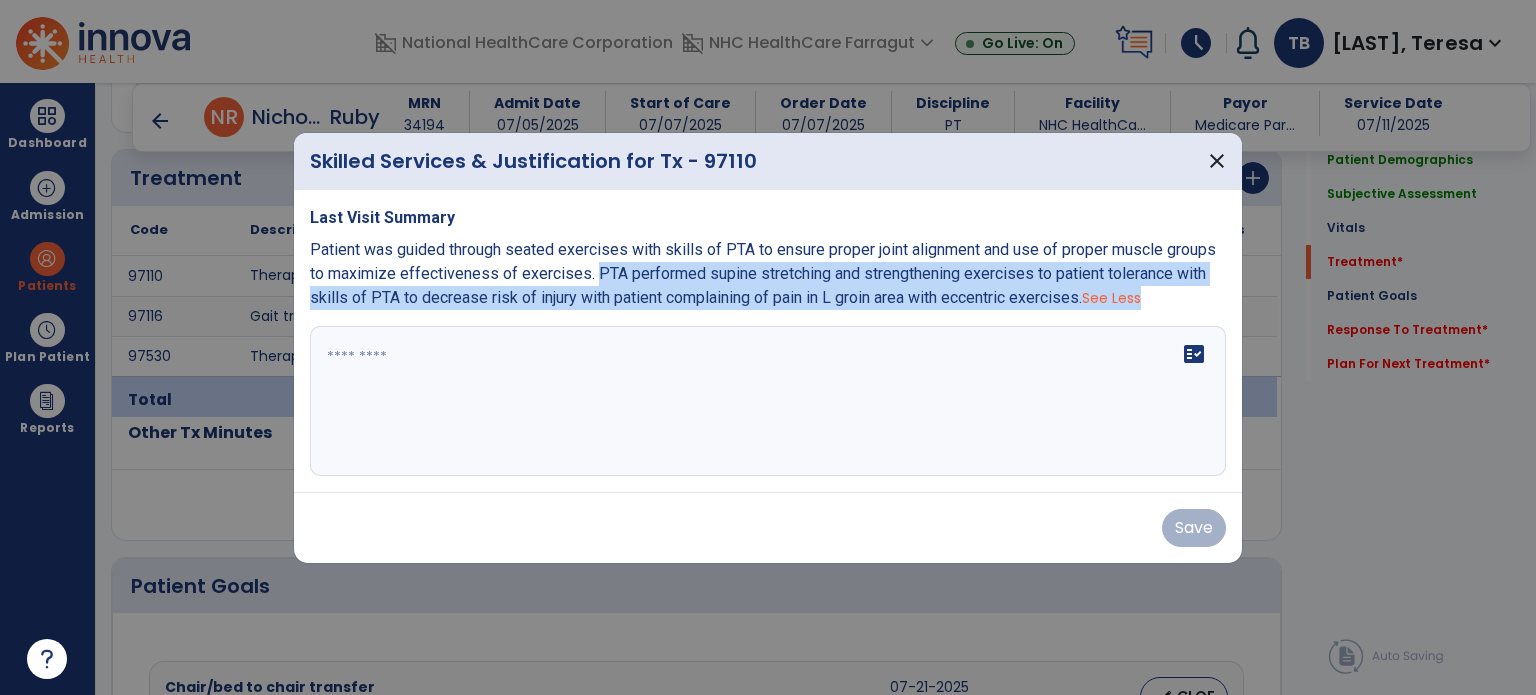 copy on "PTA performed supine stretching and strengthening exercises to patient tolerance with skills of PTA to decrease risk of injury with patient complaining of pain in L groin area with eccentric exercises. See Less" 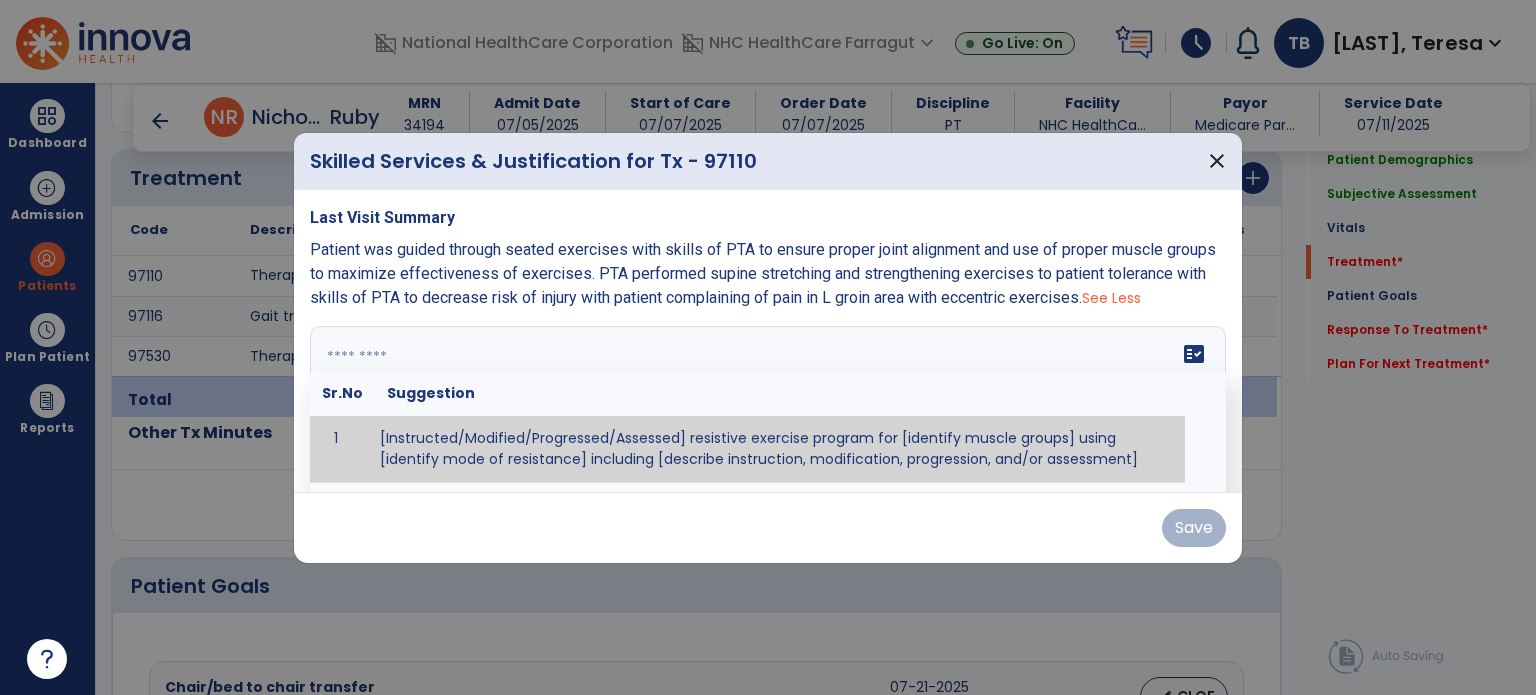 click at bounding box center [766, 401] 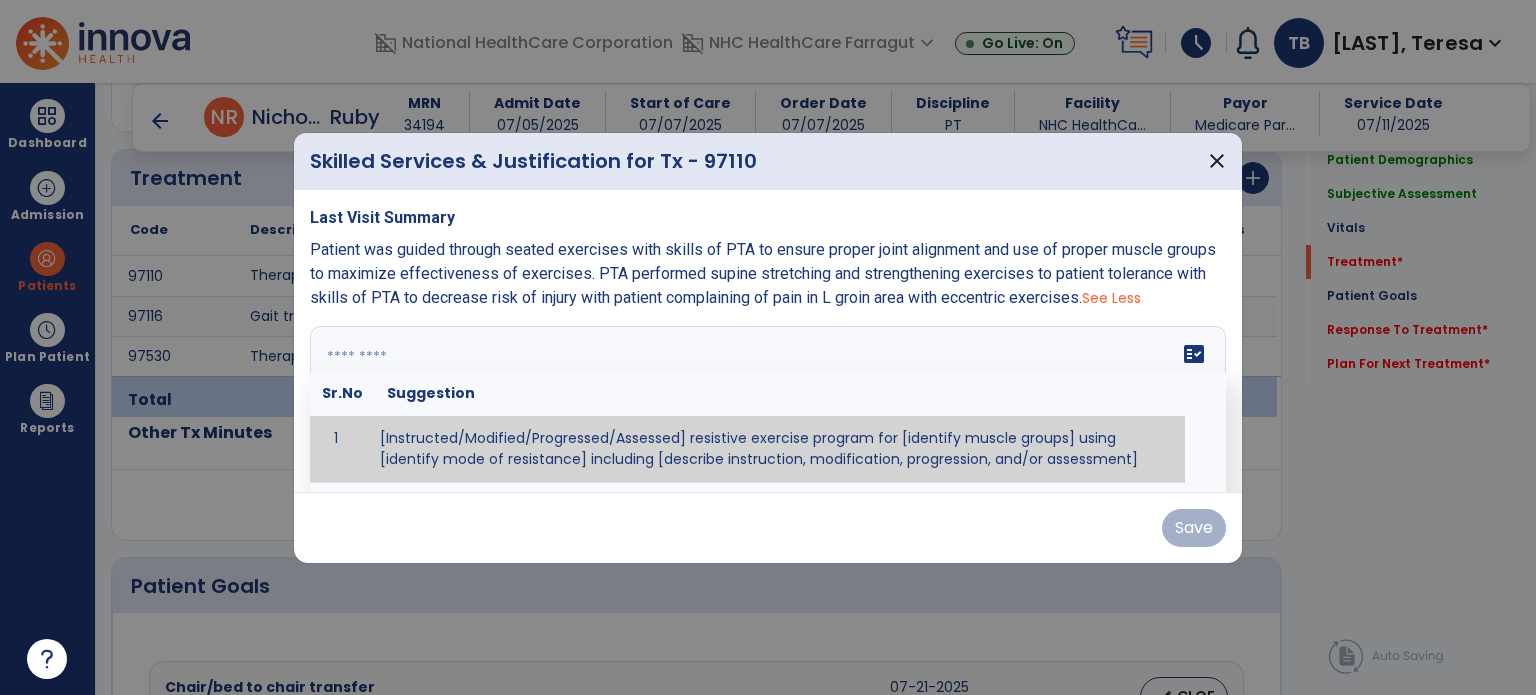 paste on "**********" 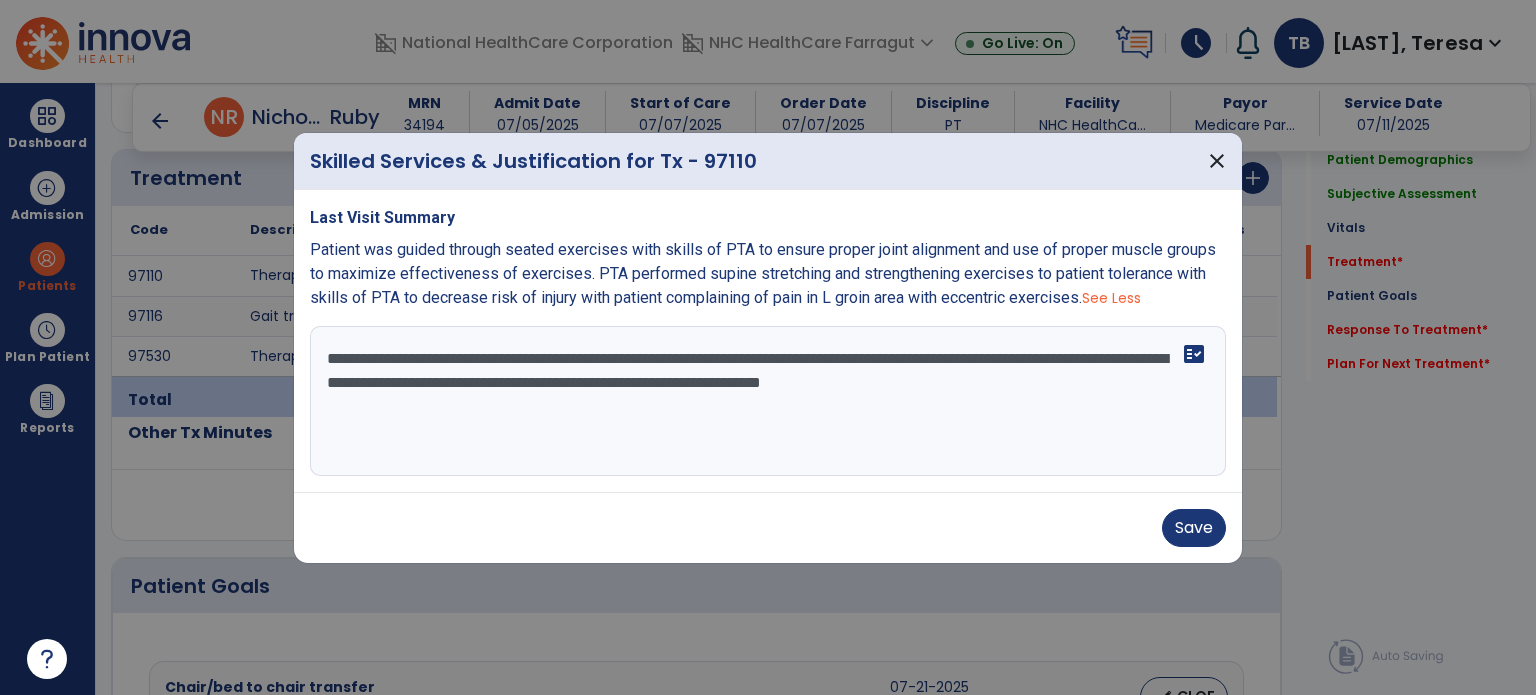 drag, startPoint x: 1084, startPoint y: 383, endPoint x: 1130, endPoint y: 400, distance: 49.0408 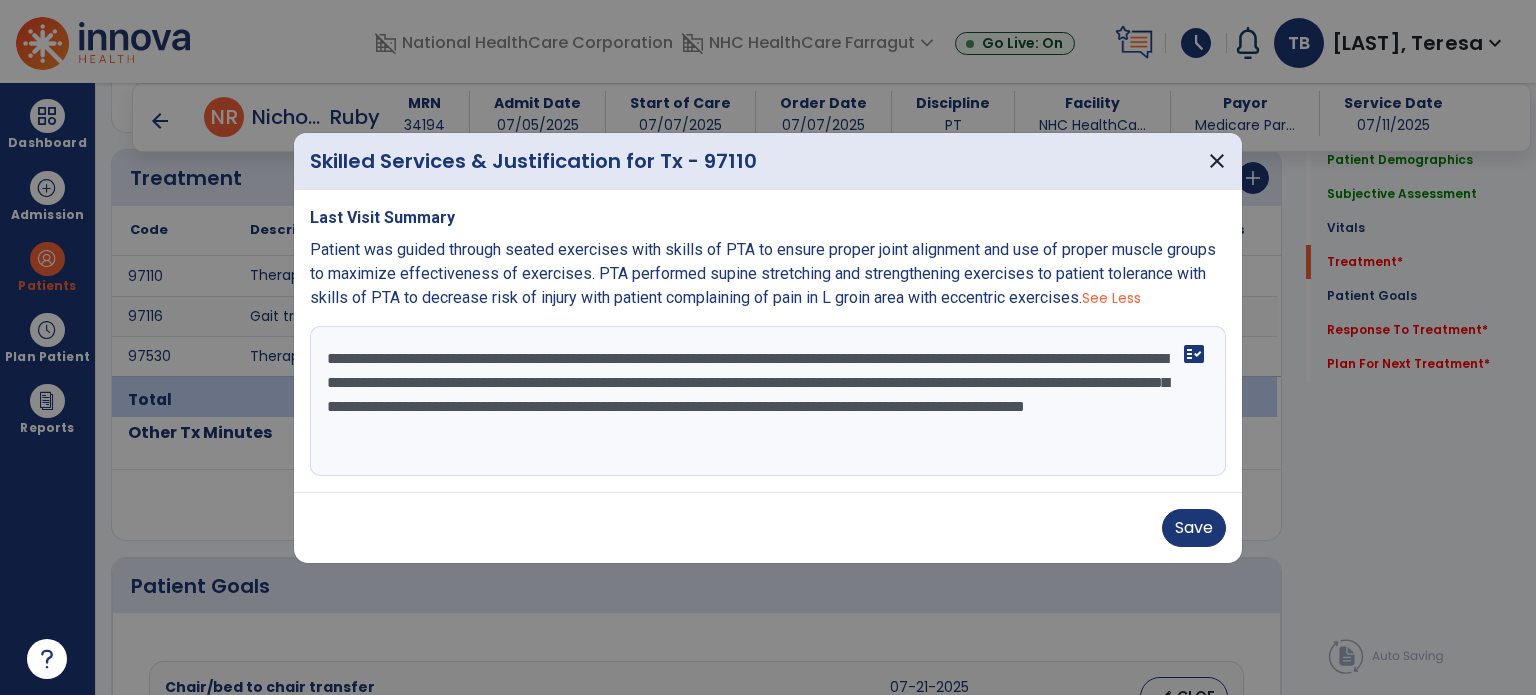 click on "**********" at bounding box center (768, 401) 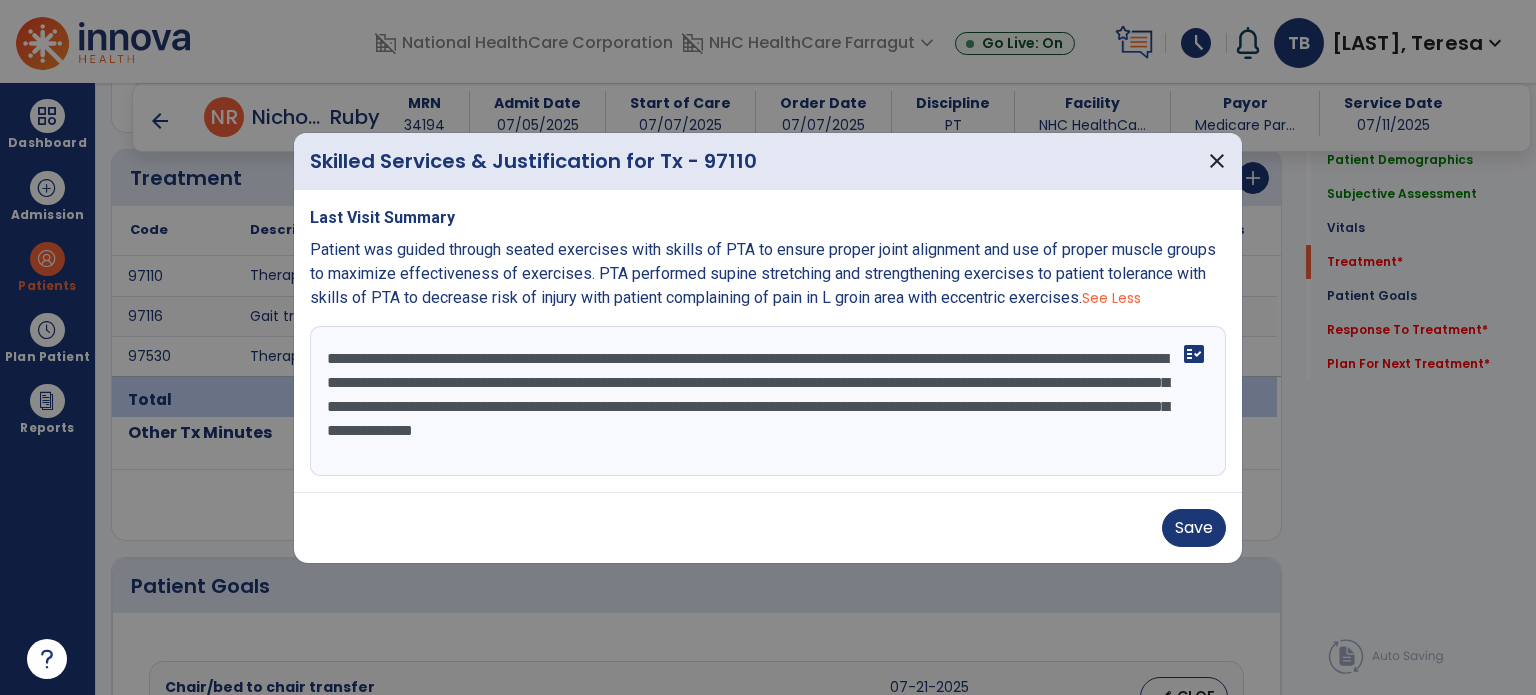 drag, startPoint x: 661, startPoint y: 357, endPoint x: 745, endPoint y: 357, distance: 84 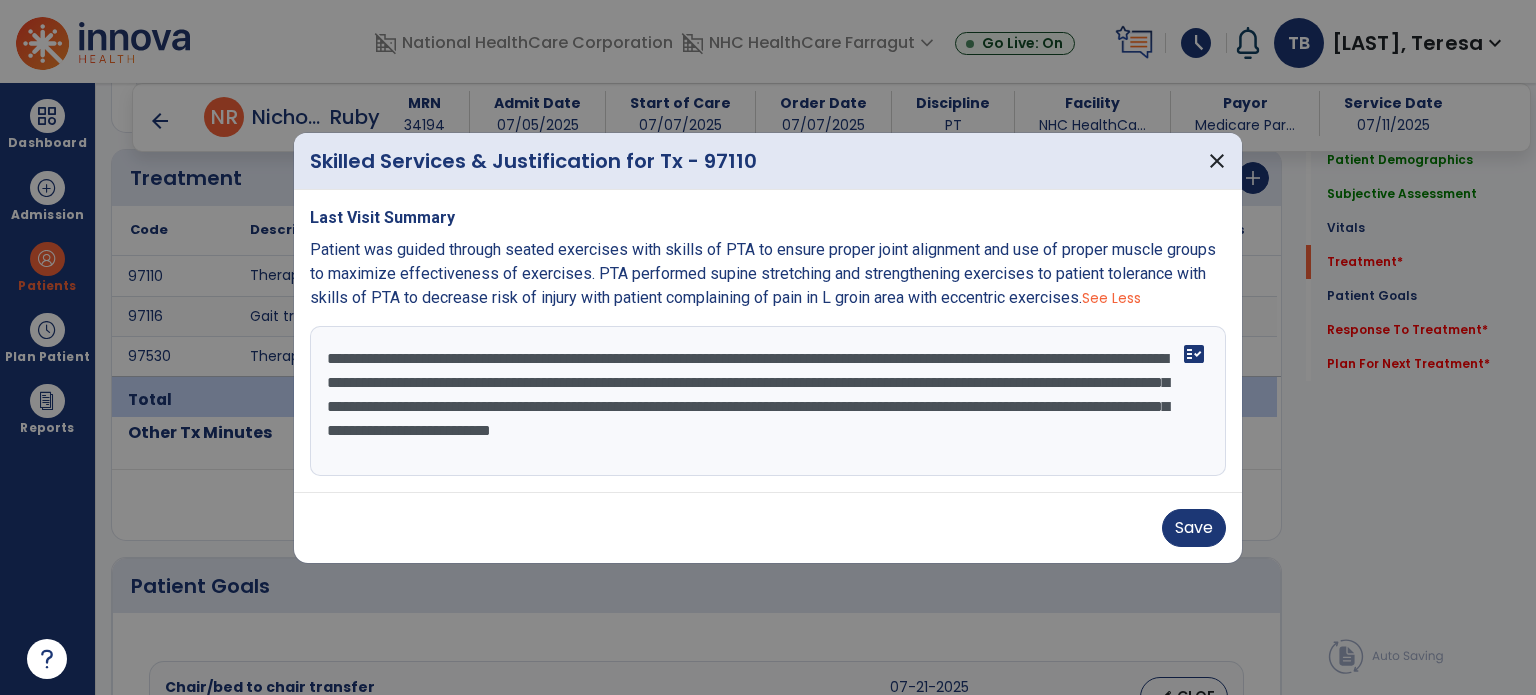 drag, startPoint x: 402, startPoint y: 410, endPoint x: 633, endPoint y: 411, distance: 231.00217 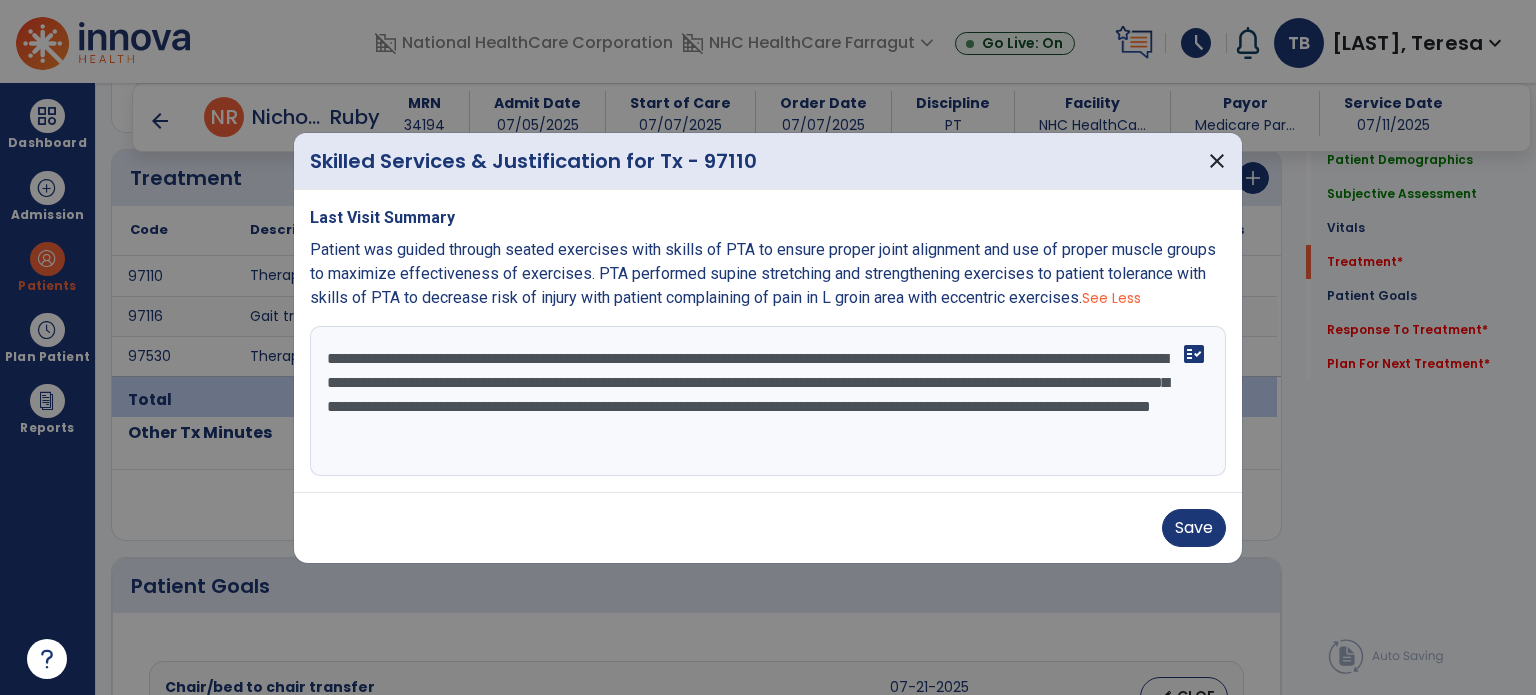 click on "**********" at bounding box center (768, 401) 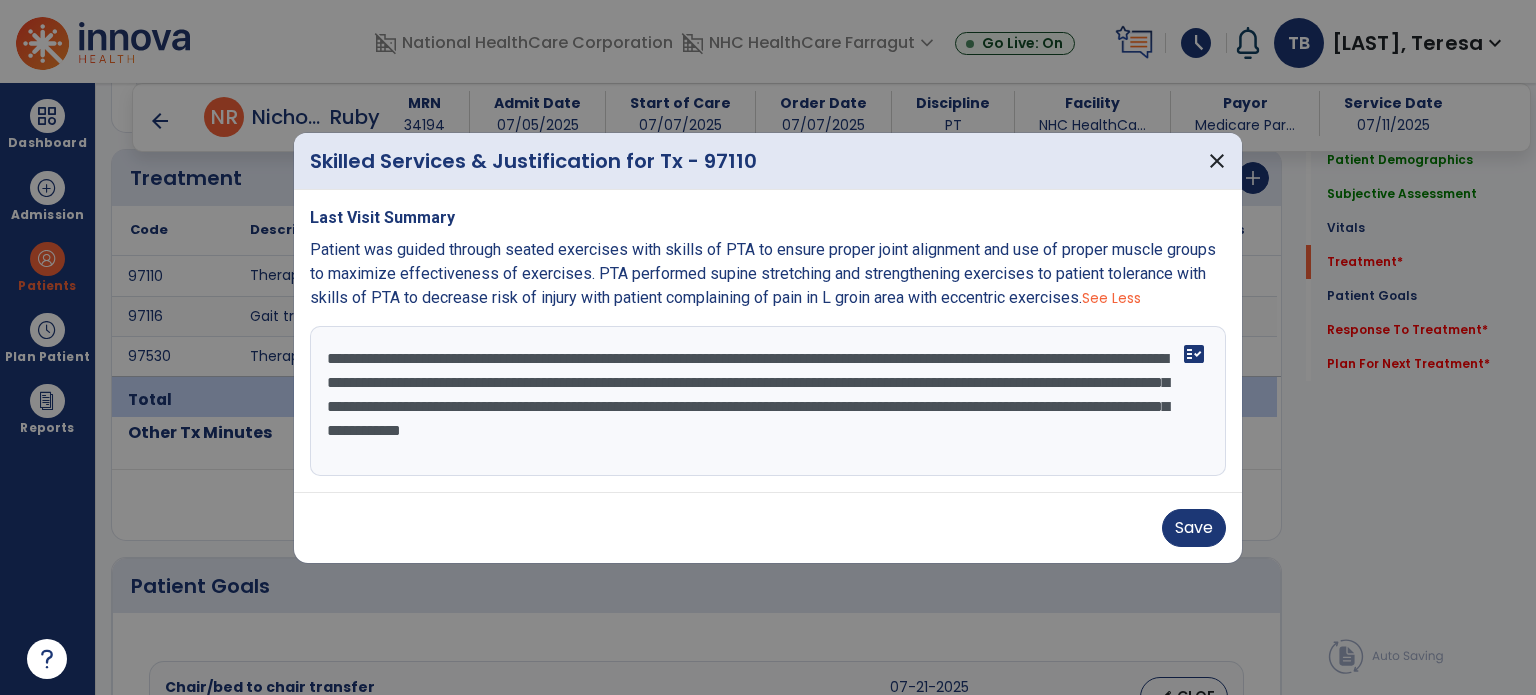click on "**********" at bounding box center (768, 401) 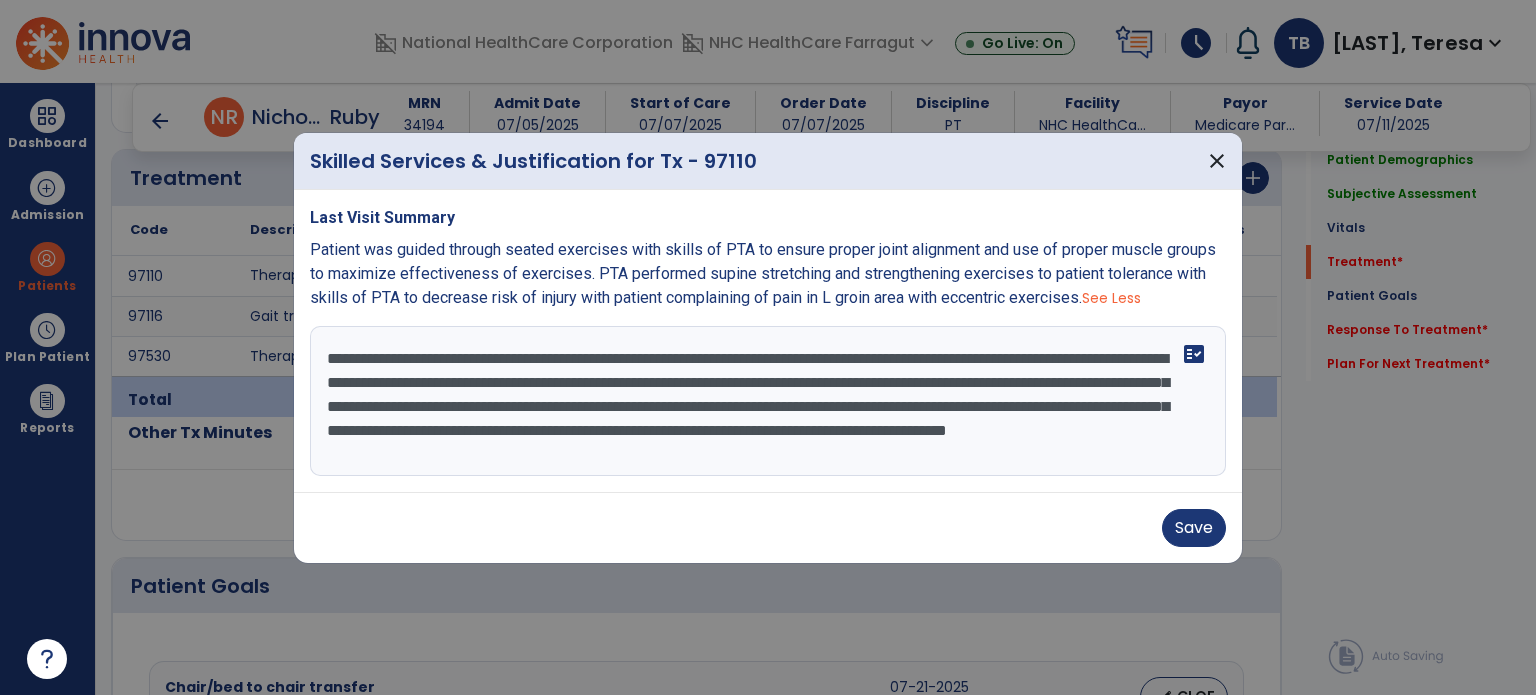 scroll, scrollTop: 15, scrollLeft: 0, axis: vertical 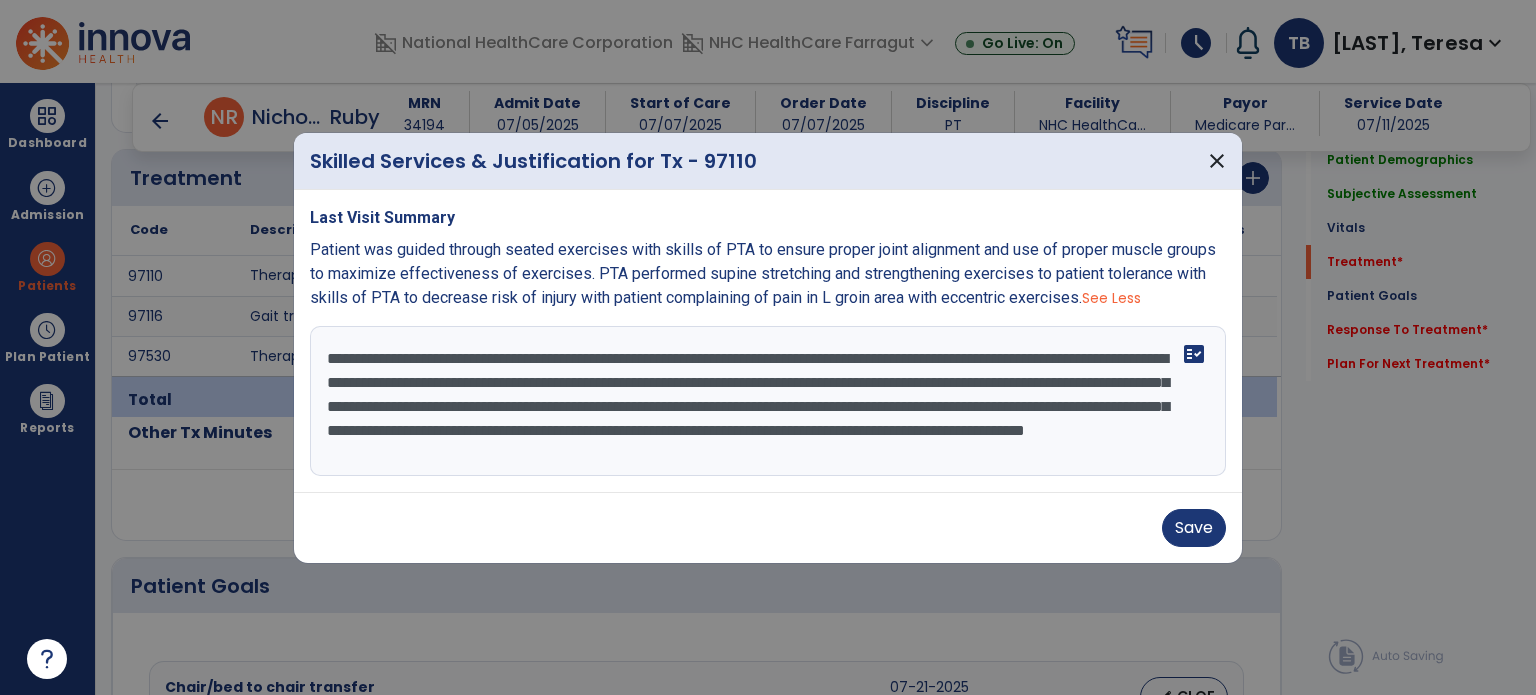 type on "**********" 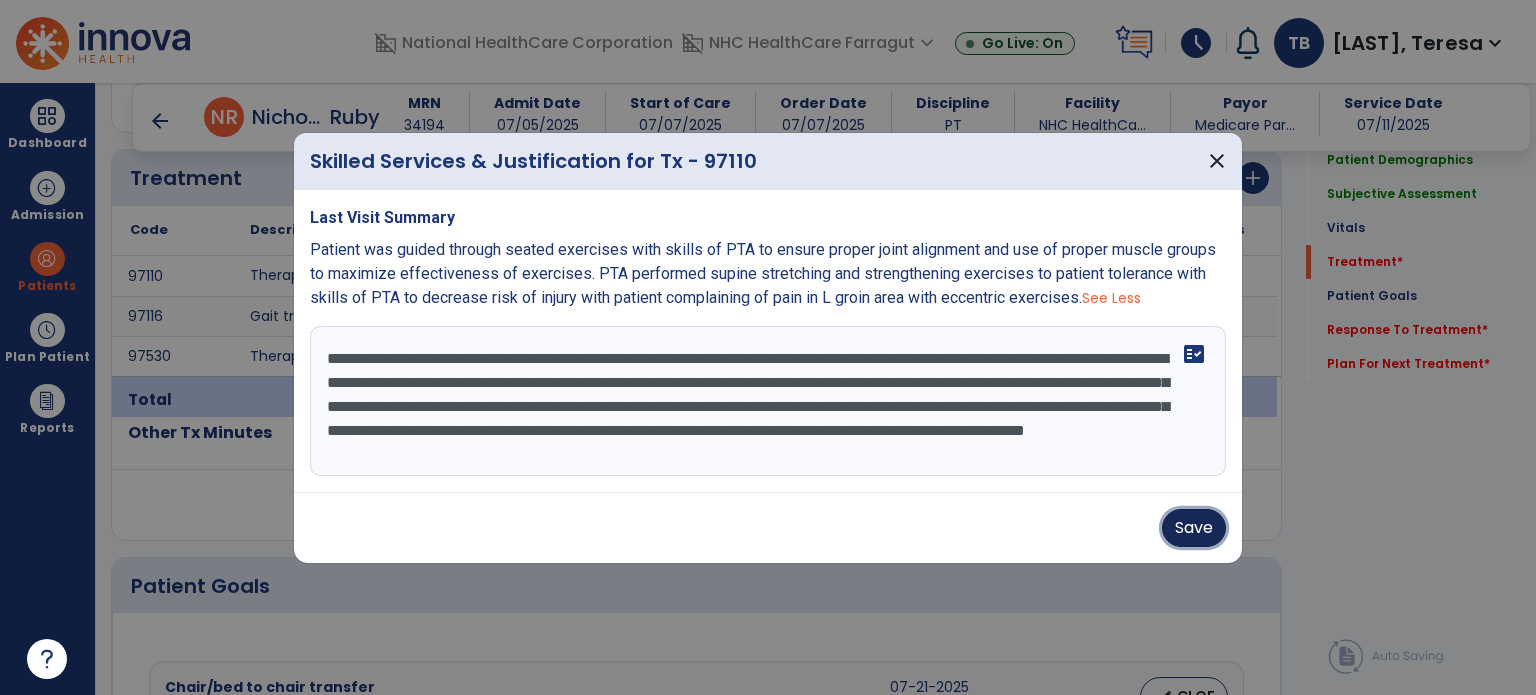 click on "Save" at bounding box center (1194, 528) 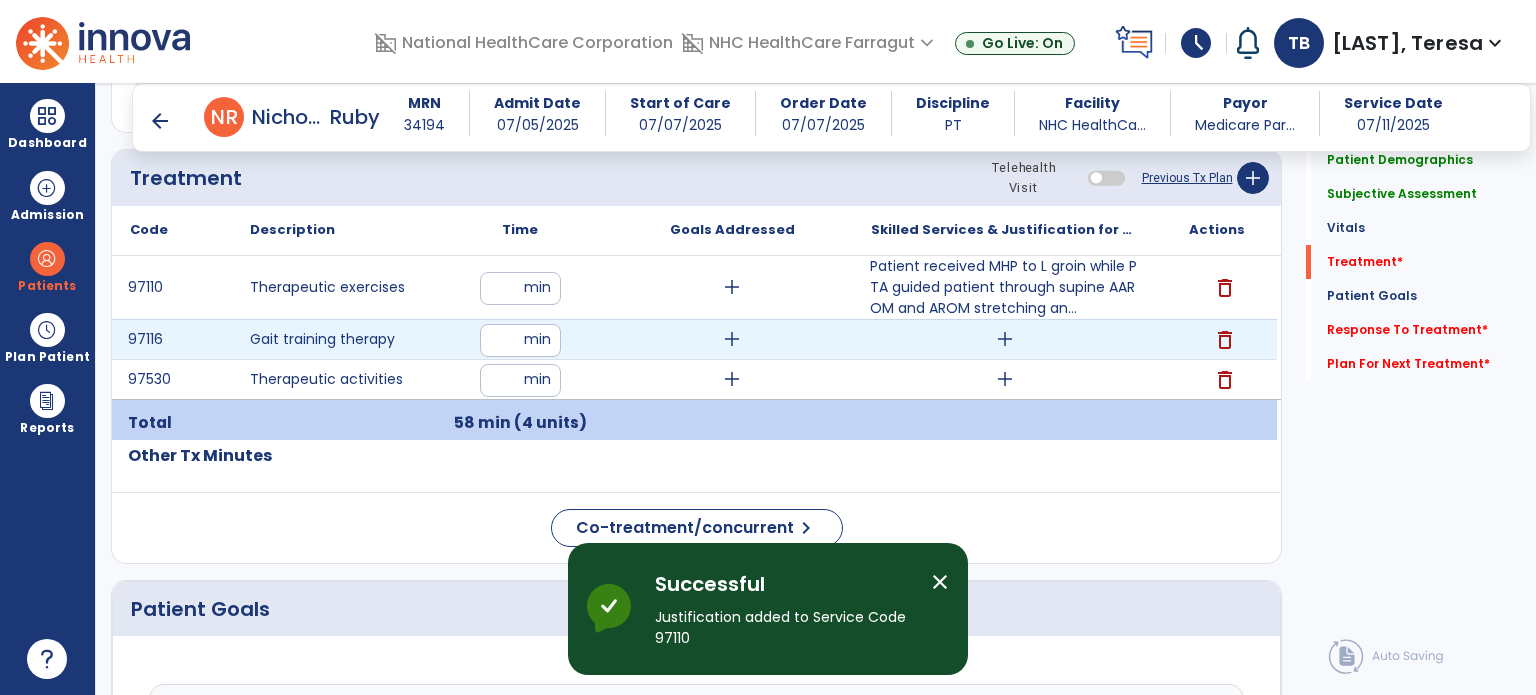 click on "add" at bounding box center [1005, 339] 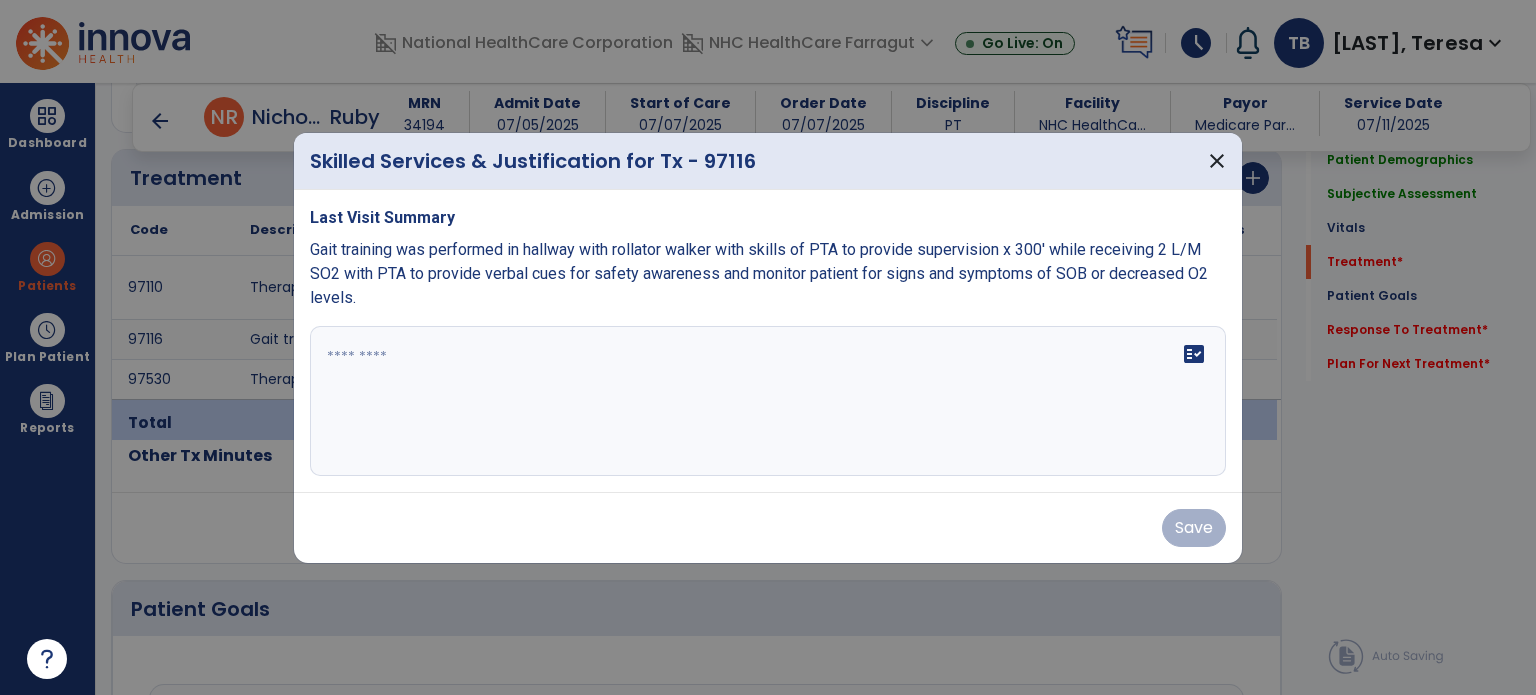click at bounding box center [768, 401] 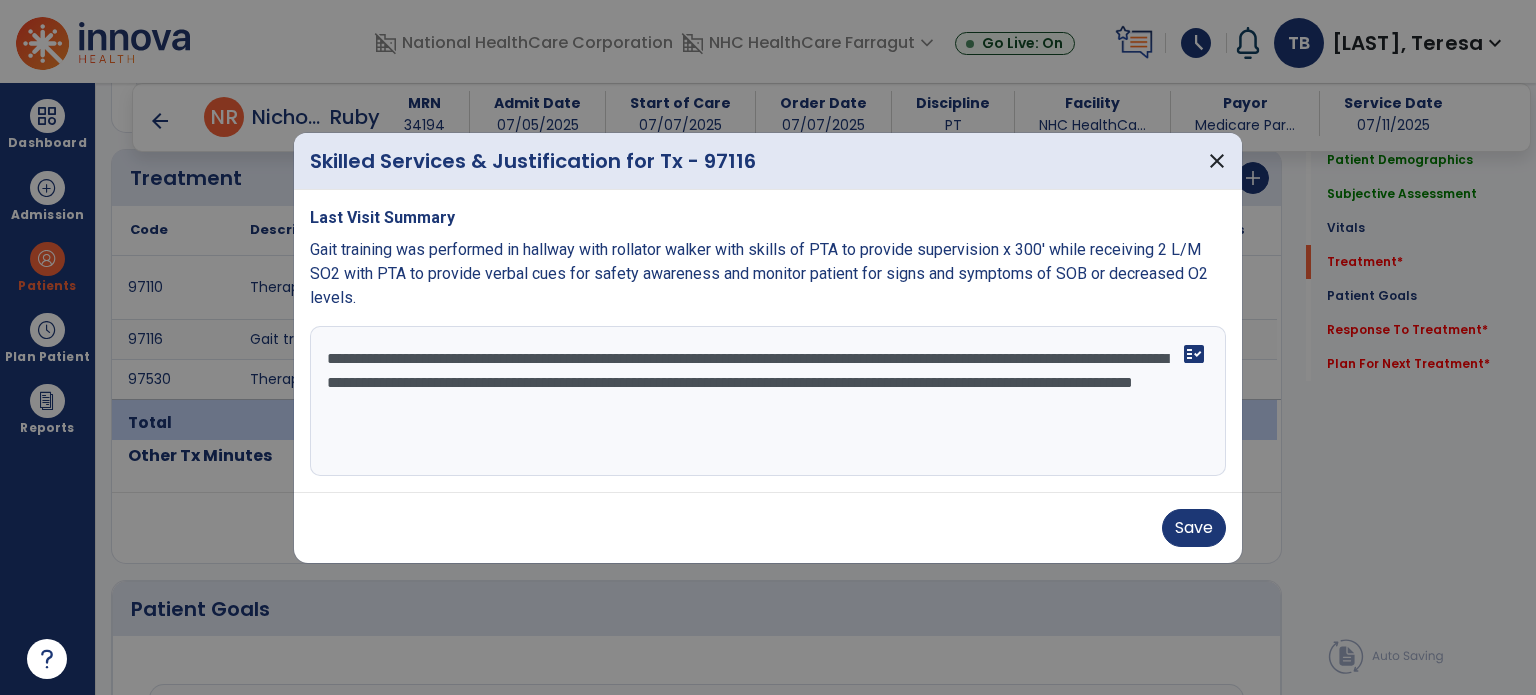 type on "**********" 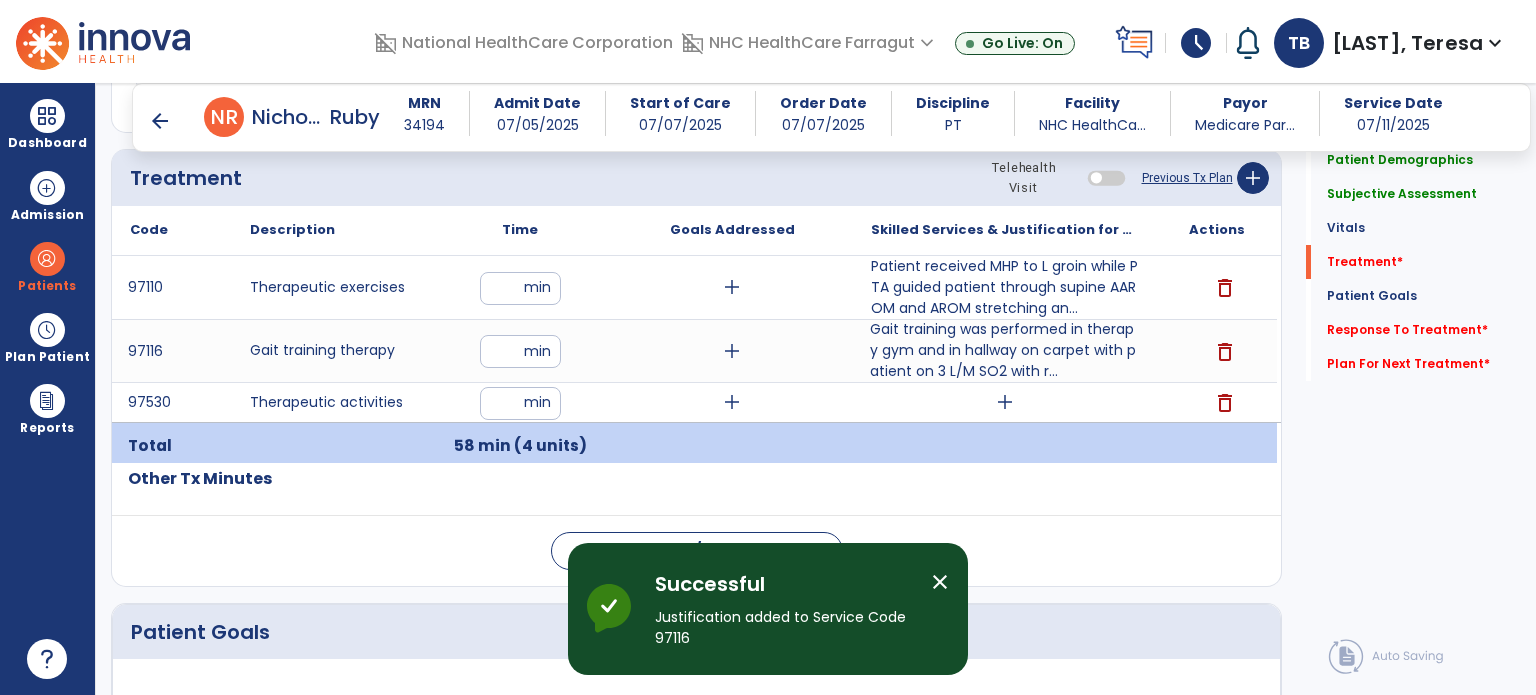 click on "add" at bounding box center [1005, 402] 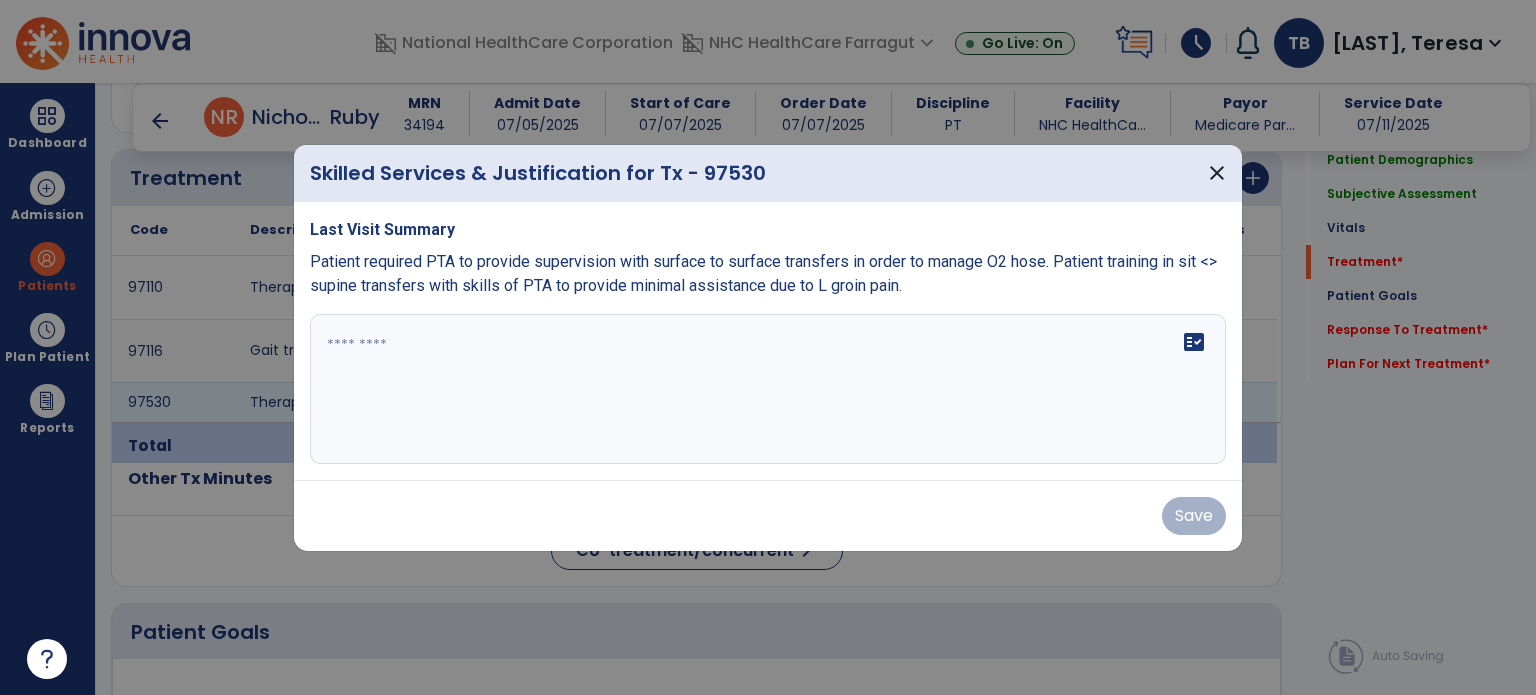 click on "fact_check" at bounding box center [768, 389] 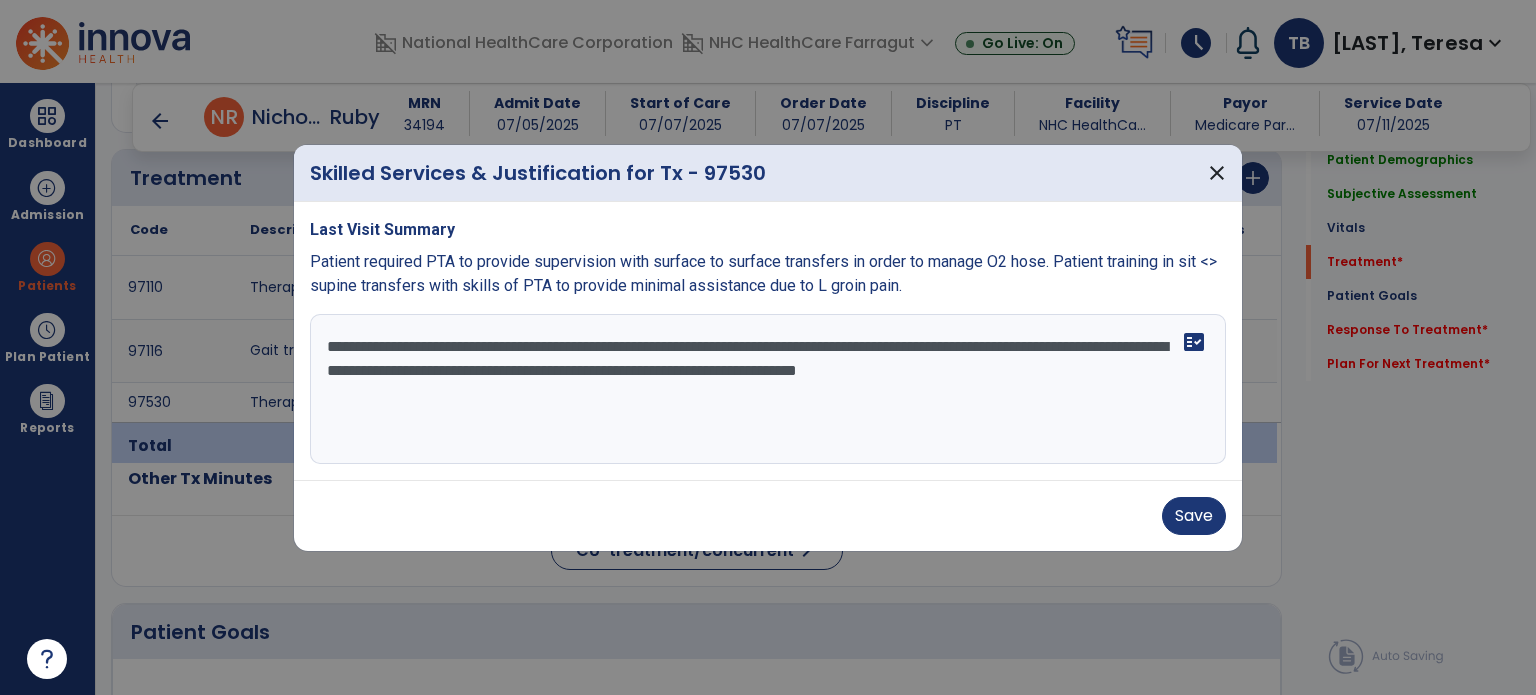 type on "**********" 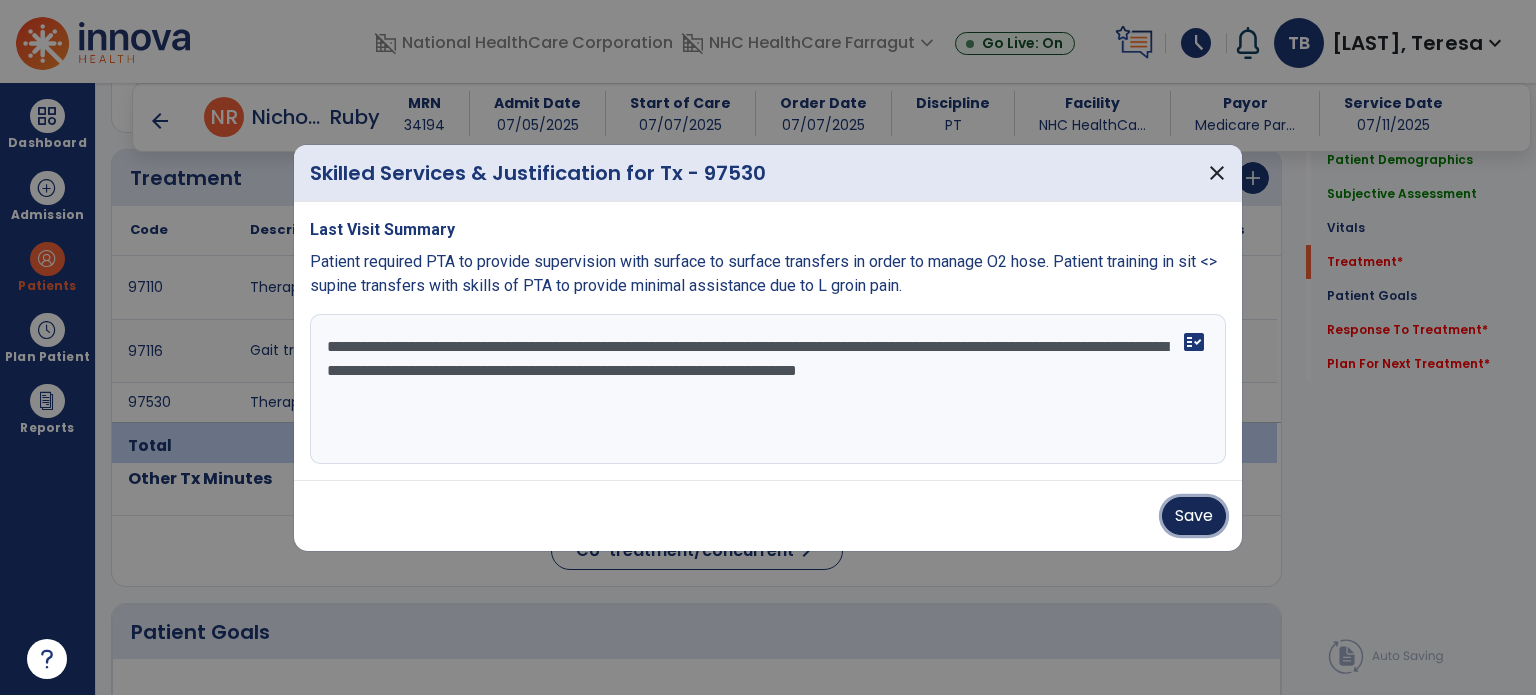 click on "Save" at bounding box center [1194, 516] 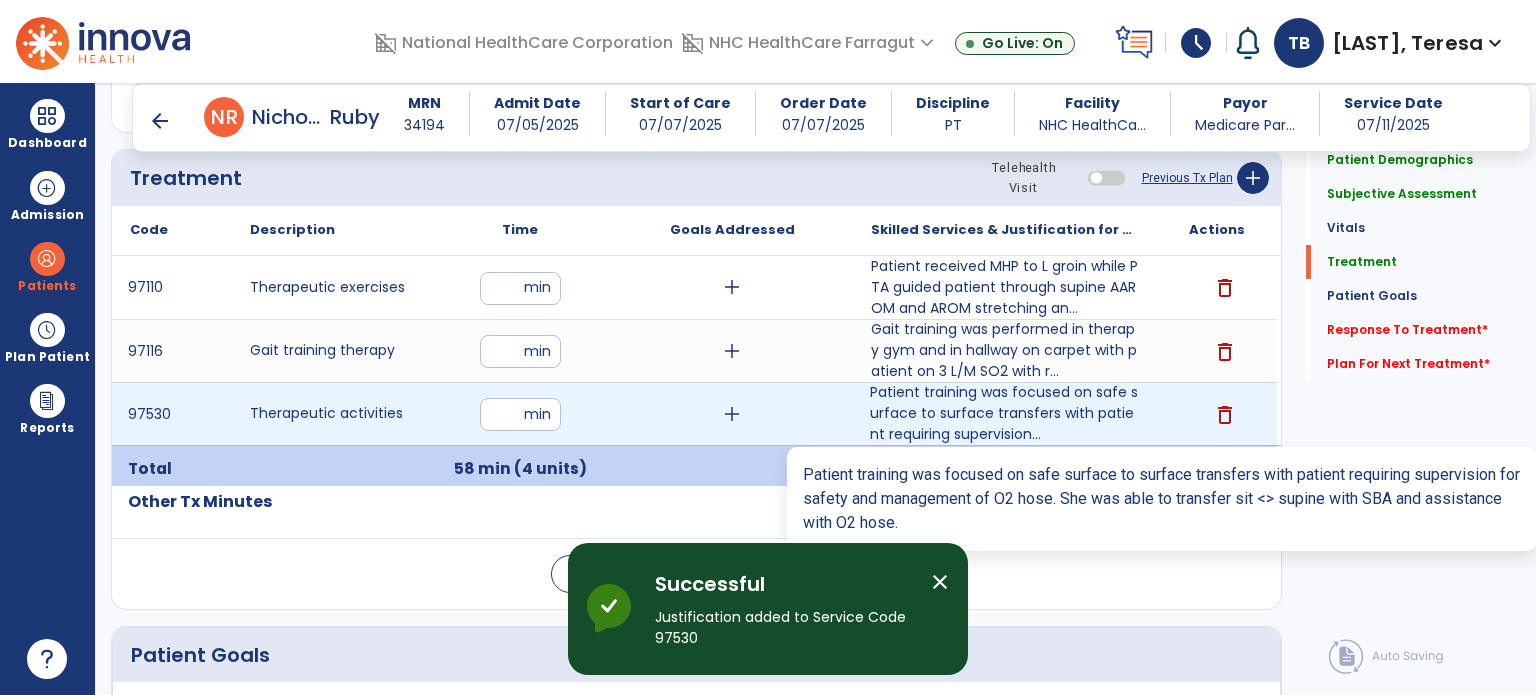 click on "Patient training was focused on safe surface to surface transfers with patient requiring supervision..." at bounding box center (1004, 413) 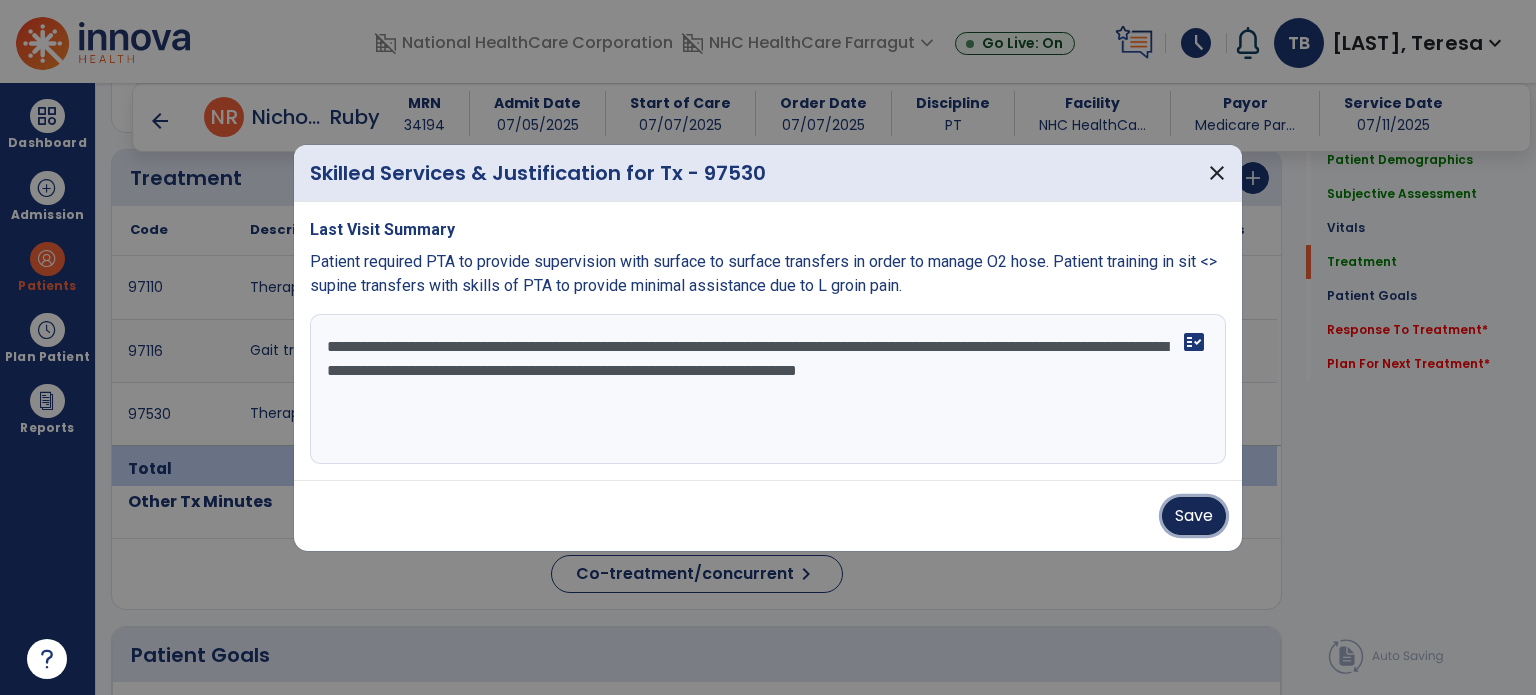 click on "Save" at bounding box center [1194, 516] 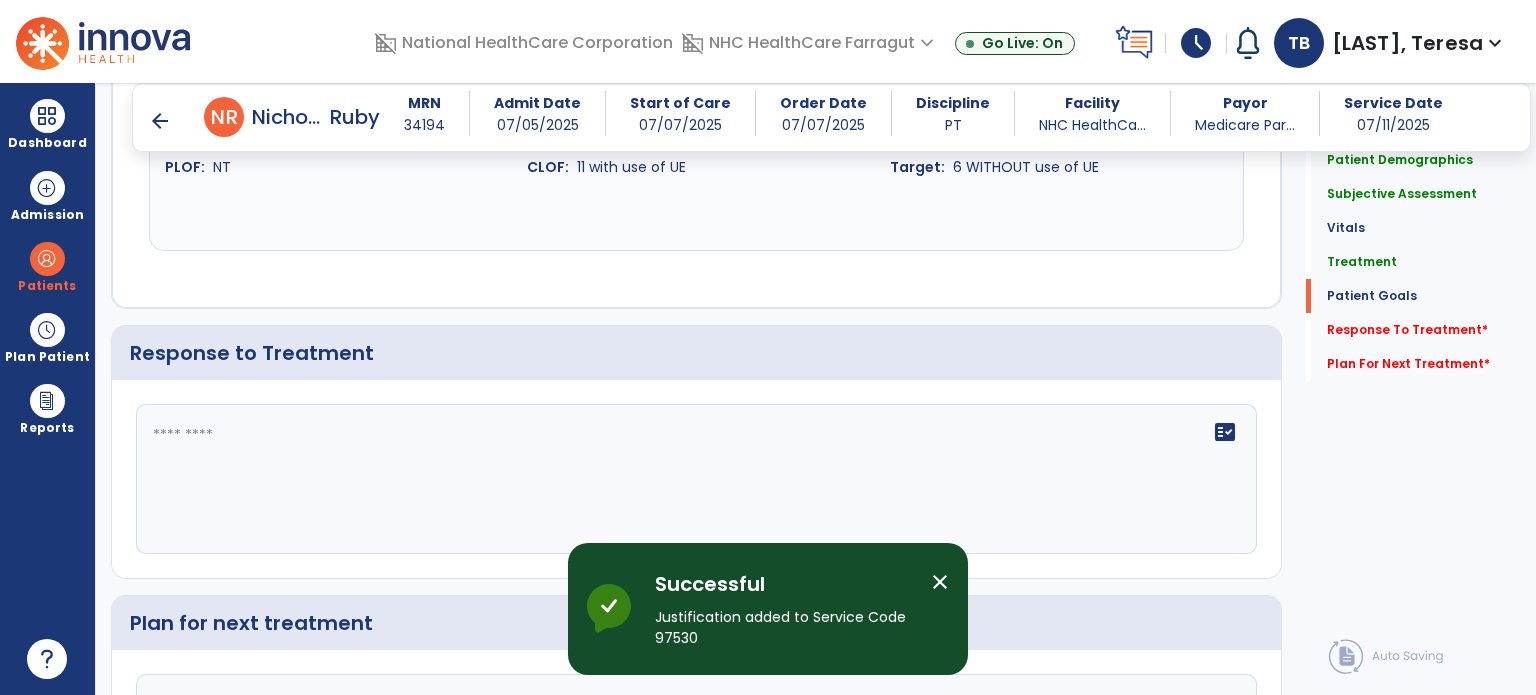 scroll, scrollTop: 2700, scrollLeft: 0, axis: vertical 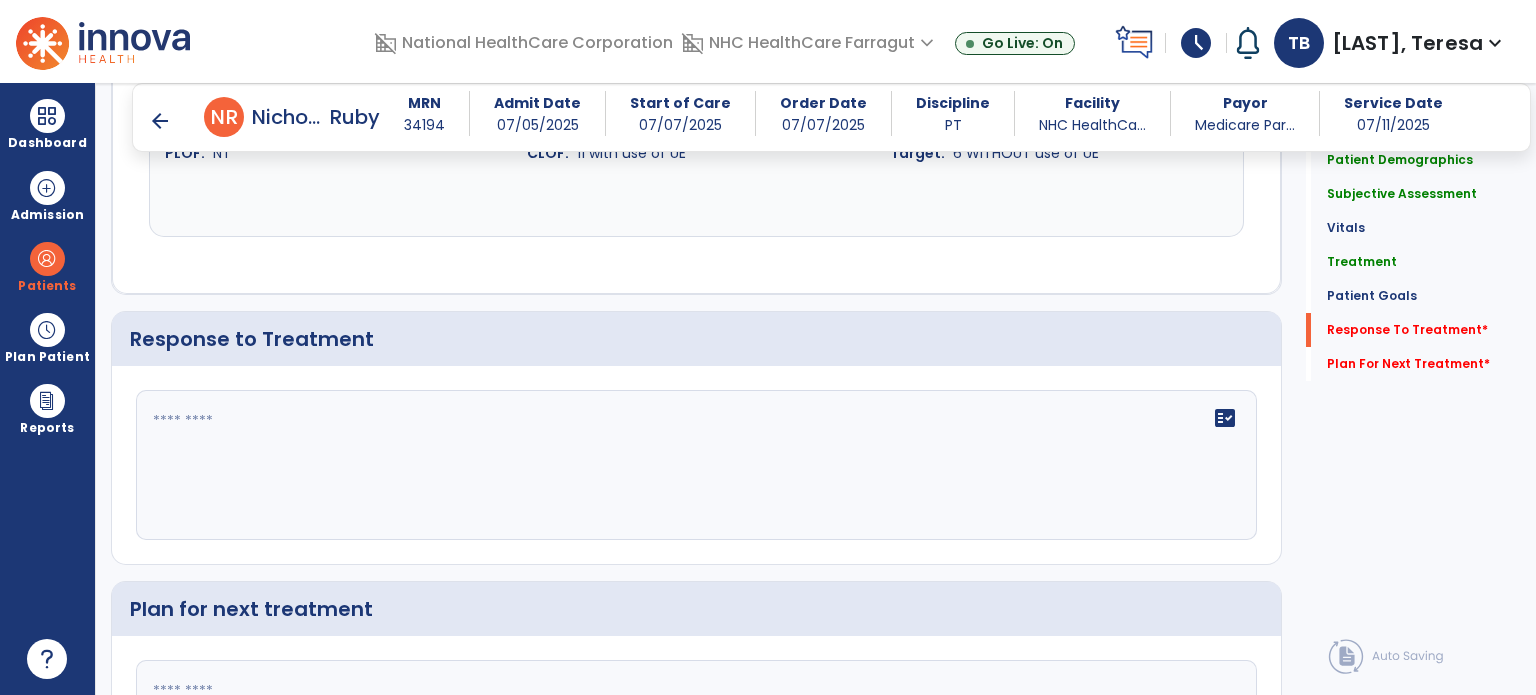 click 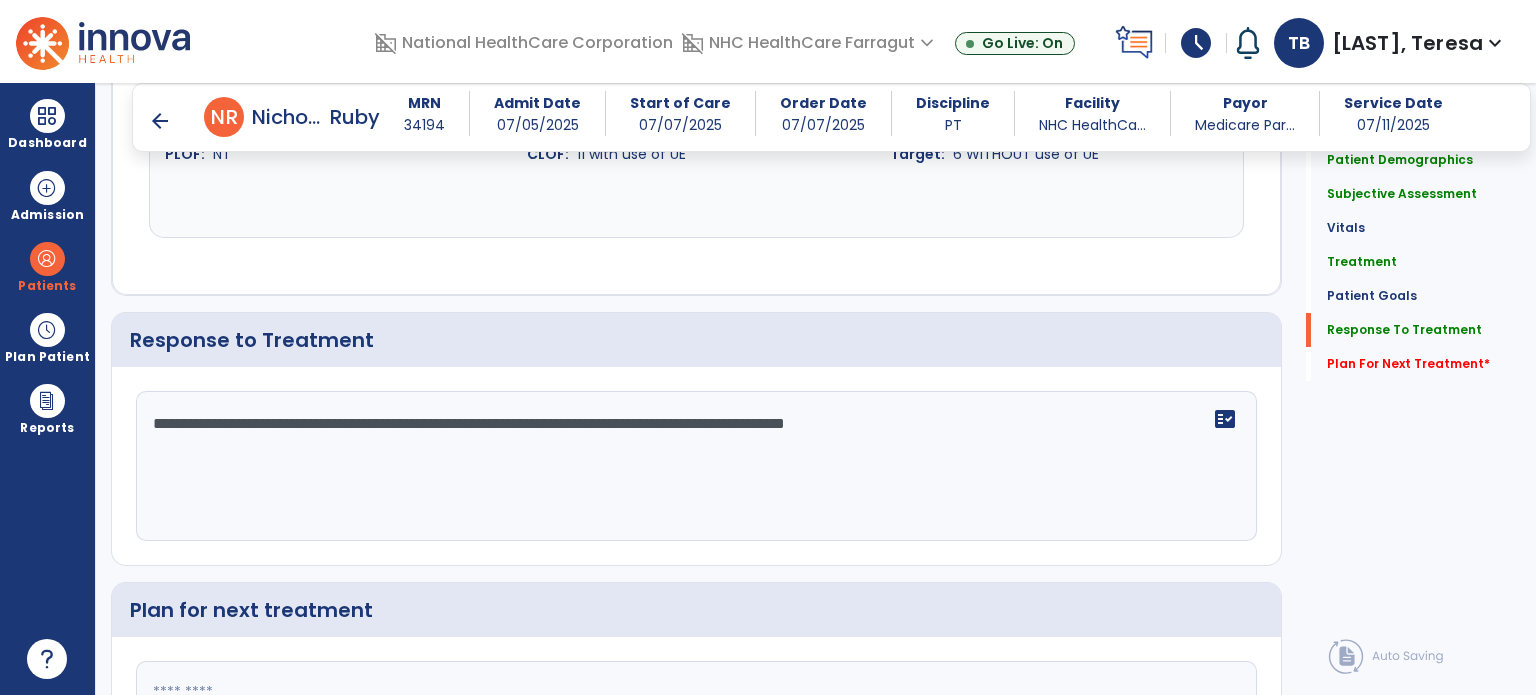 scroll, scrollTop: 2898, scrollLeft: 0, axis: vertical 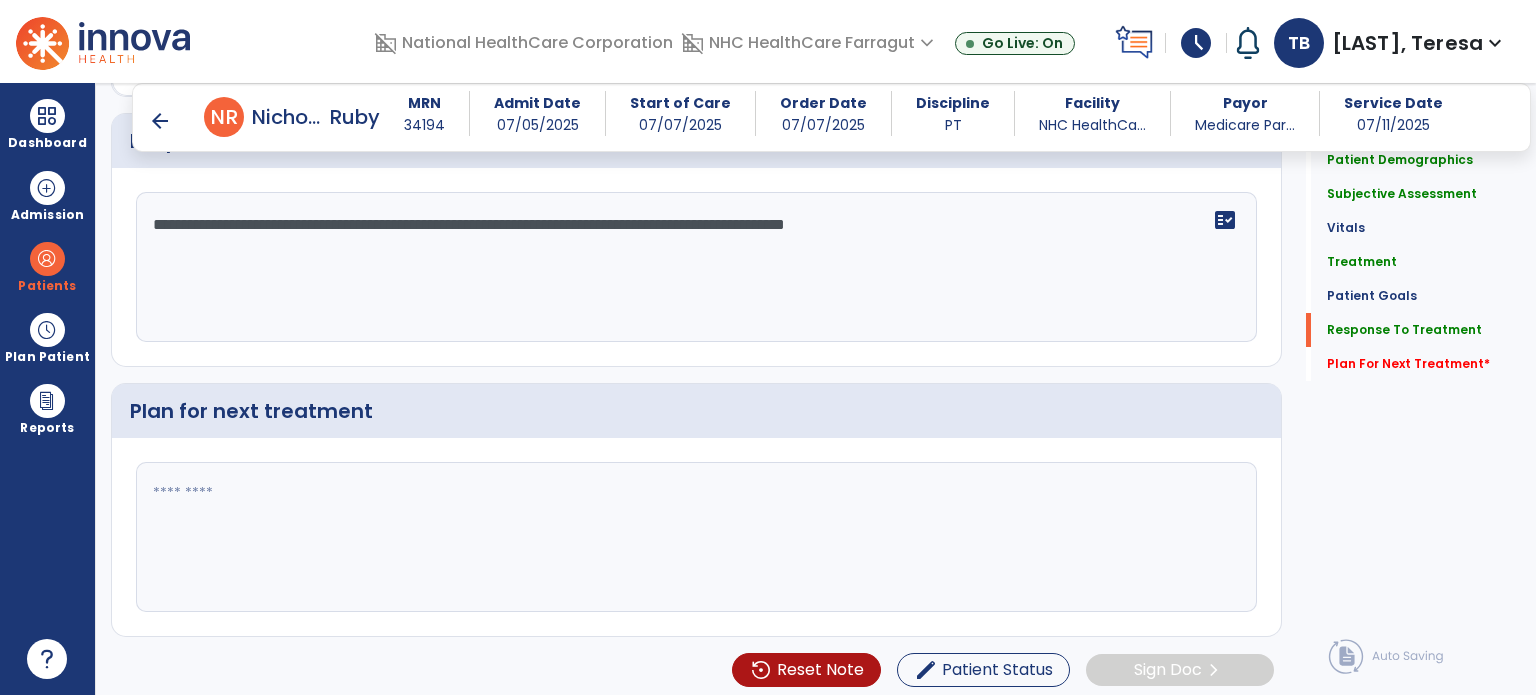 type on "**********" 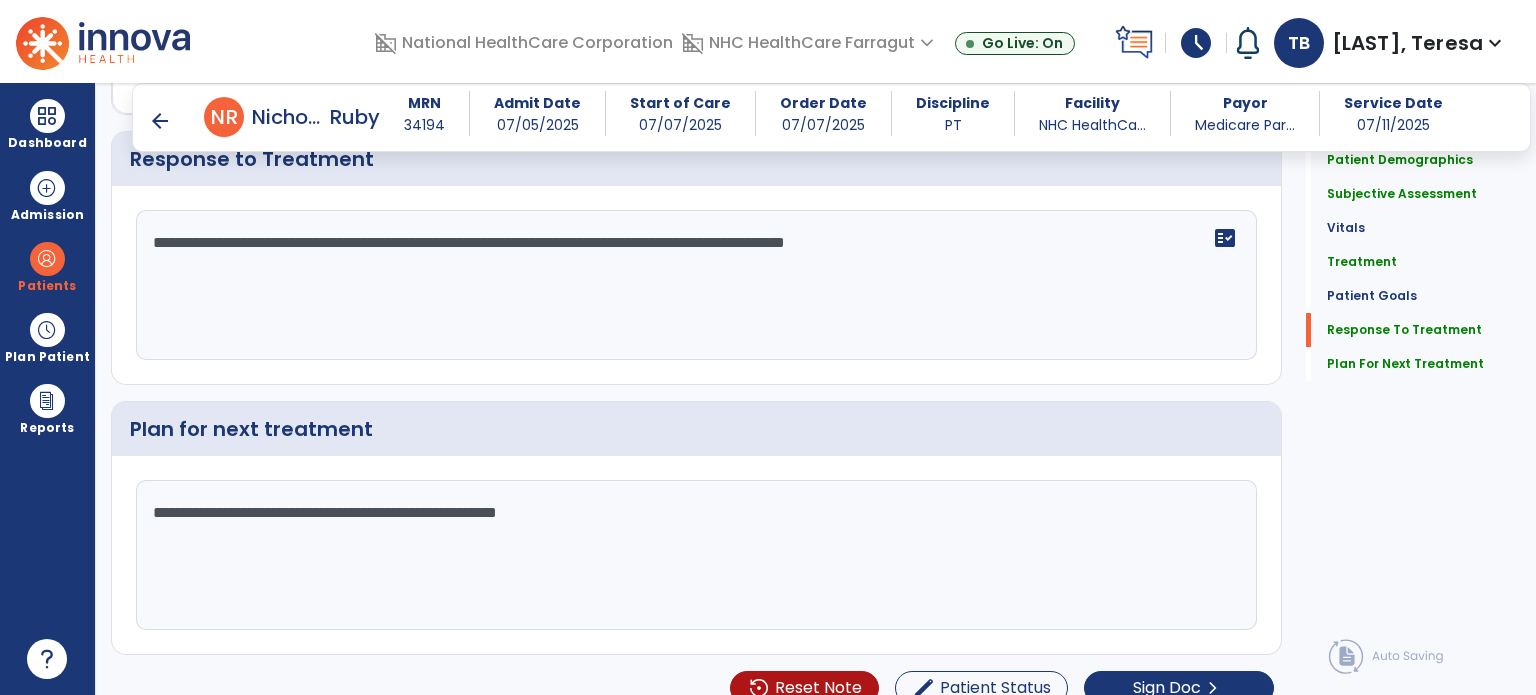 scroll, scrollTop: 2898, scrollLeft: 0, axis: vertical 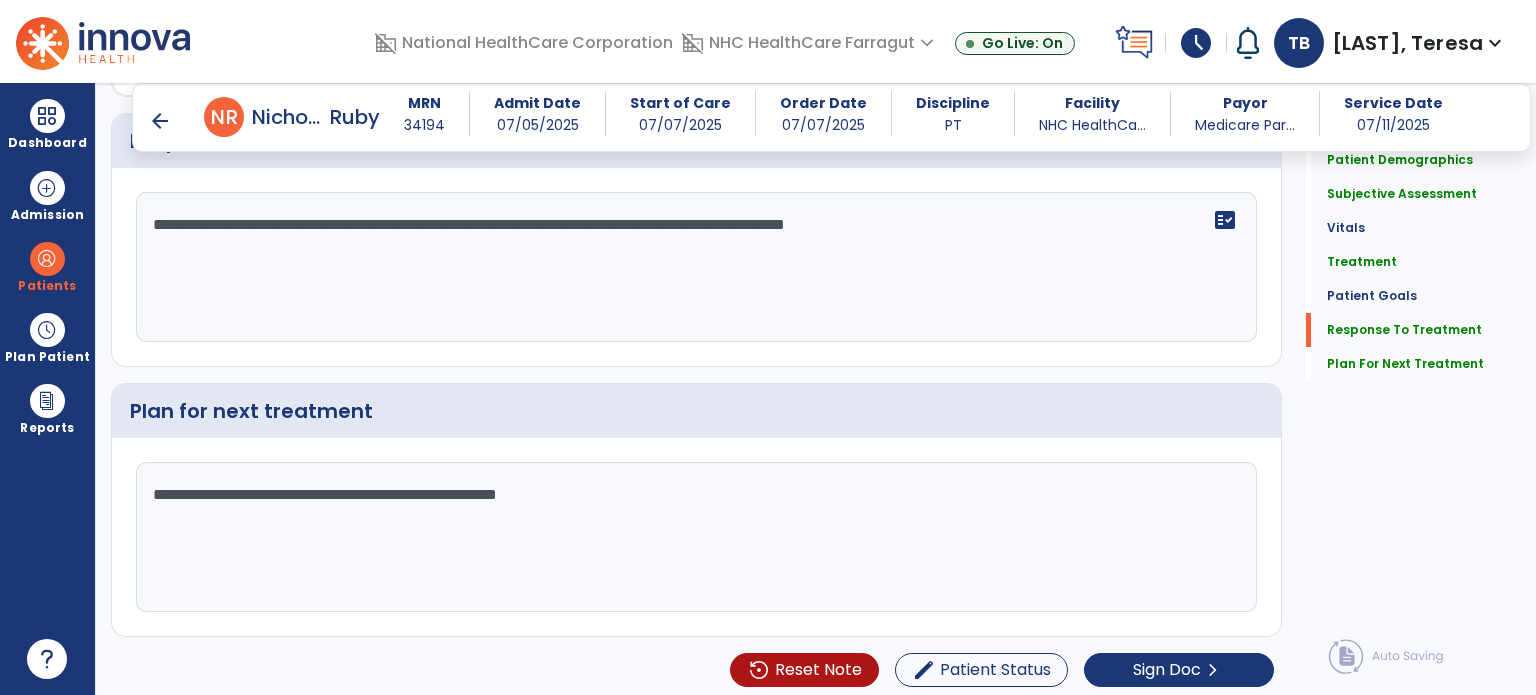 type on "**********" 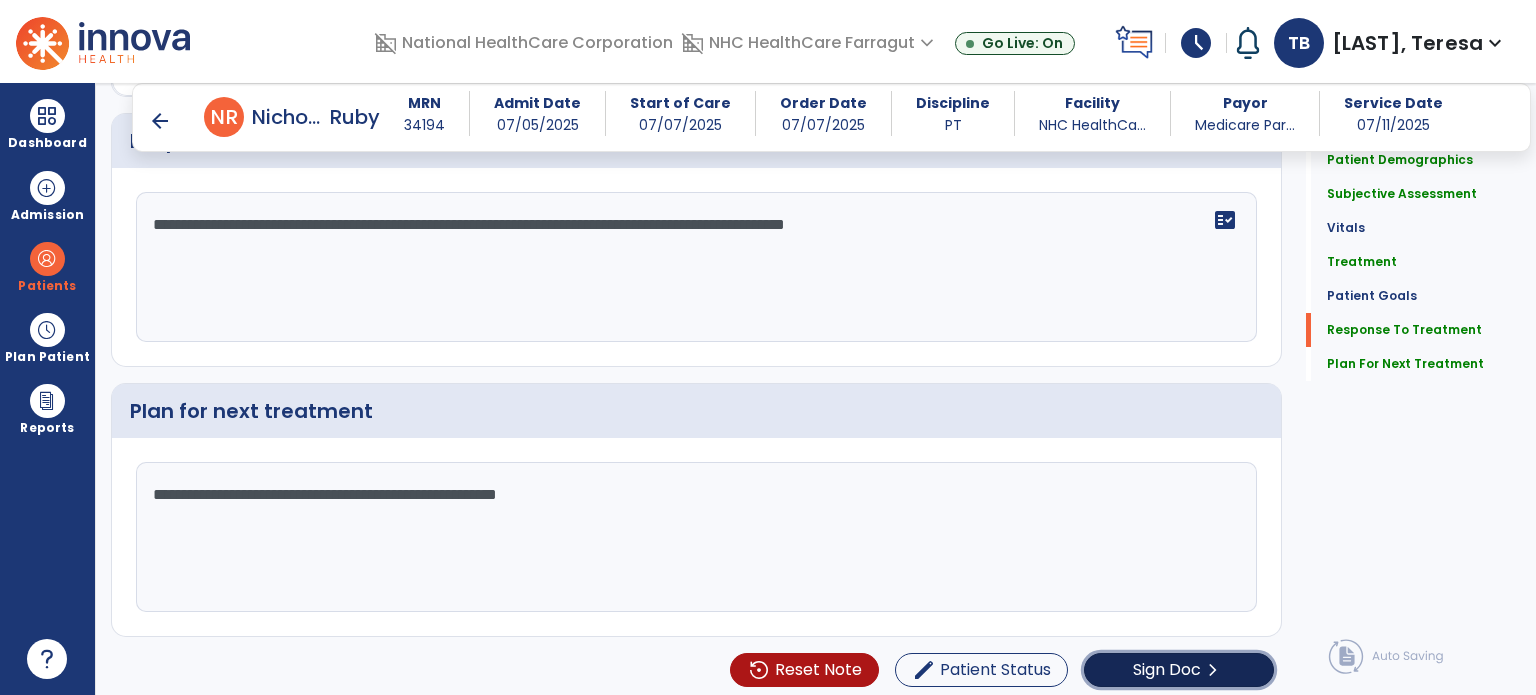 click on "Sign Doc" 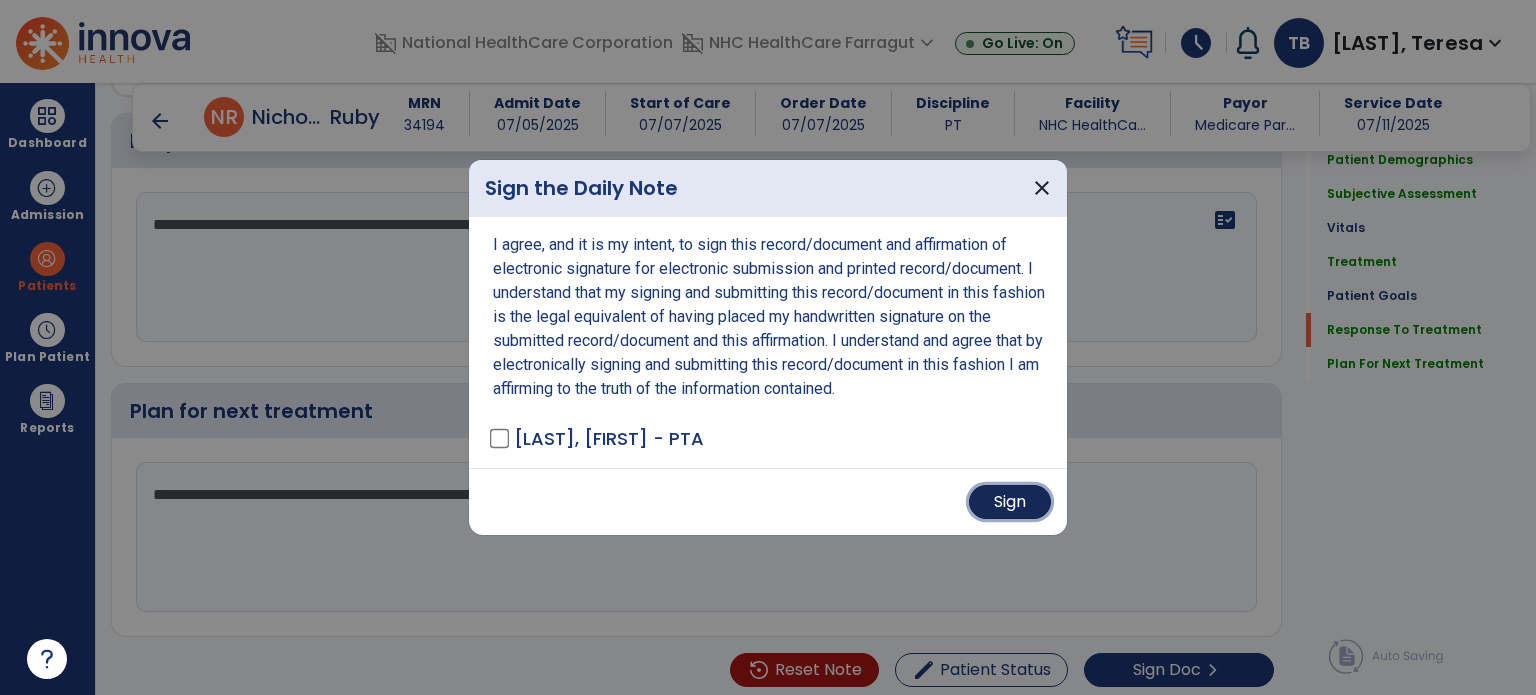 click on "Sign" at bounding box center [1010, 502] 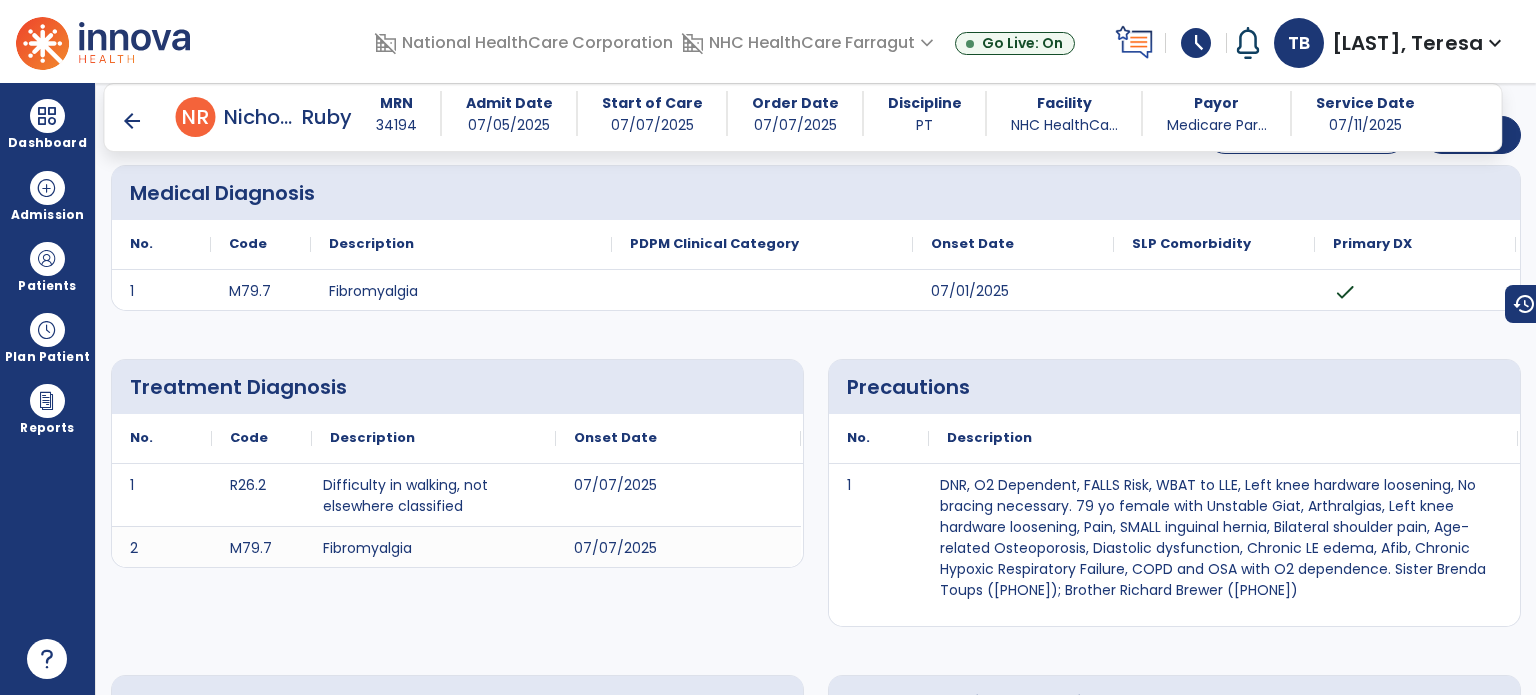 scroll, scrollTop: 0, scrollLeft: 0, axis: both 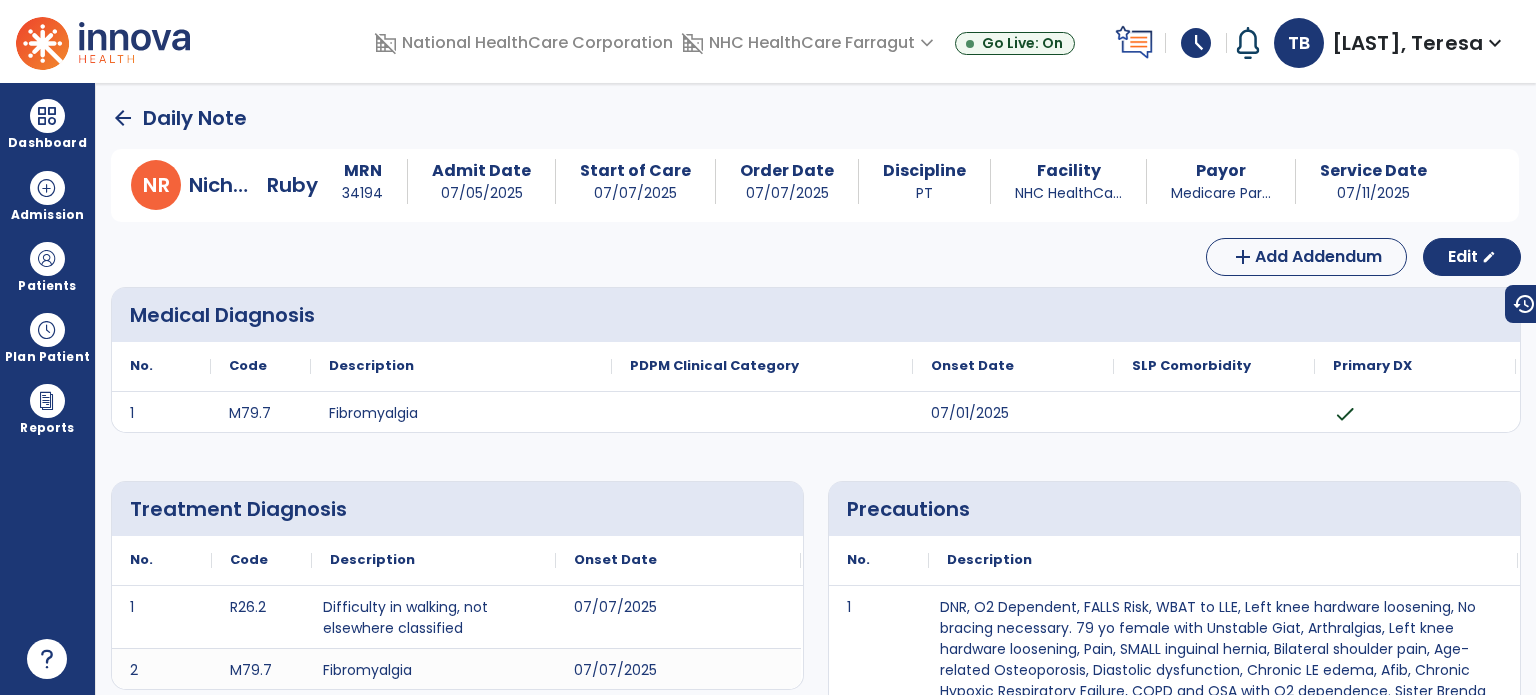 click at bounding box center [47, 116] 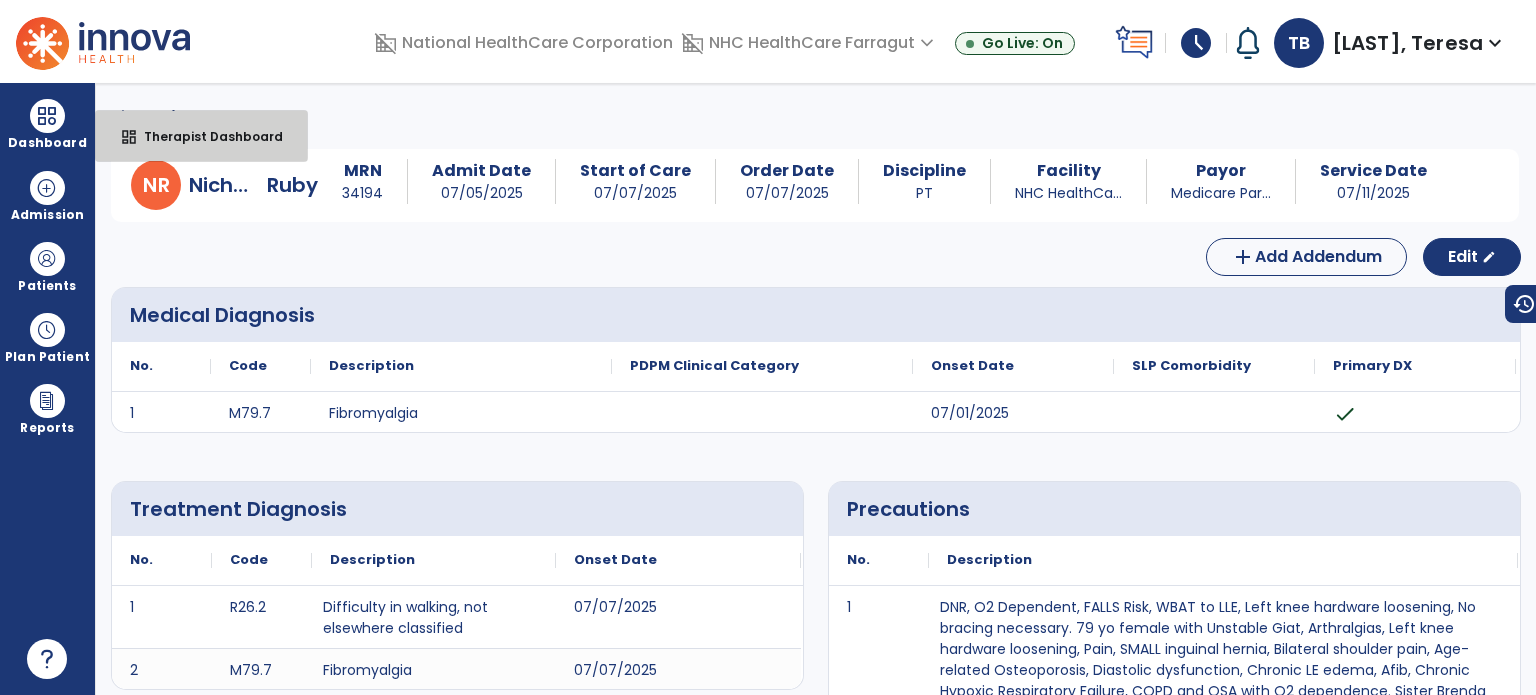 click on "Therapist Dashboard" at bounding box center (205, 136) 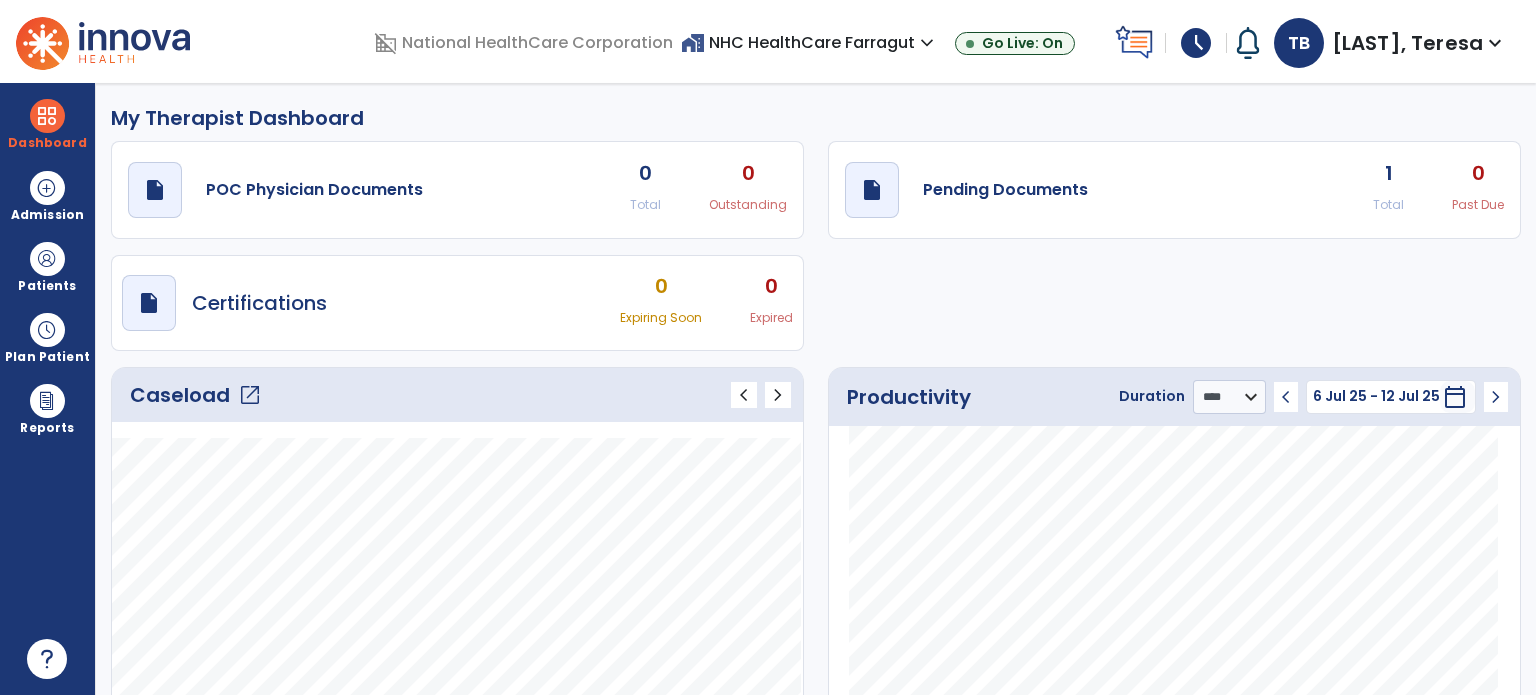 click on "Caseload   open_in_new" 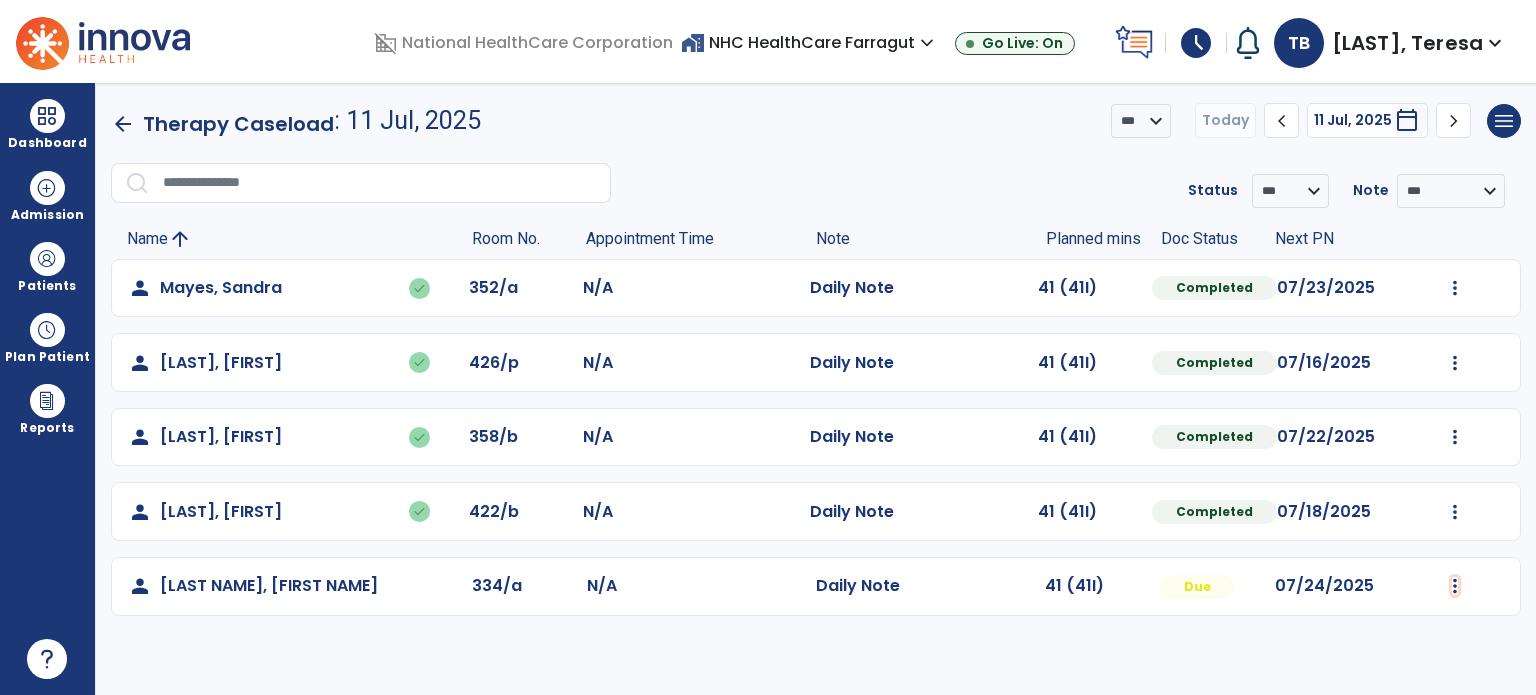 click at bounding box center [1455, 288] 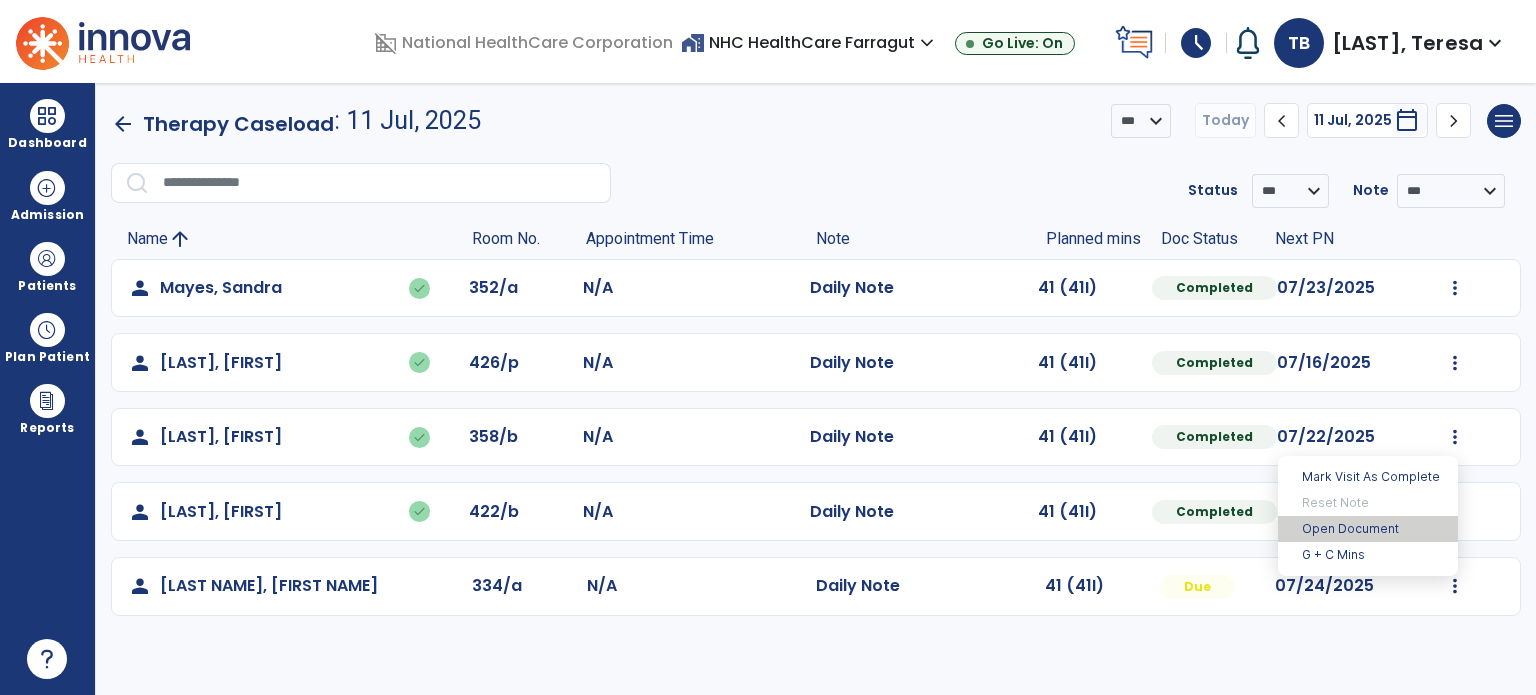 click on "Open Document" at bounding box center (1368, 529) 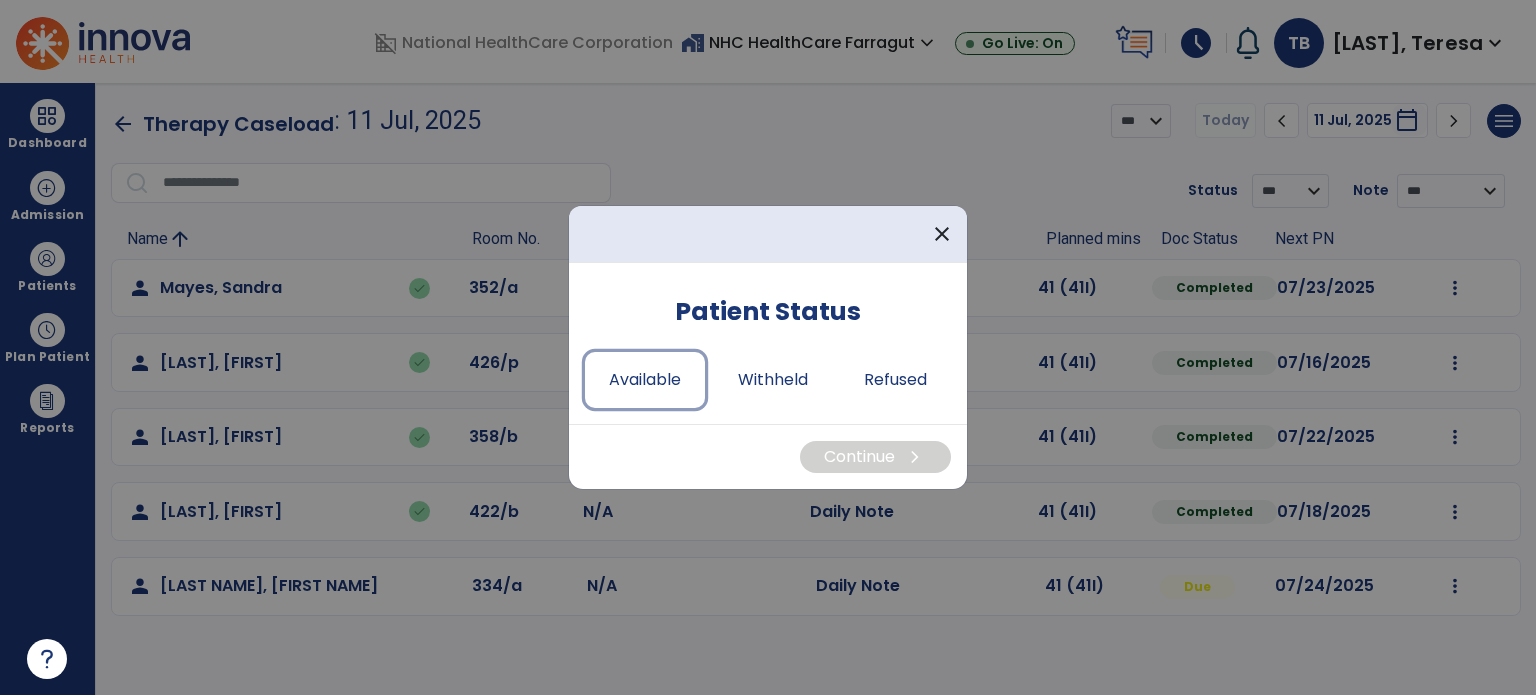 click on "Available" at bounding box center (645, 380) 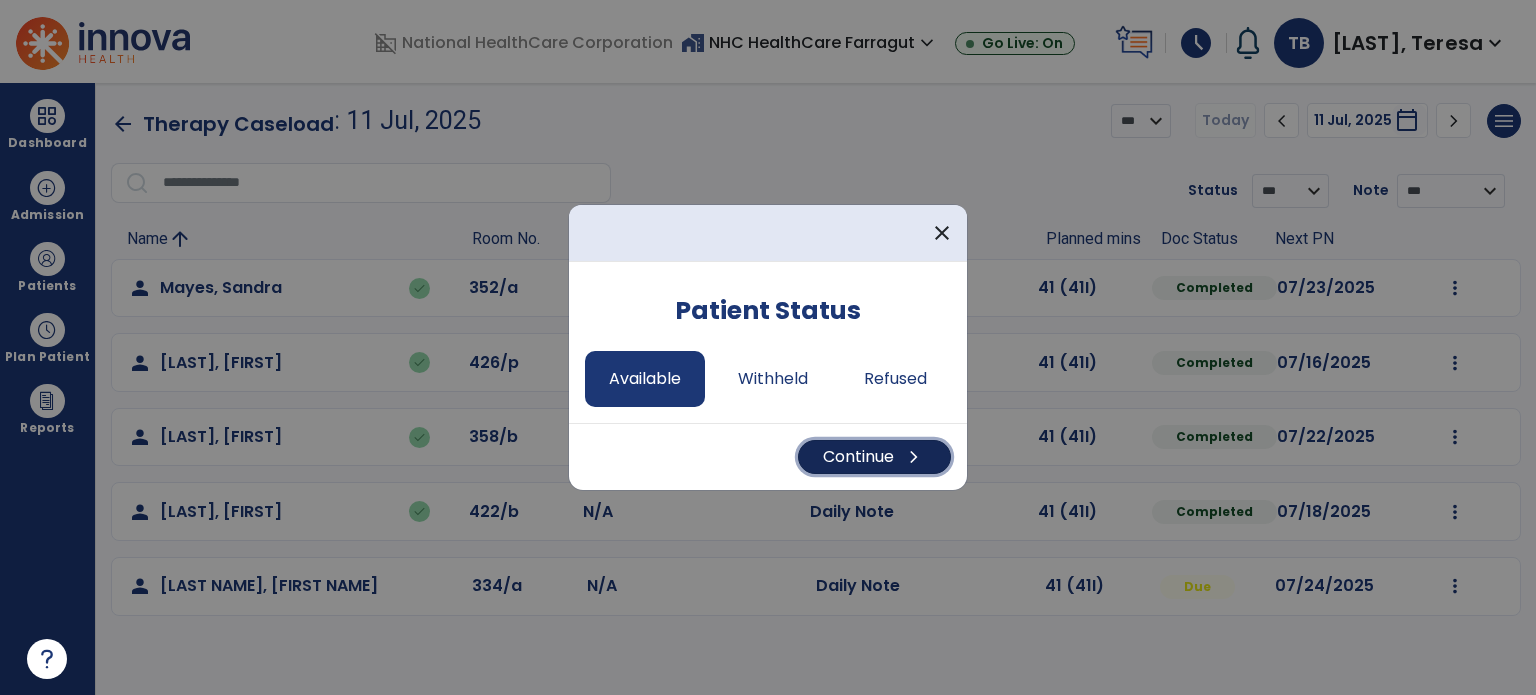 click on "Continue   chevron_right" at bounding box center (874, 457) 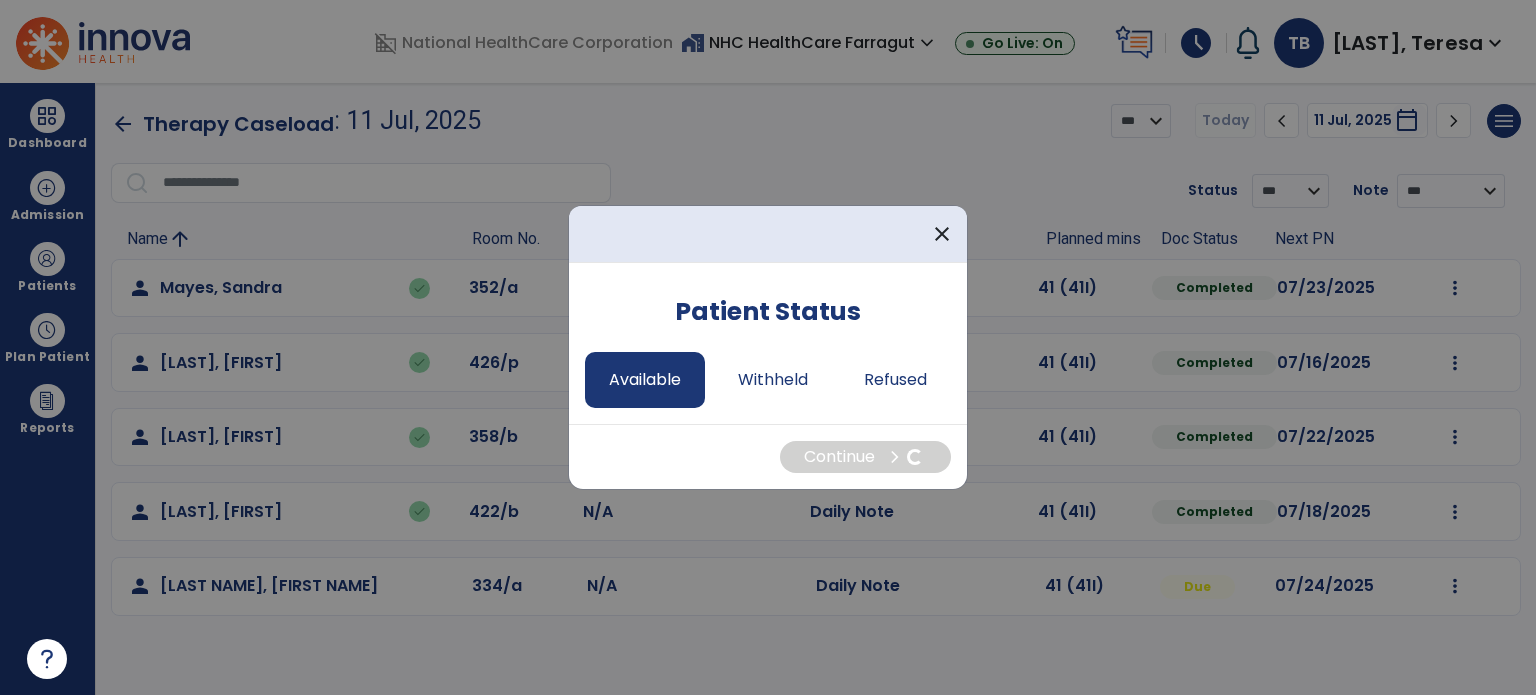 select on "*" 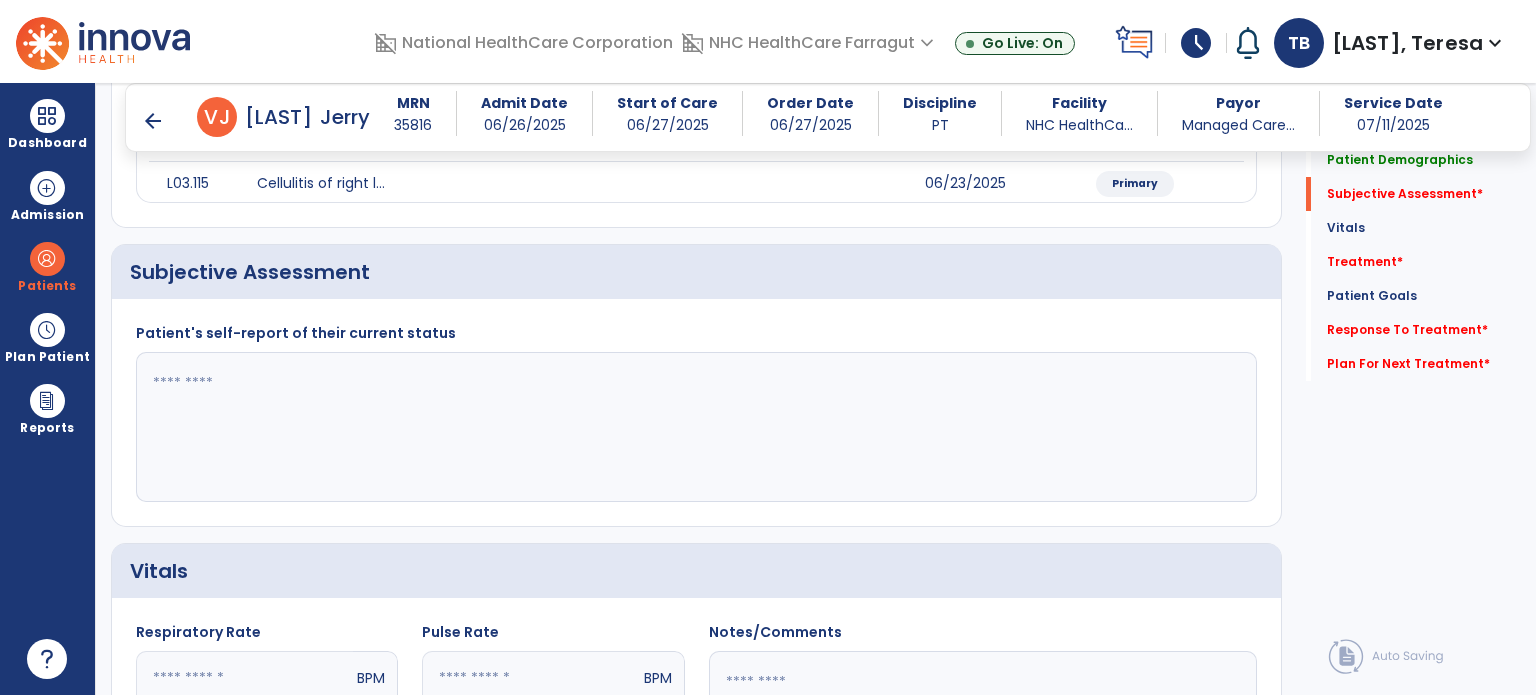 scroll, scrollTop: 300, scrollLeft: 0, axis: vertical 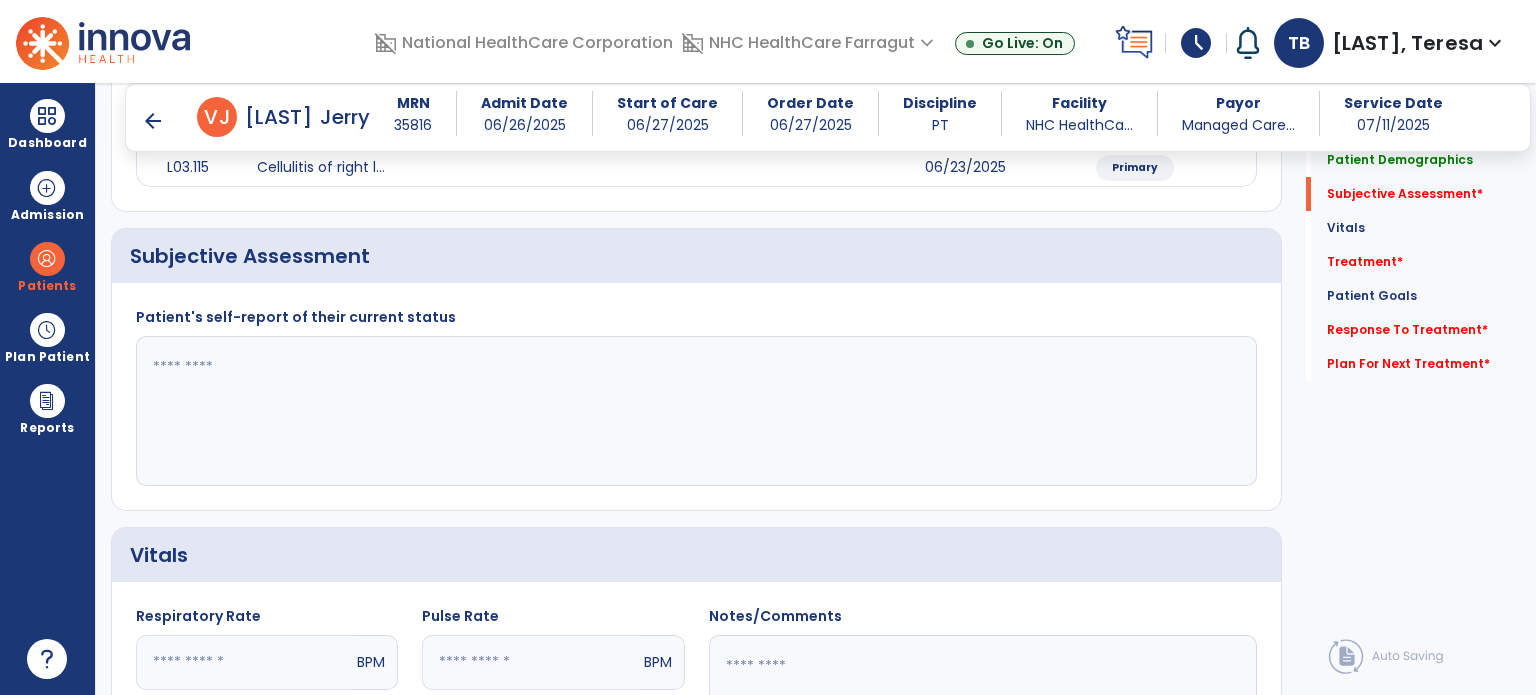 click 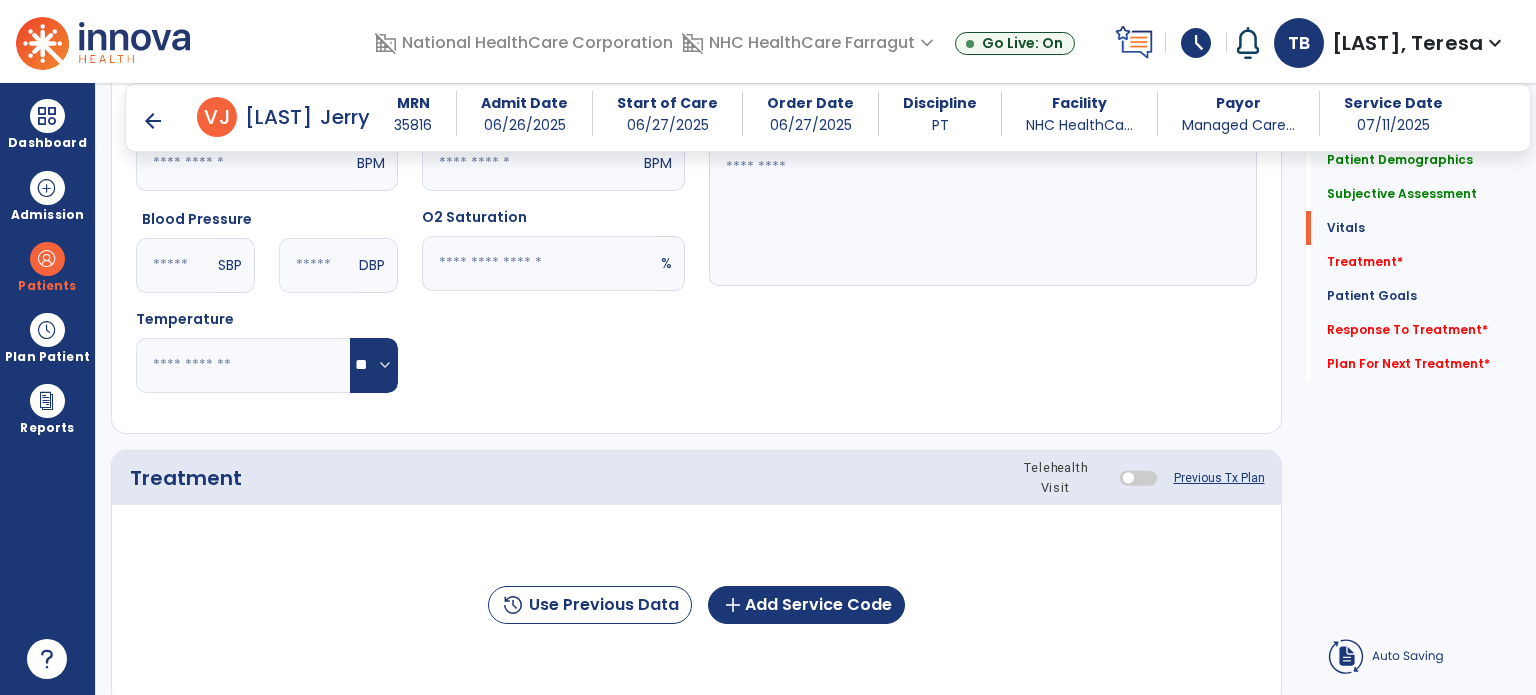 scroll, scrollTop: 827, scrollLeft: 0, axis: vertical 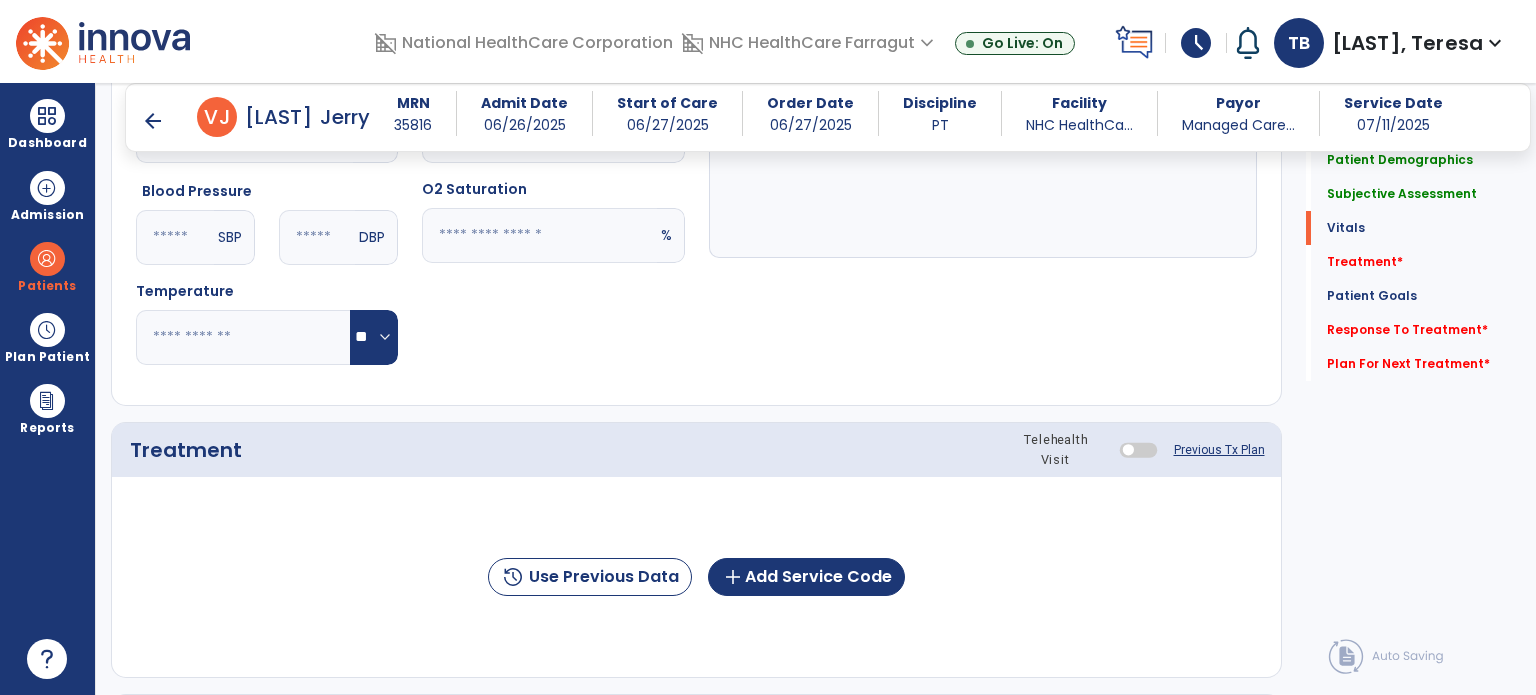 type on "**********" 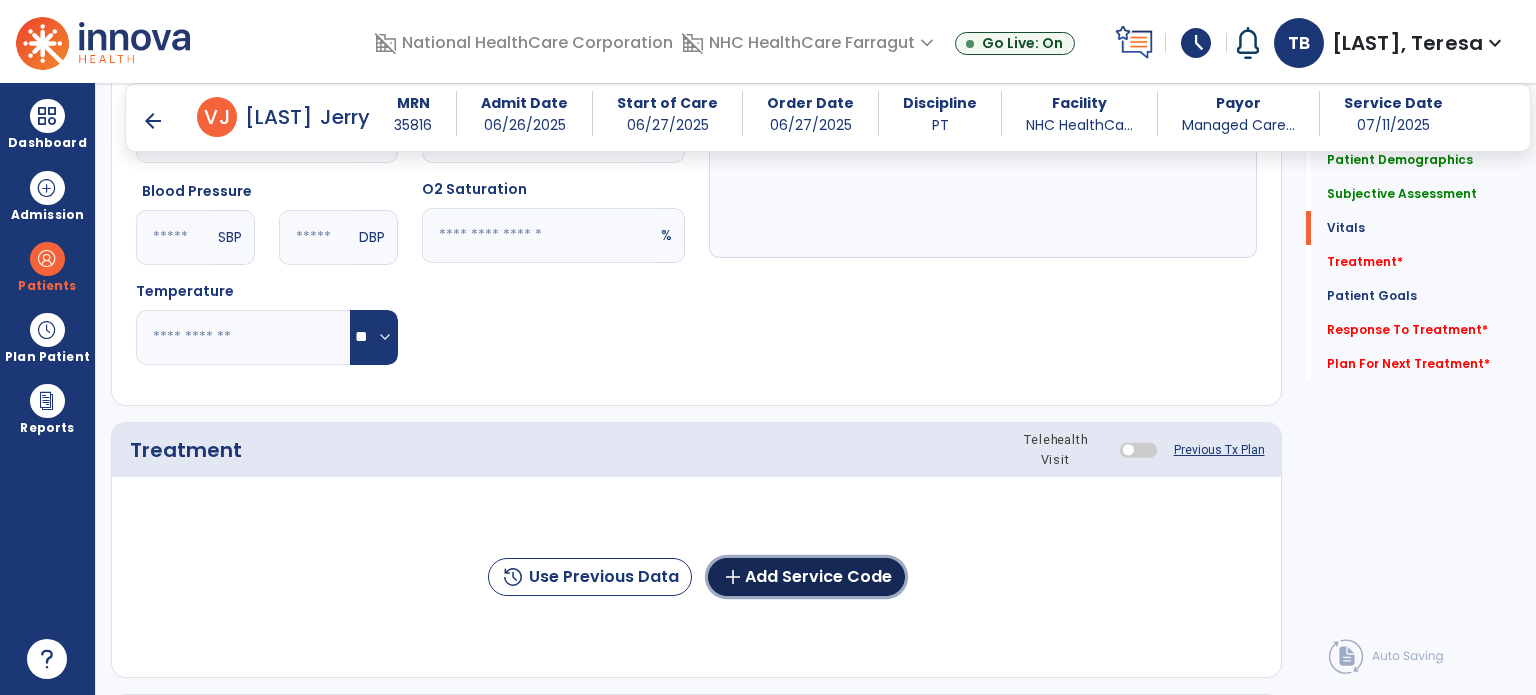 click on "add  Add Service Code" 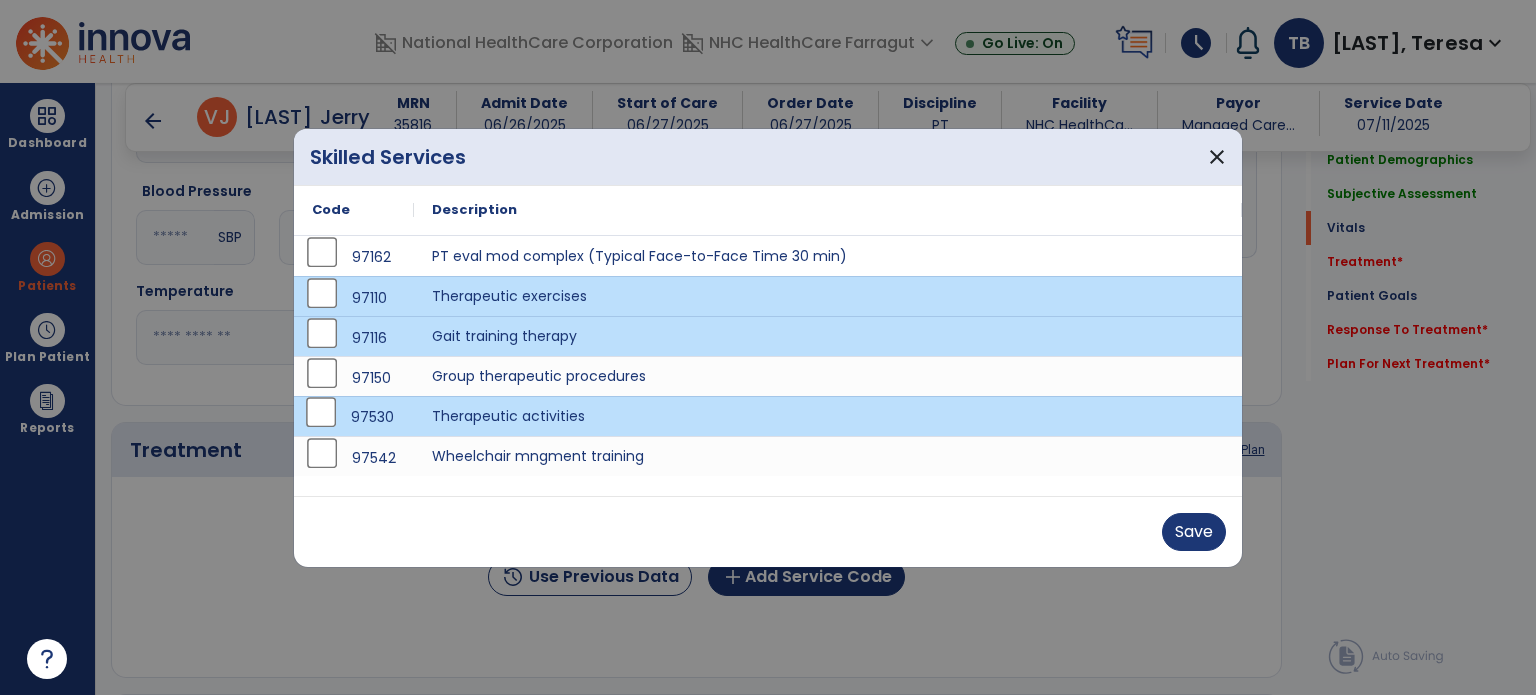 click on "Save" at bounding box center (1194, 532) 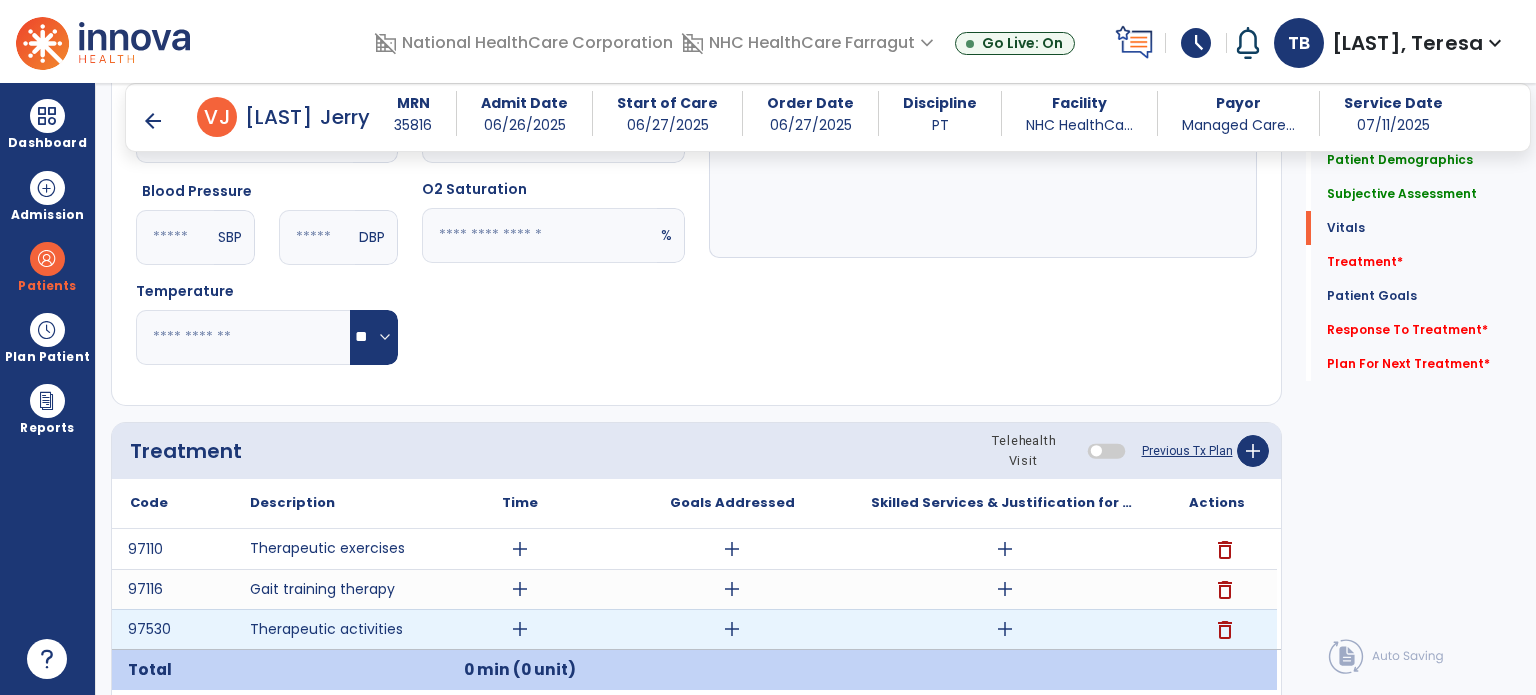 click on "add" at bounding box center [520, 629] 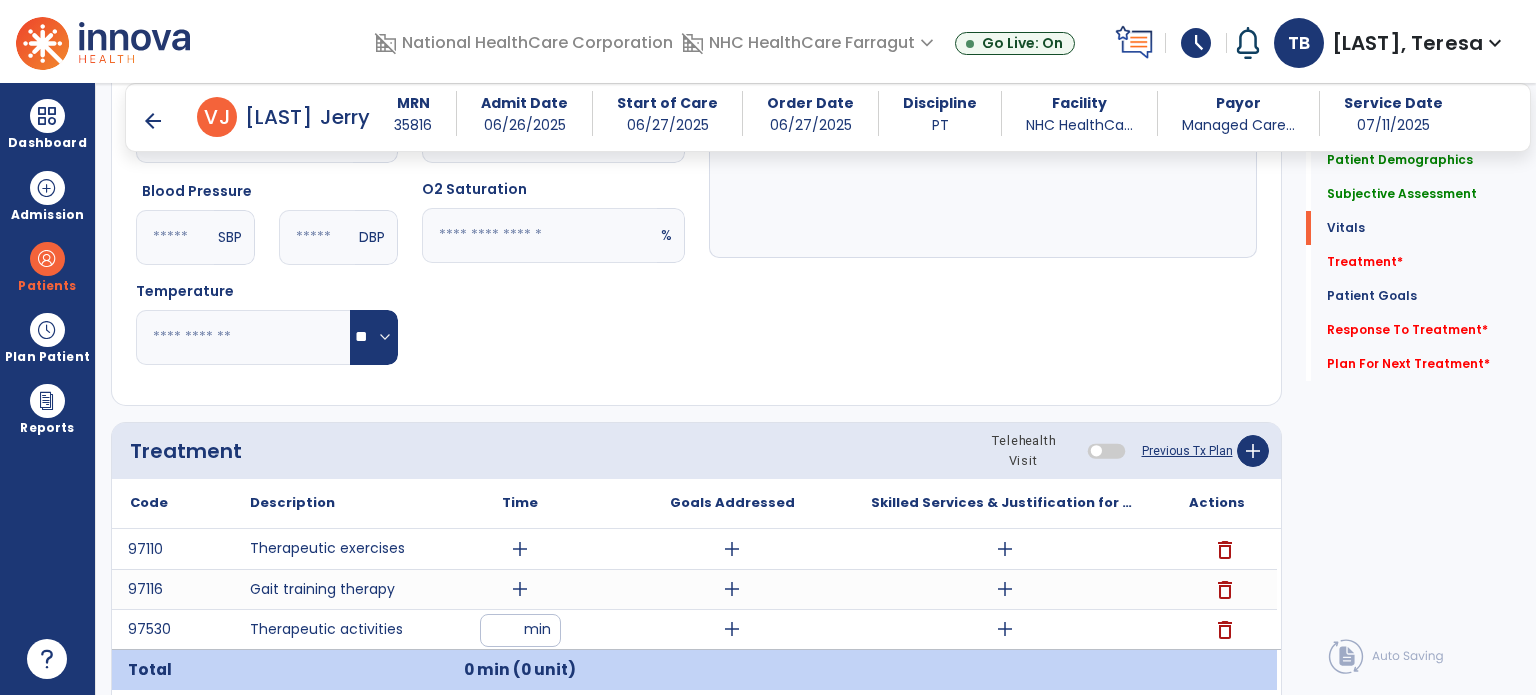 type on "**" 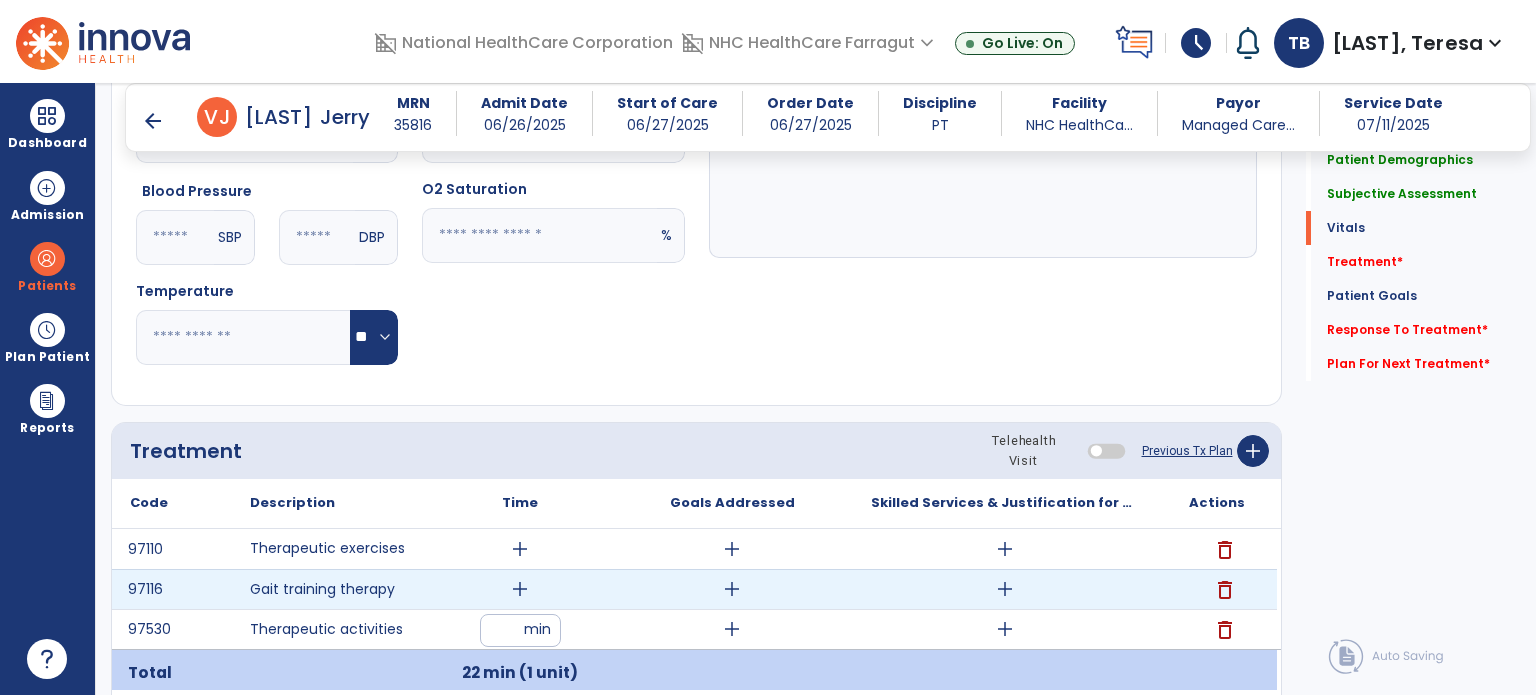 click on "add" at bounding box center [520, 589] 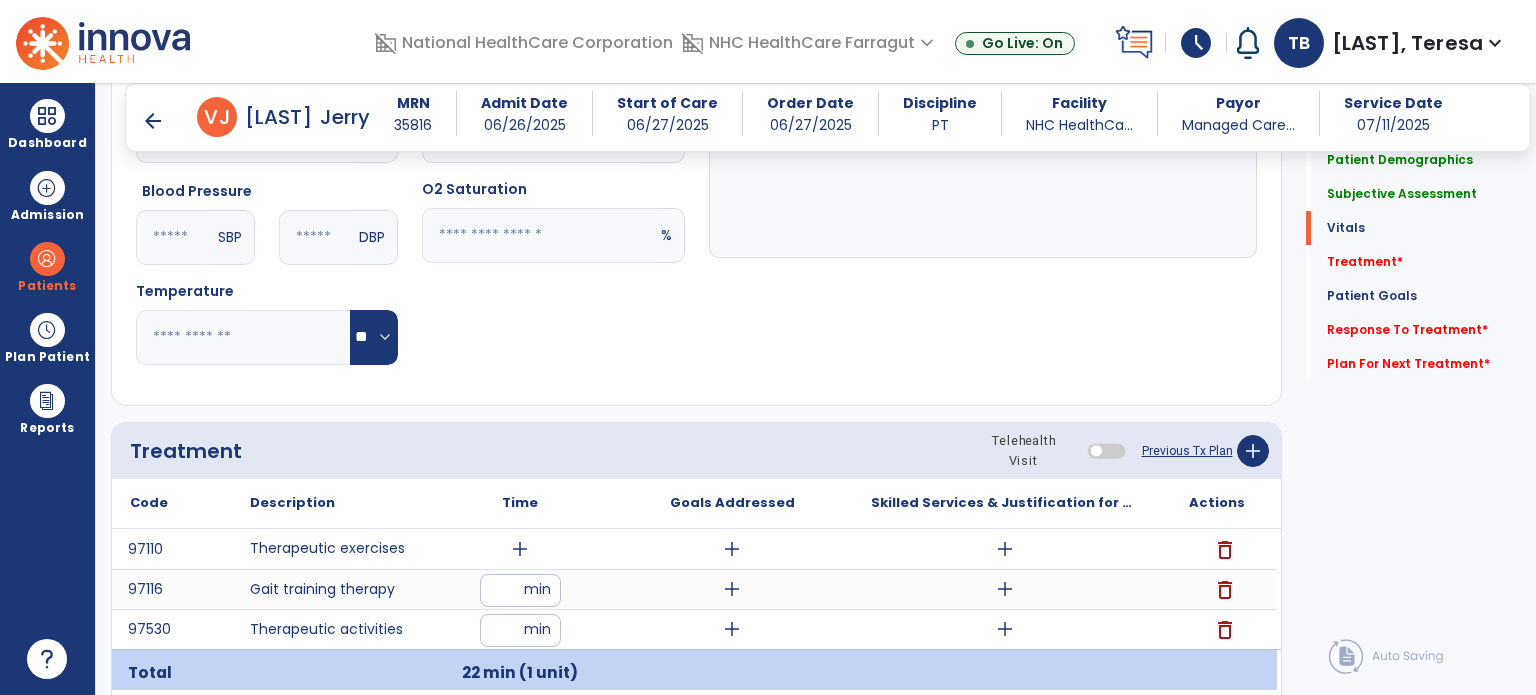 type on "**" 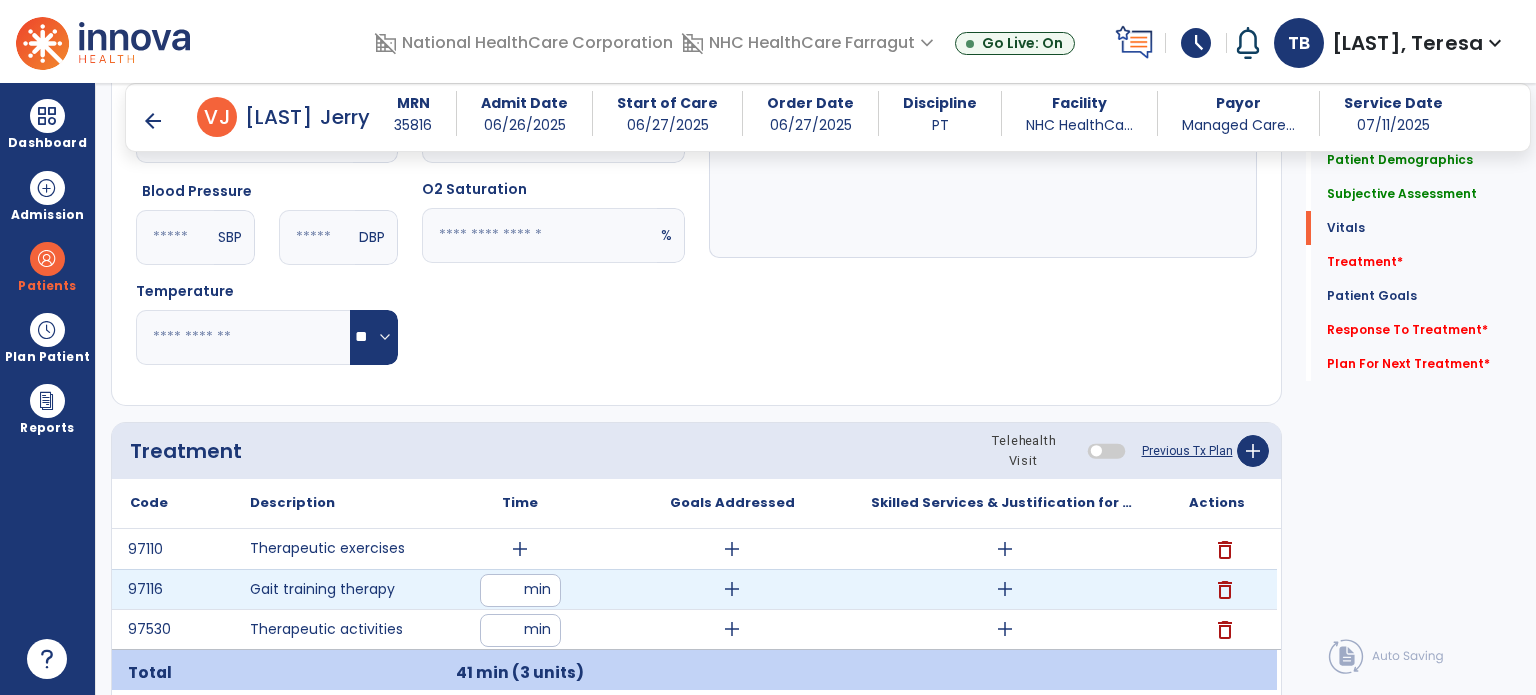 drag, startPoint x: 512, startPoint y: 623, endPoint x: 393, endPoint y: 599, distance: 121.39605 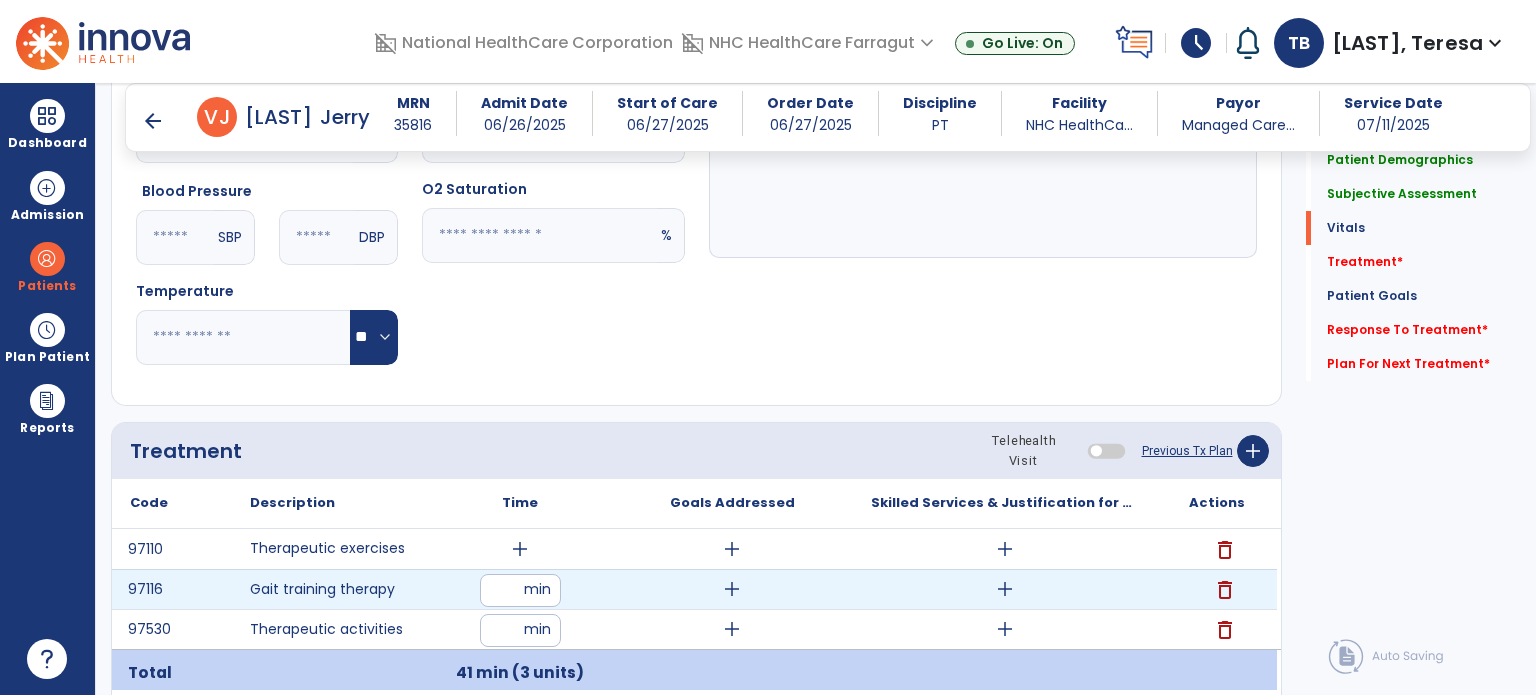 click on "97110  Therapeutic exercises  add add add delete 97116  Gait training therapy  ** min add add delete 97530  Therapeutic activities  ** min add add delete" at bounding box center (694, 604) 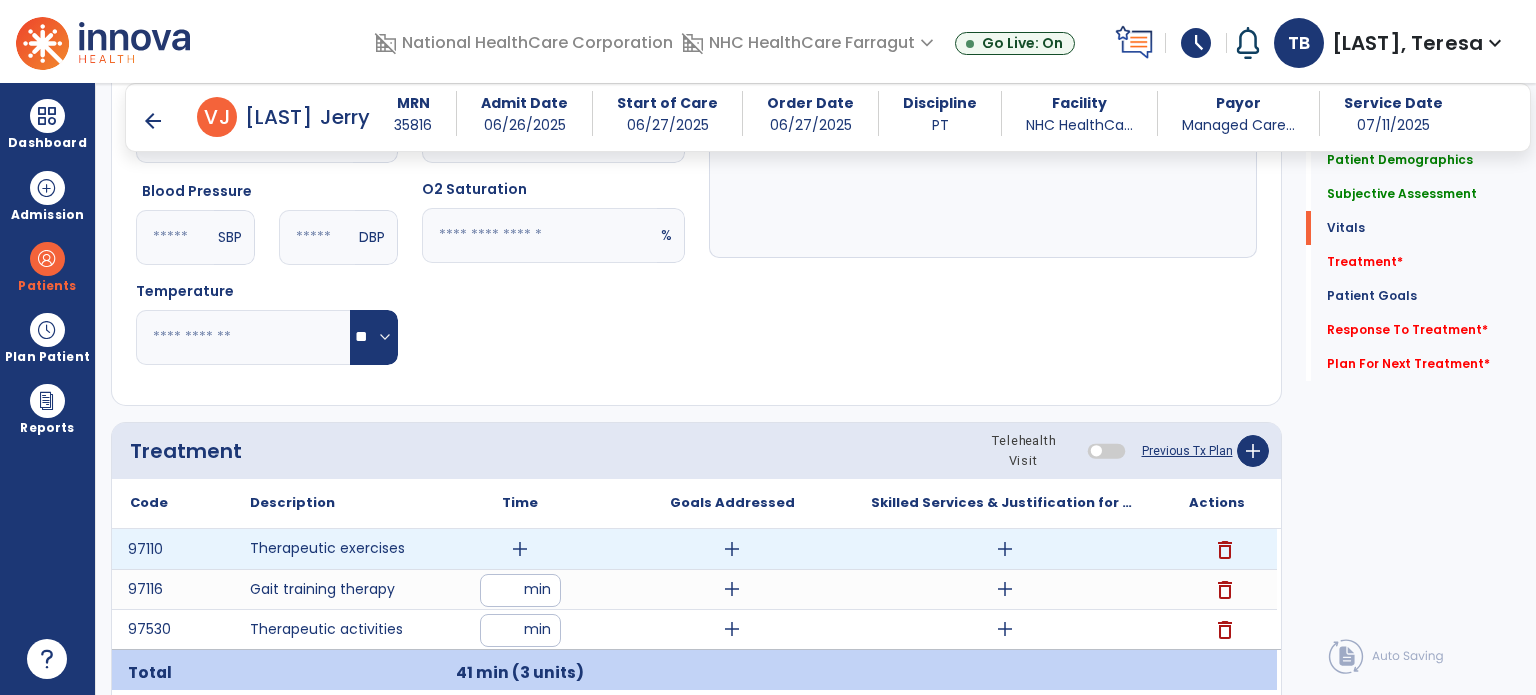 type on "**" 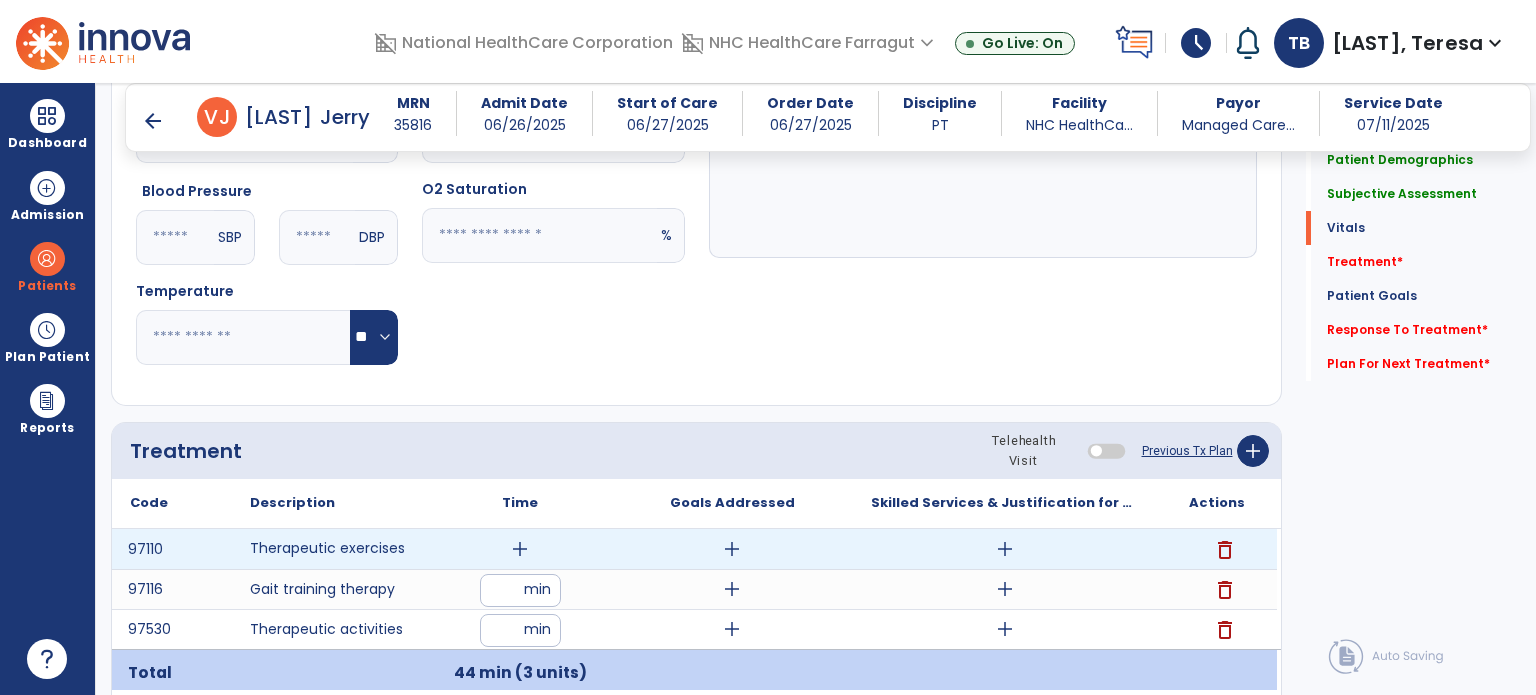 click on "add" at bounding box center (520, 549) 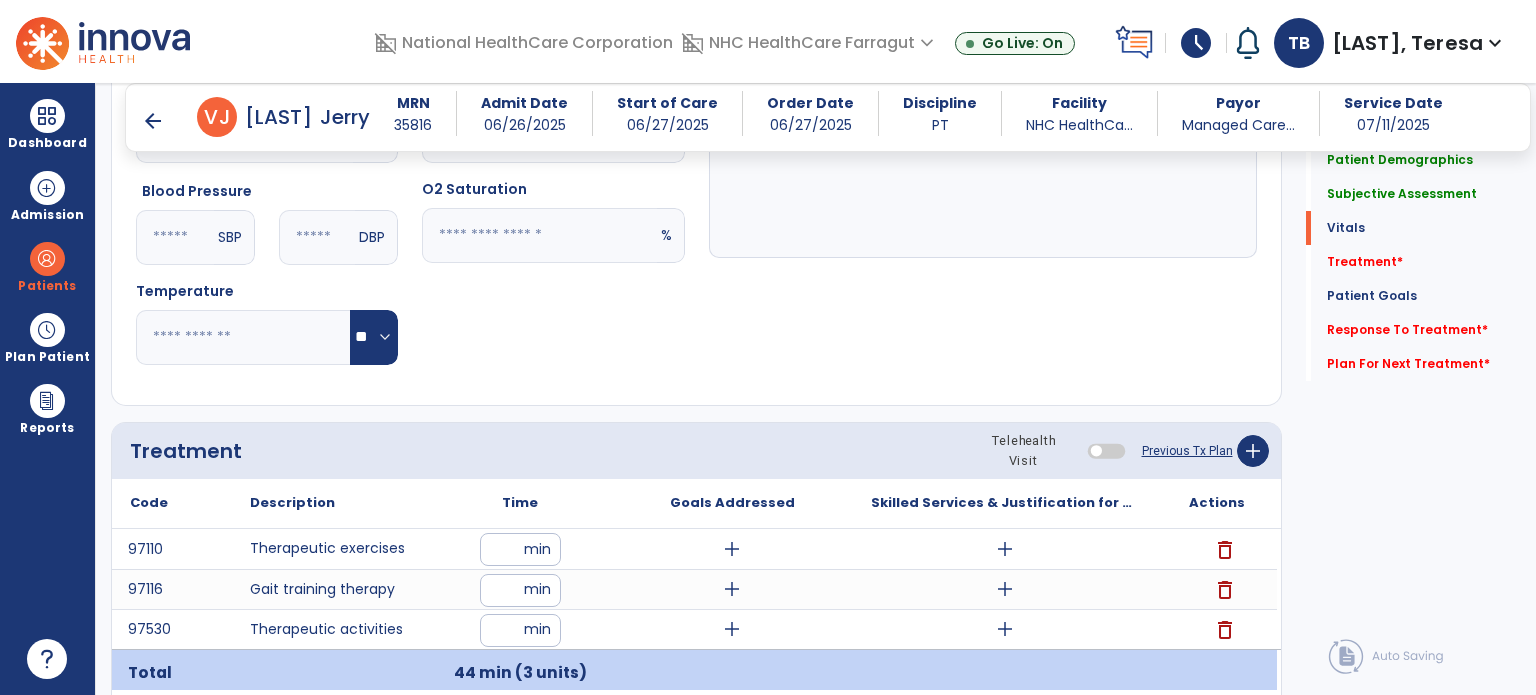 type on "*" 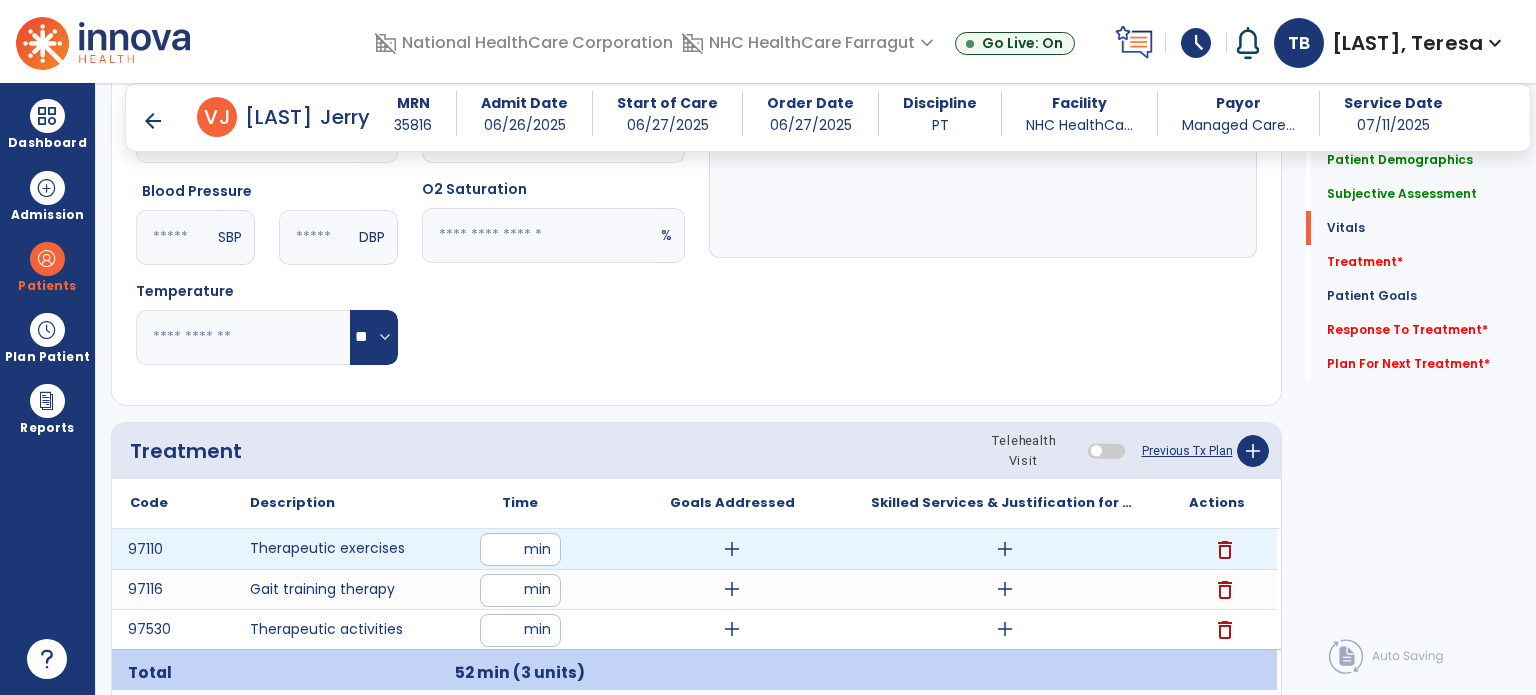 click on "add" at bounding box center [1005, 549] 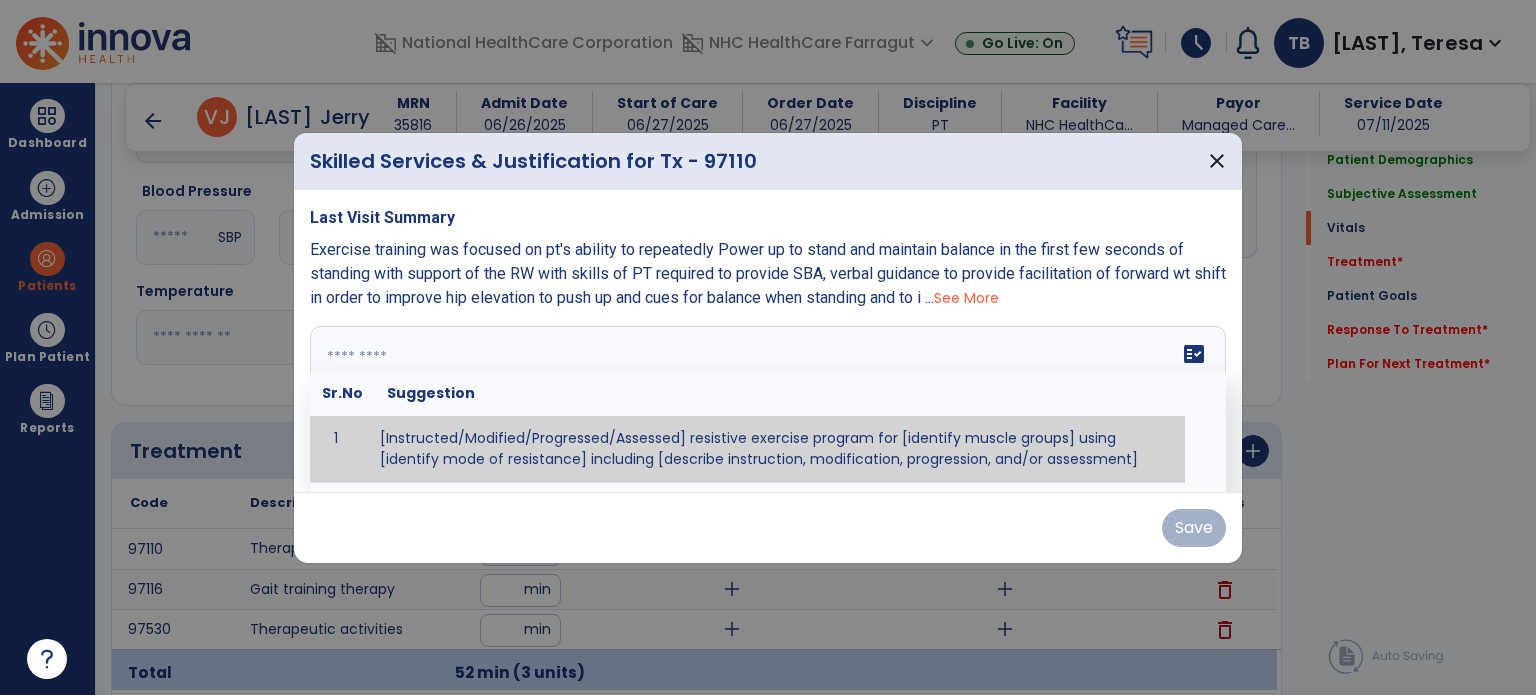 click on "fact_check  Sr.No Suggestion 1 [Instructed/Modified/Progressed/Assessed] resistive exercise program for [identify muscle groups] using [identify mode of resistance] including [describe instruction, modification, progression, and/or assessment] 2 [Instructed/Modified/Progressed/Assessed] aerobic exercise program using [identify equipment/mode] including [describe instruction, modification,progression, and/or assessment] 3 [Instructed/Modified/Progressed/Assessed] [PROM/A/AROM/AROM] program for [identify joint movements] using [contract-relax, over-pressure, inhibitory techniques, other] 4 [Assessed/Tested] aerobic capacity with administration of [aerobic capacity test]" at bounding box center (768, 401) 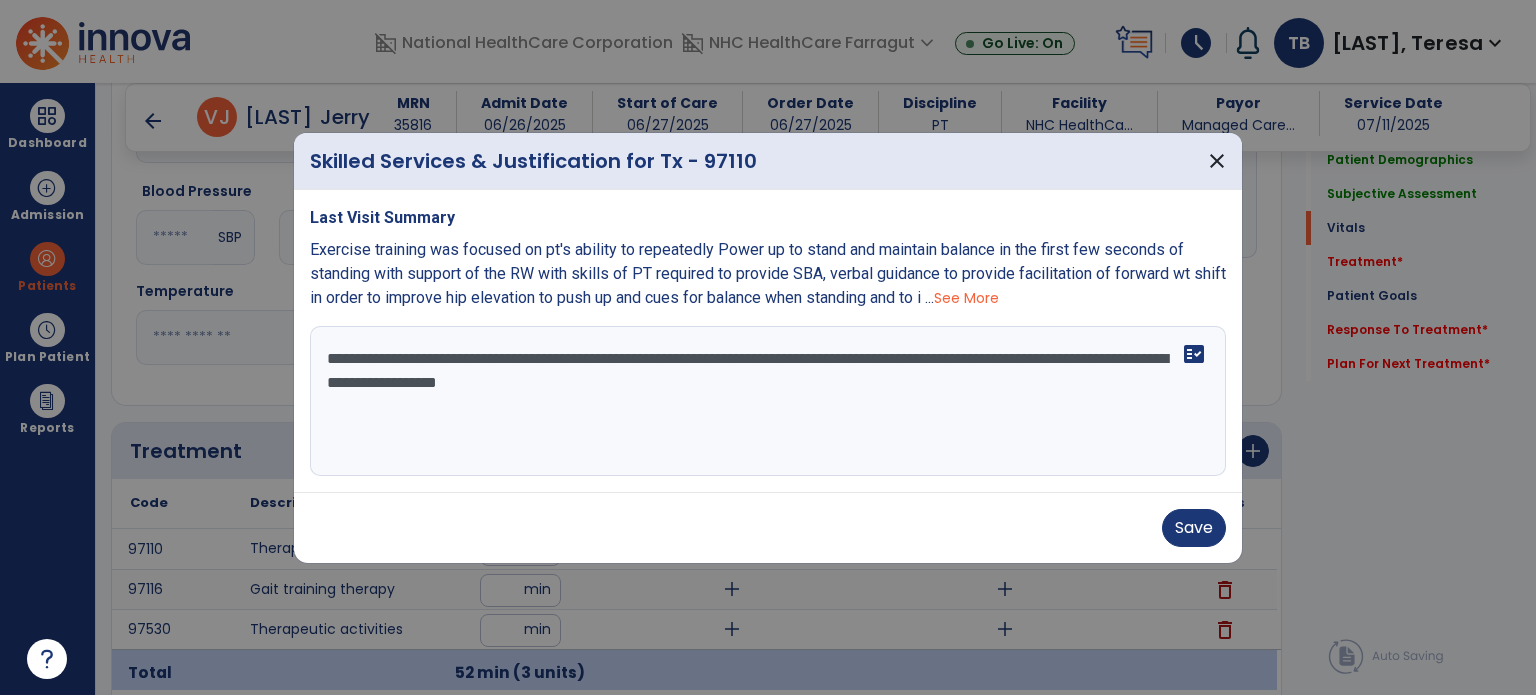 type on "**********" 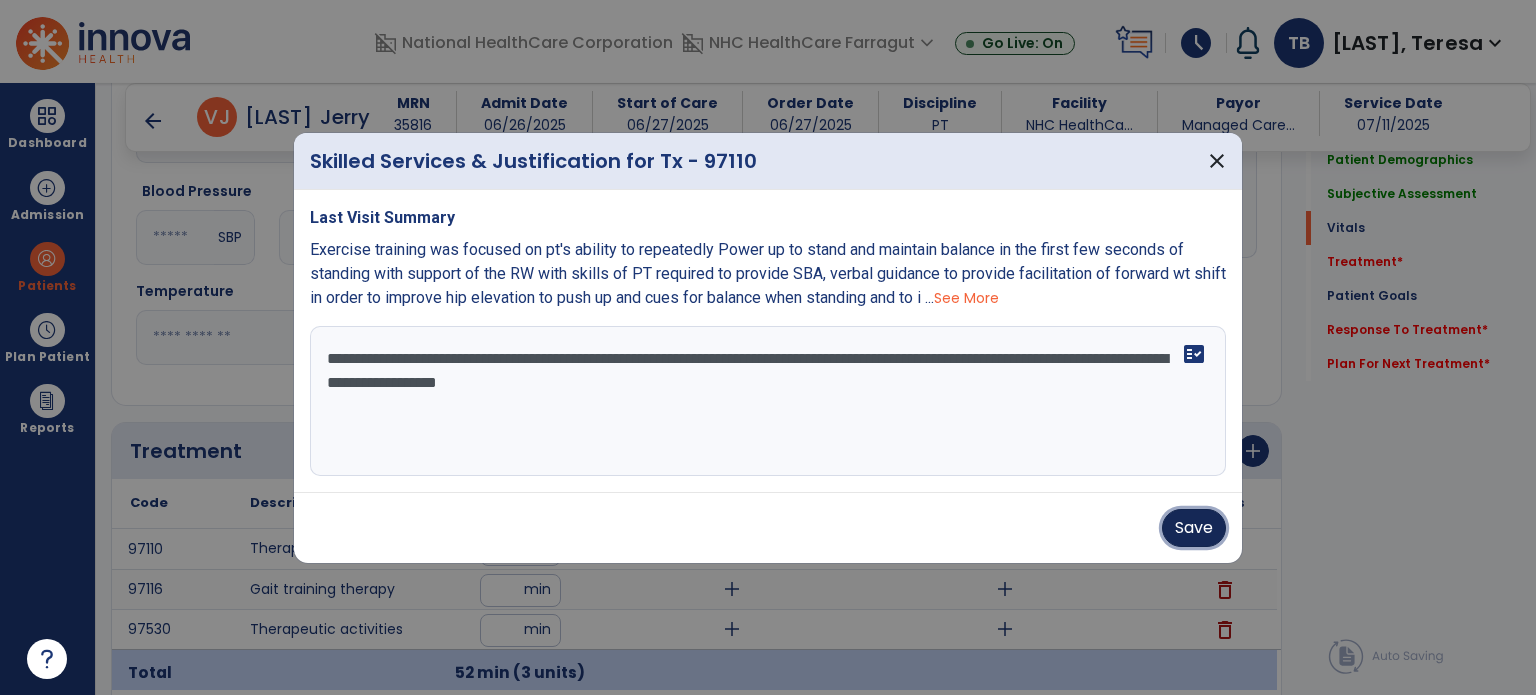 click on "Save" at bounding box center (1194, 528) 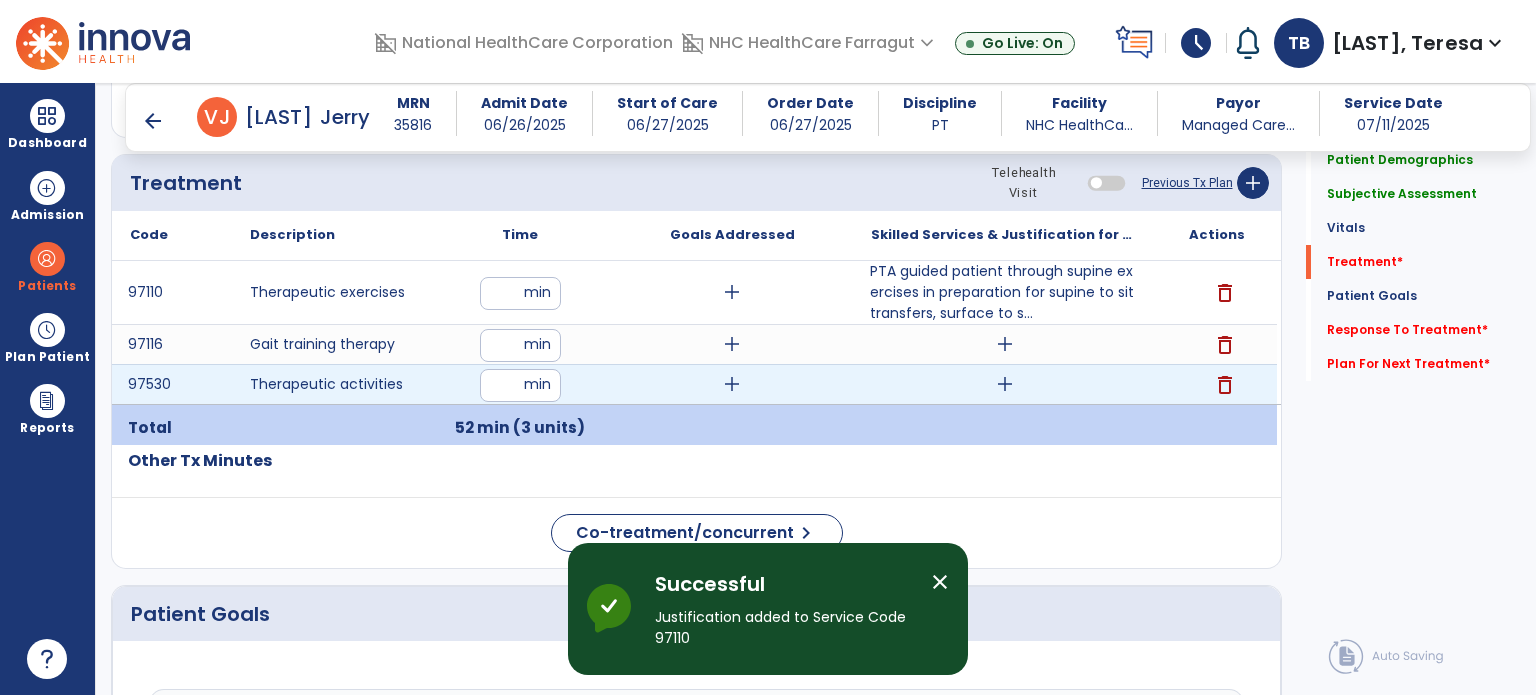 scroll, scrollTop: 1127, scrollLeft: 0, axis: vertical 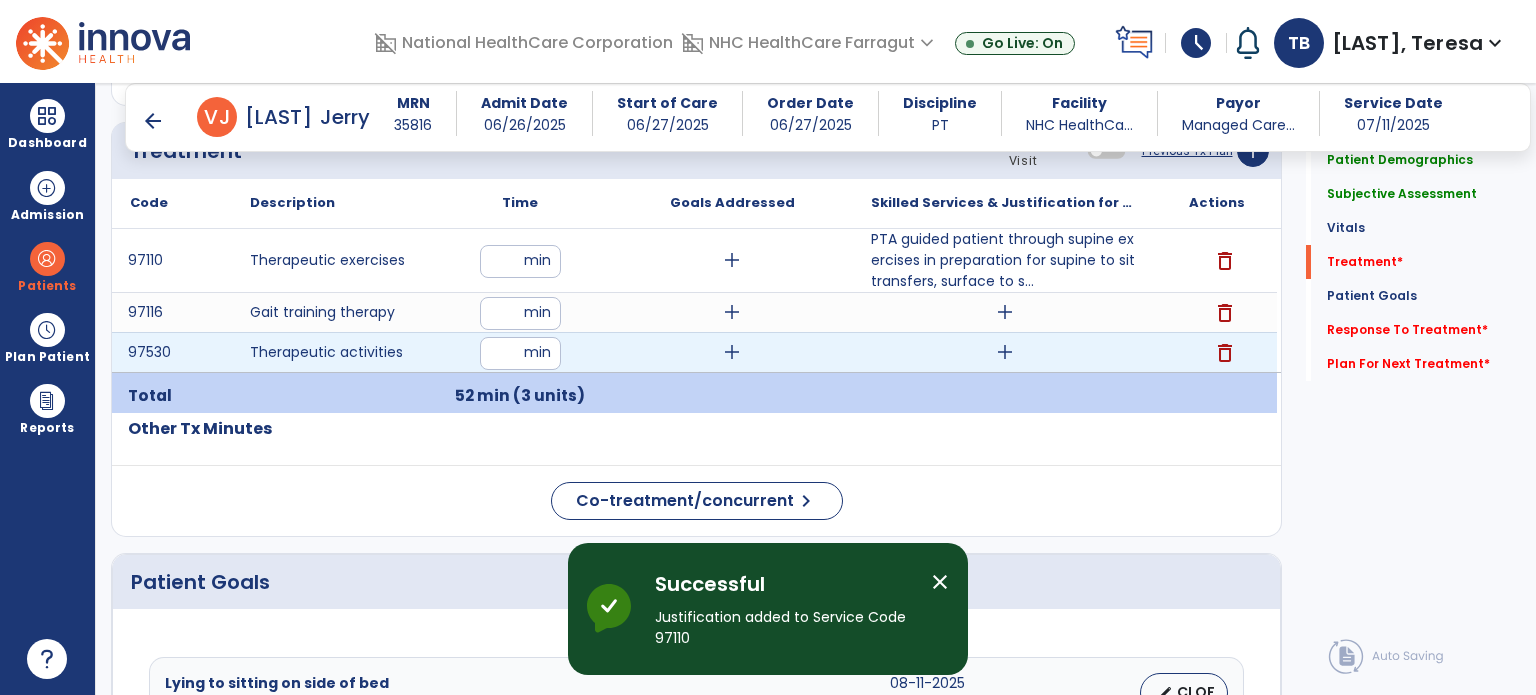 click on "add" at bounding box center (1005, 352) 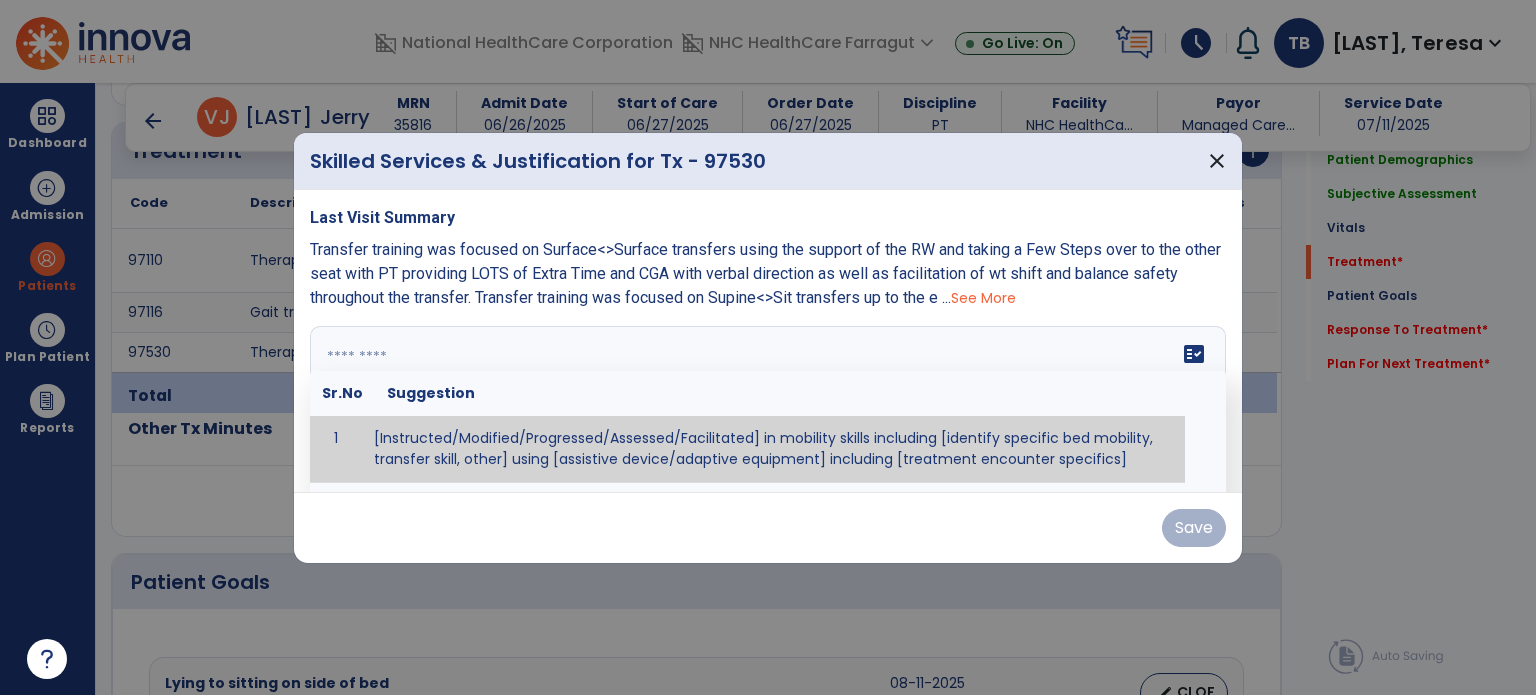 click at bounding box center [766, 401] 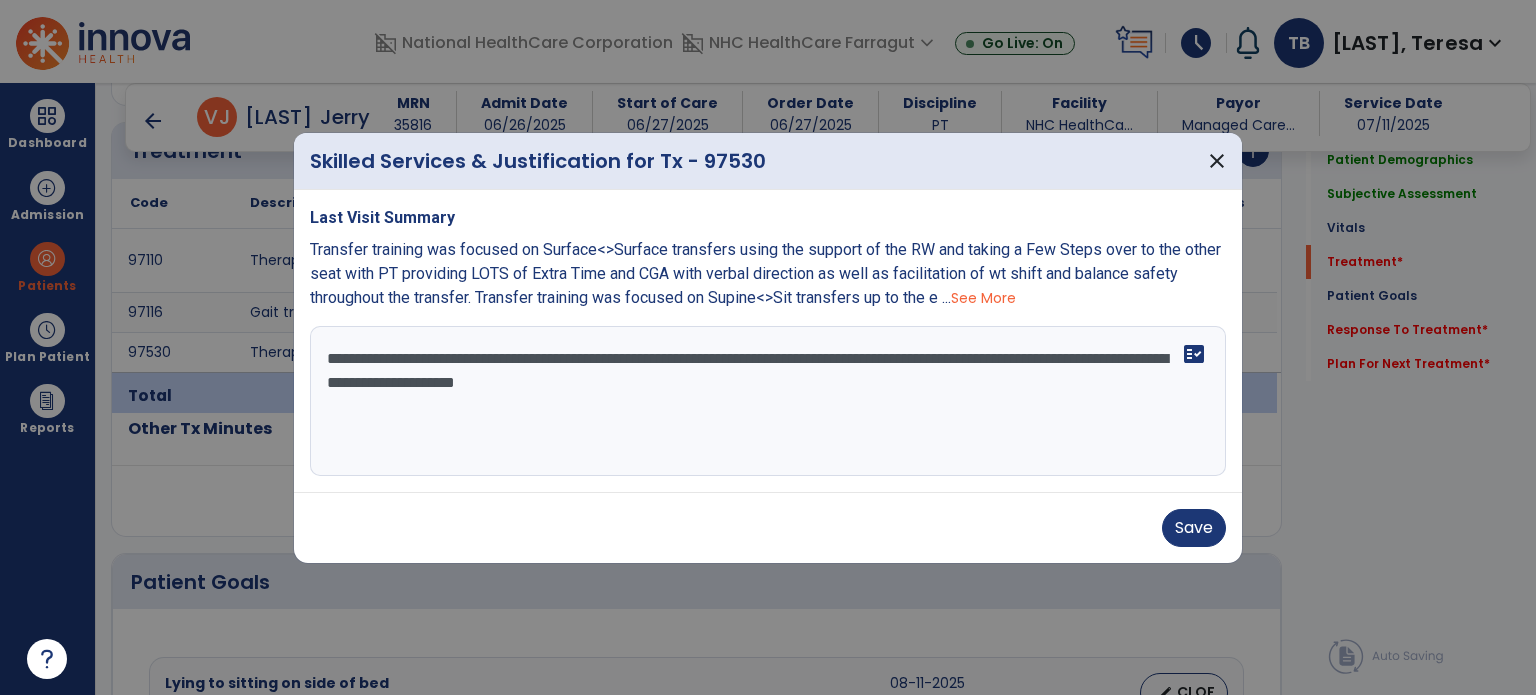 type on "**********" 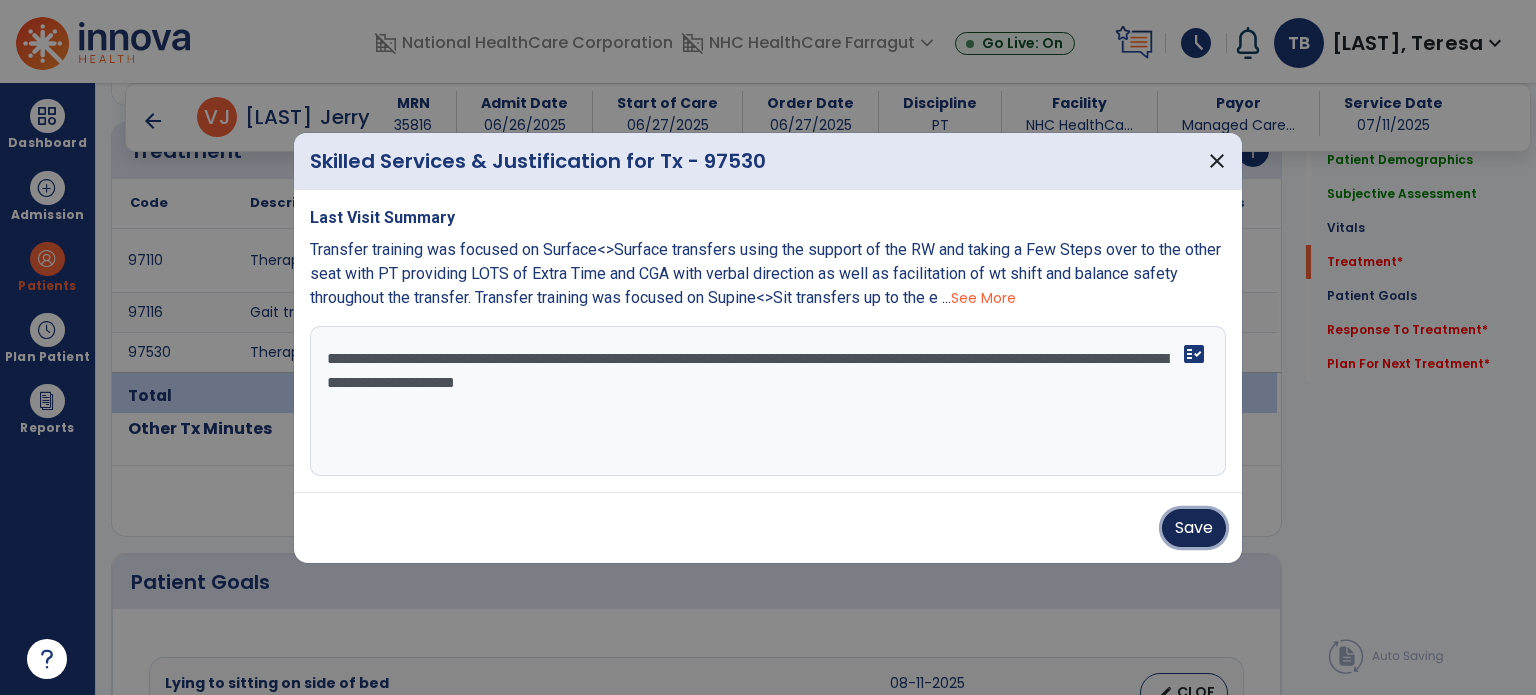 click on "Save" at bounding box center (1194, 528) 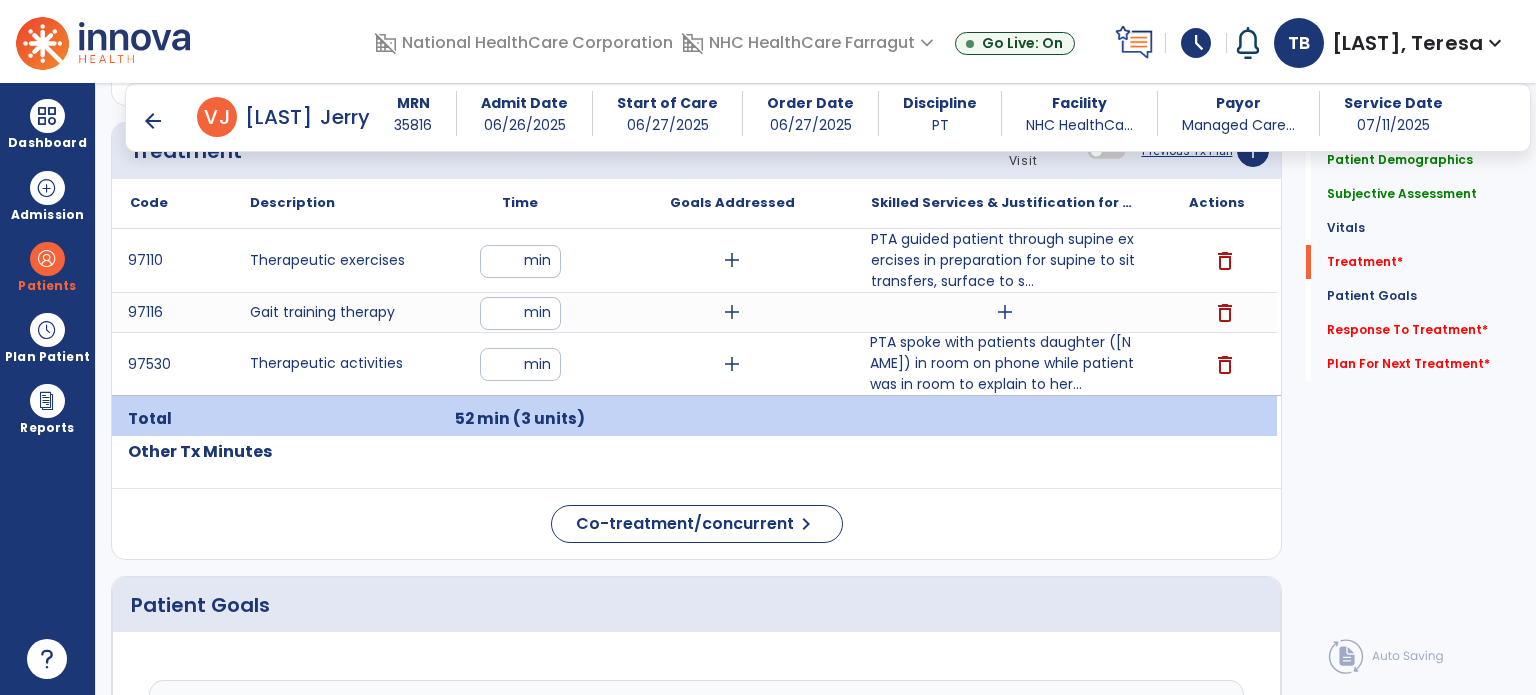 click on "**" at bounding box center [520, 364] 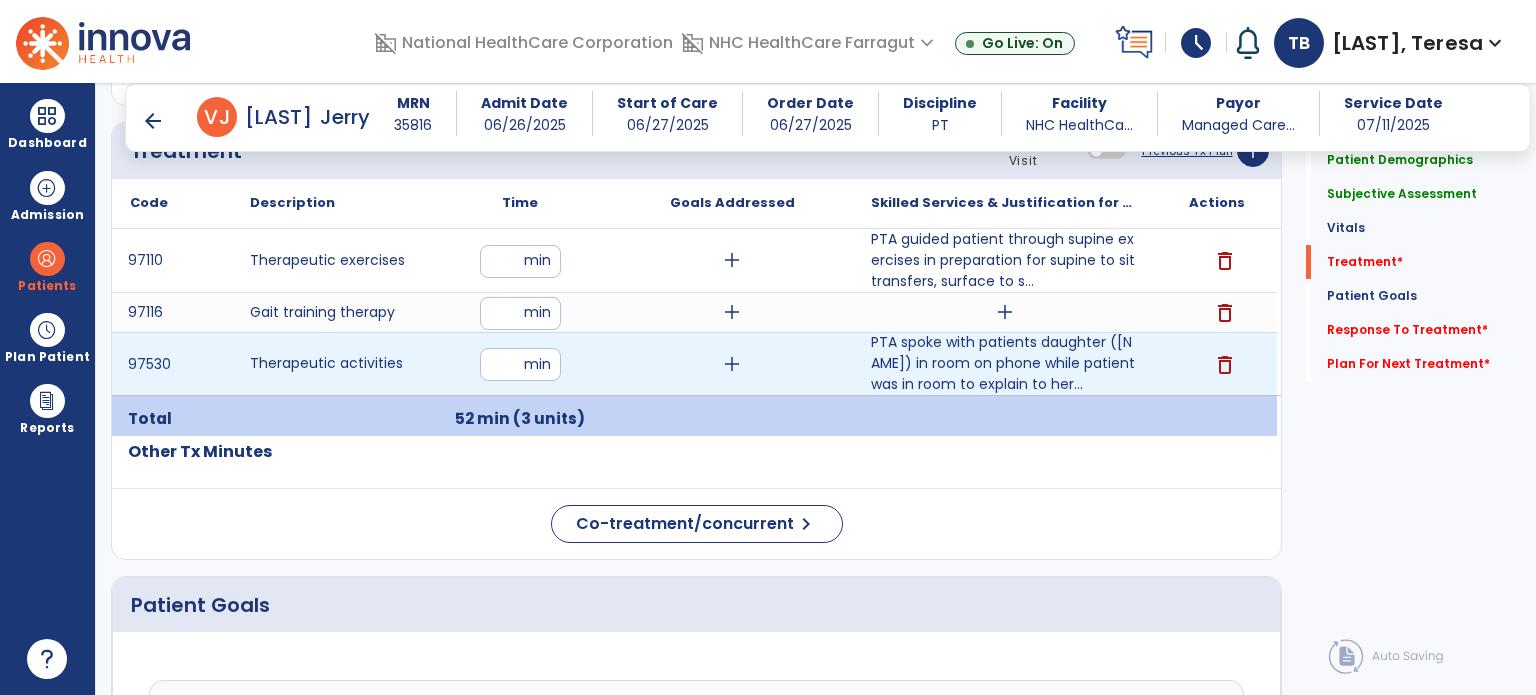 type on "*" 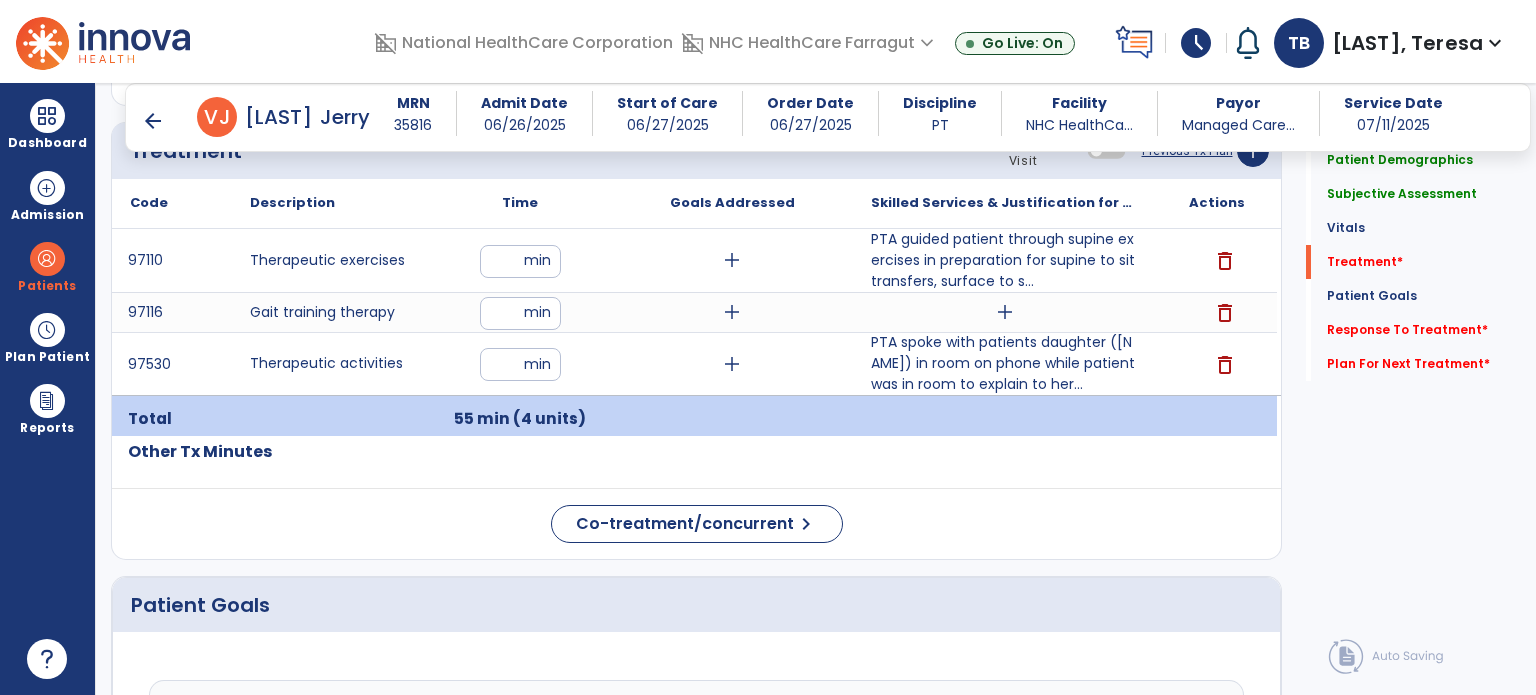 scroll, scrollTop: 1115, scrollLeft: 0, axis: vertical 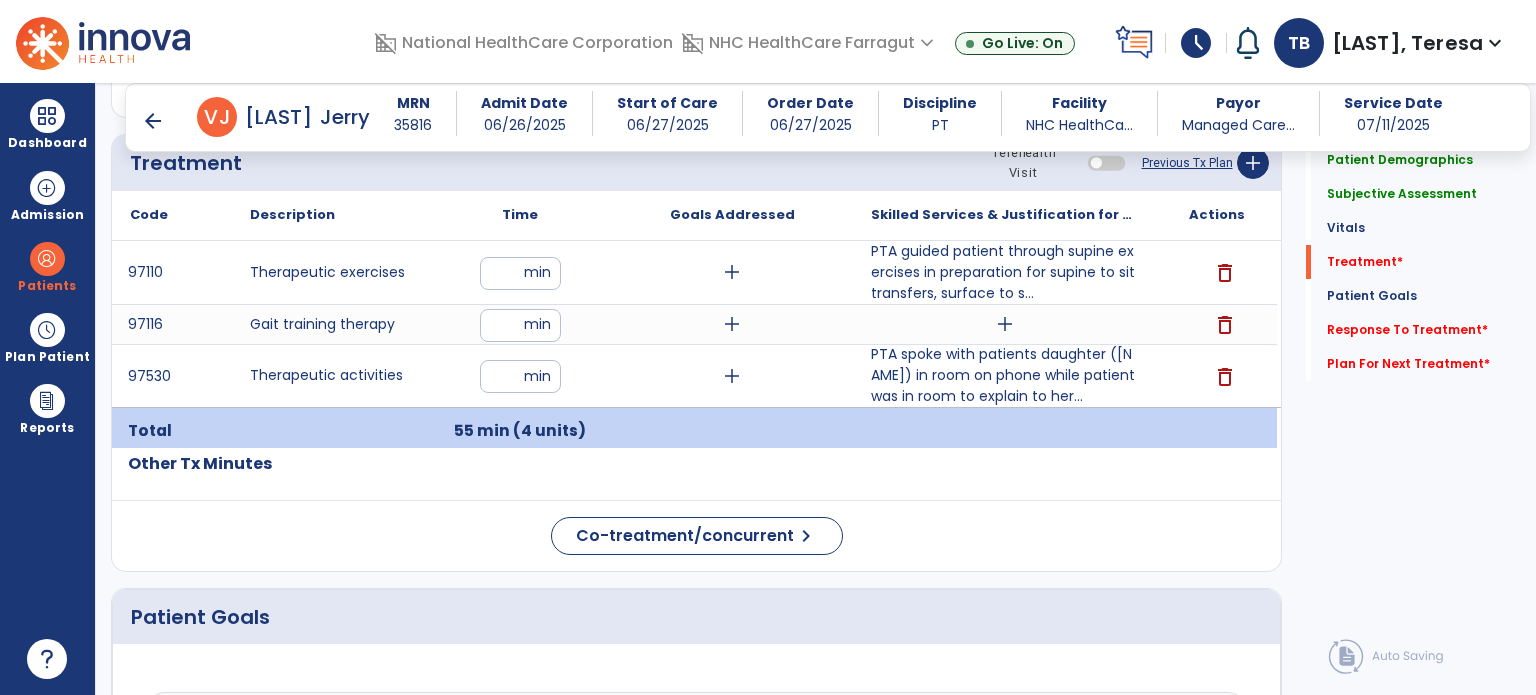 click on "*" at bounding box center (520, 273) 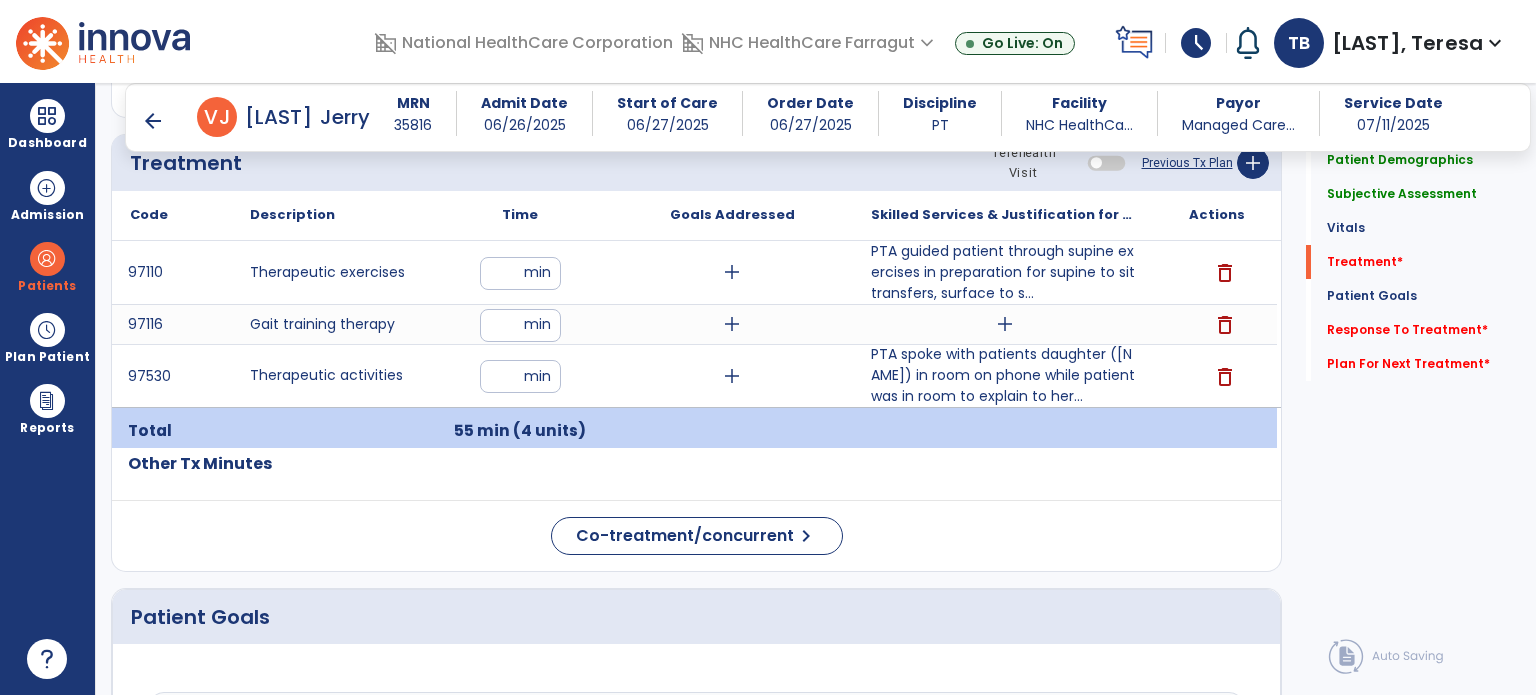 type on "**" 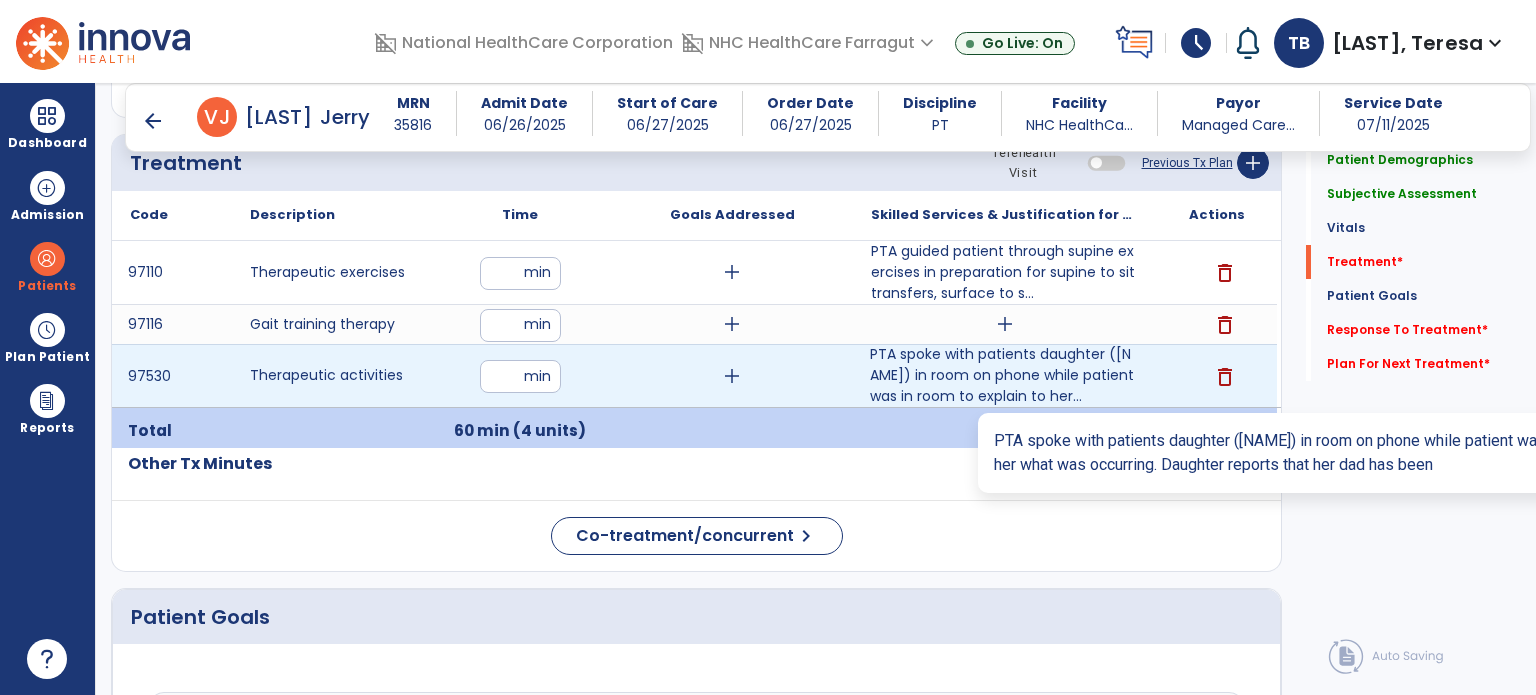 click on "PTA spoke with patients daughter ([NAME]) in room on phone while patient was in room to explain to her..." at bounding box center (1004, 375) 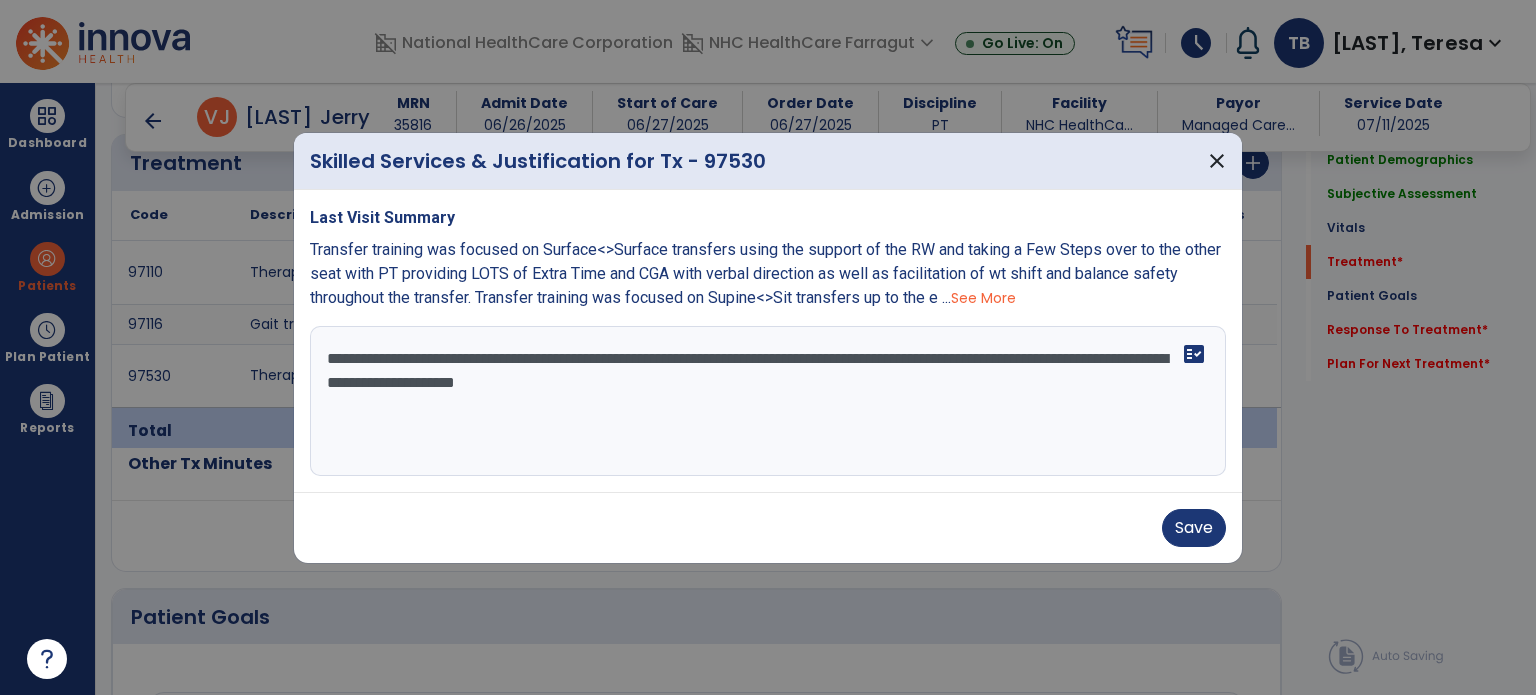click on "**********" at bounding box center (768, 401) 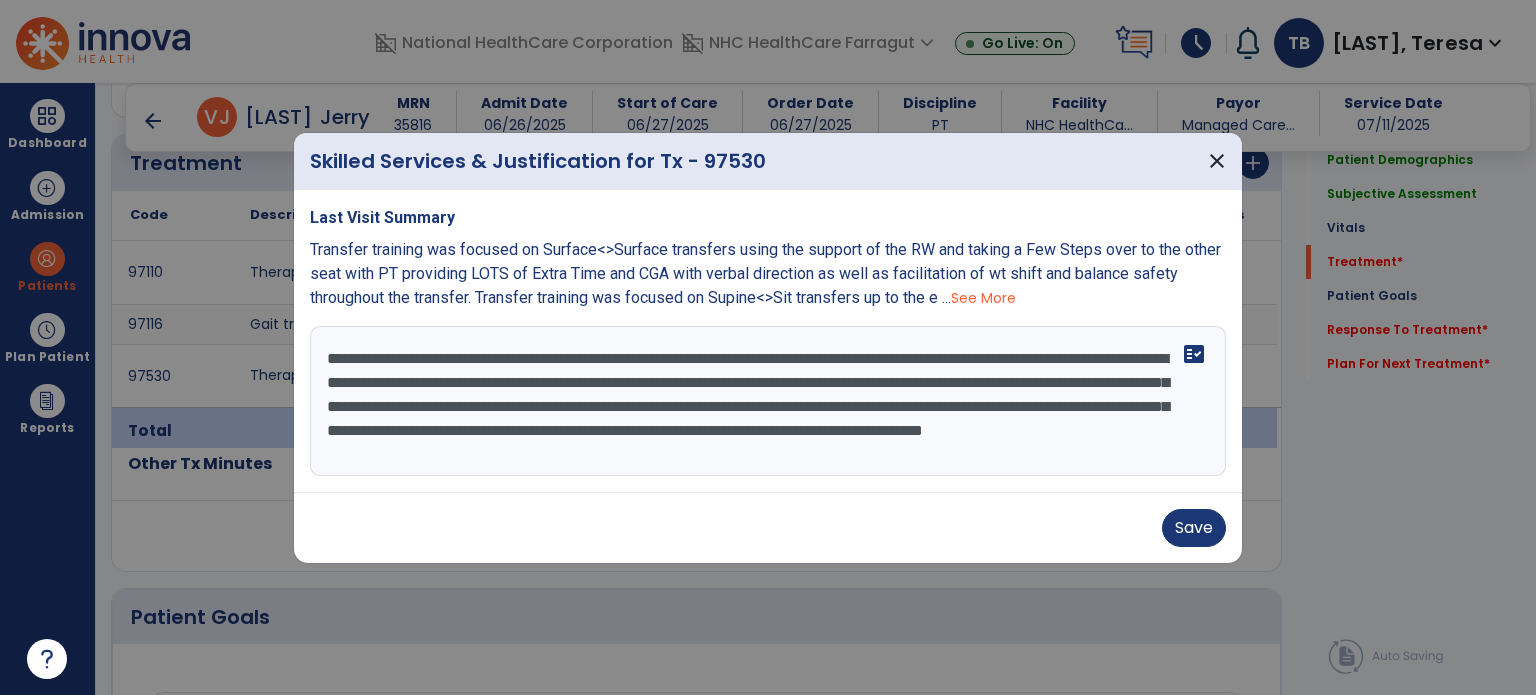 scroll, scrollTop: 15, scrollLeft: 0, axis: vertical 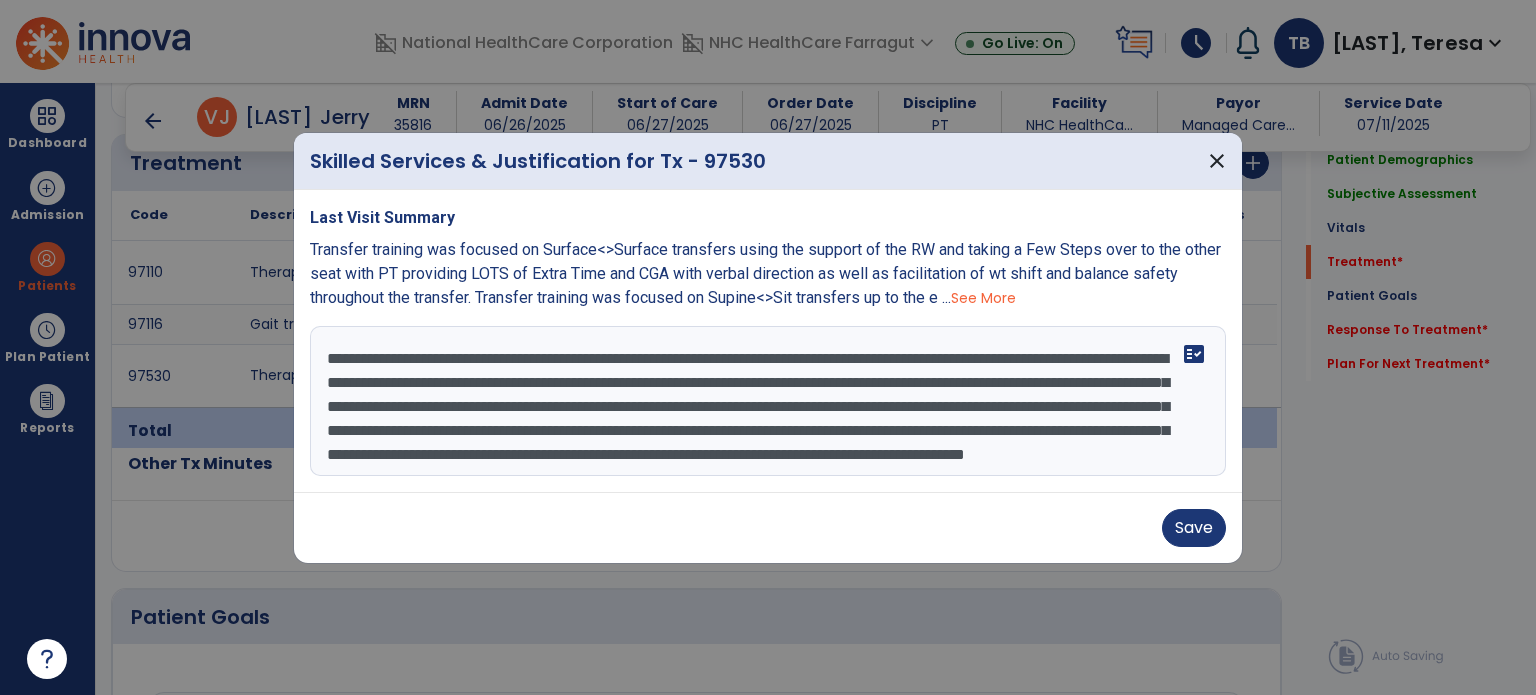 type on "**********" 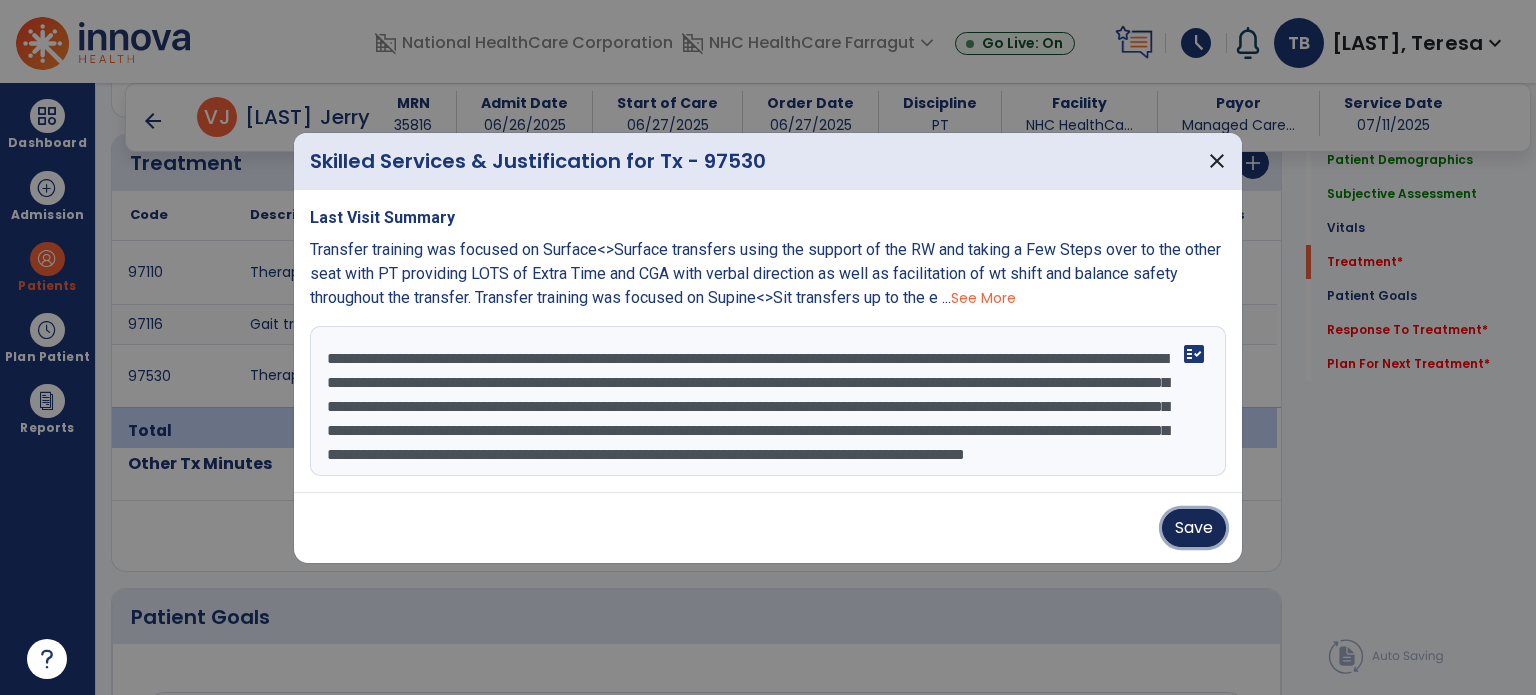 click on "Save" at bounding box center [1194, 528] 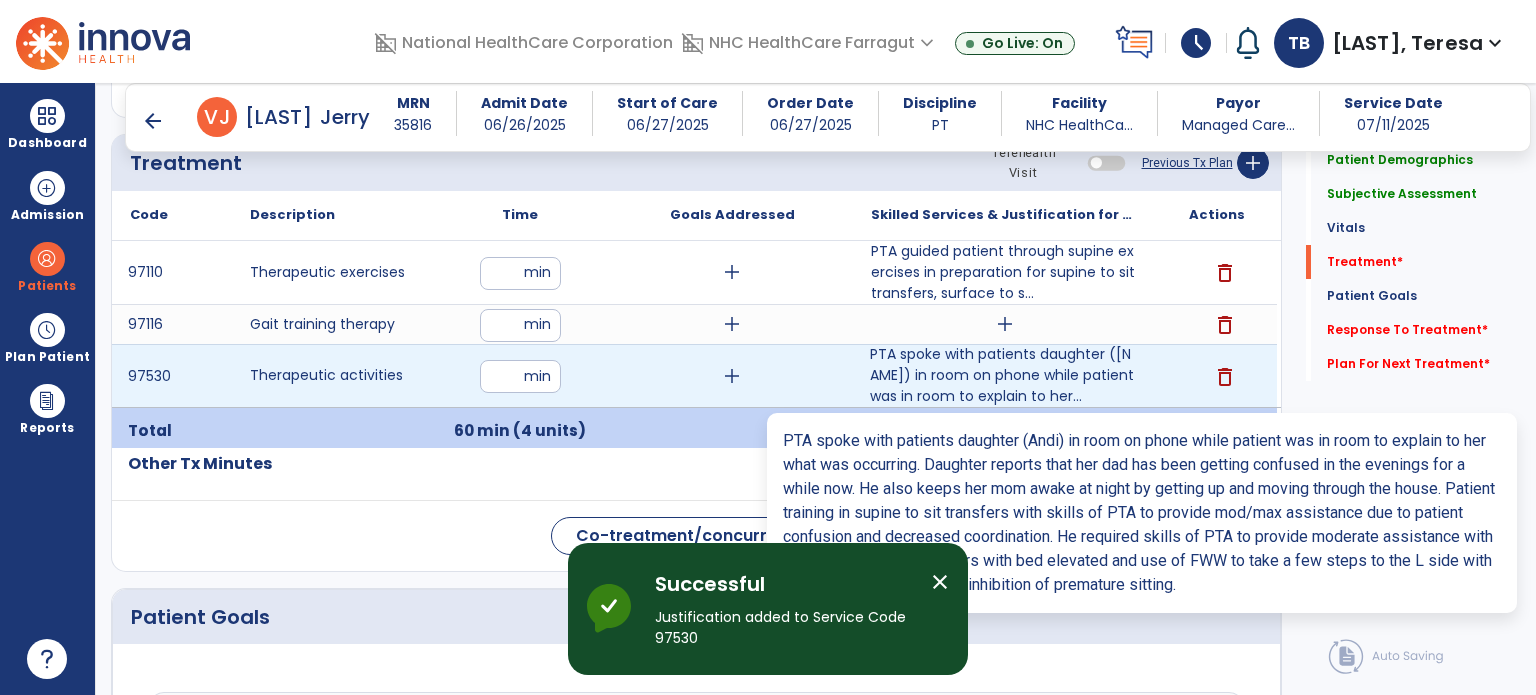 click on "PTA spoke with patients daughter ([NAME]) in room on phone while patient was in room to explain to her..." at bounding box center (1004, 375) 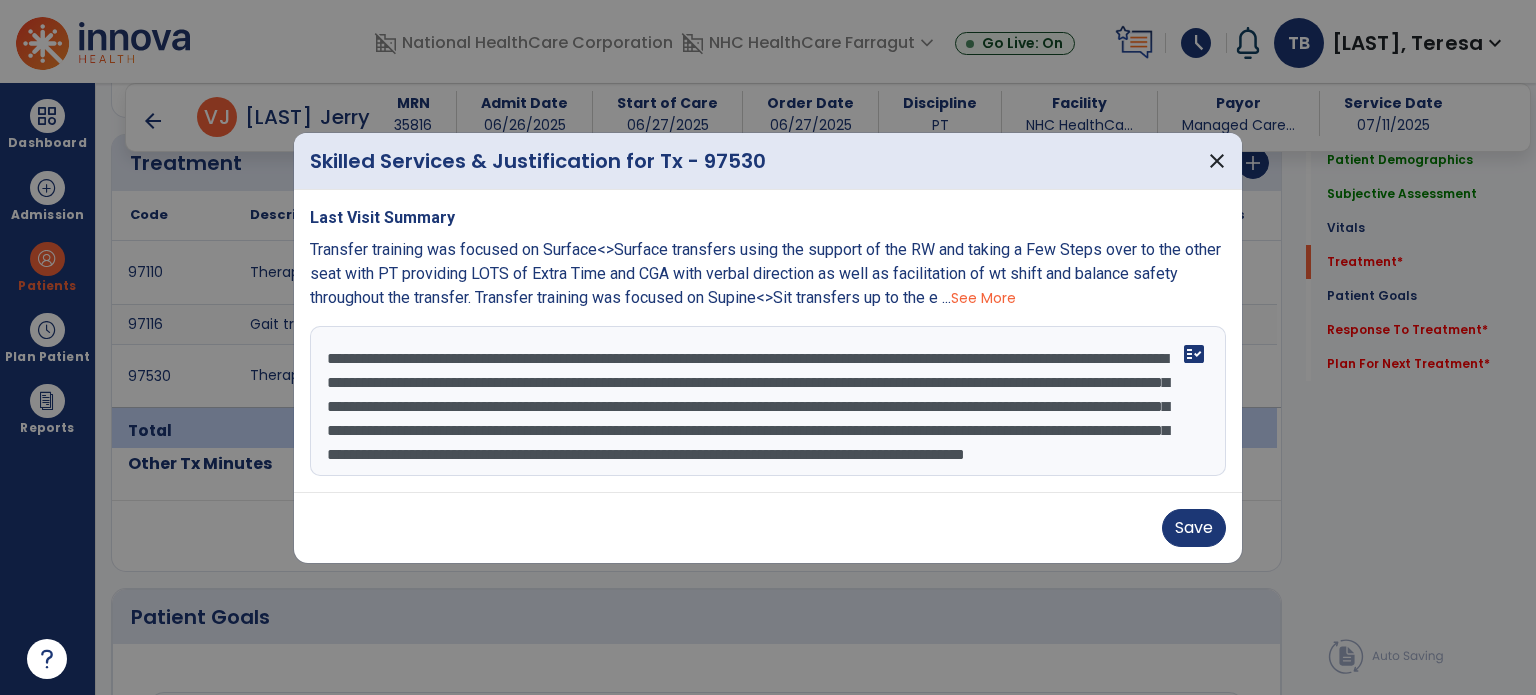 click on "**********" at bounding box center [768, 401] 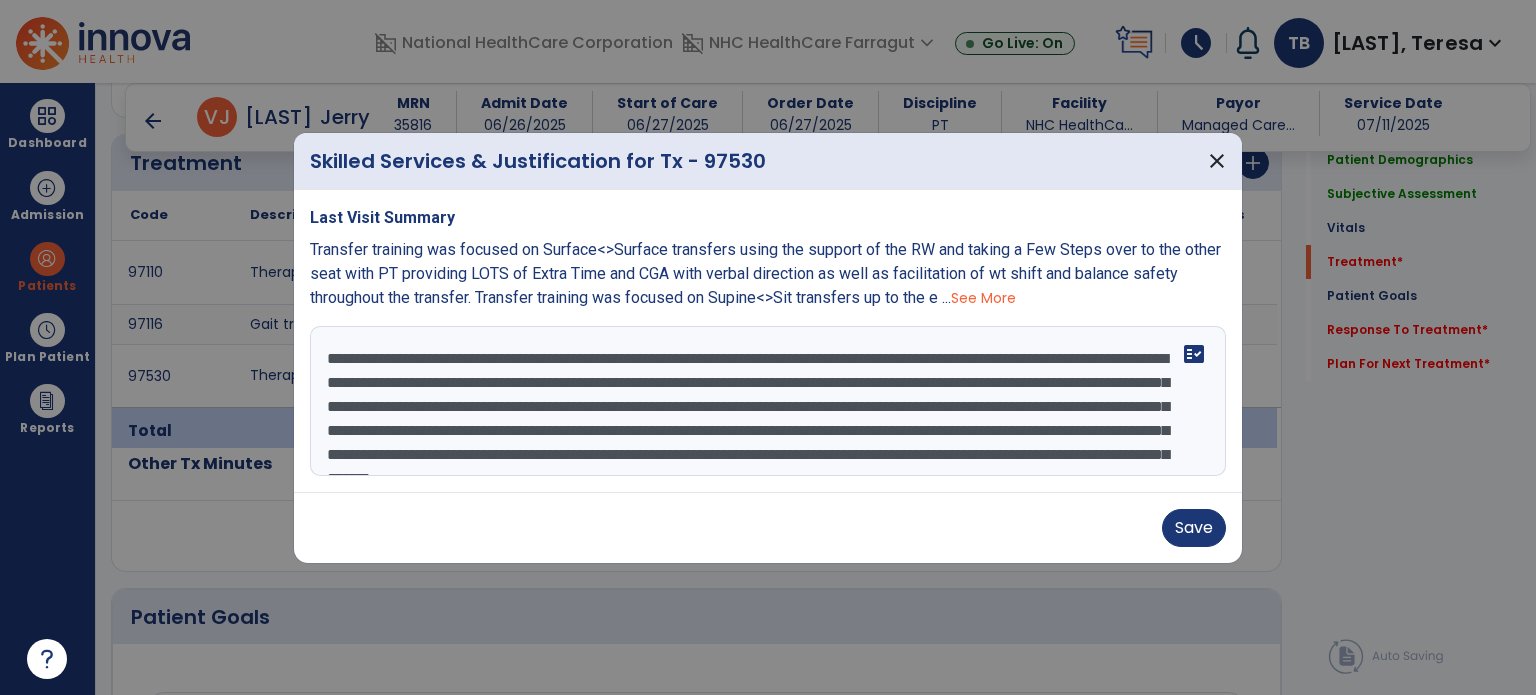 scroll, scrollTop: 48, scrollLeft: 0, axis: vertical 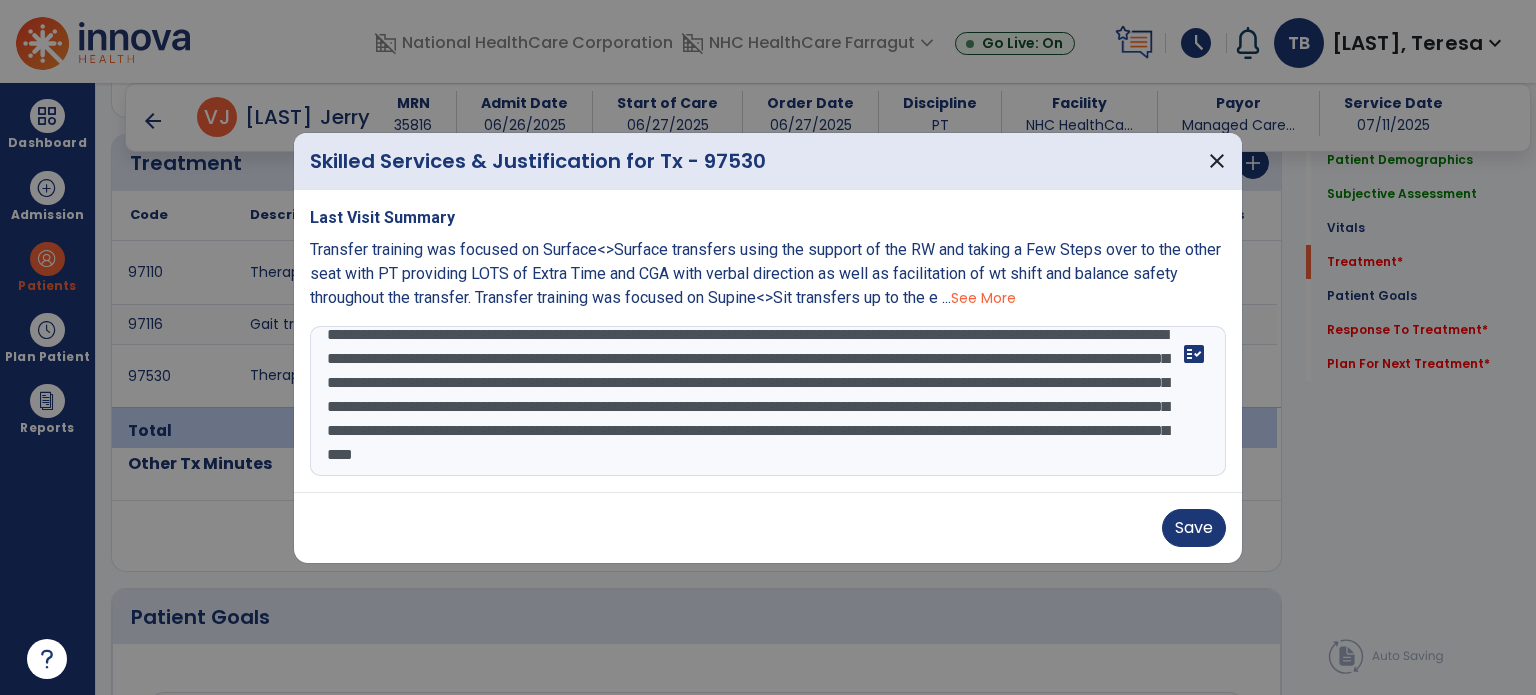 click on "**********" at bounding box center [768, 401] 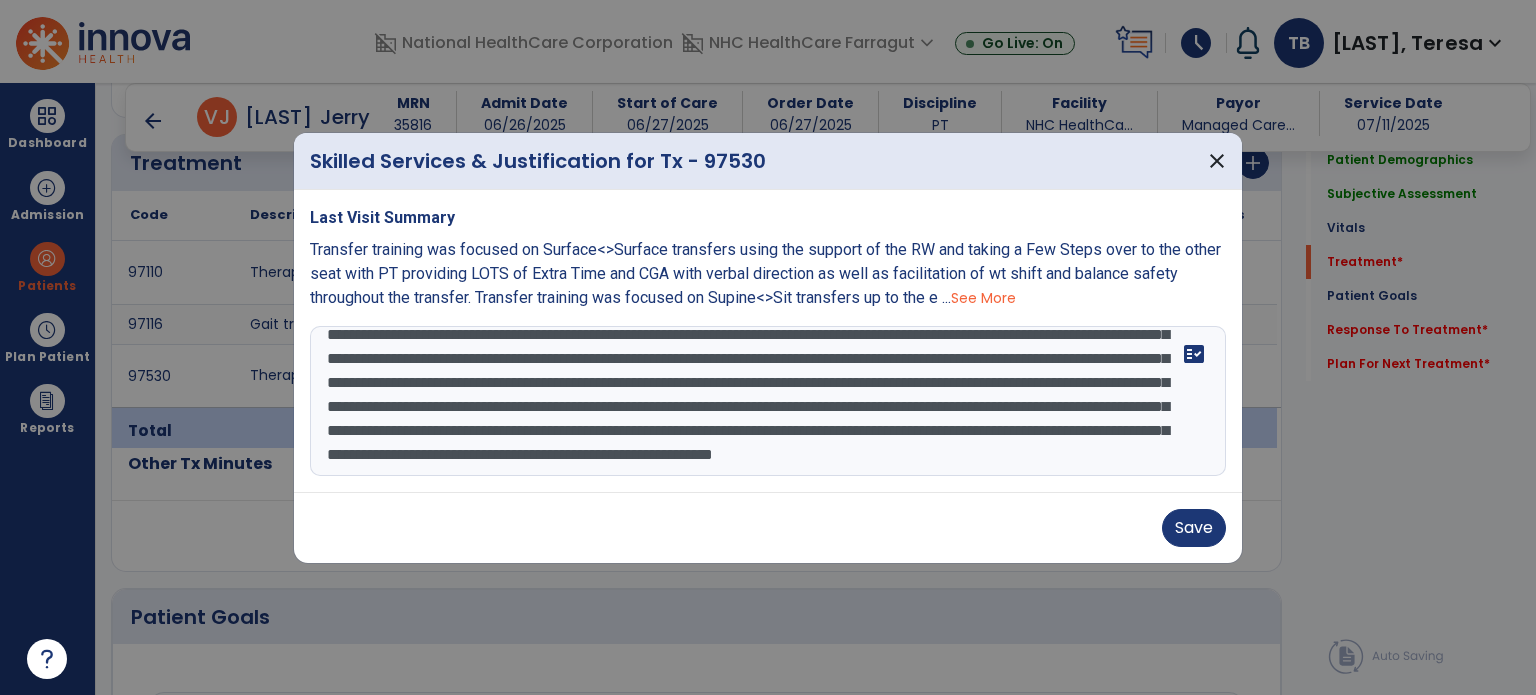 scroll, scrollTop: 81, scrollLeft: 0, axis: vertical 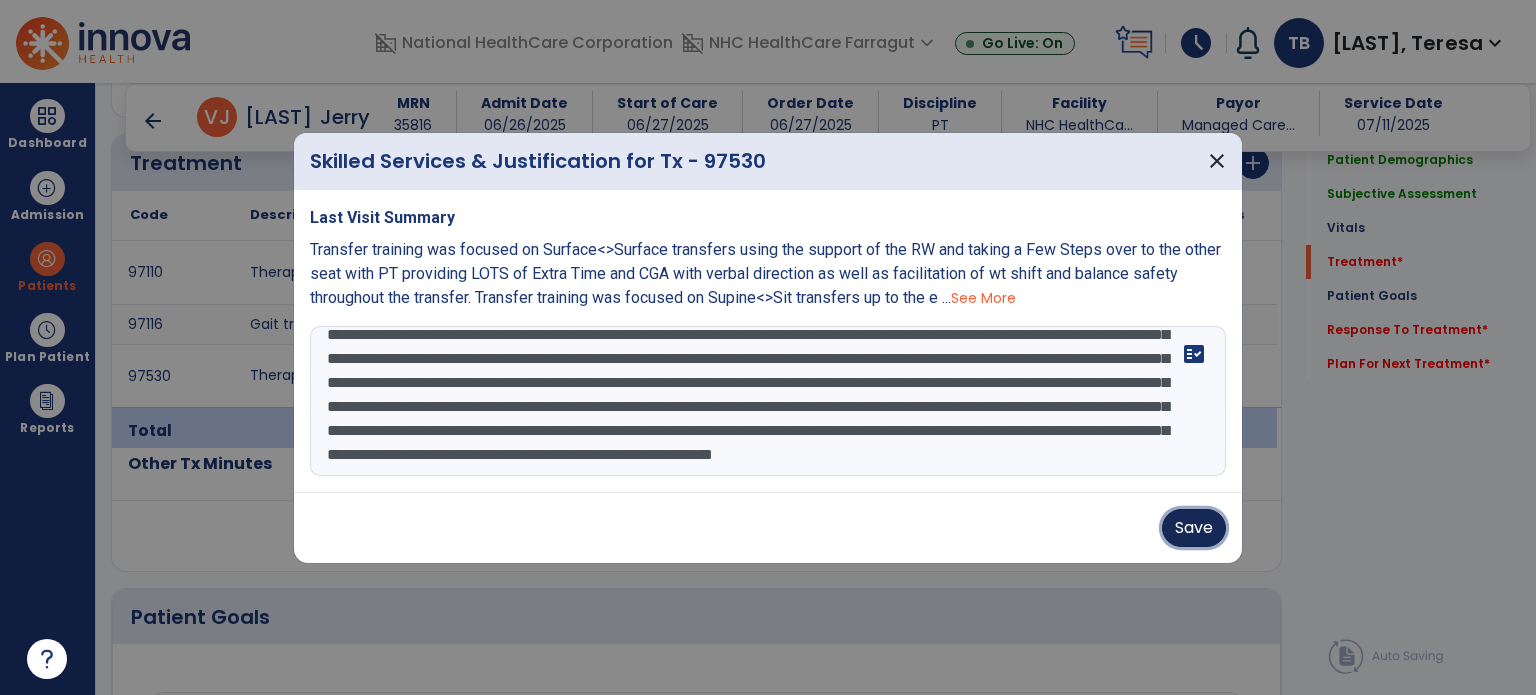 click on "Save" at bounding box center [1194, 528] 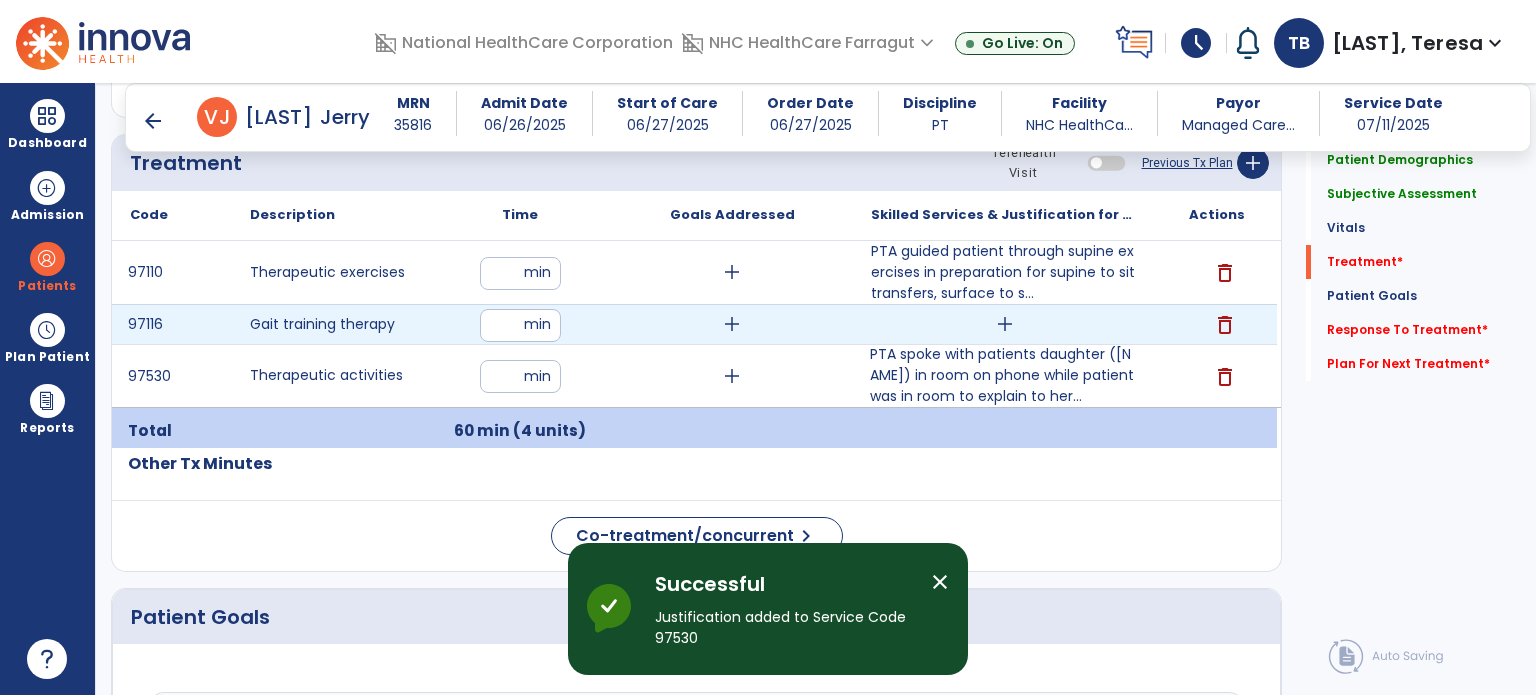 click on "add" at bounding box center (1005, 324) 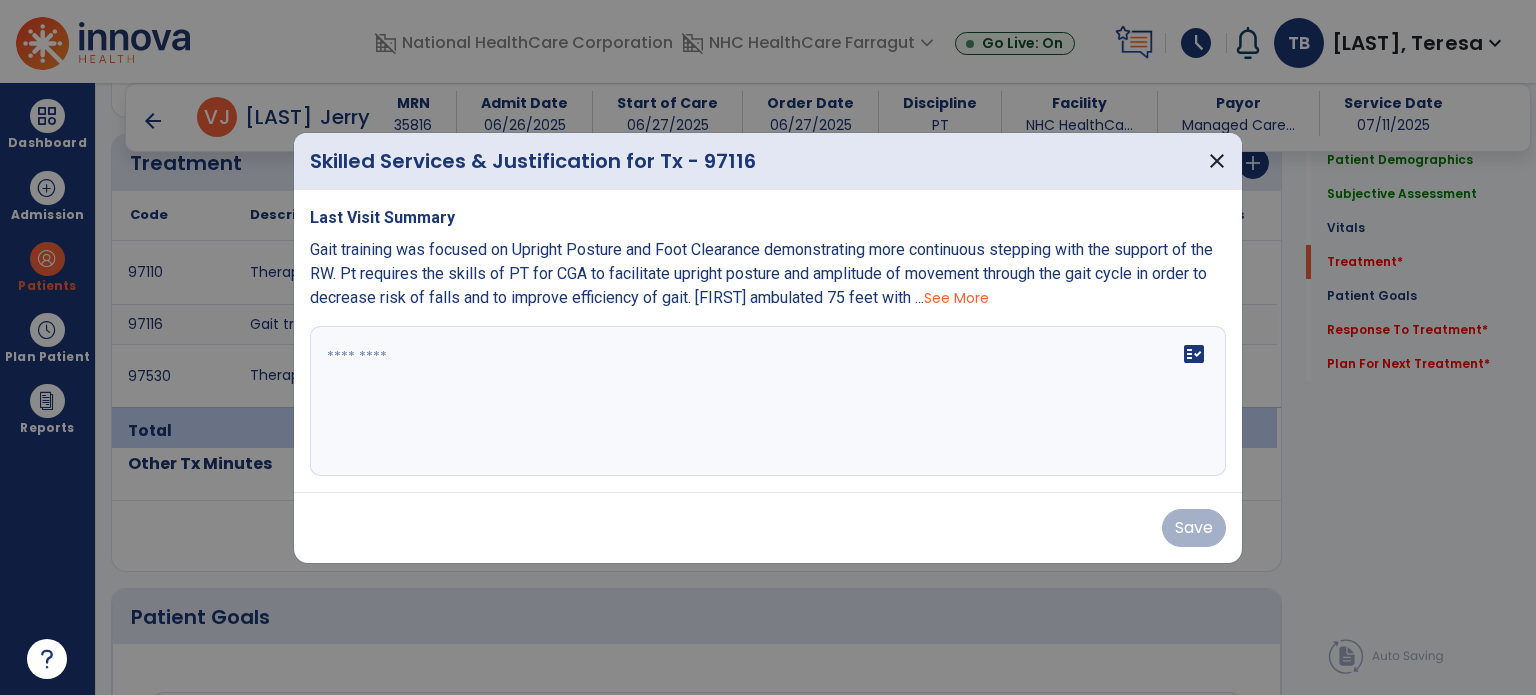click on "Save" at bounding box center [768, 527] 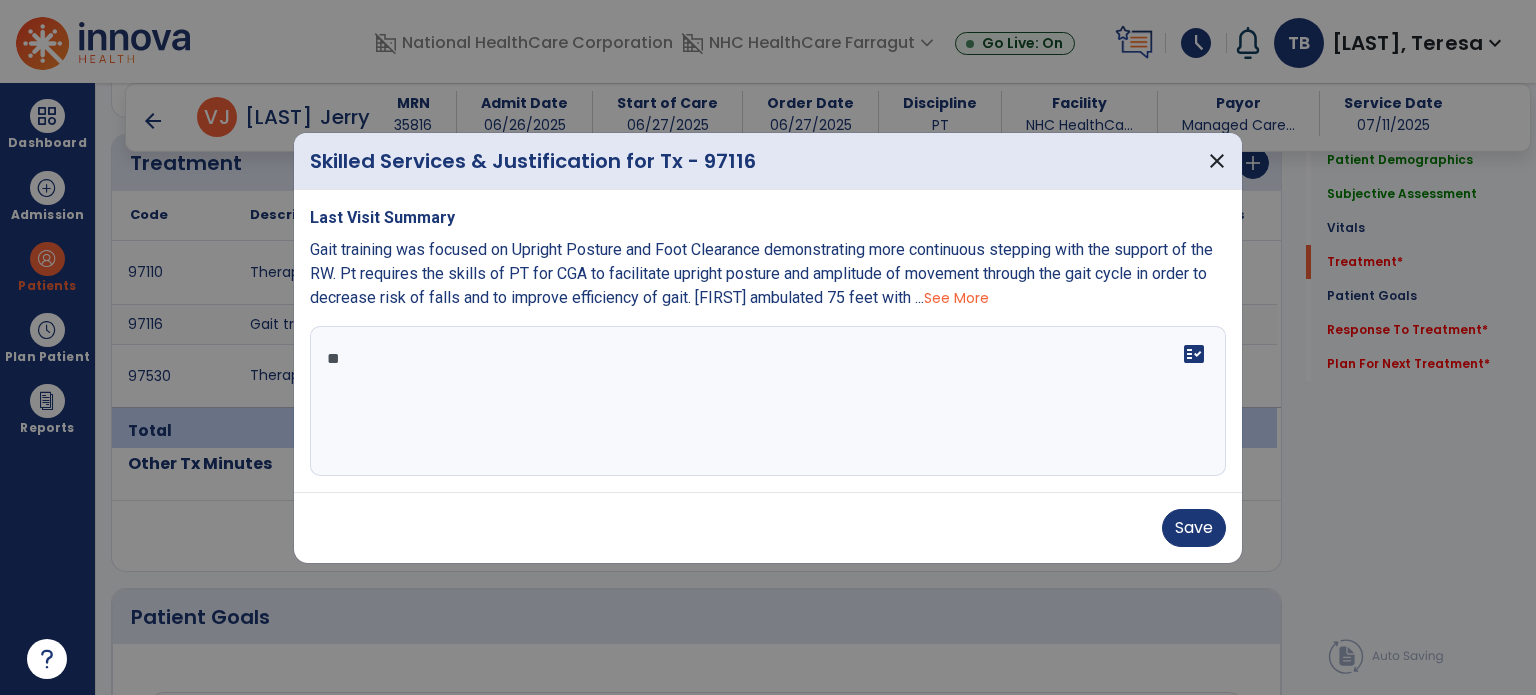 type on "*" 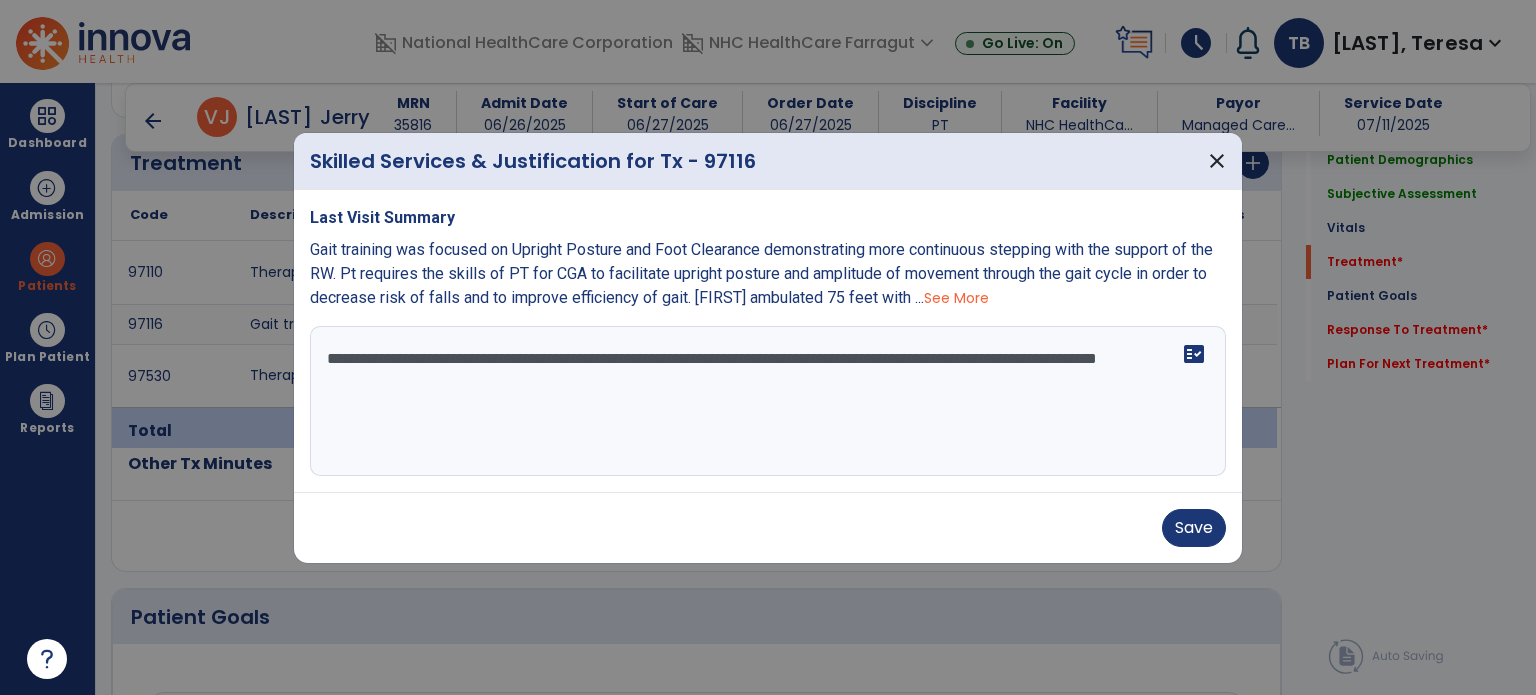 click on "**********" at bounding box center (768, 401) 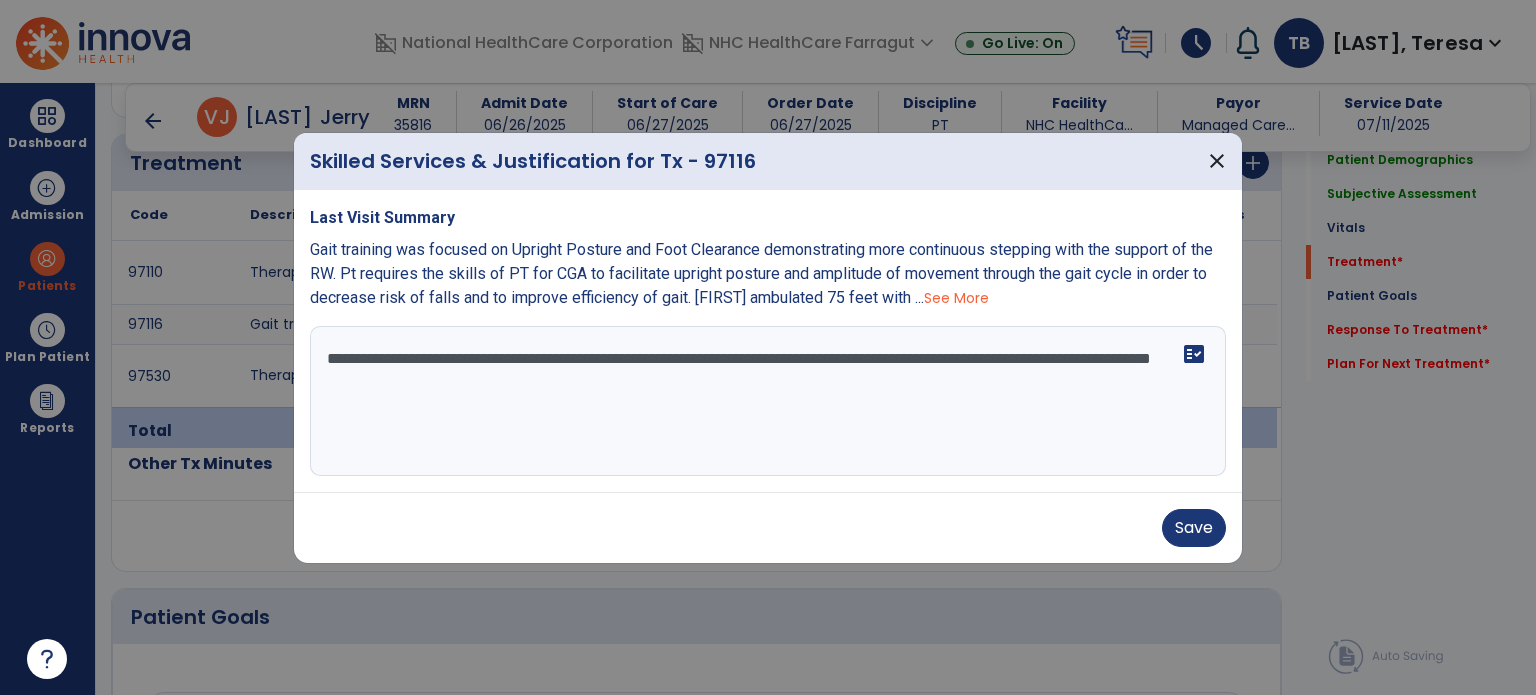 click on "**********" at bounding box center (768, 401) 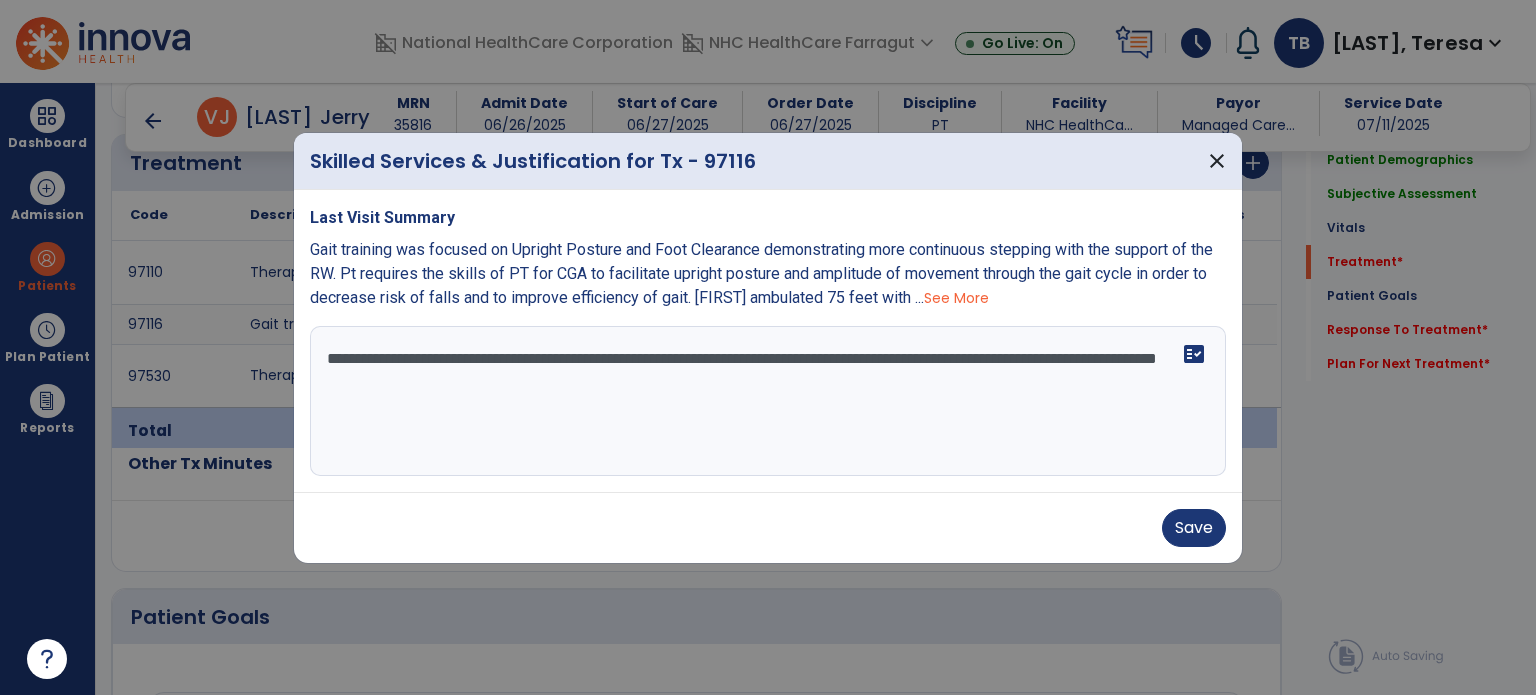 drag, startPoint x: 899, startPoint y: 360, endPoint x: 972, endPoint y: 366, distance: 73.24616 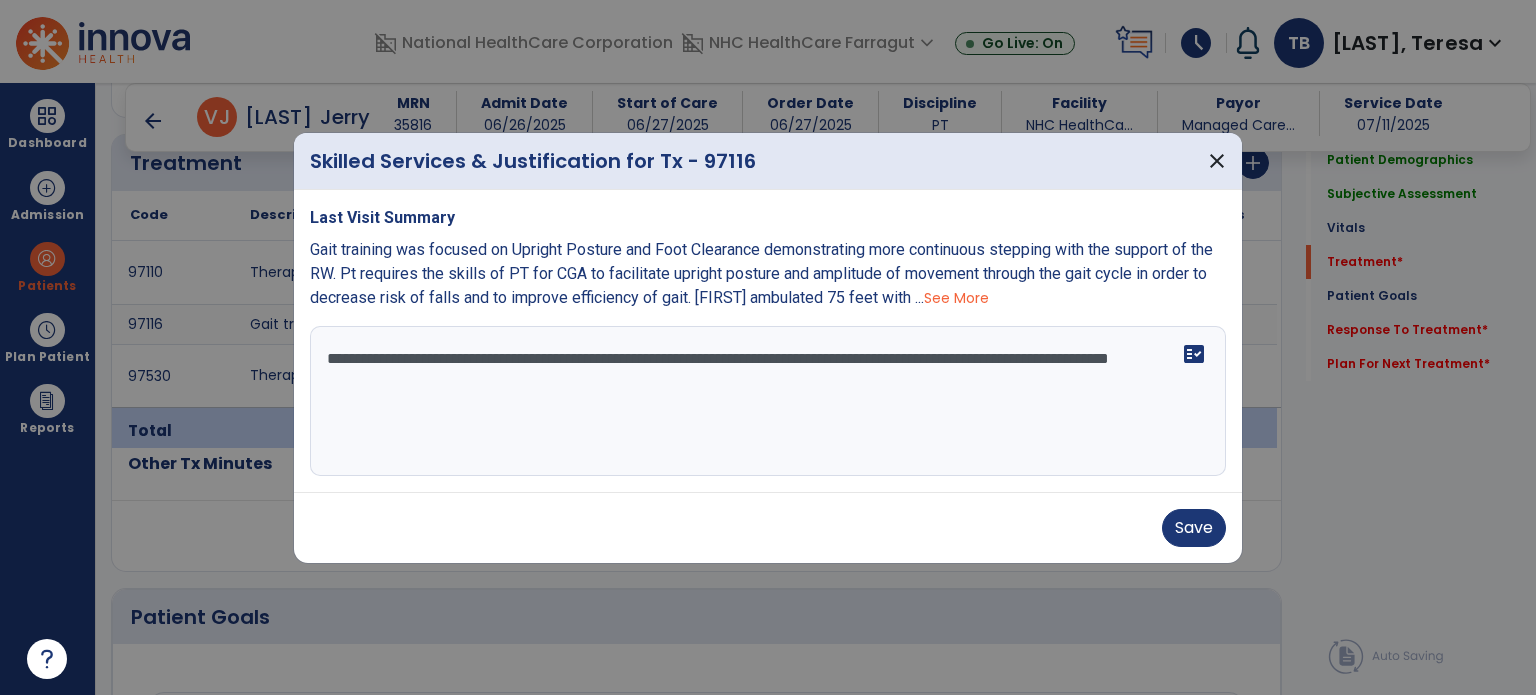 click on "**********" at bounding box center [768, 401] 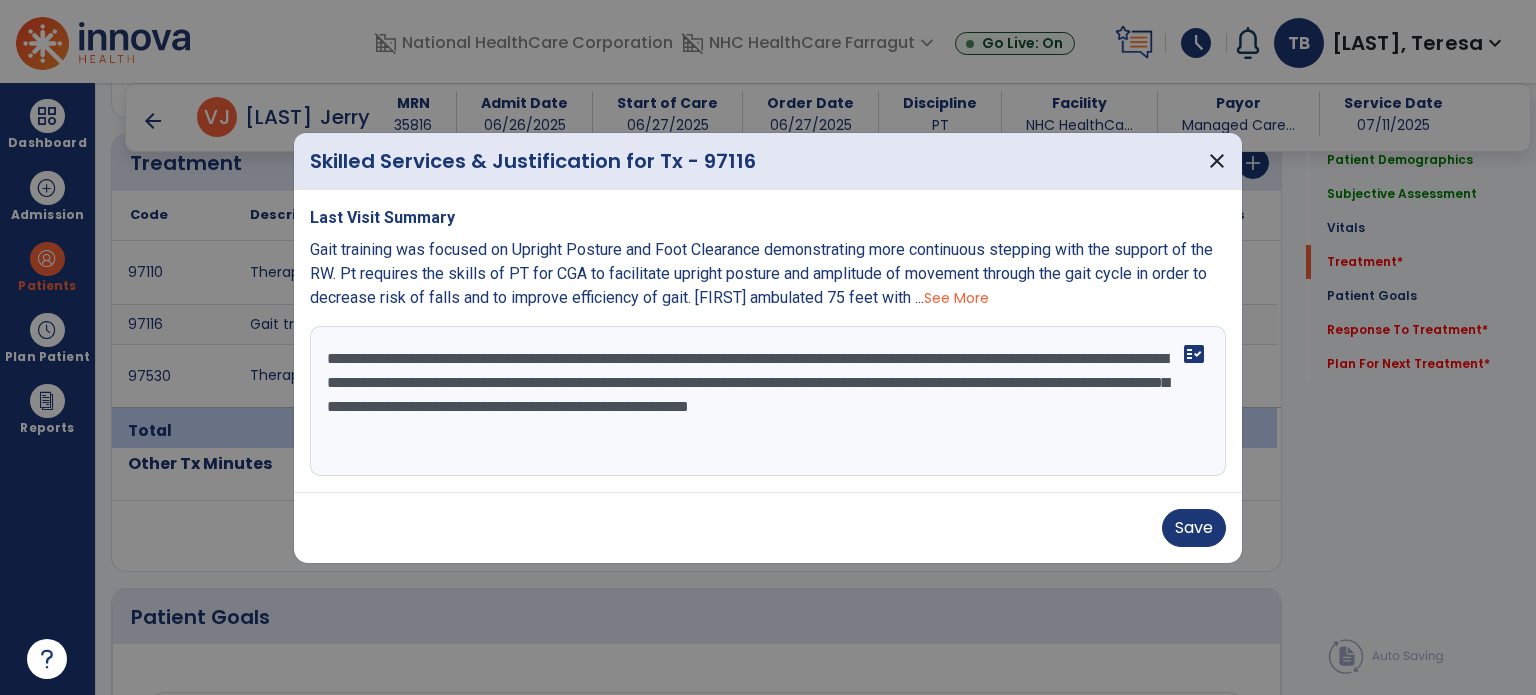 type on "**********" 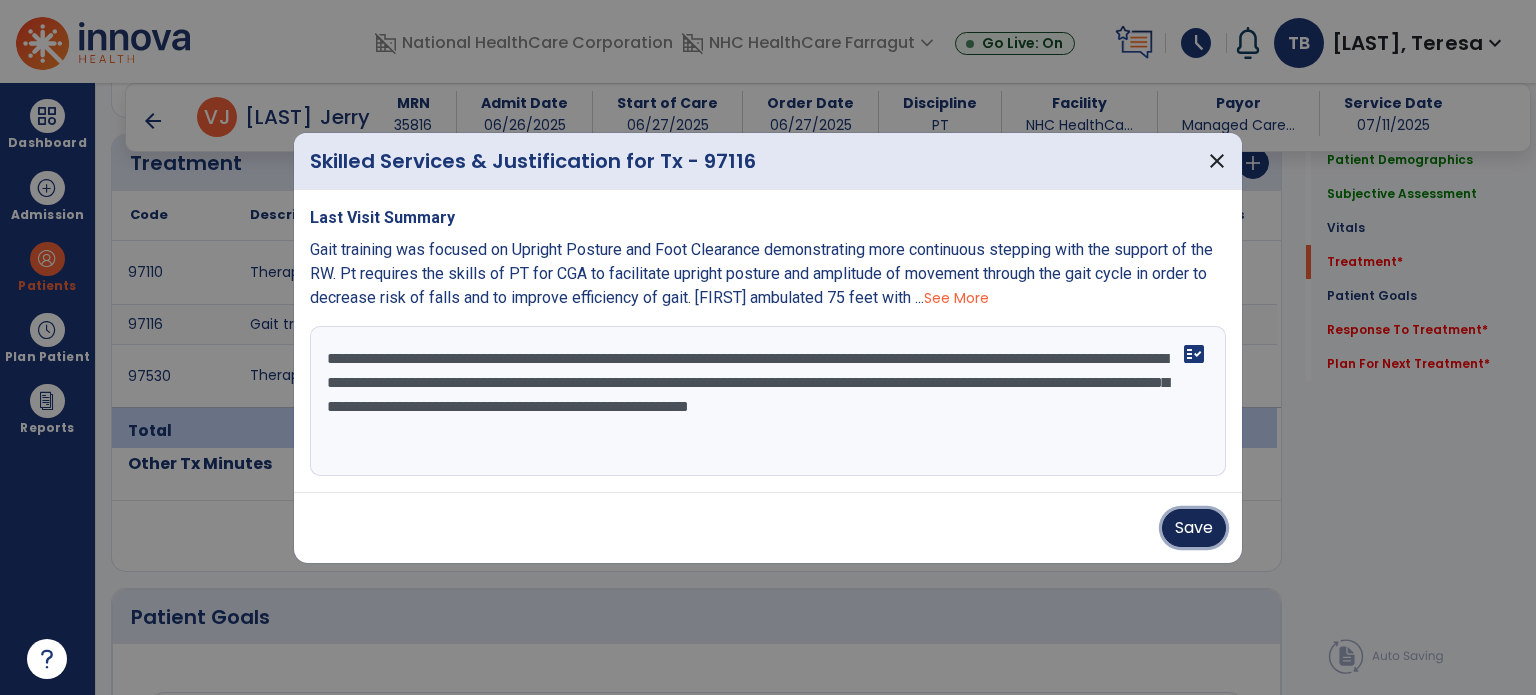 click on "Save" at bounding box center [1194, 528] 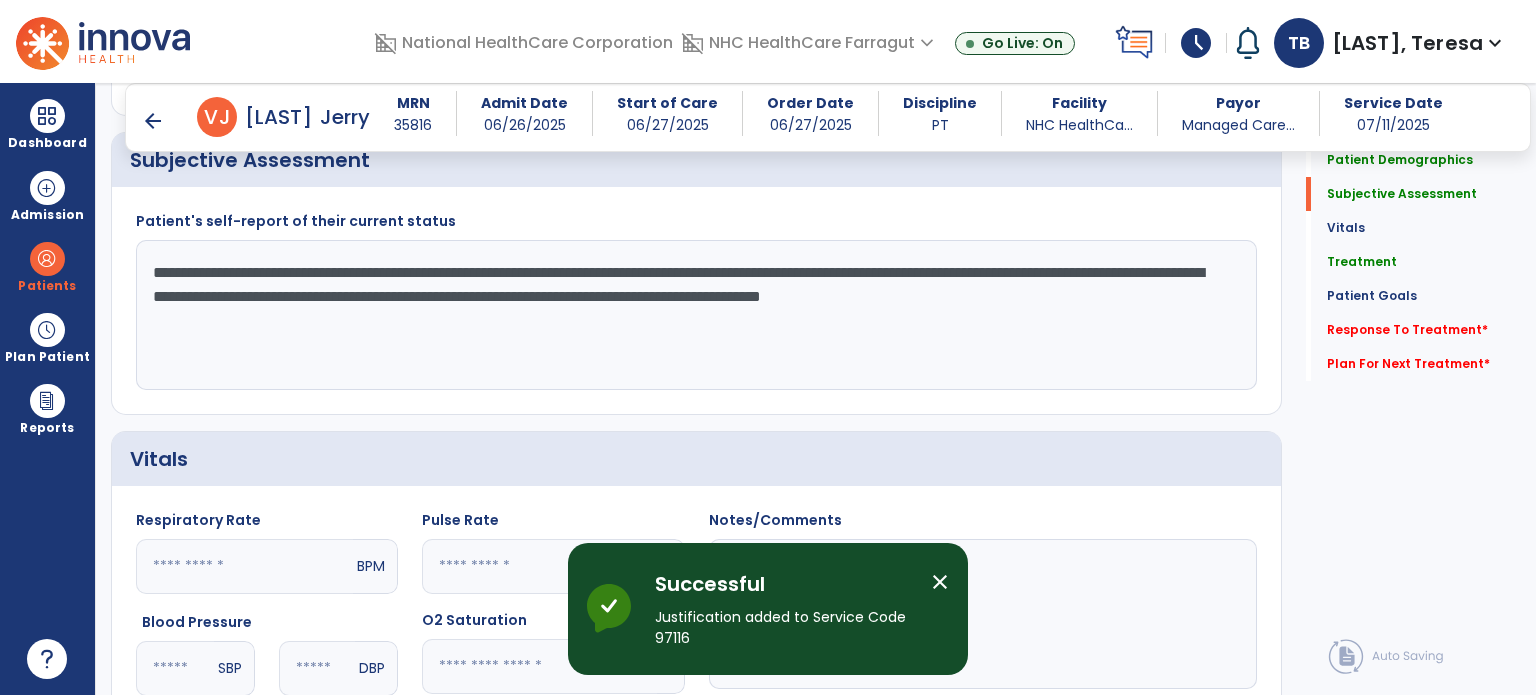 scroll, scrollTop: 315, scrollLeft: 0, axis: vertical 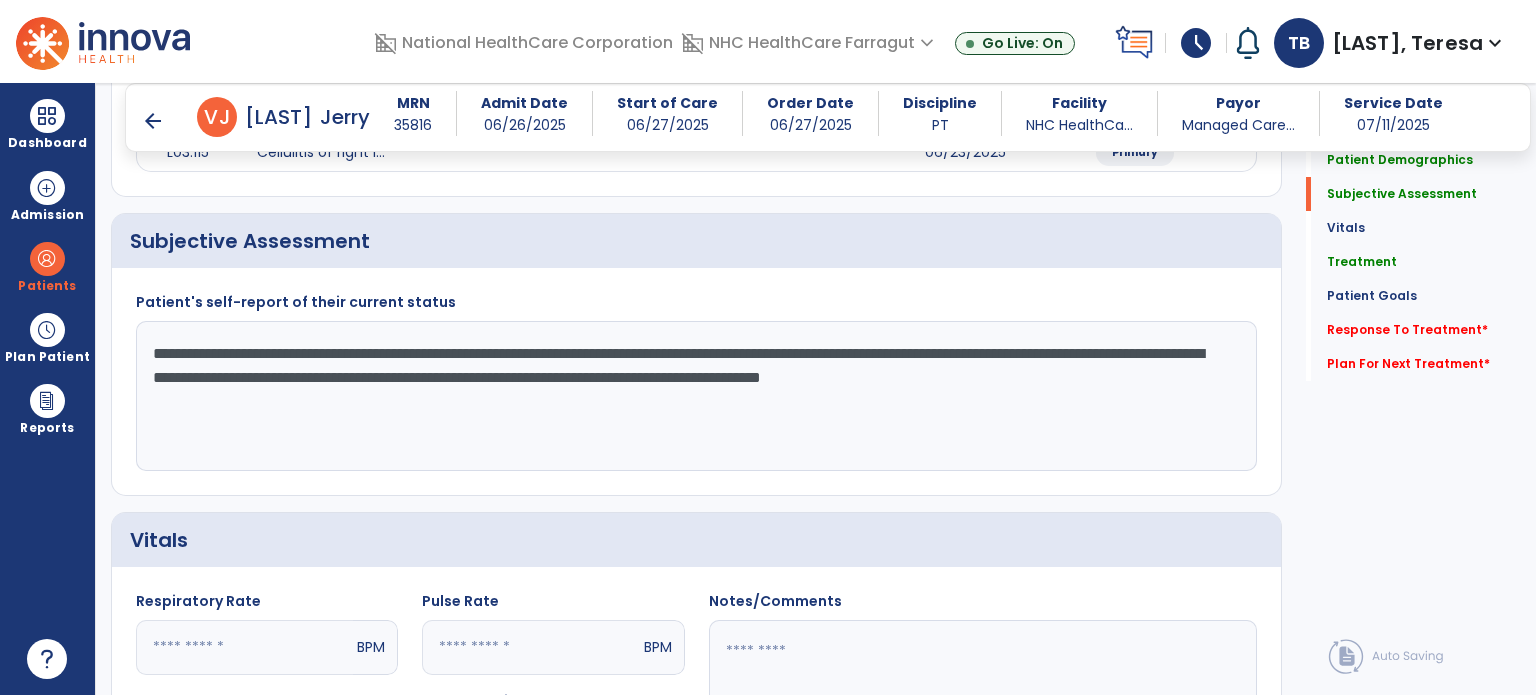 click on "**********" 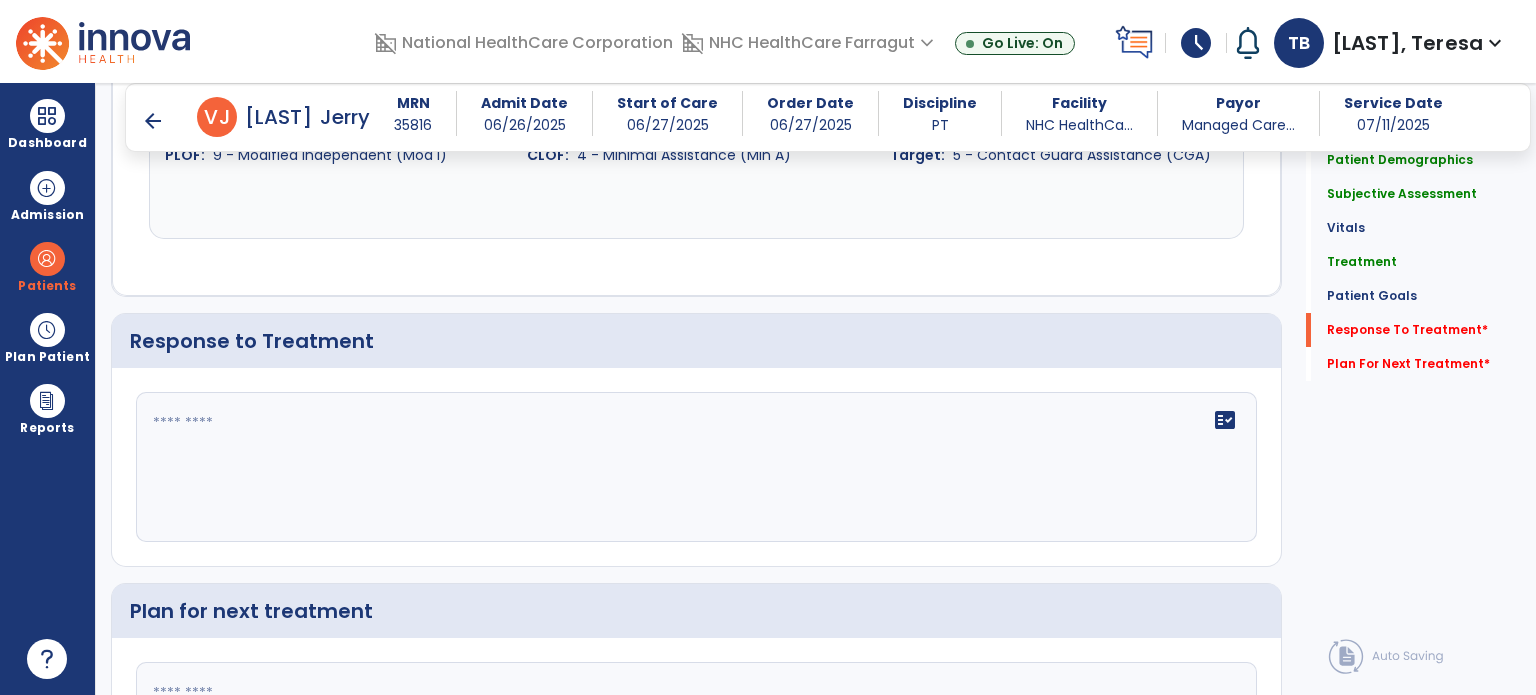 scroll, scrollTop: 3115, scrollLeft: 0, axis: vertical 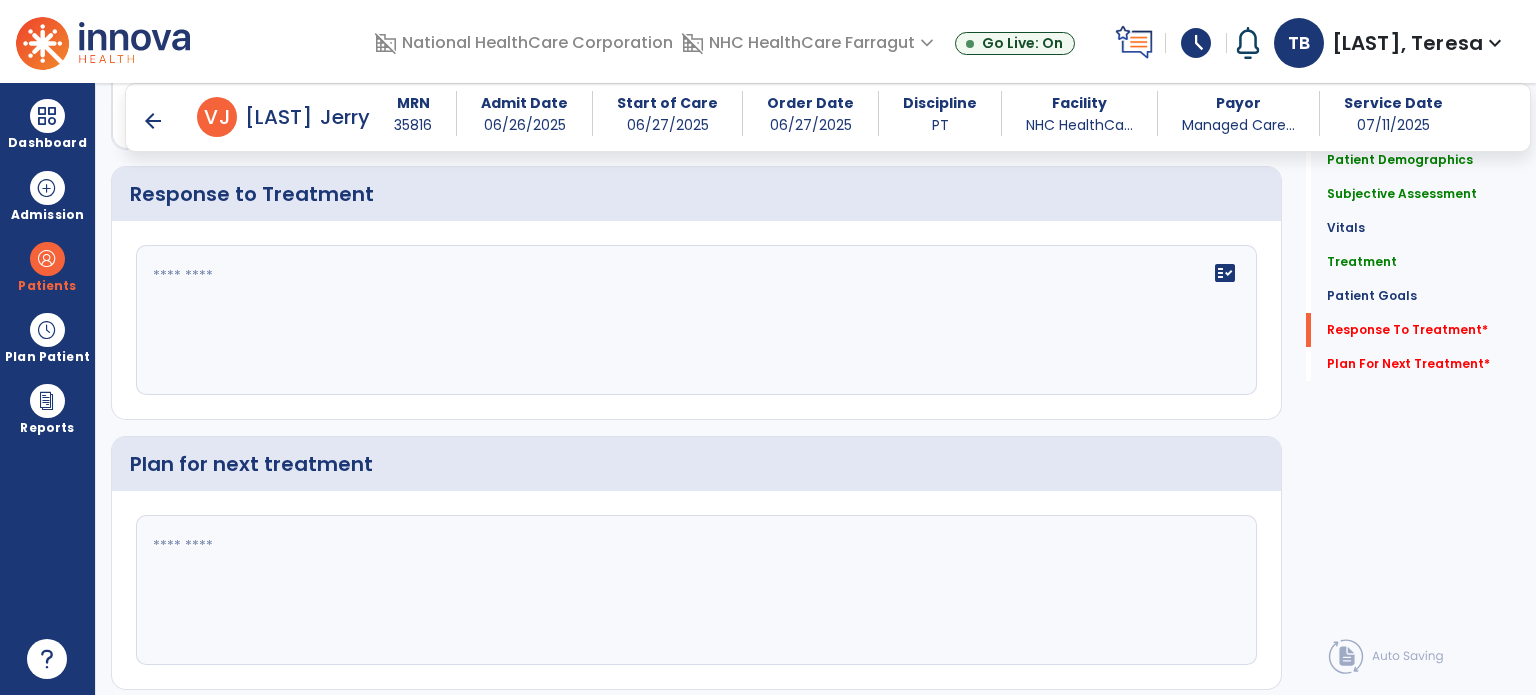 type on "**********" 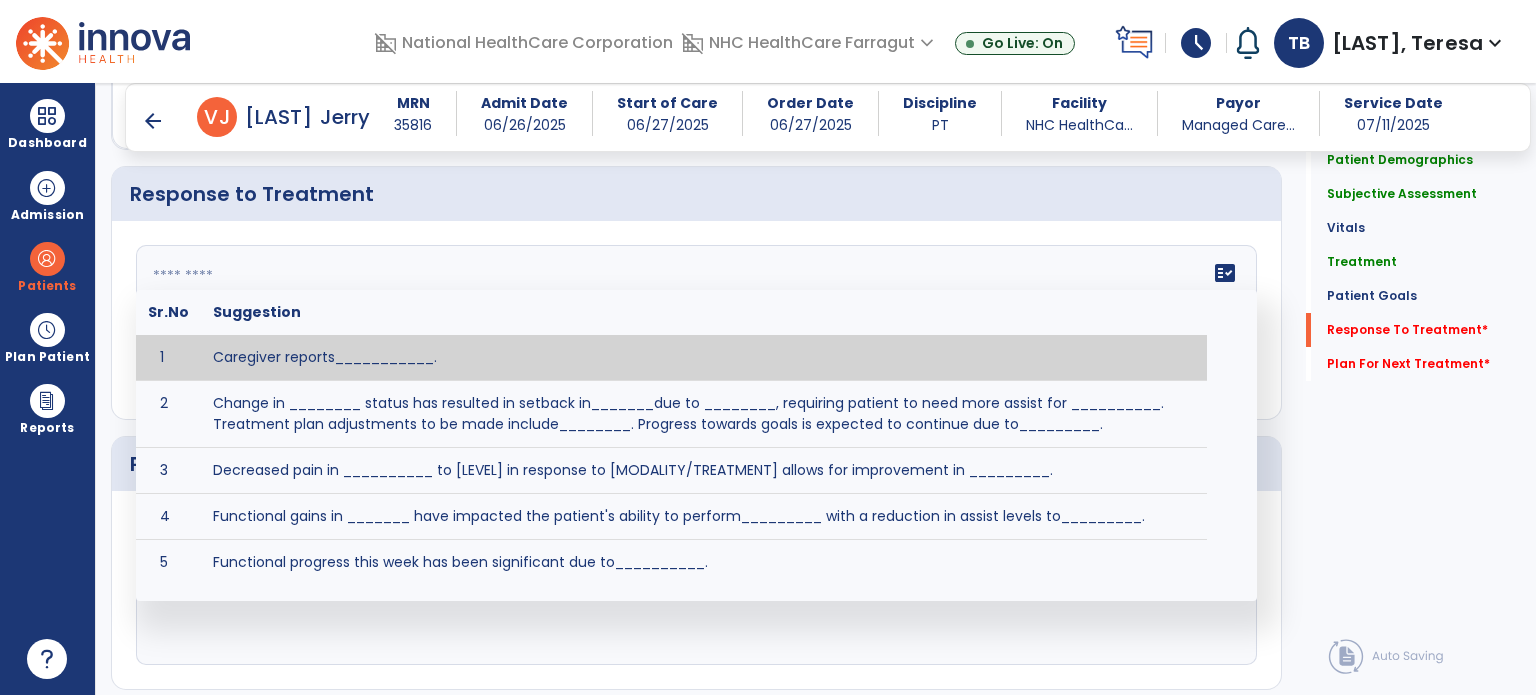 click on "fact_check  Sr.No Suggestion 1 Caregiver reports___________. 2 Change in ________ status has resulted in setback in_______due to ________, requiring patient to need more assist for __________.   Treatment plan adjustments to be made include________.  Progress towards goals is expected to continue due to_________. 3 Decreased pain in __________ to [LEVEL] in response to [MODALITY/TREATMENT] allows for improvement in _________. 4 Functional gains in _______ have impacted the patient's ability to perform_________ with a reduction in assist levels to_________. 5 Functional progress this week has been significant due to__________. 6 Gains in ________ have improved the patient's ability to perform ______with decreased levels of assist to___________. 7 Improvement in ________allows patient to tolerate higher levels of challenges in_________. 8 Pain in [AREA] has decreased to [LEVEL] in response to [TREATMENT/MODALITY], allowing fore ease in completing__________. 9 10 11 12 13 14 15 16 17 18 19 20 21" 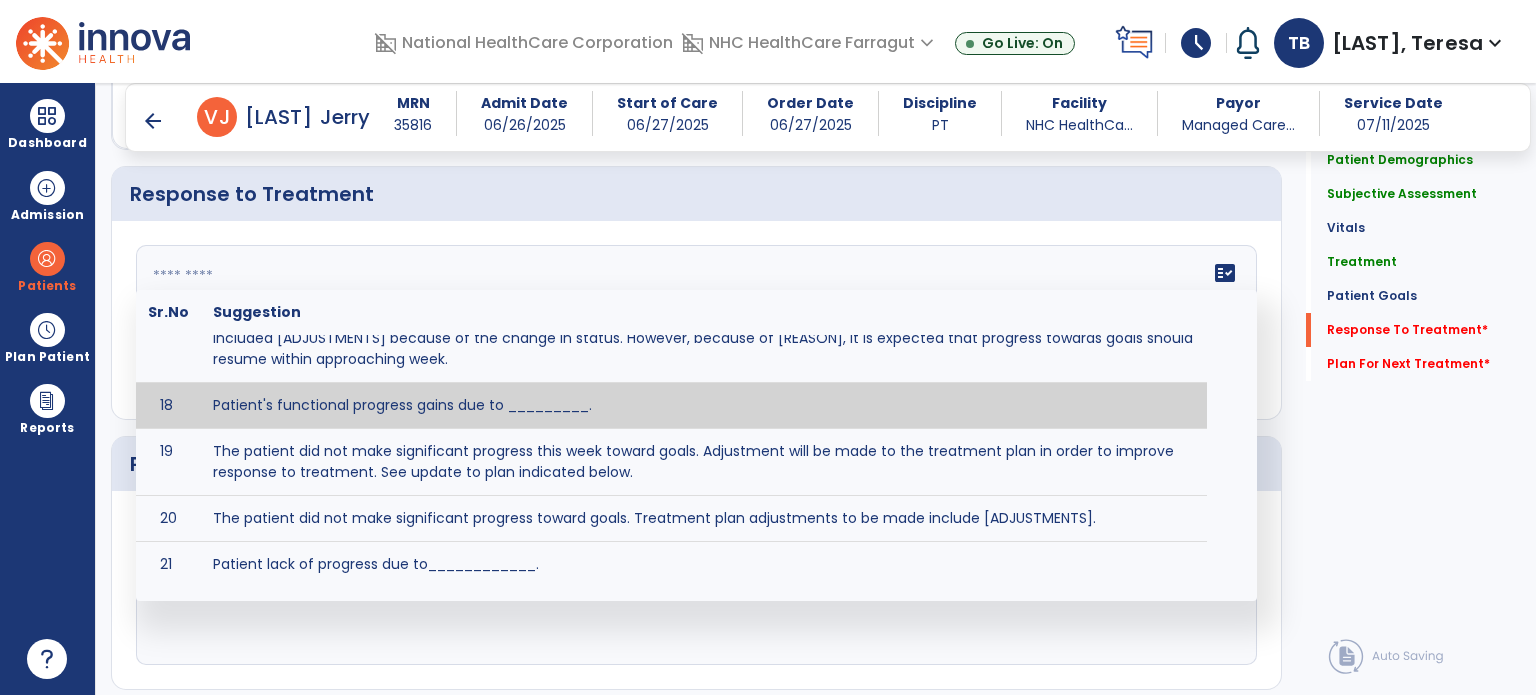 scroll, scrollTop: 858, scrollLeft: 0, axis: vertical 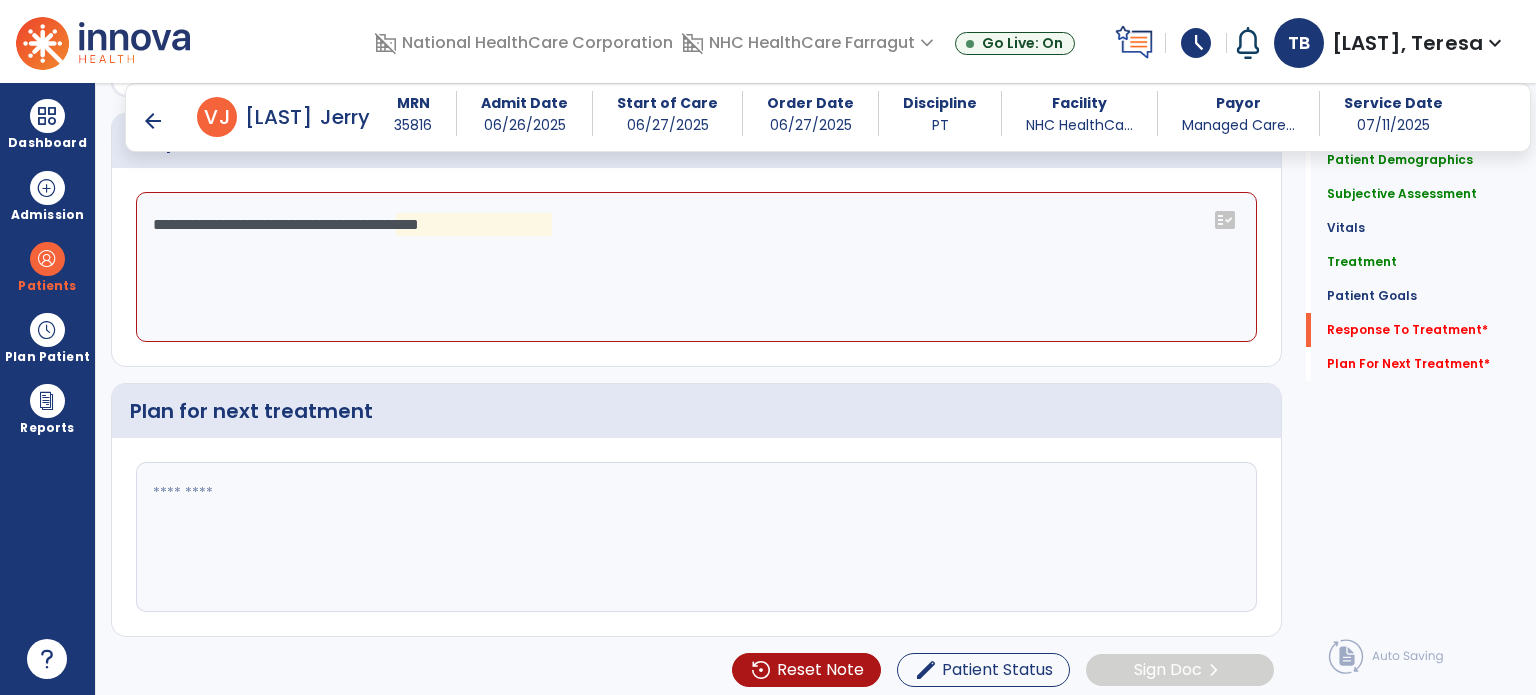 click on "**********" 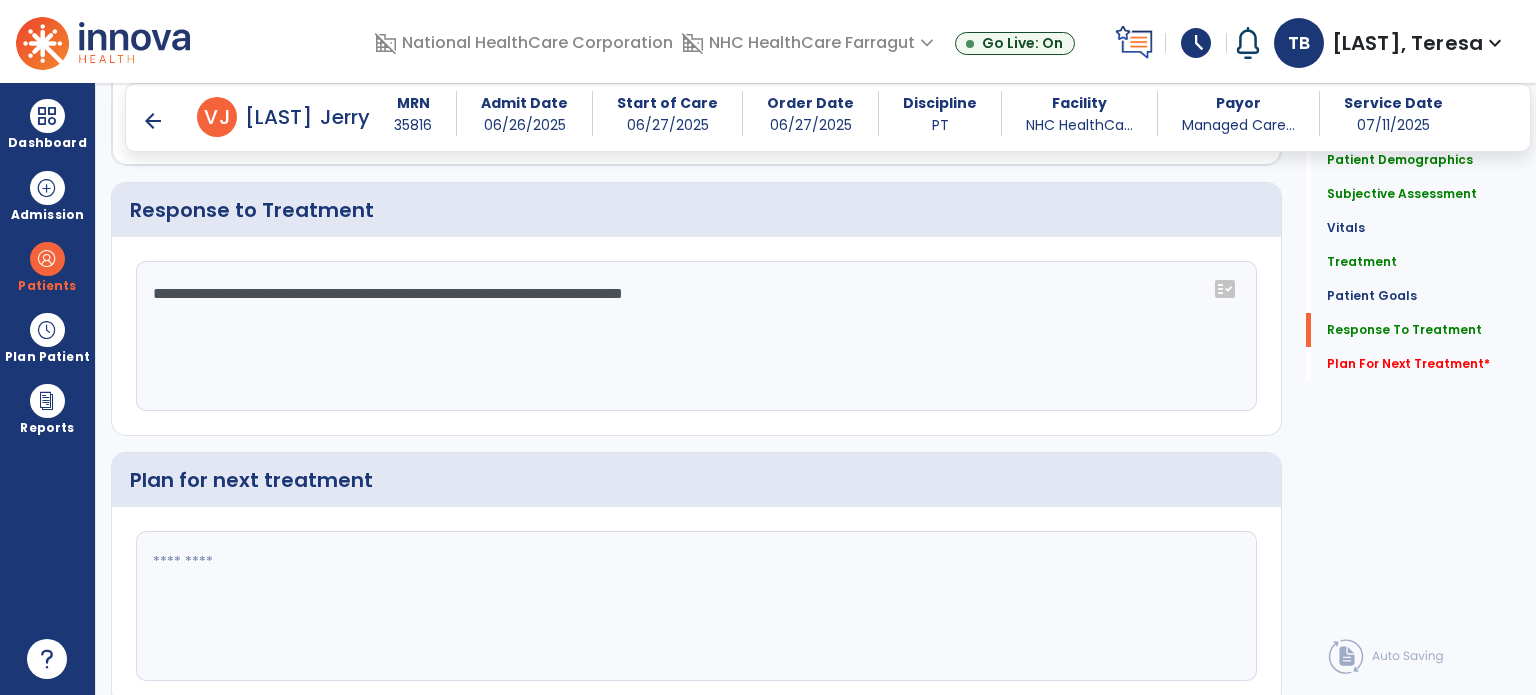 scroll, scrollTop: 3168, scrollLeft: 0, axis: vertical 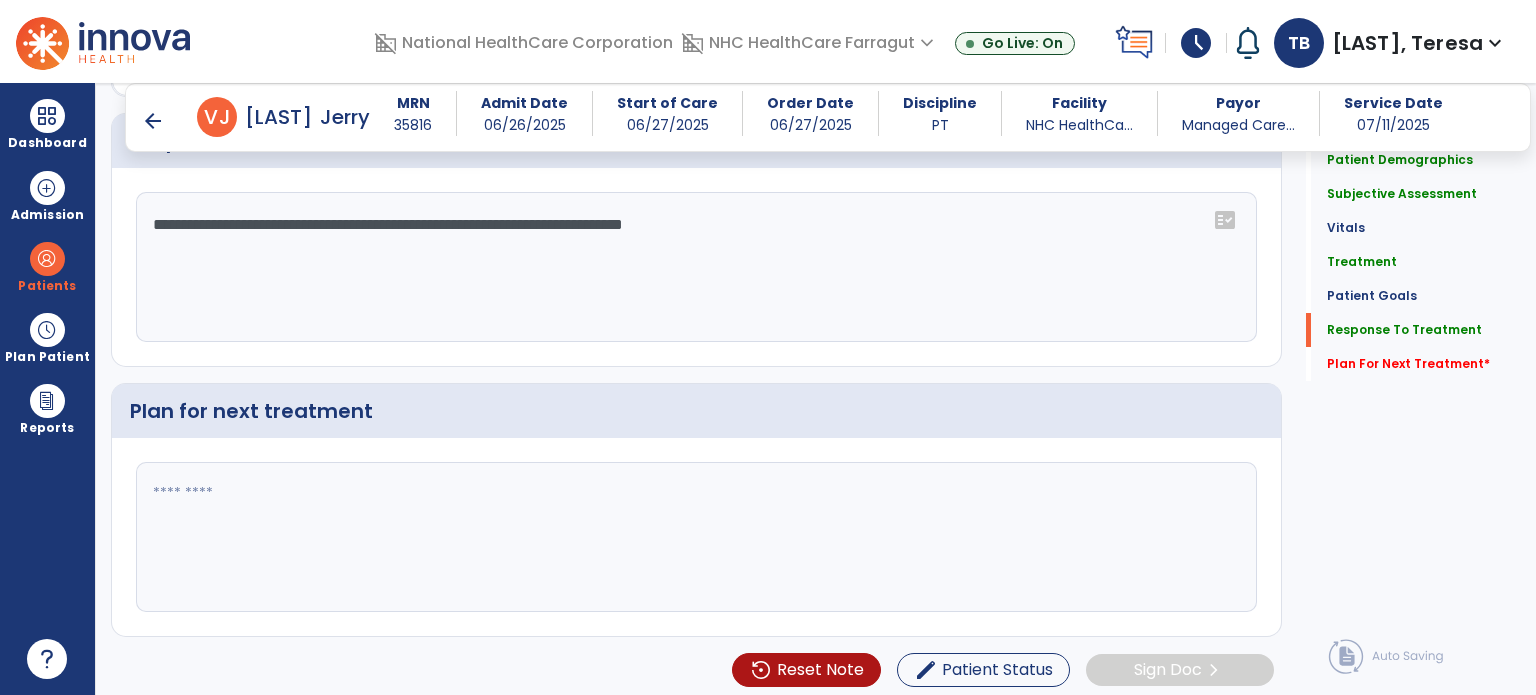 type on "**********" 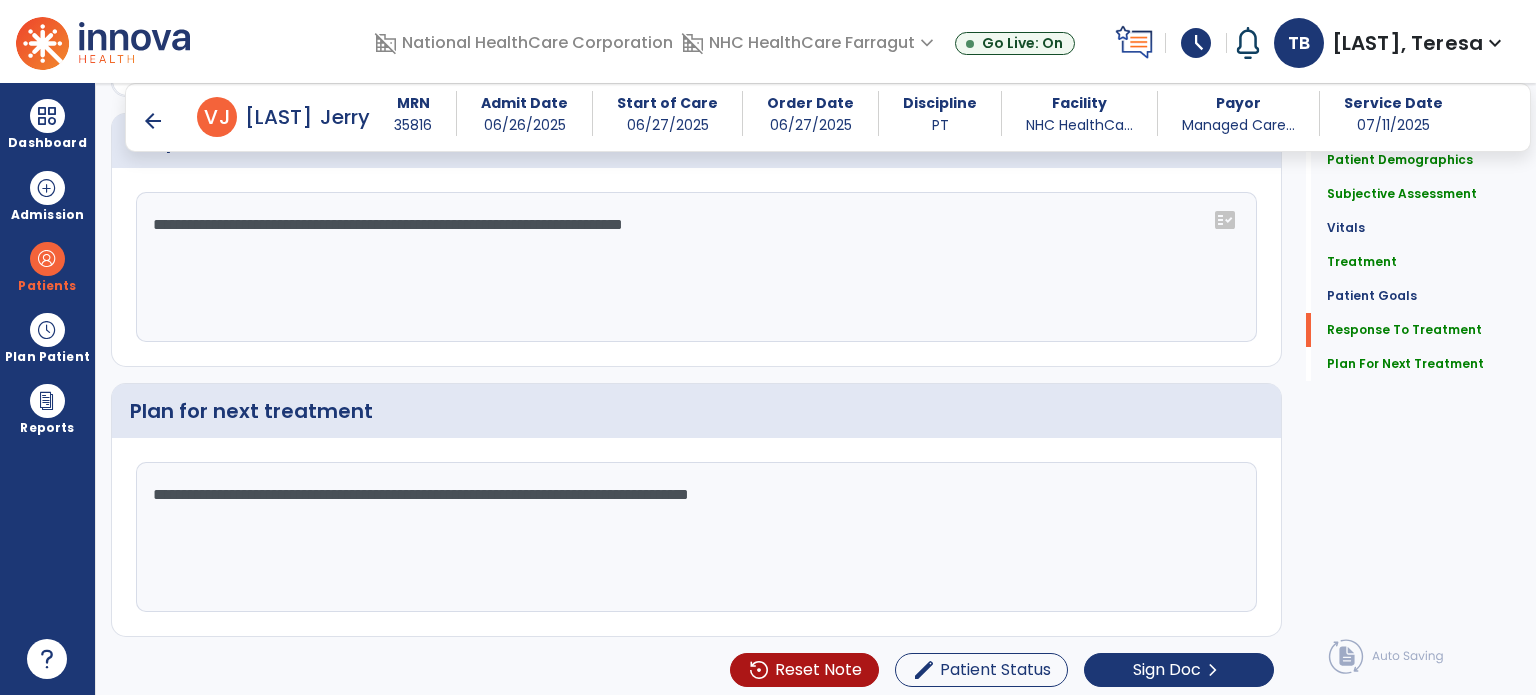 scroll, scrollTop: 3168, scrollLeft: 0, axis: vertical 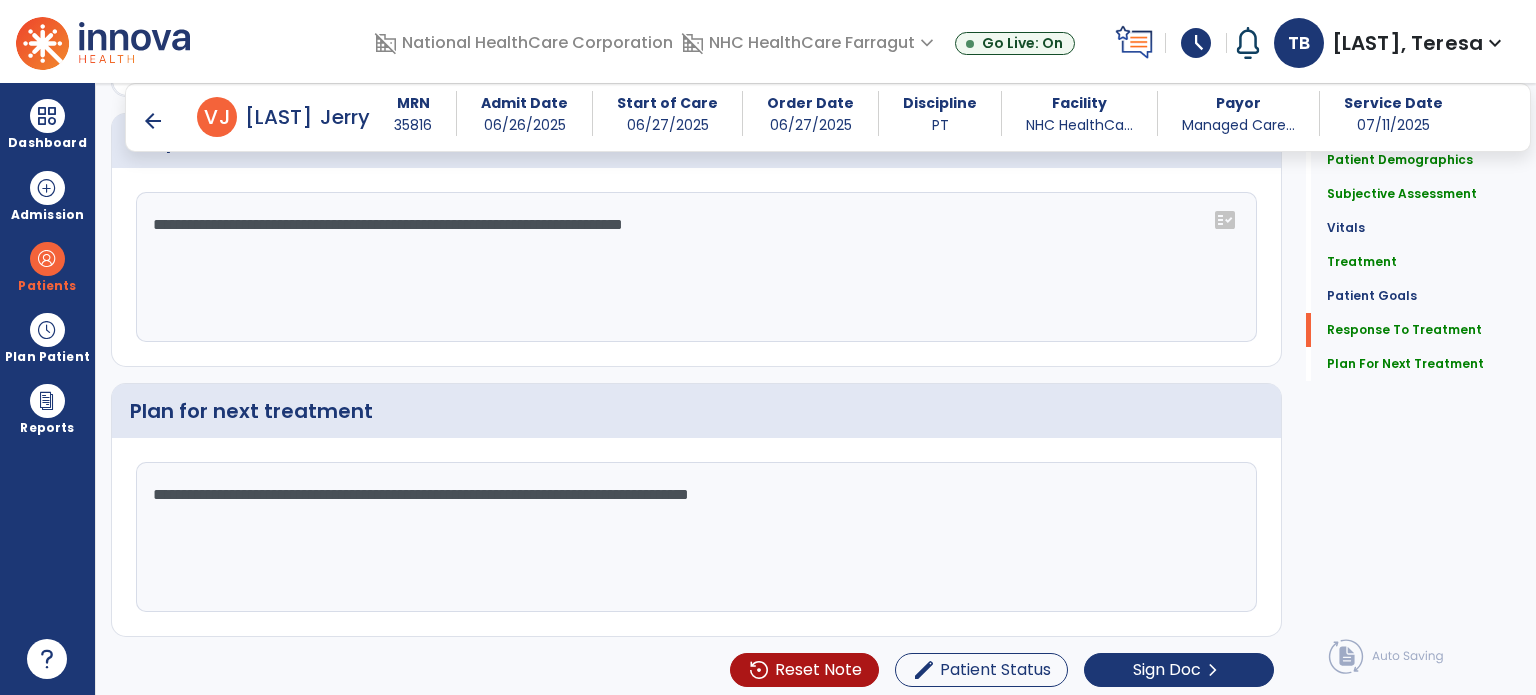 type on "**********" 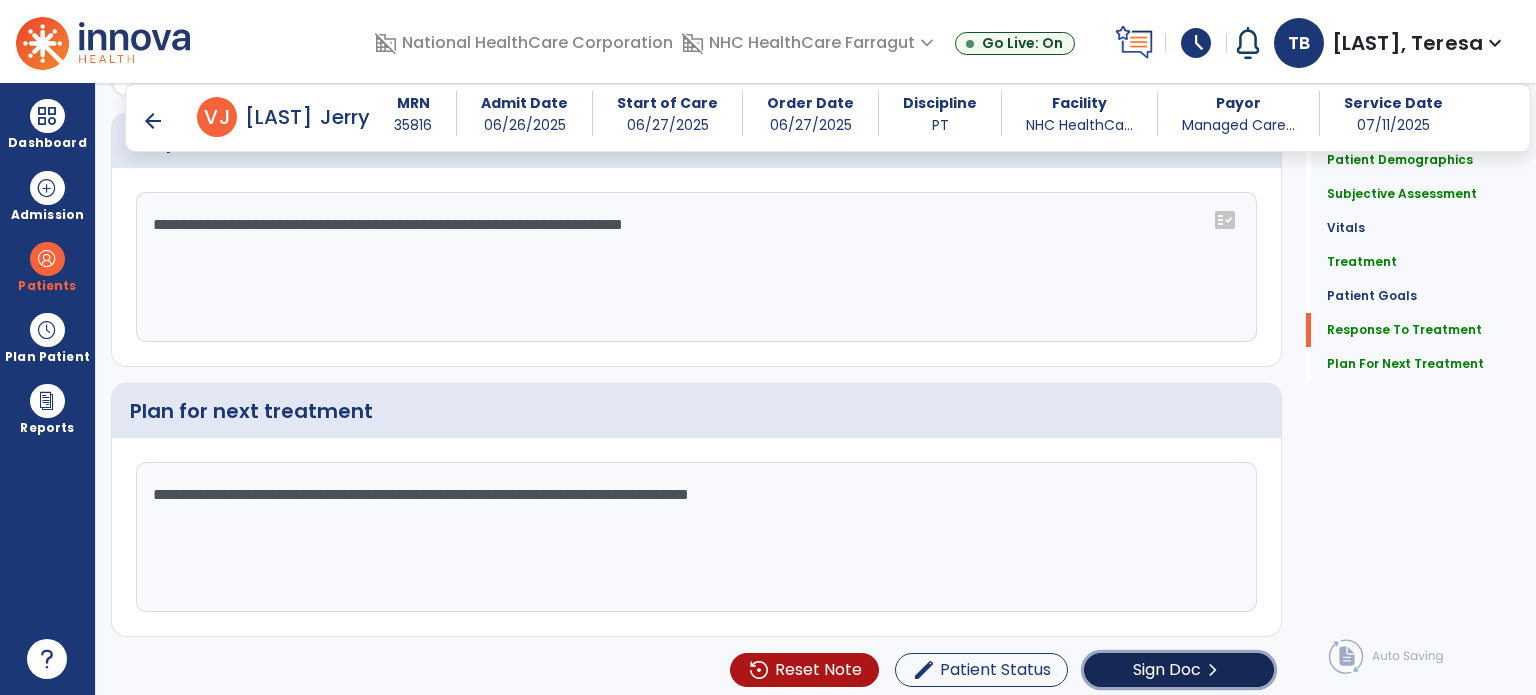 click on "Sign Doc" 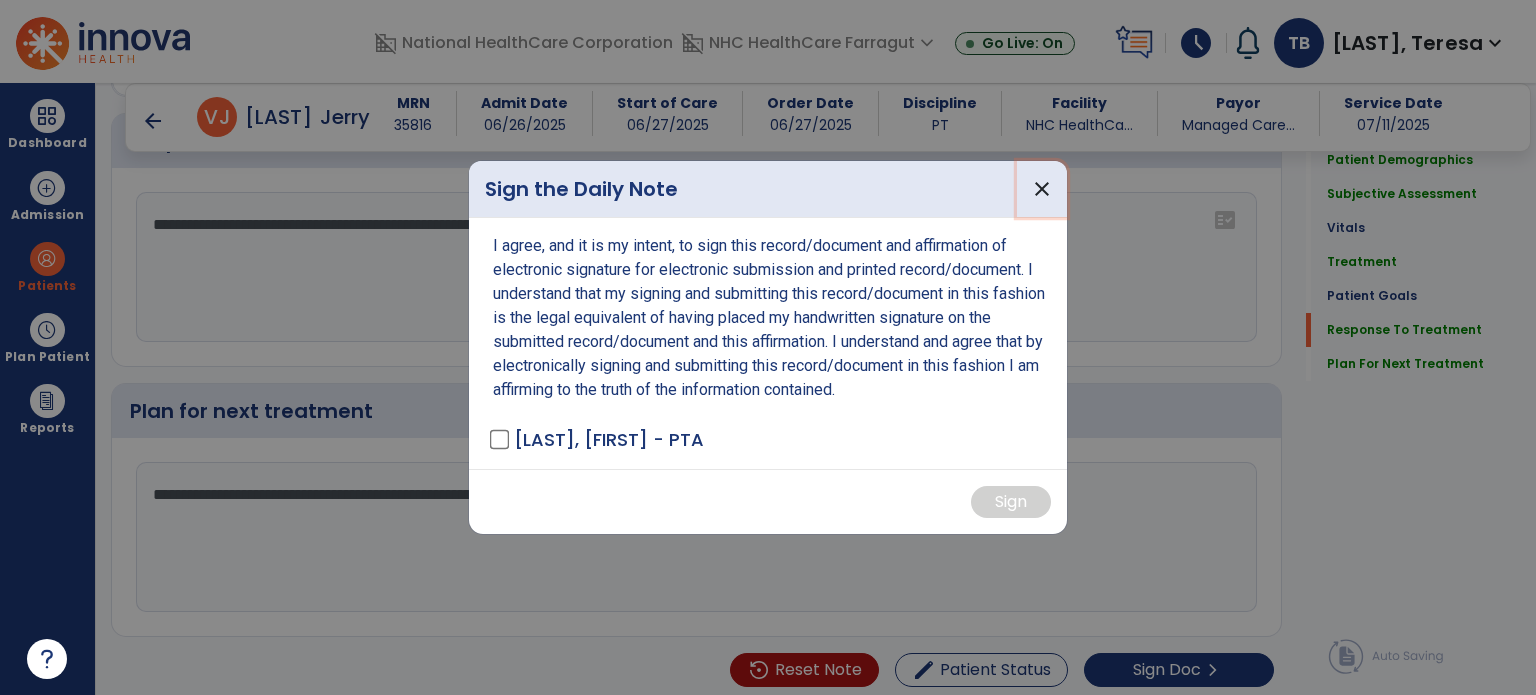 click on "close" at bounding box center (1042, 189) 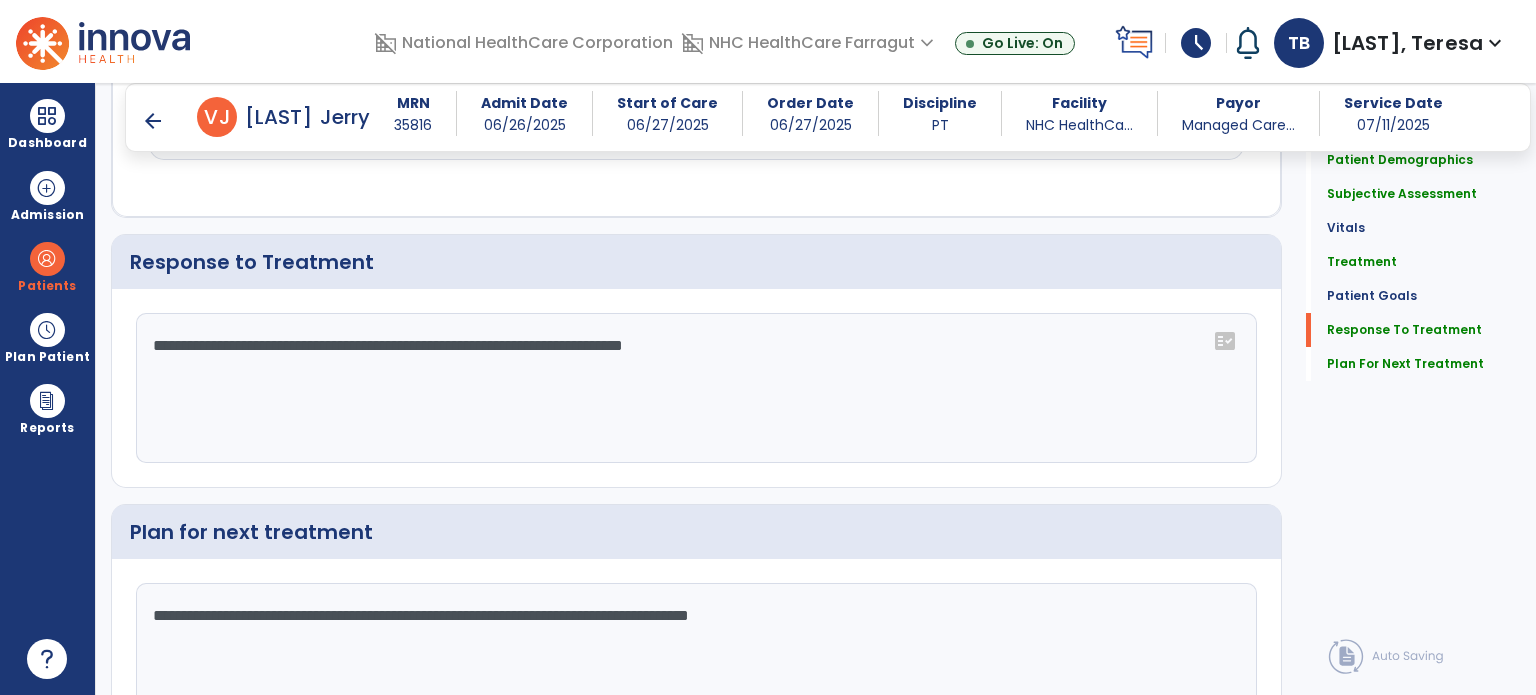 scroll, scrollTop: 3168, scrollLeft: 0, axis: vertical 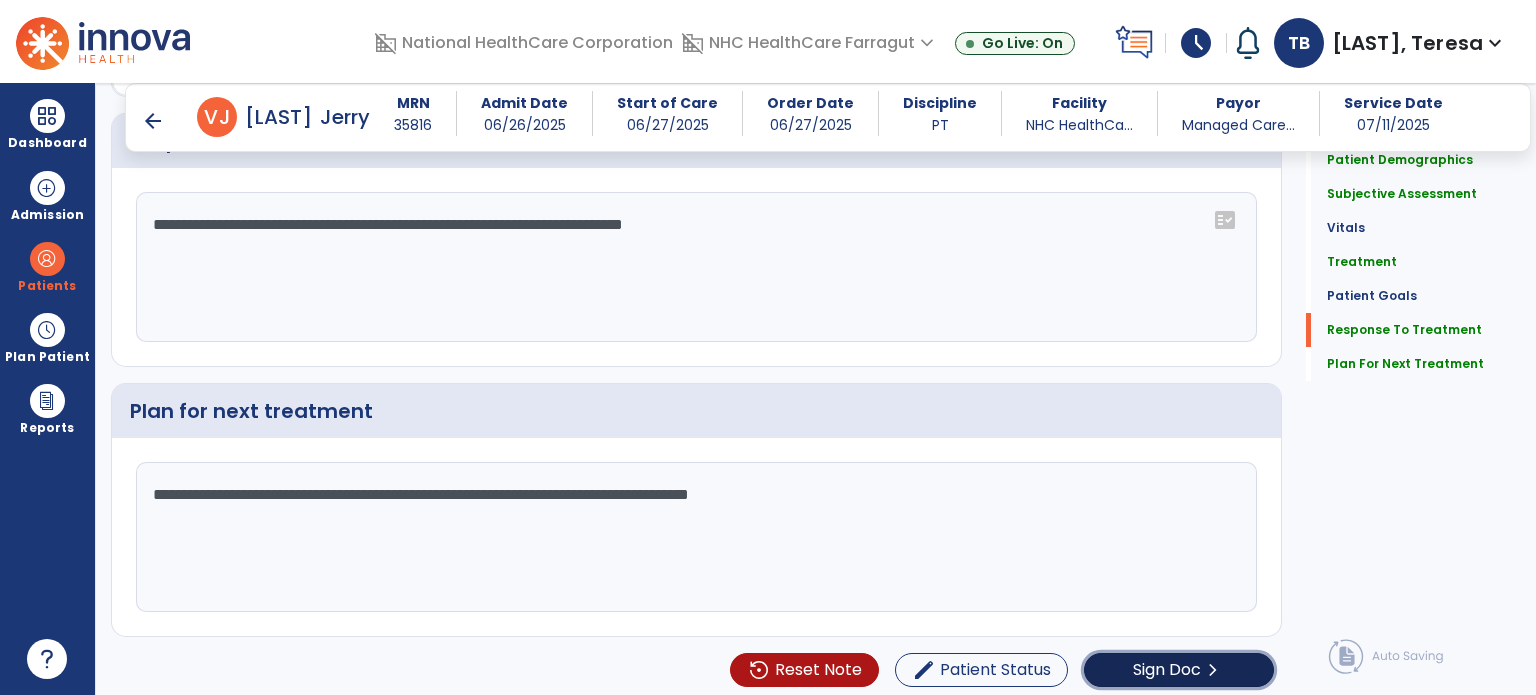 click on "Sign Doc" 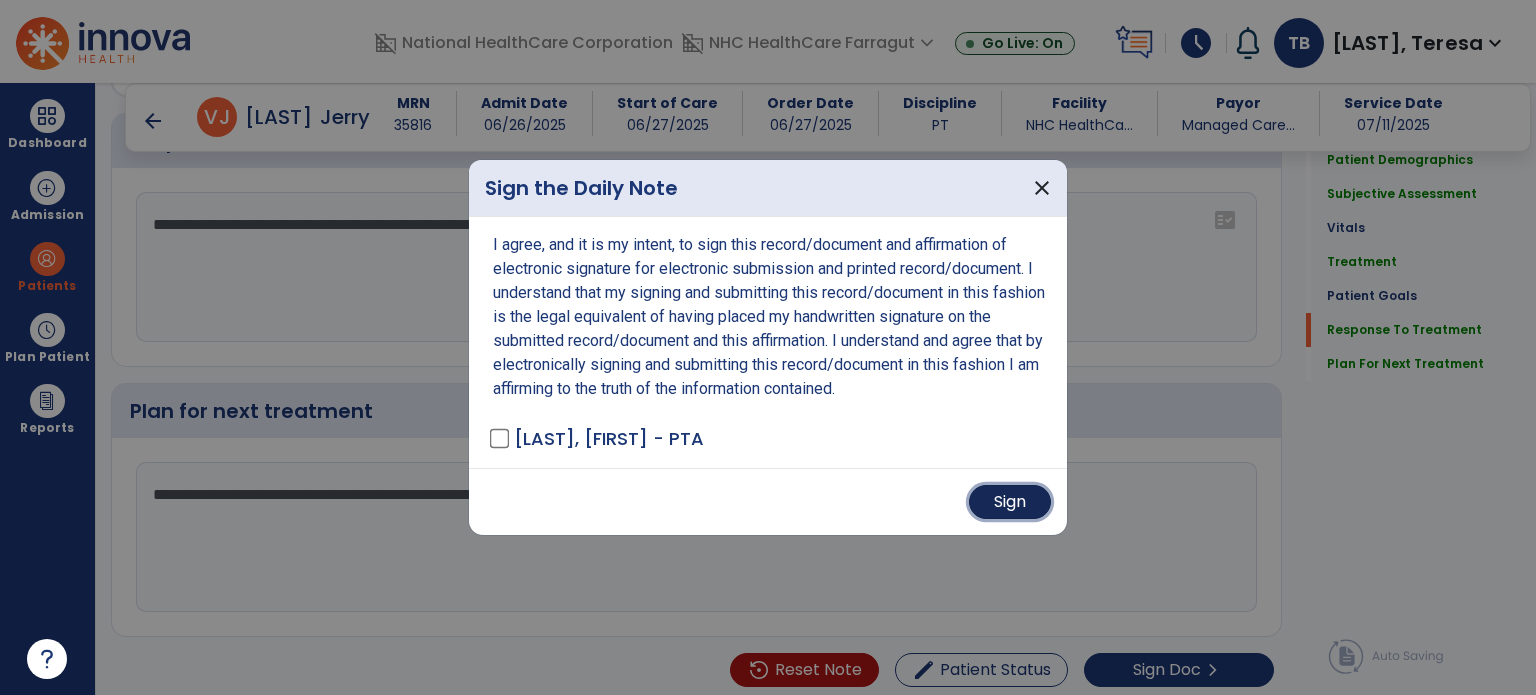 click on "Sign" at bounding box center (1010, 502) 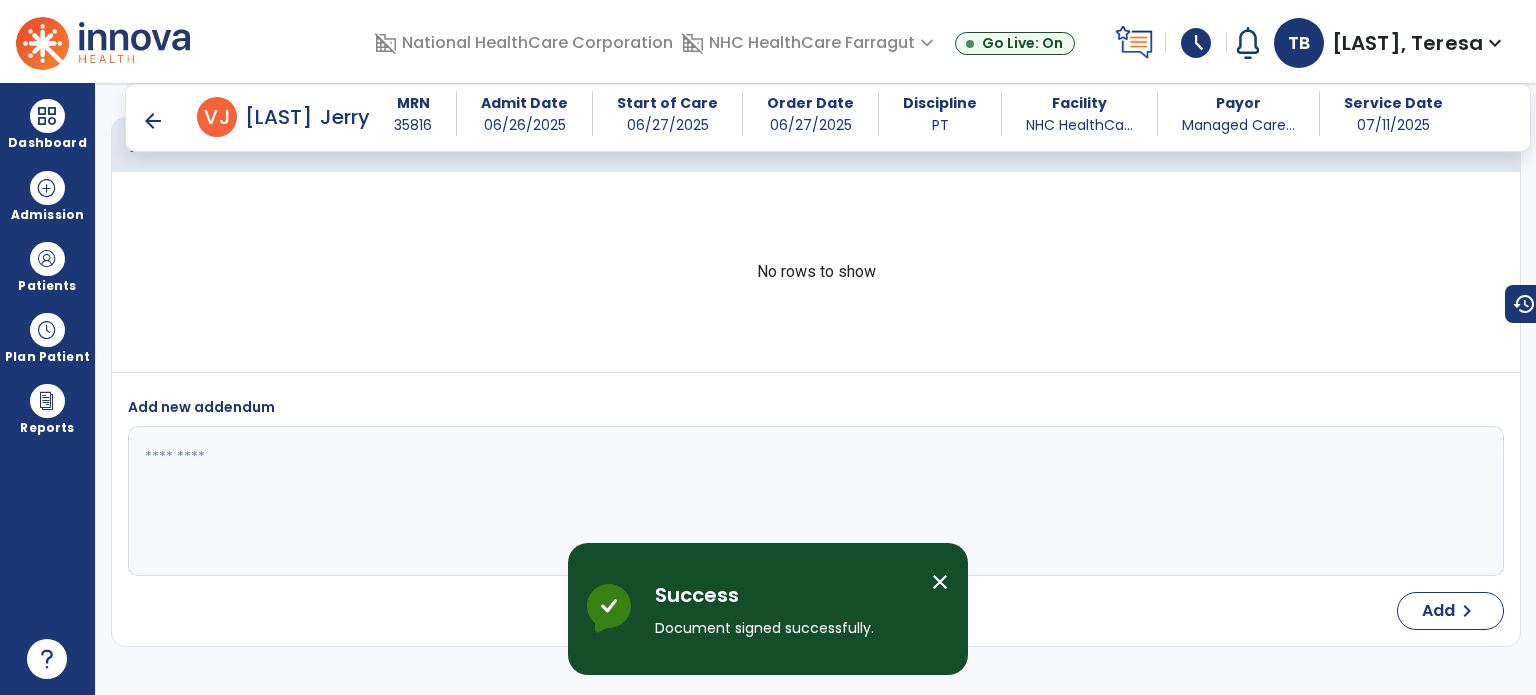 scroll, scrollTop: 4744, scrollLeft: 0, axis: vertical 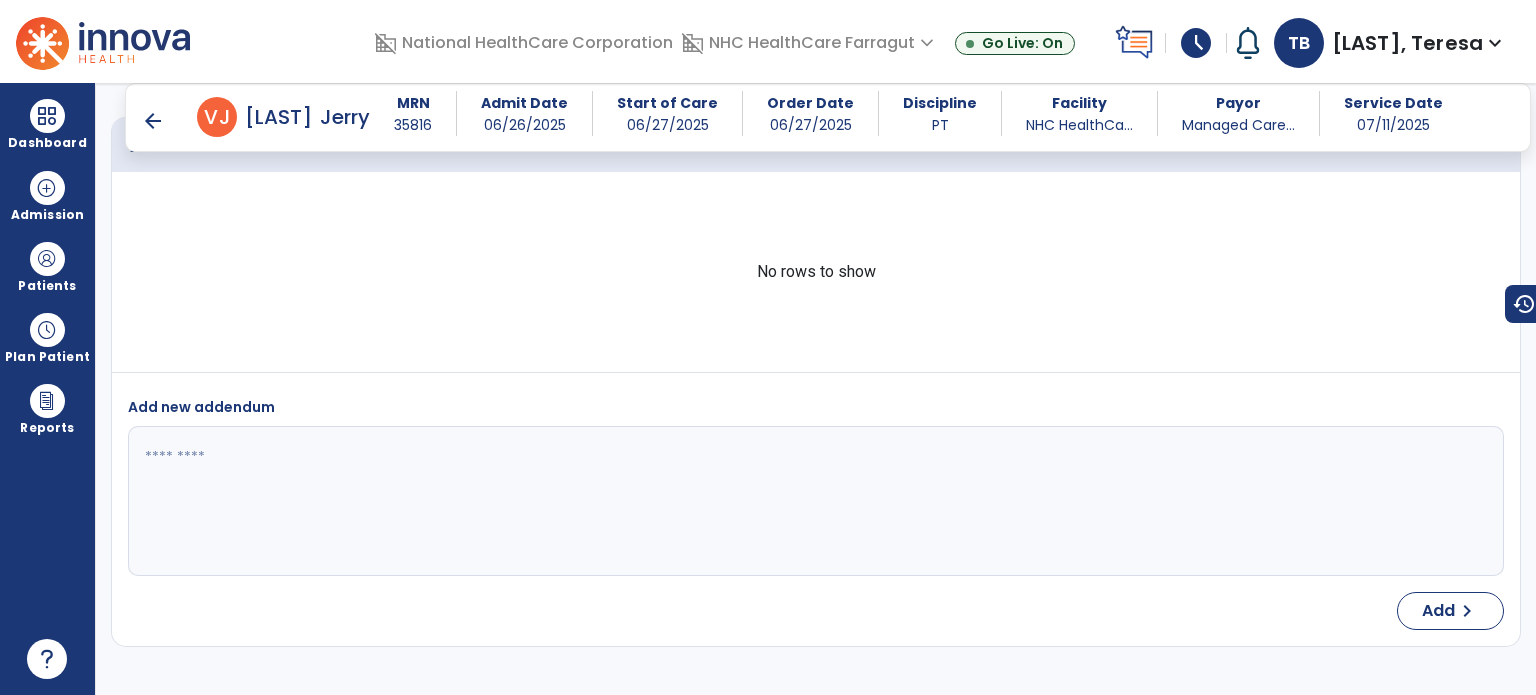 click at bounding box center [47, 116] 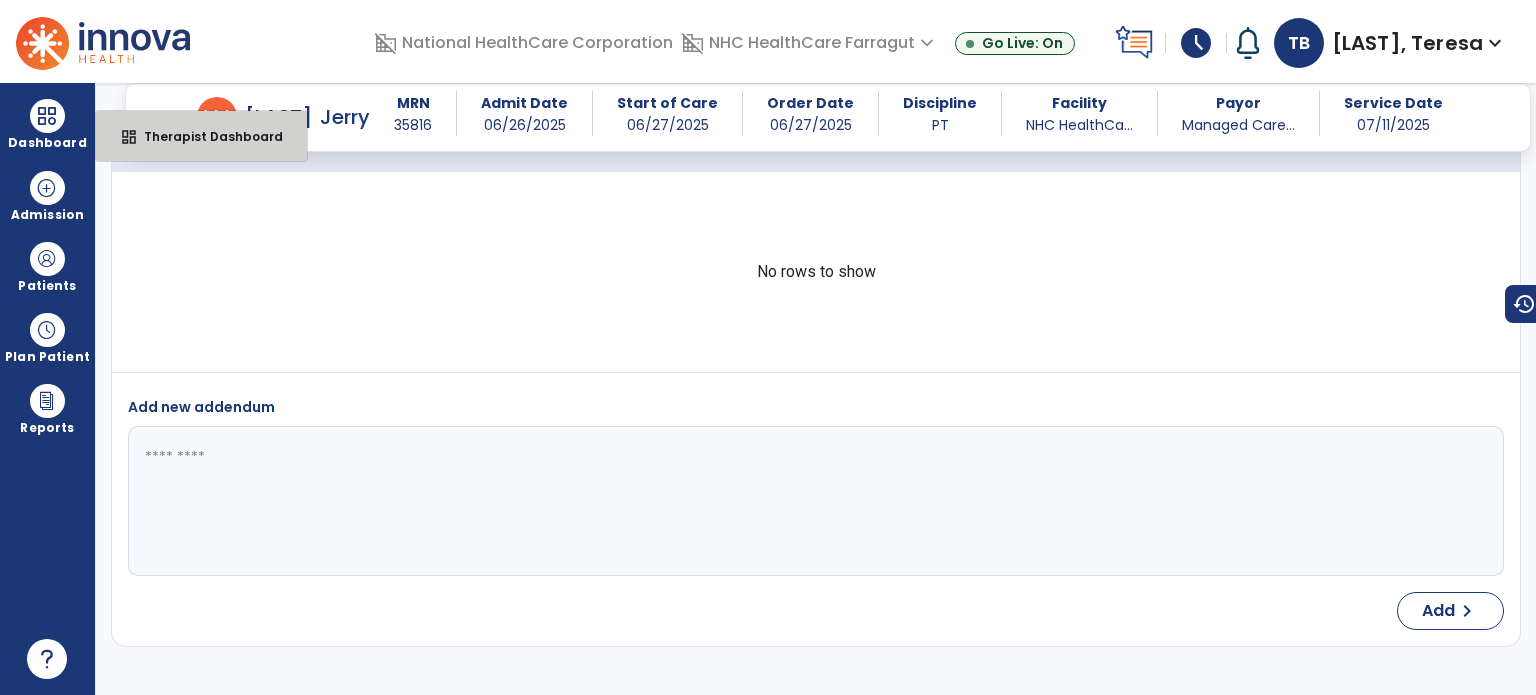 click on "dashboard  Therapist Dashboard" at bounding box center (201, 136) 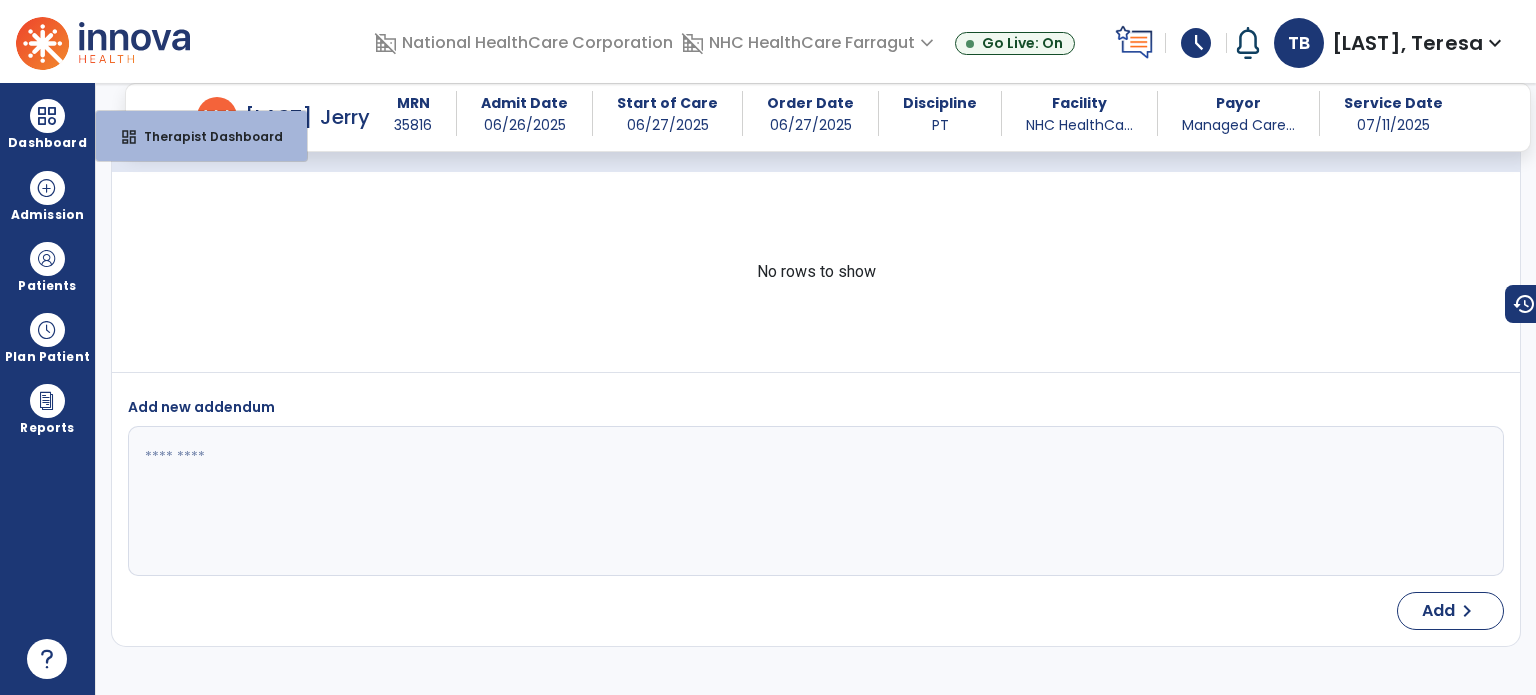 scroll, scrollTop: 109, scrollLeft: 0, axis: vertical 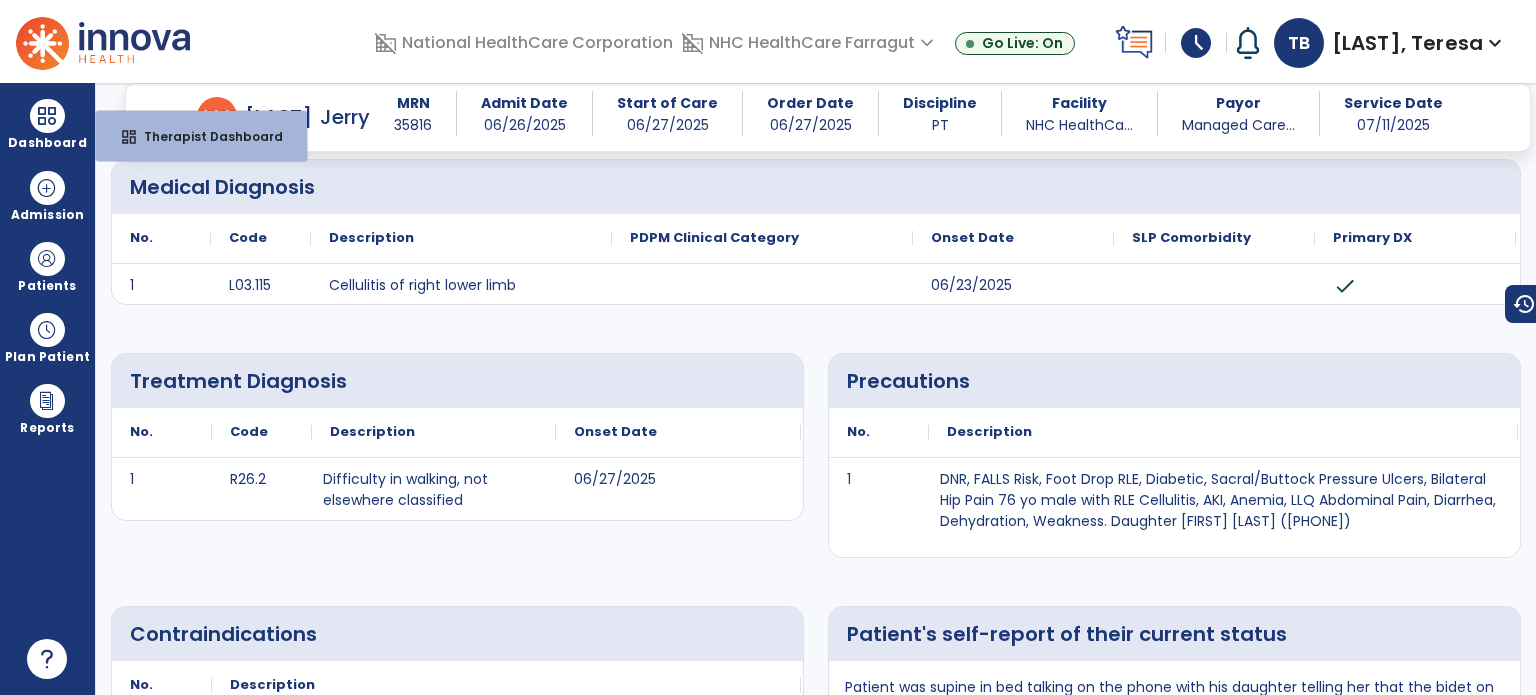 select on "****" 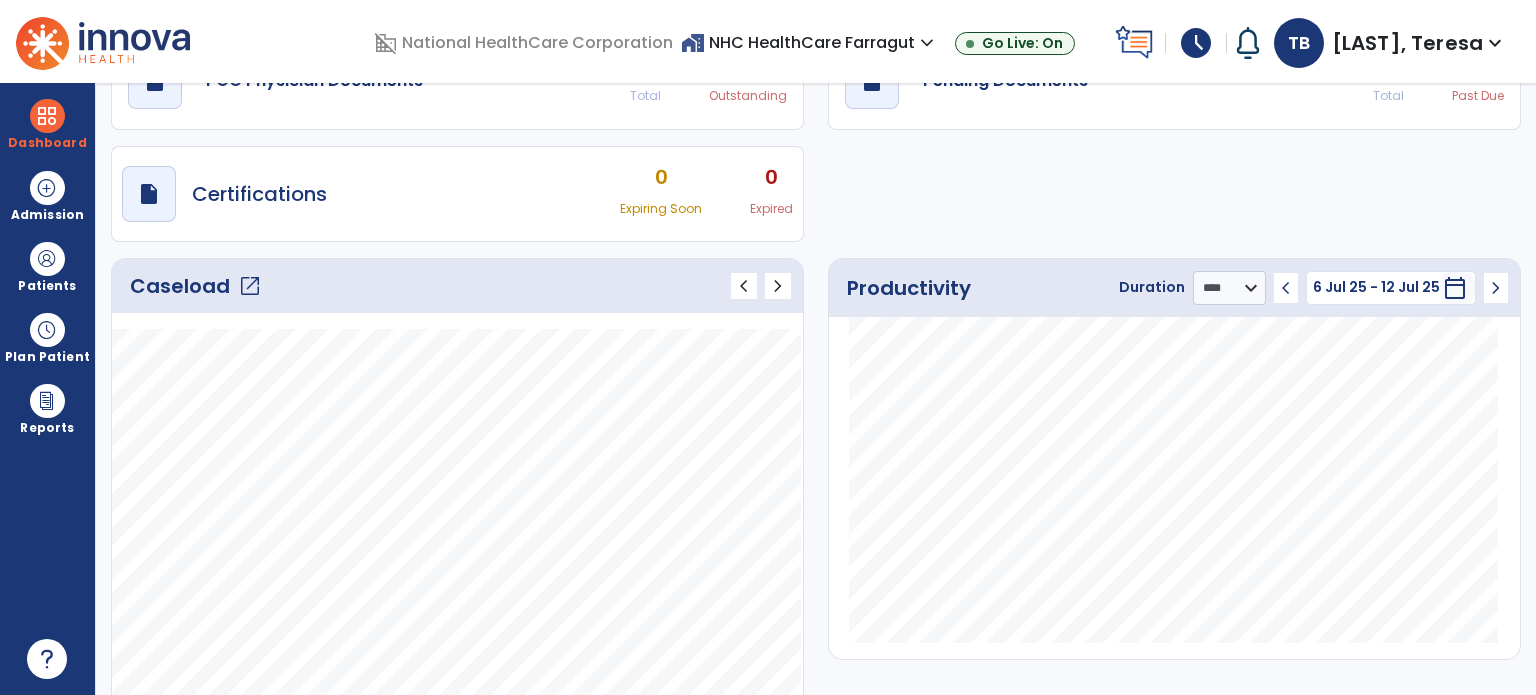 click on "Caseload   open_in_new" 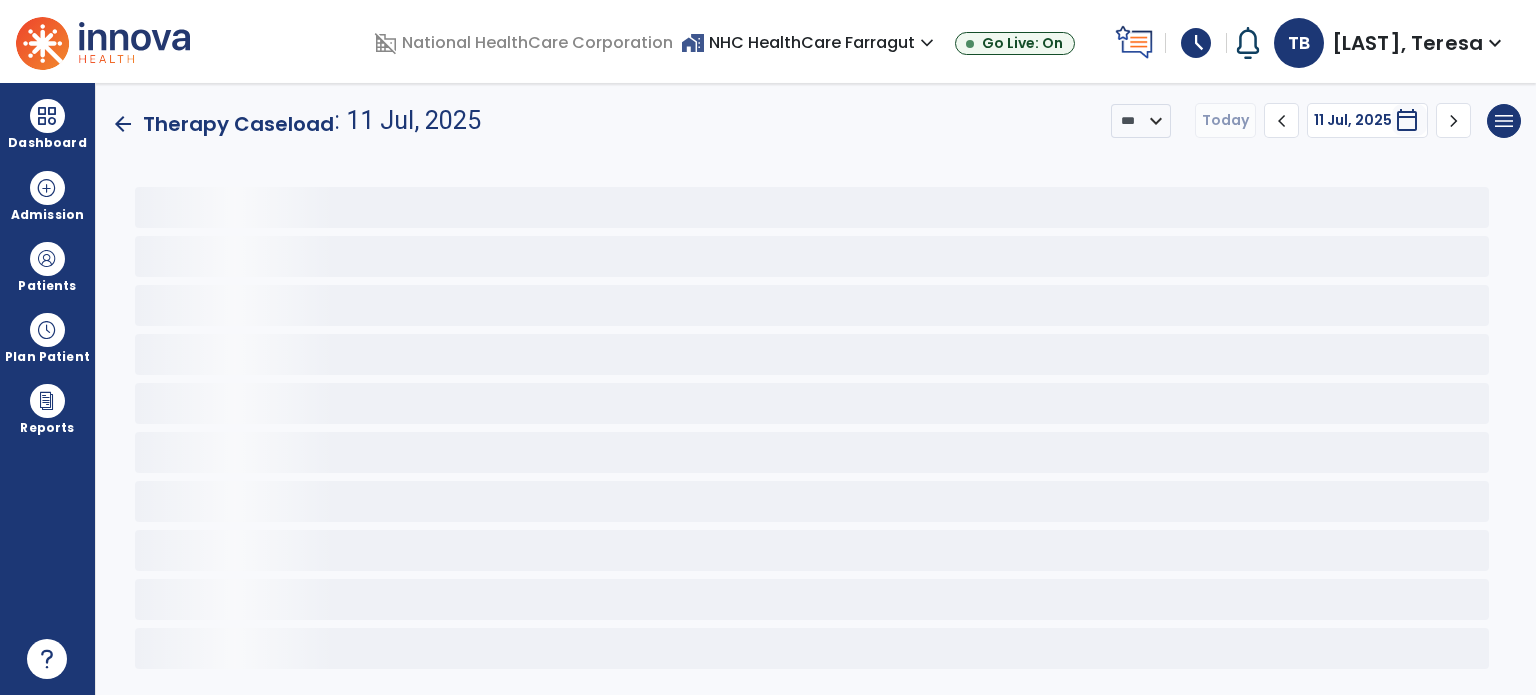 scroll, scrollTop: 0, scrollLeft: 0, axis: both 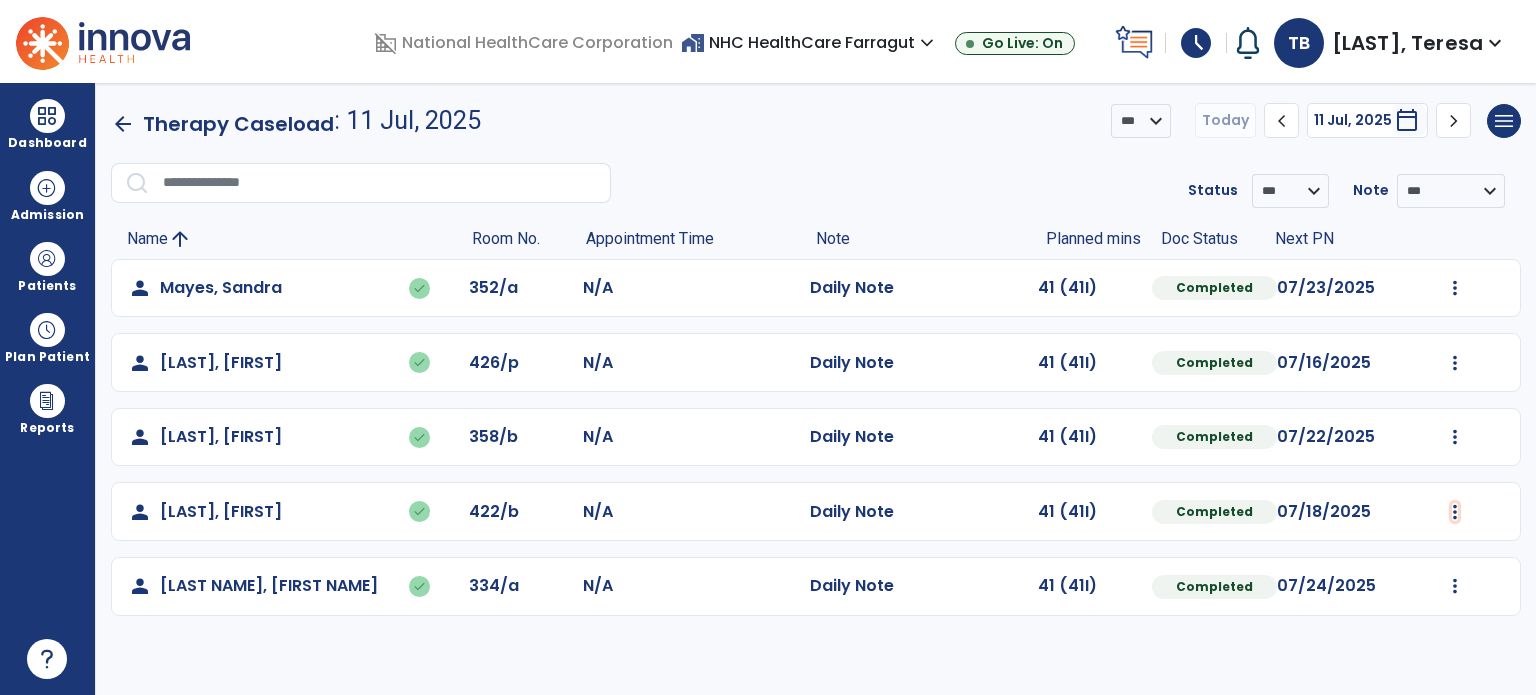 click at bounding box center (1455, 288) 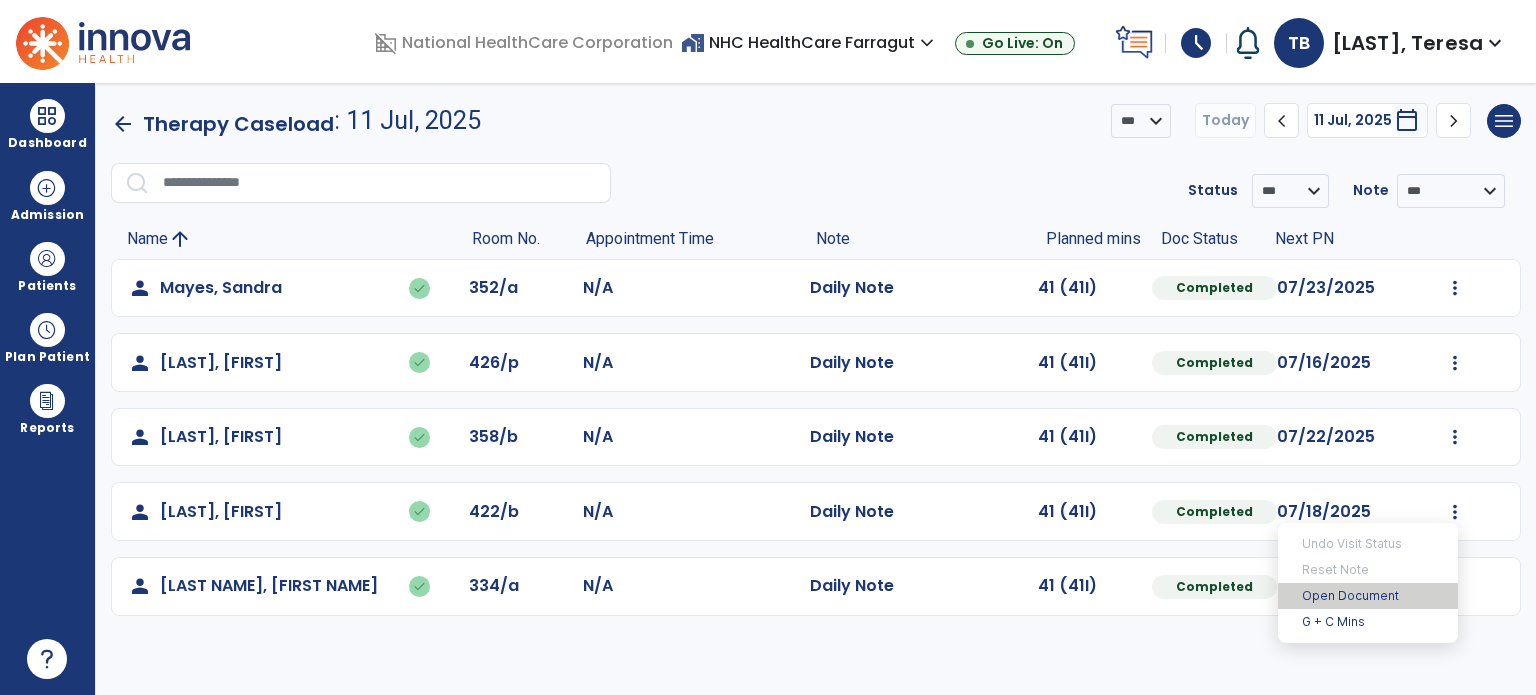 click on "Open Document" at bounding box center (1368, 596) 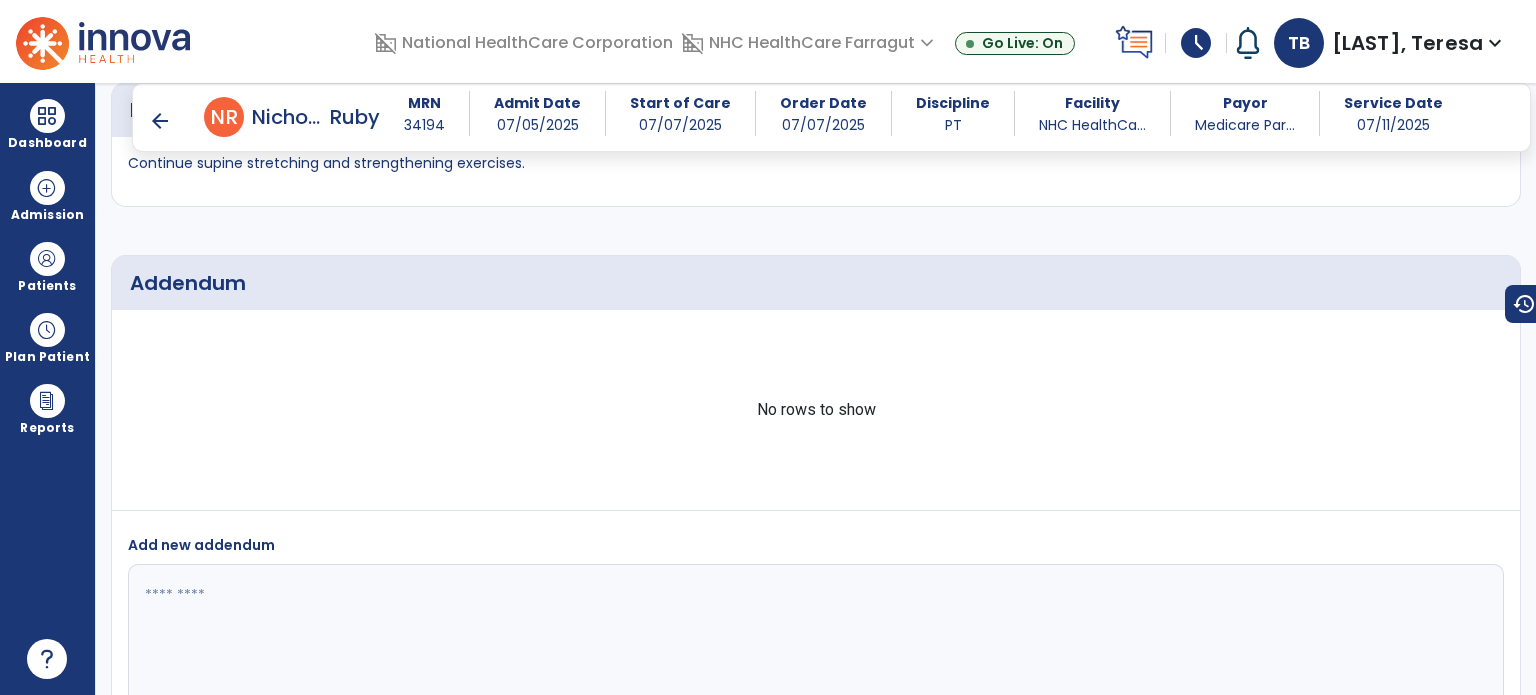 scroll, scrollTop: 4139, scrollLeft: 0, axis: vertical 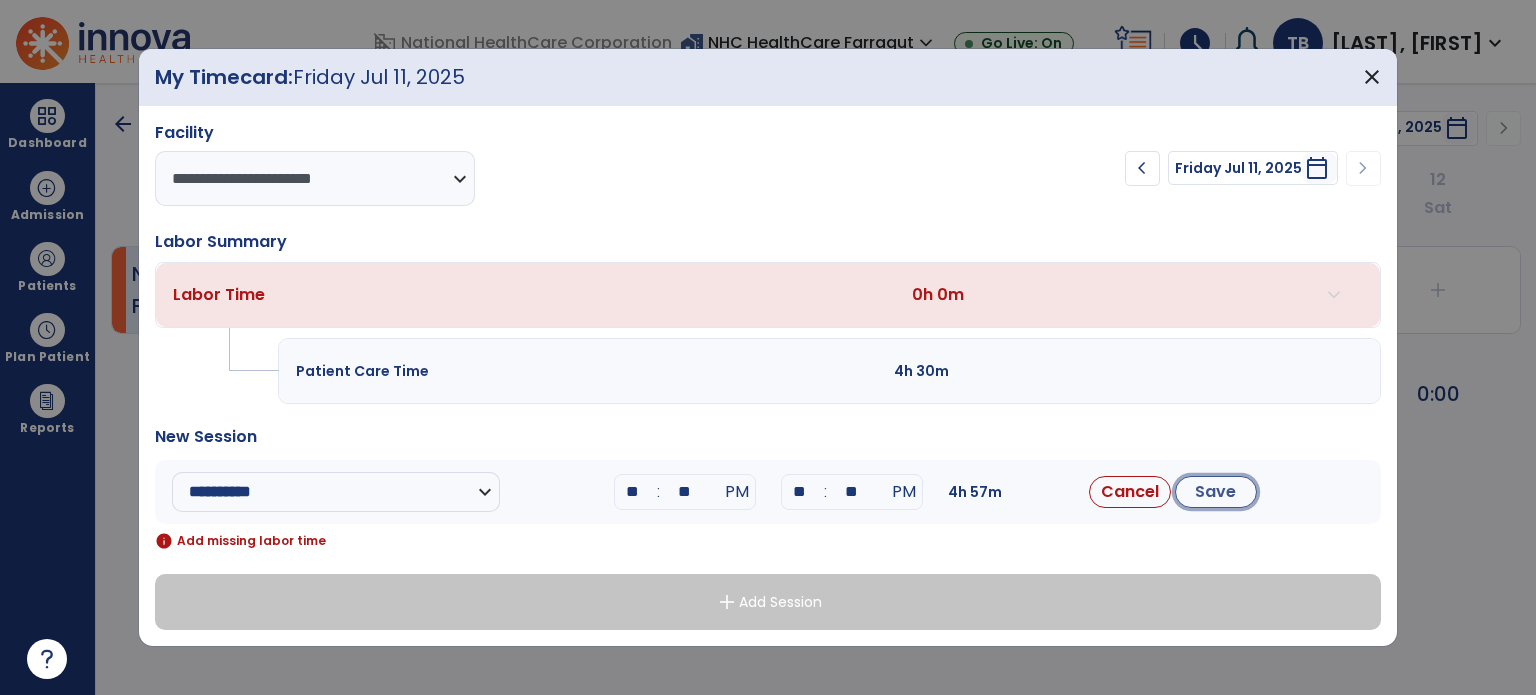 click on "Save" at bounding box center [1216, 492] 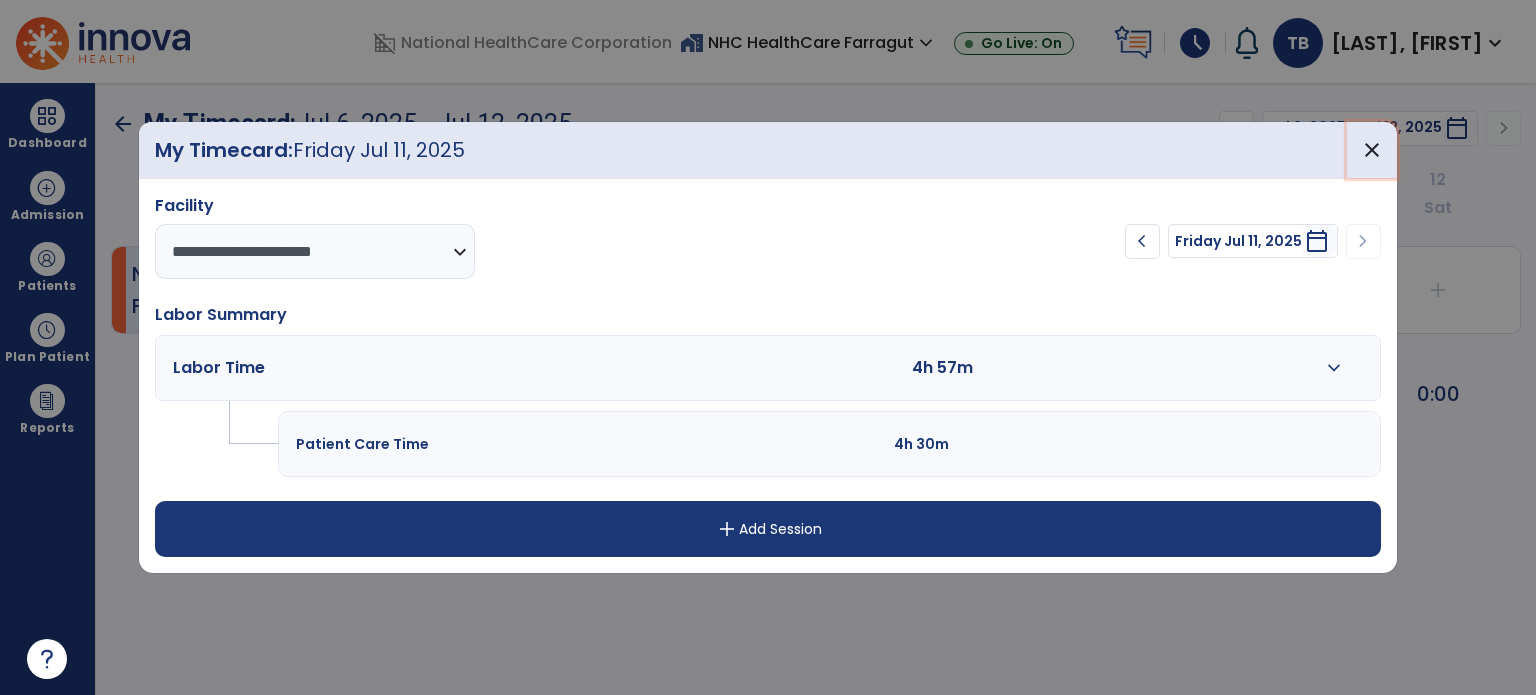 click on "close" at bounding box center (1372, 150) 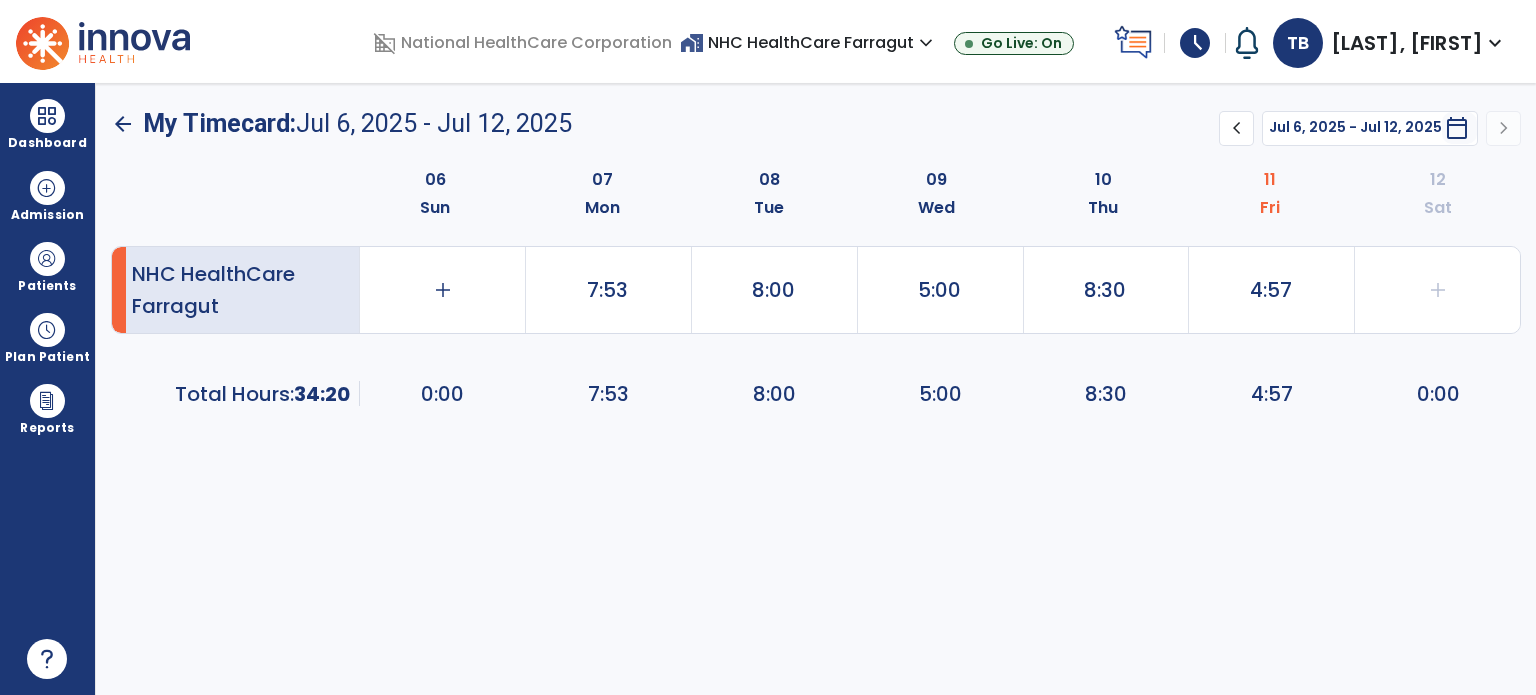 click at bounding box center [47, 116] 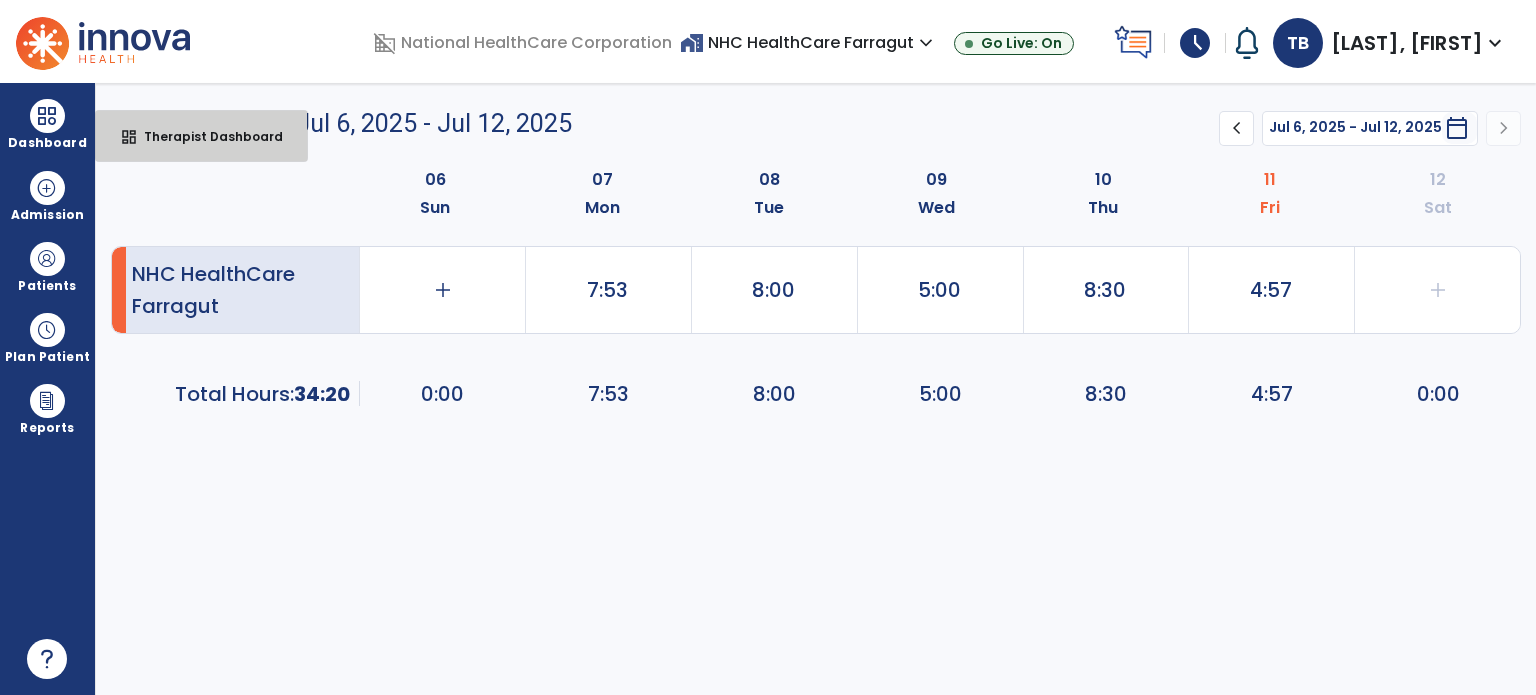 click on "Therapist Dashboard" at bounding box center [205, 136] 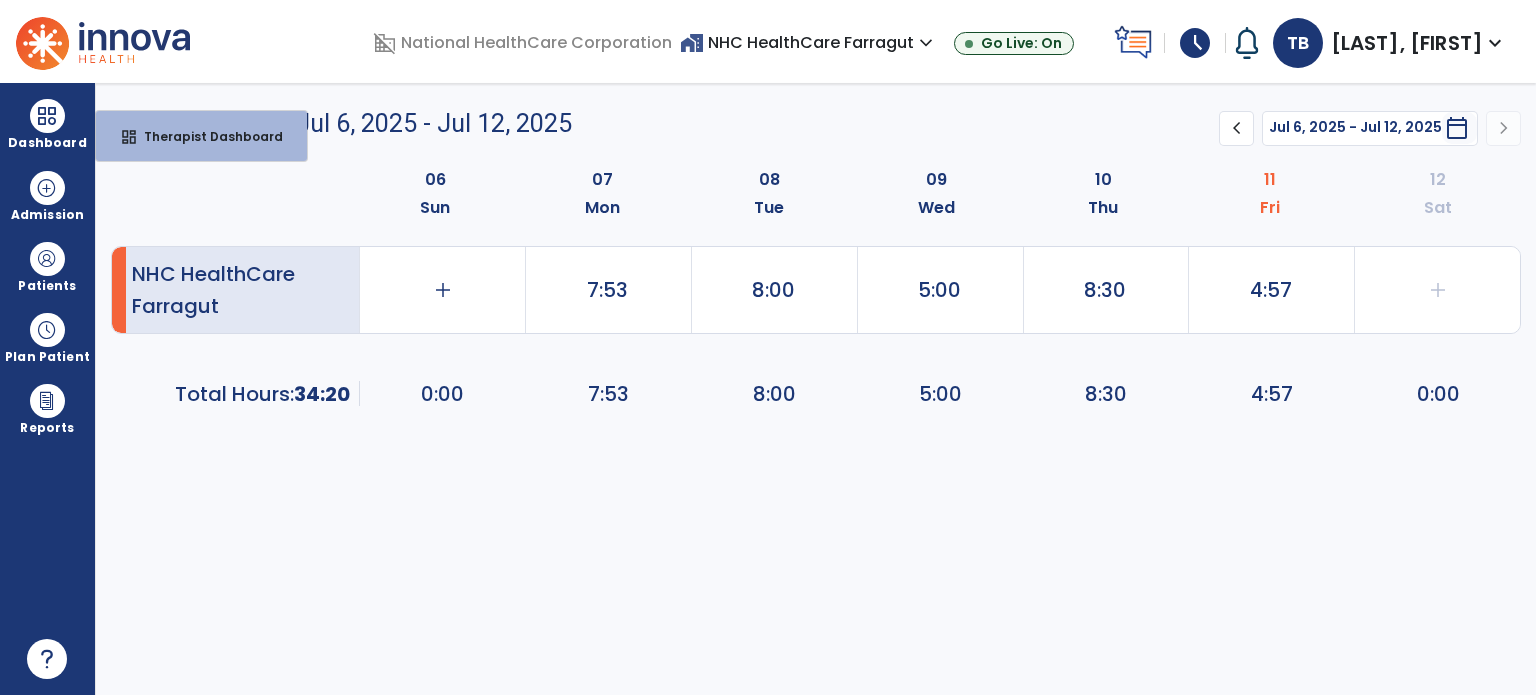 select on "****" 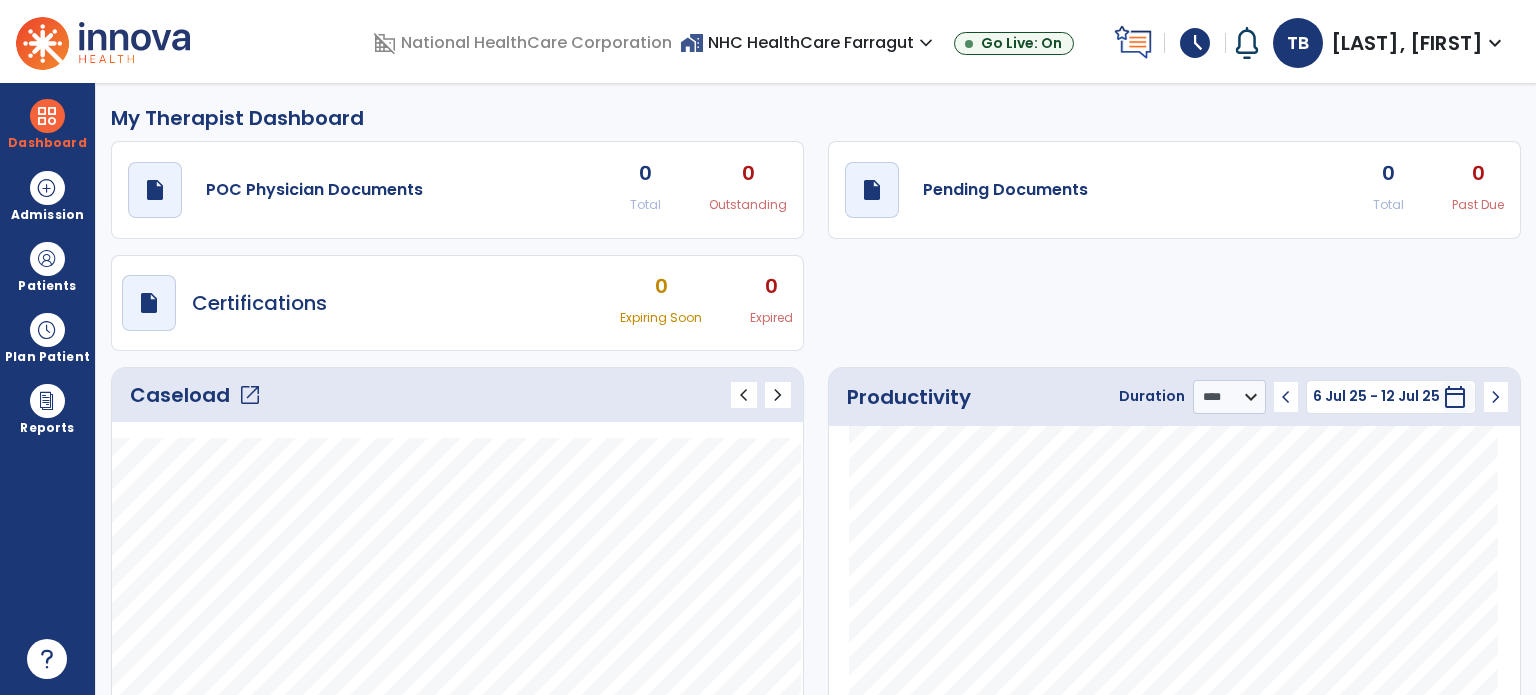 click on "schedule" at bounding box center [1195, 43] 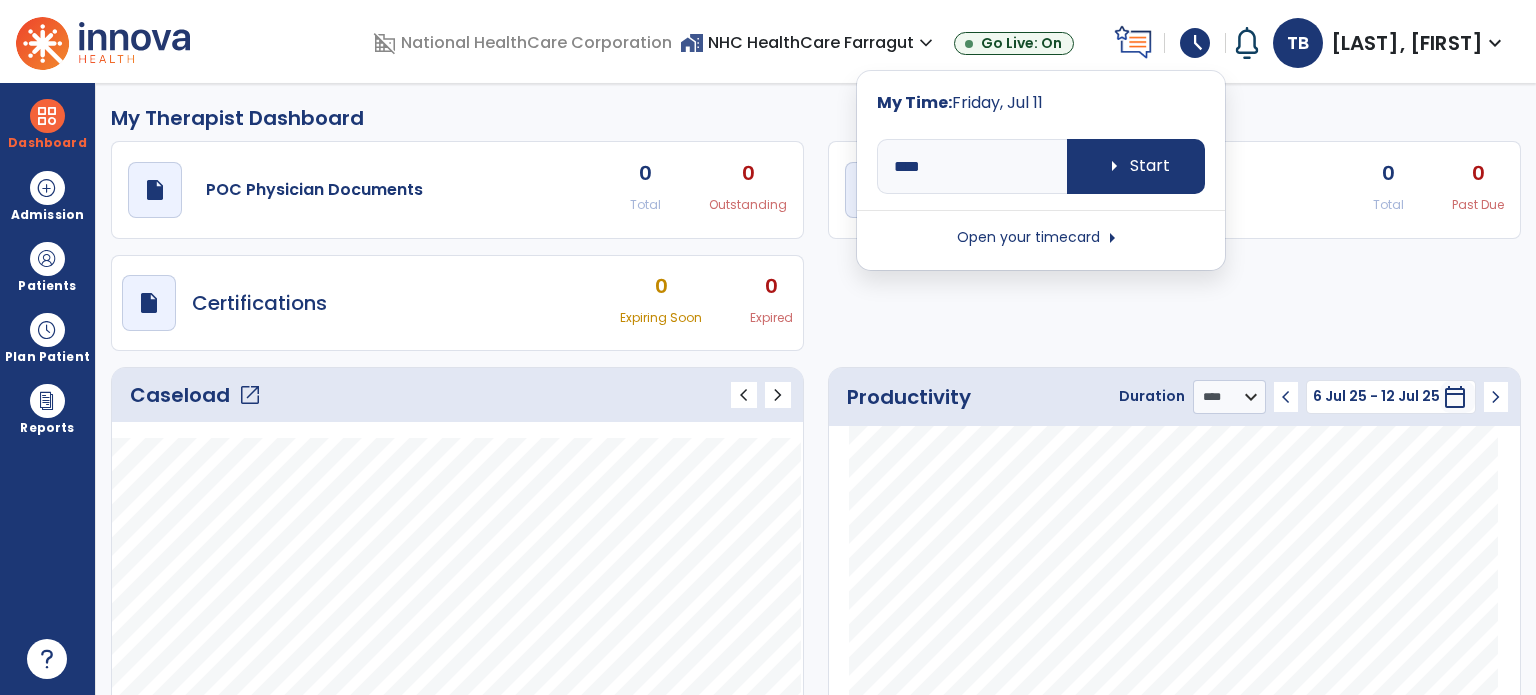 click on "Open your timecard  arrow_right" at bounding box center (1041, 238) 